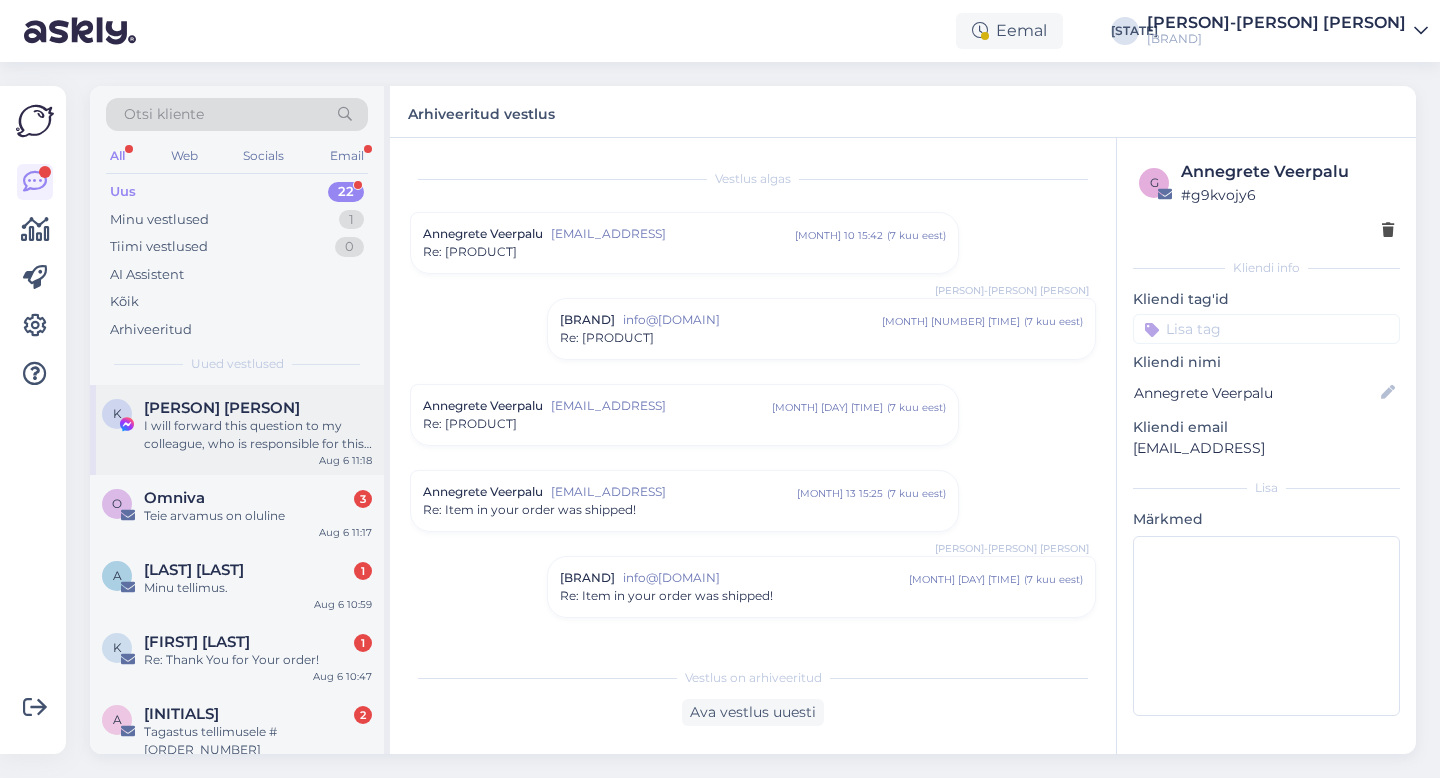 scroll, scrollTop: 0, scrollLeft: 0, axis: both 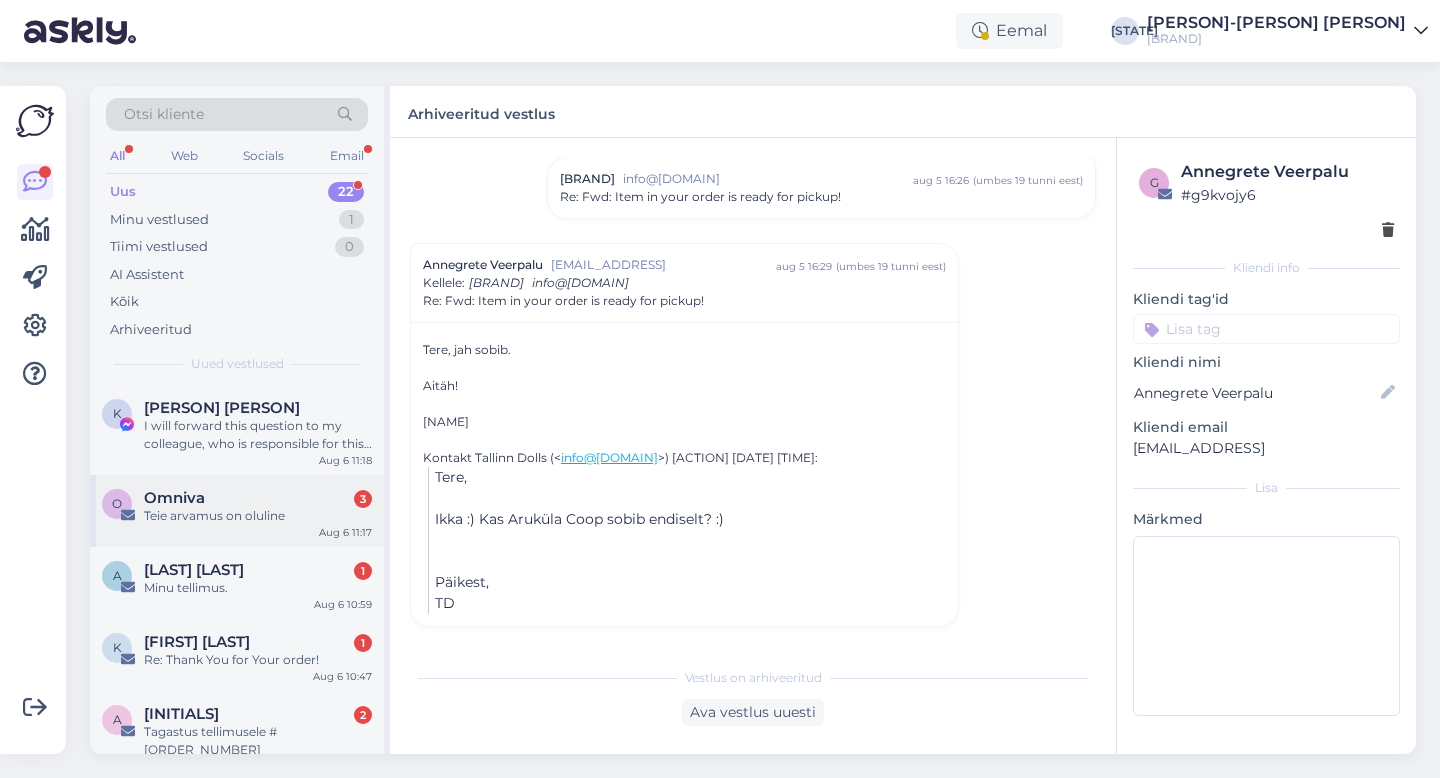 click on "Teie arvamus on oluline" at bounding box center [258, 516] 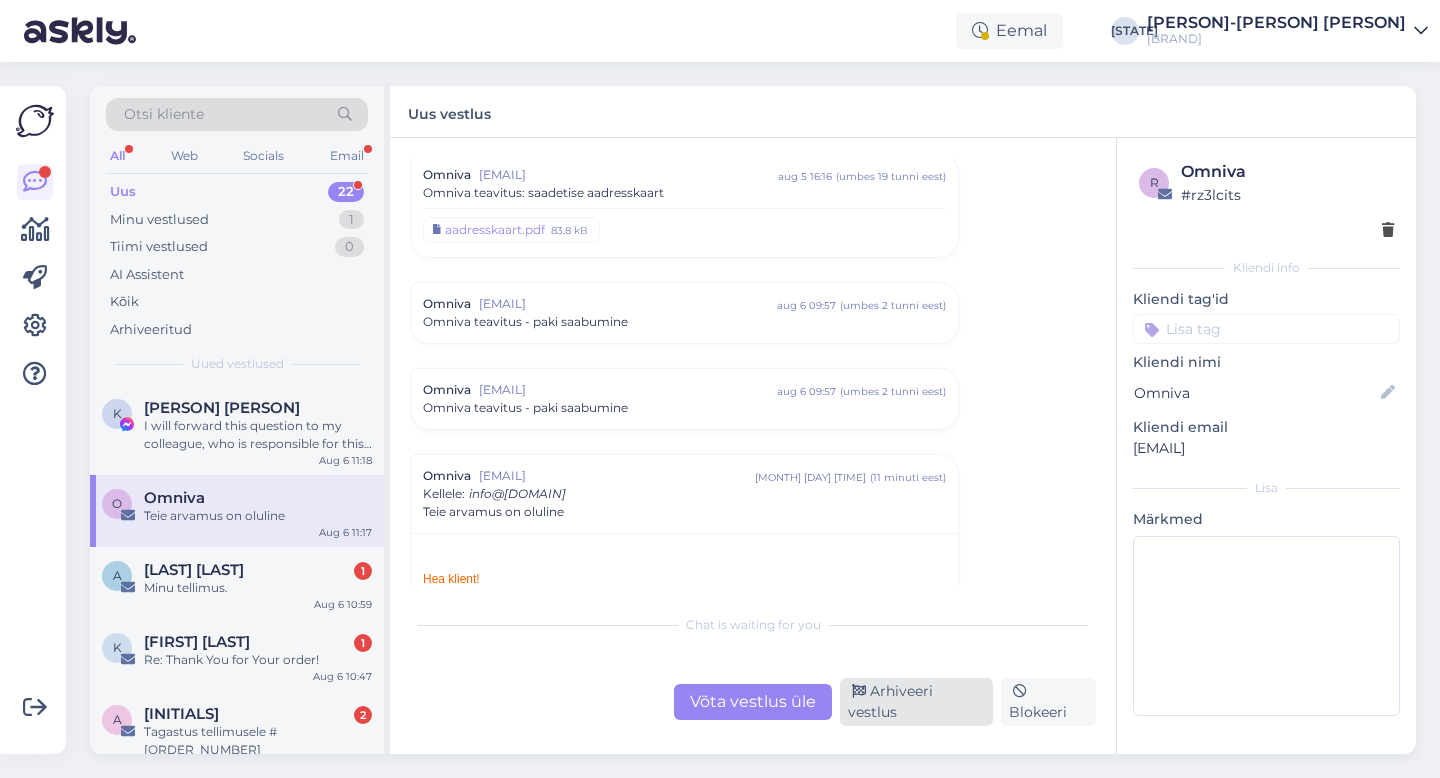 click on "Arhiveeri vestlus" at bounding box center (916, 702) 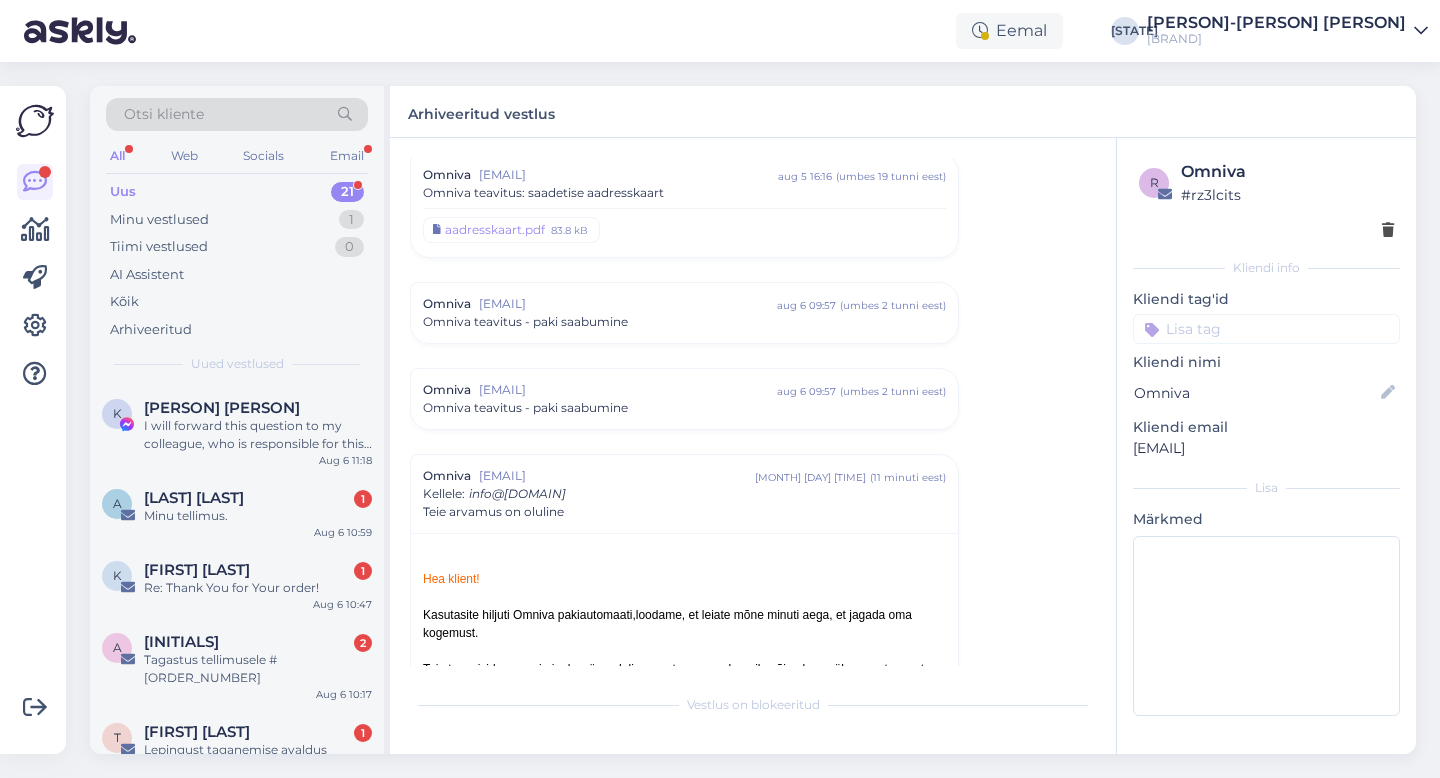scroll, scrollTop: 8740, scrollLeft: 0, axis: vertical 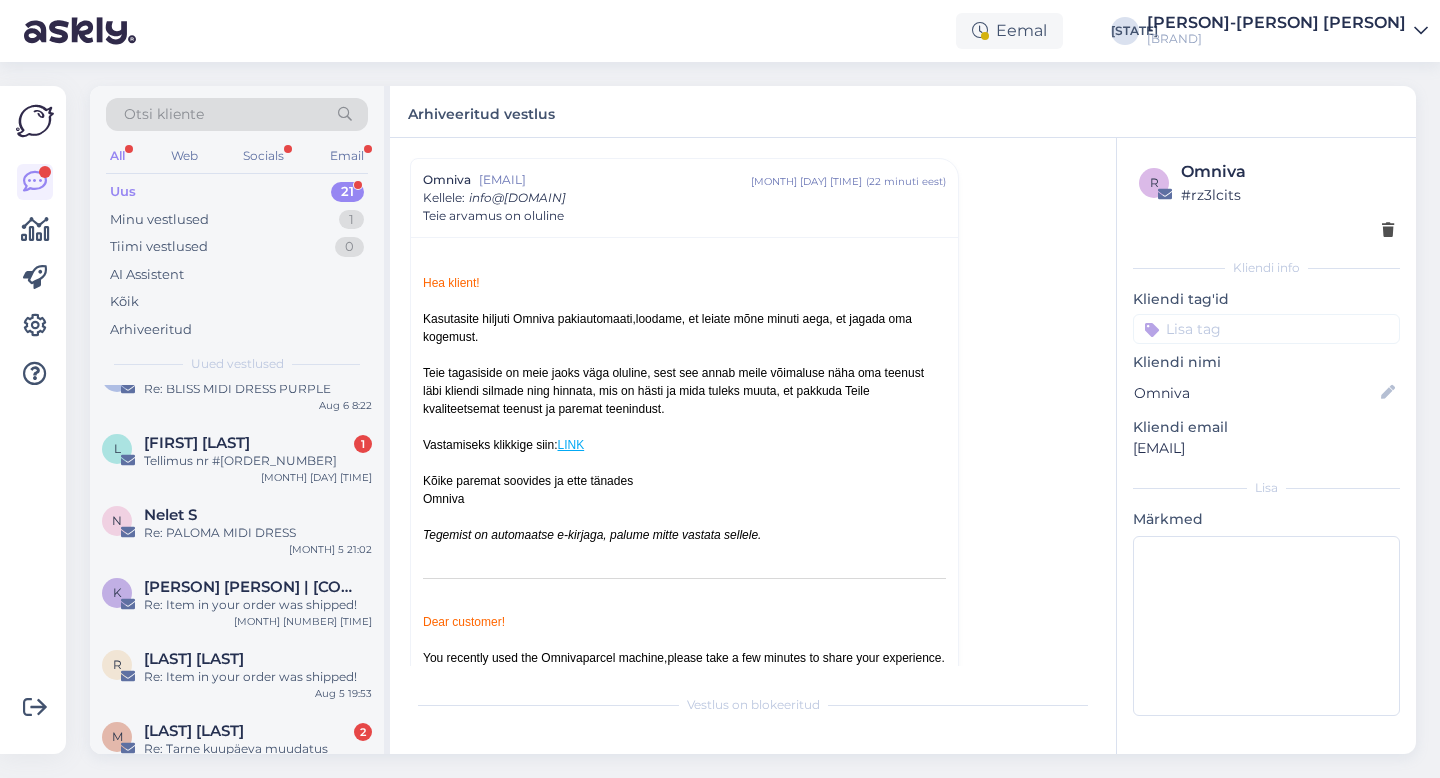 click on "Uus 21" at bounding box center (237, 192) 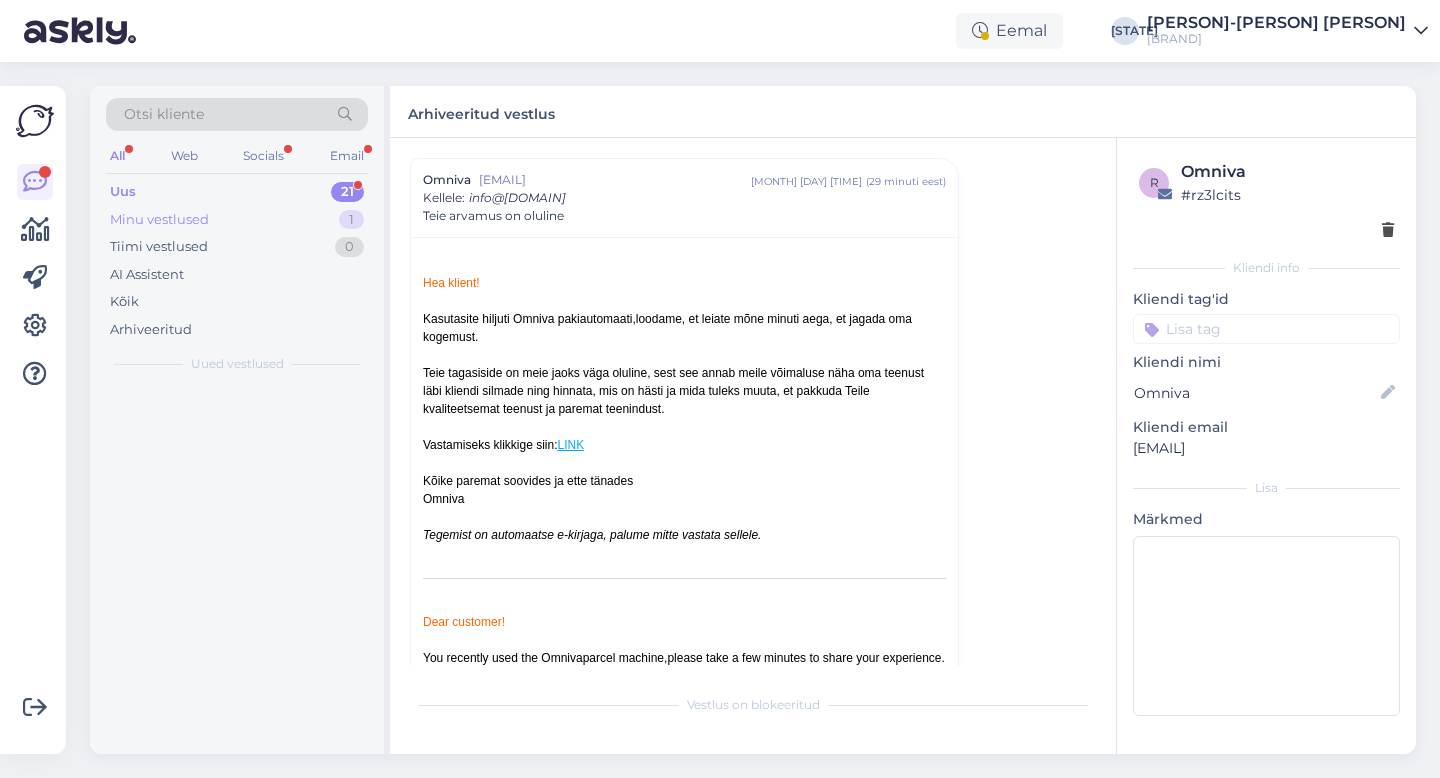 scroll, scrollTop: 0, scrollLeft: 0, axis: both 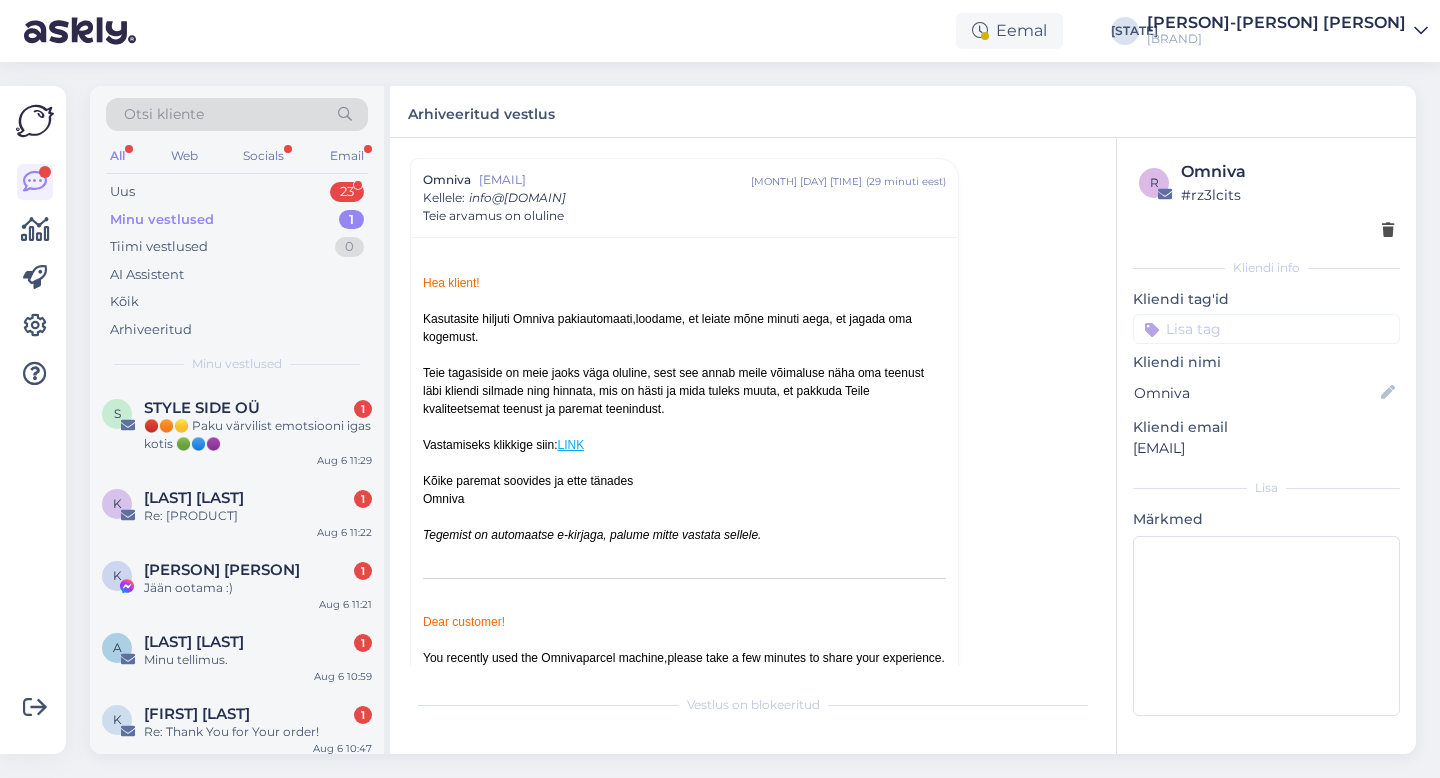 click on "Minu vestlused" at bounding box center (162, 220) 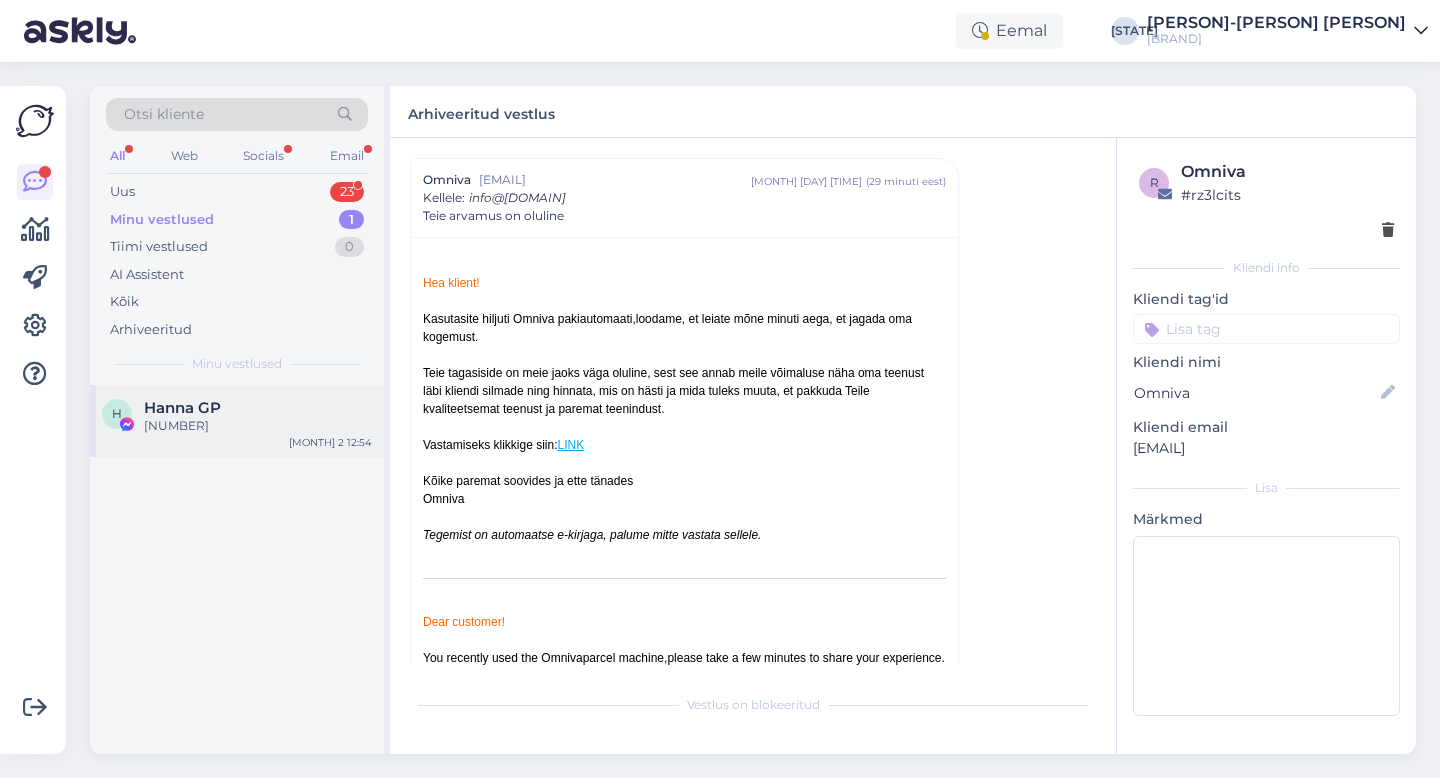 click on "Hanna GP" at bounding box center [182, 408] 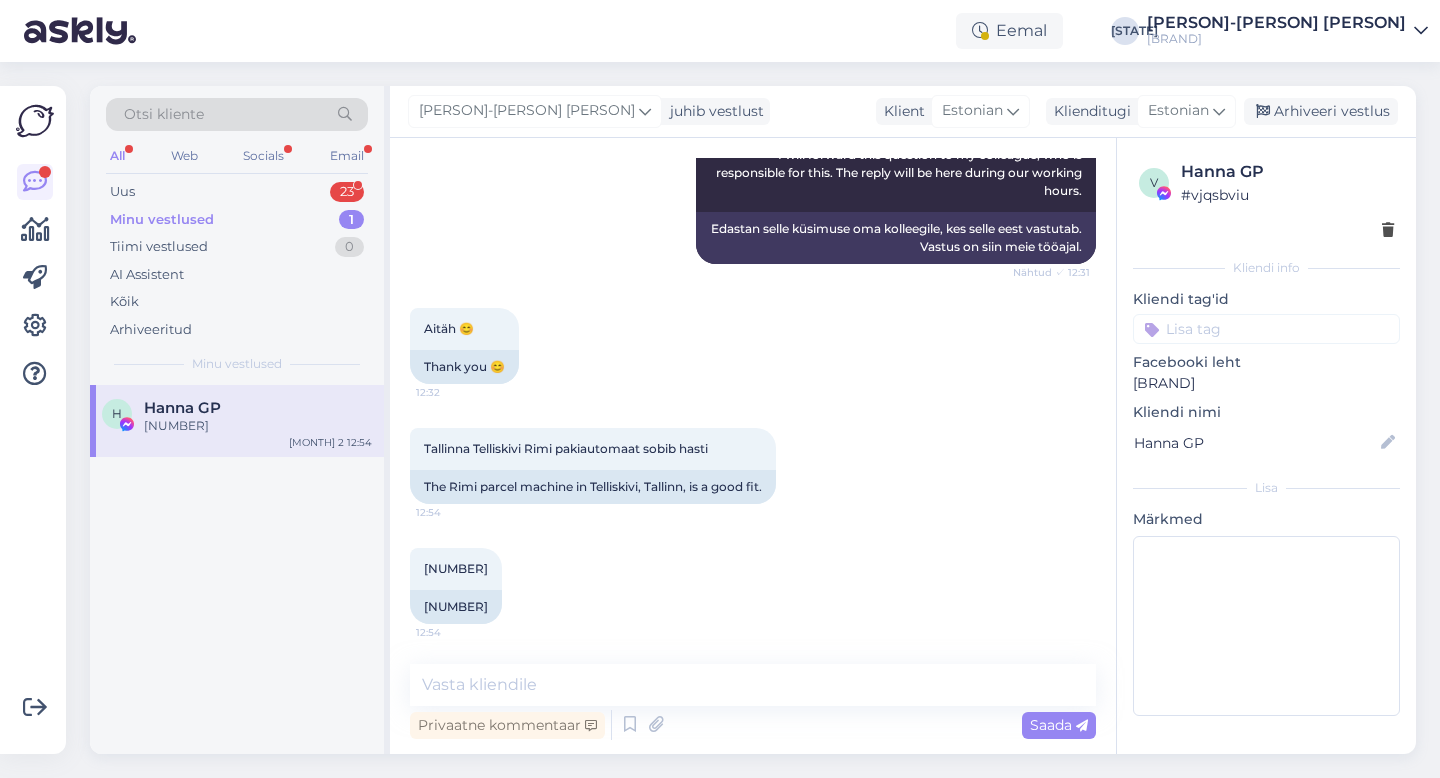 scroll, scrollTop: 599, scrollLeft: 0, axis: vertical 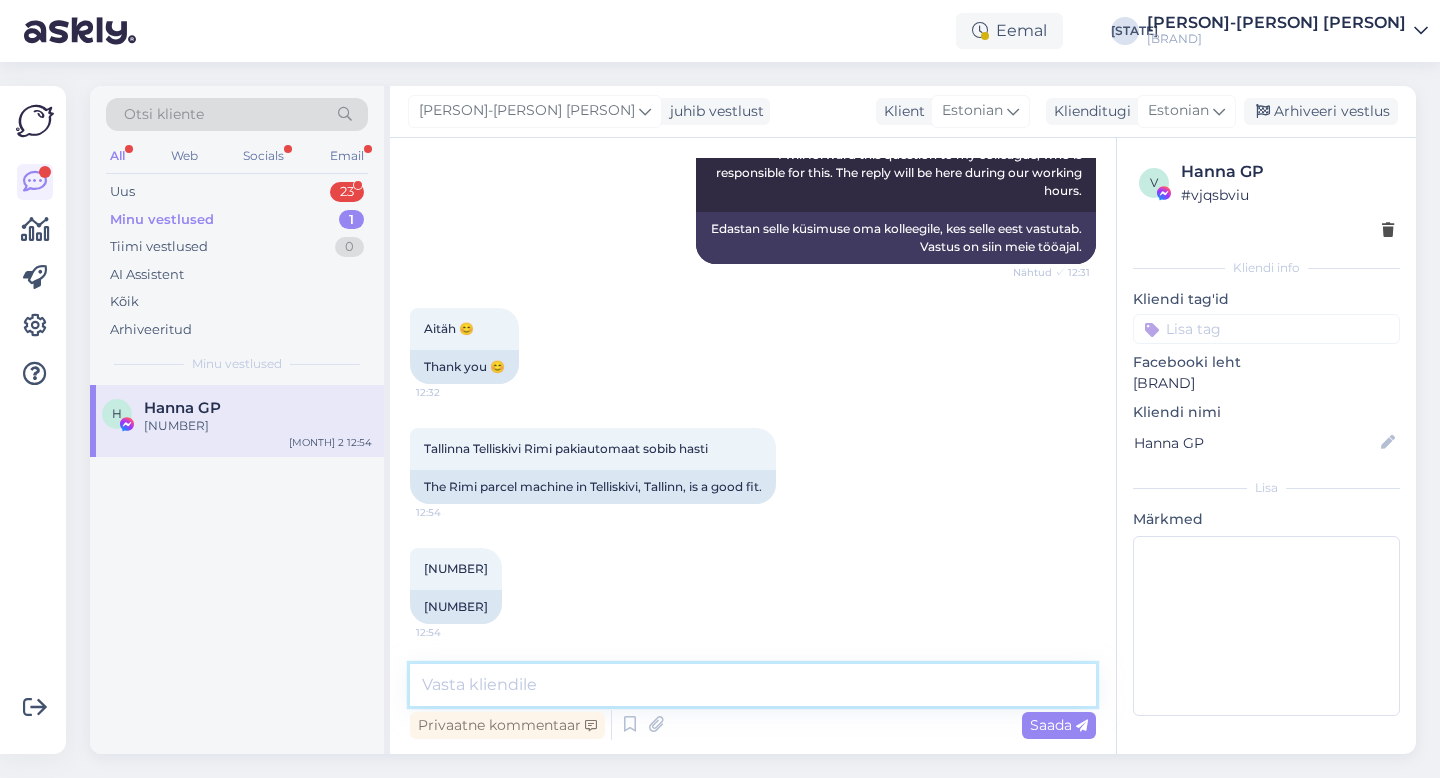 click at bounding box center (753, 685) 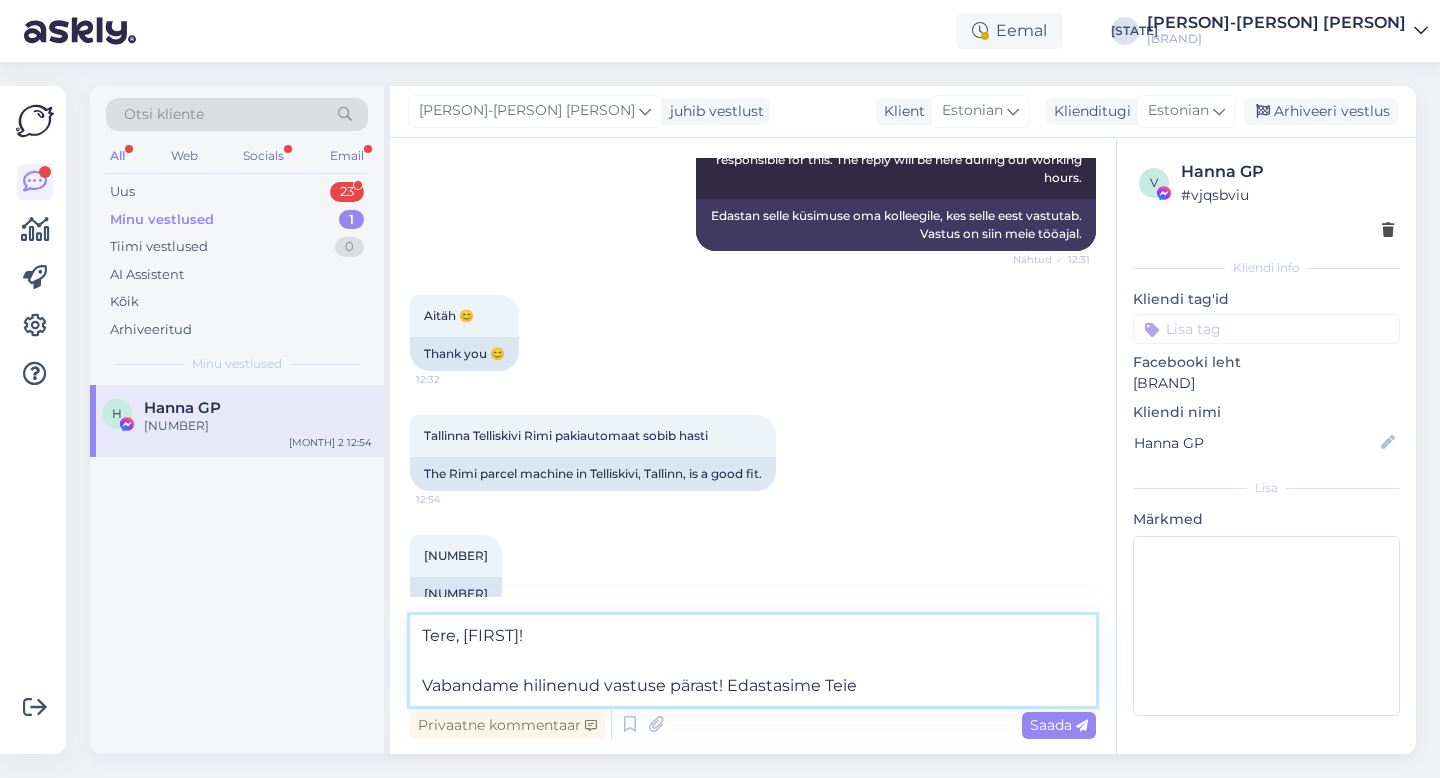 scroll, scrollTop: 648, scrollLeft: 0, axis: vertical 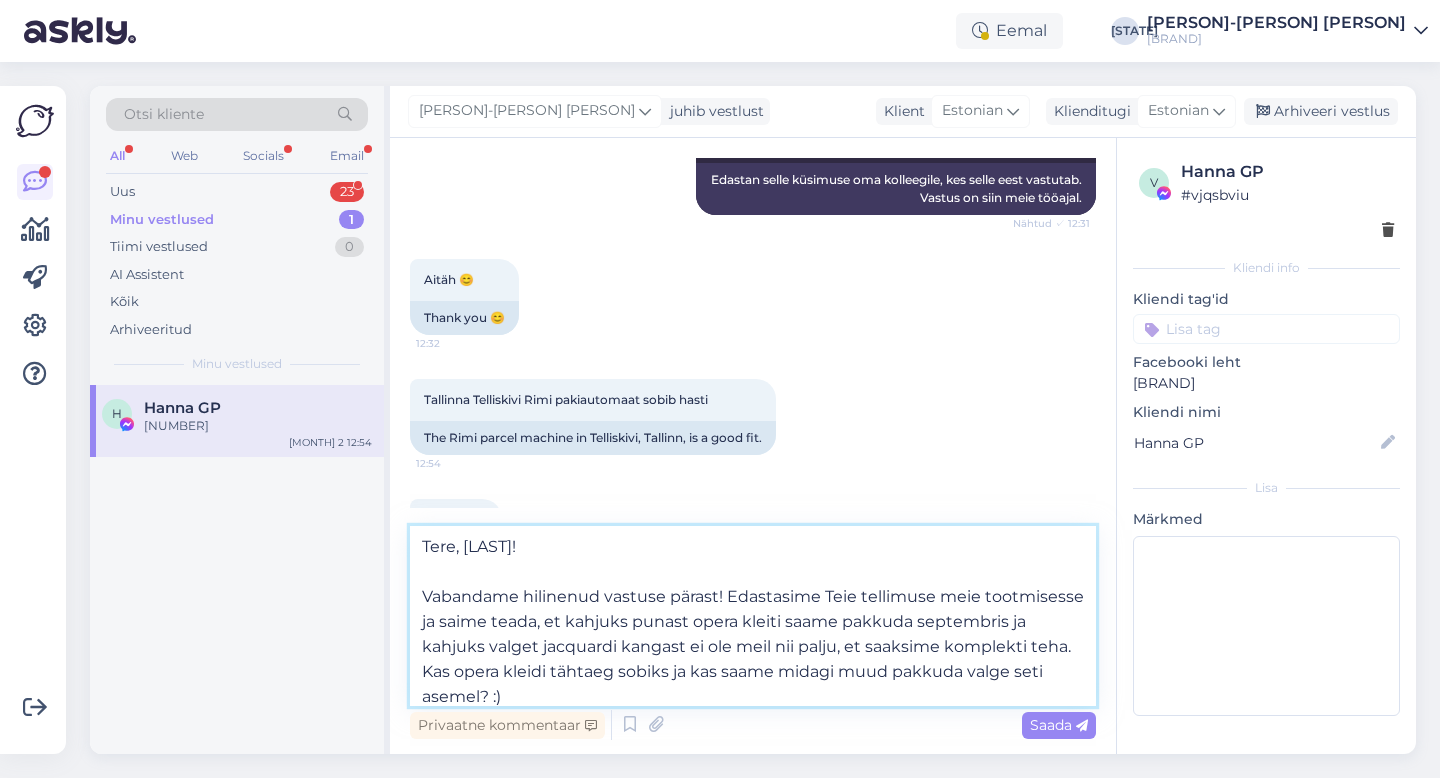 type on "Tere, [LAST]!
Vabandame hilinenud vastuse pärast! Edastasime Teie tellimuse meie tootmisesse ja saime teada, et kahjuks punast opera kleiti saame pakkuda septembris ja kahjuks valget jacquardi kangast ei ole meil nii palju, et saaksime komplekti teha.
Kas opera kleidi tähtaeg sobiks ja kas saame midagi muud pakkuda valge seti asemel? :)" 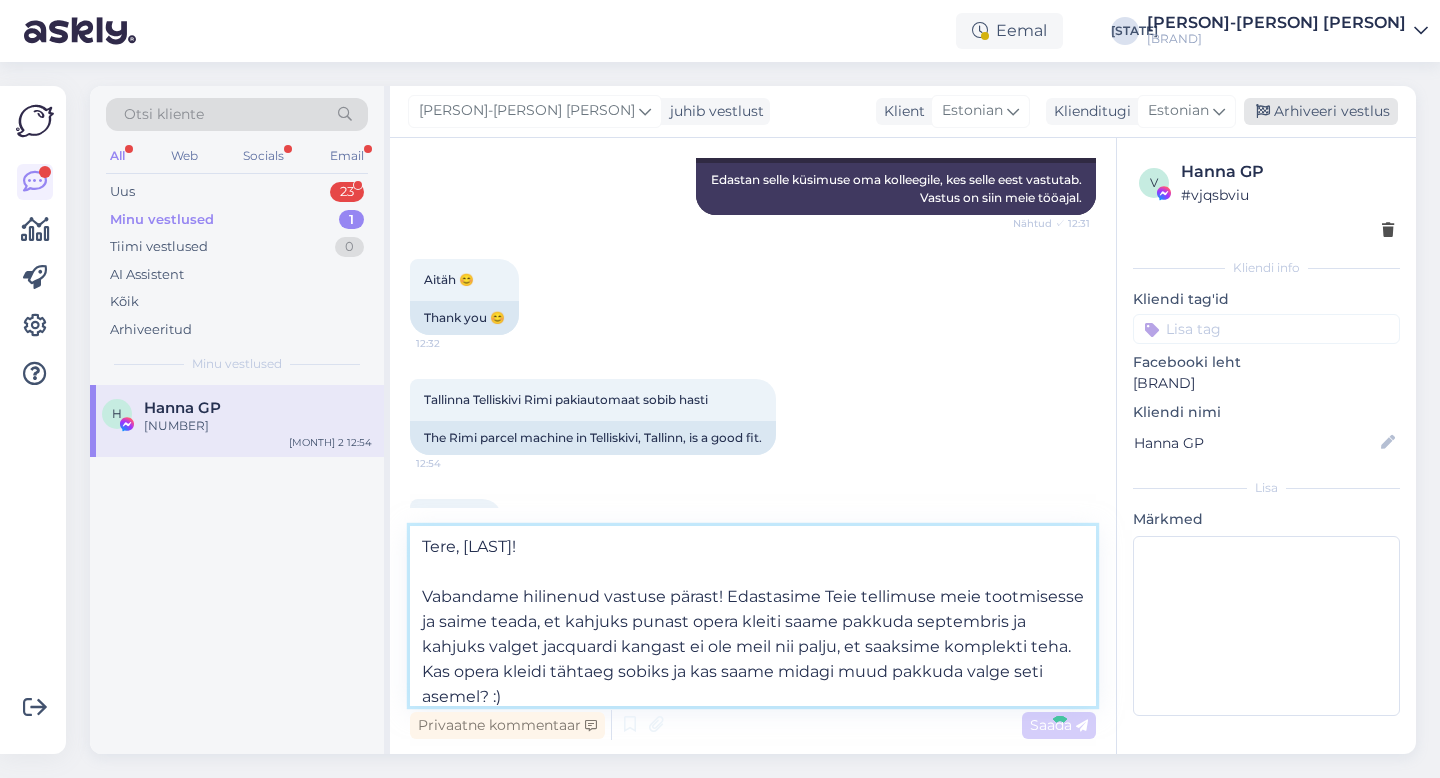 type 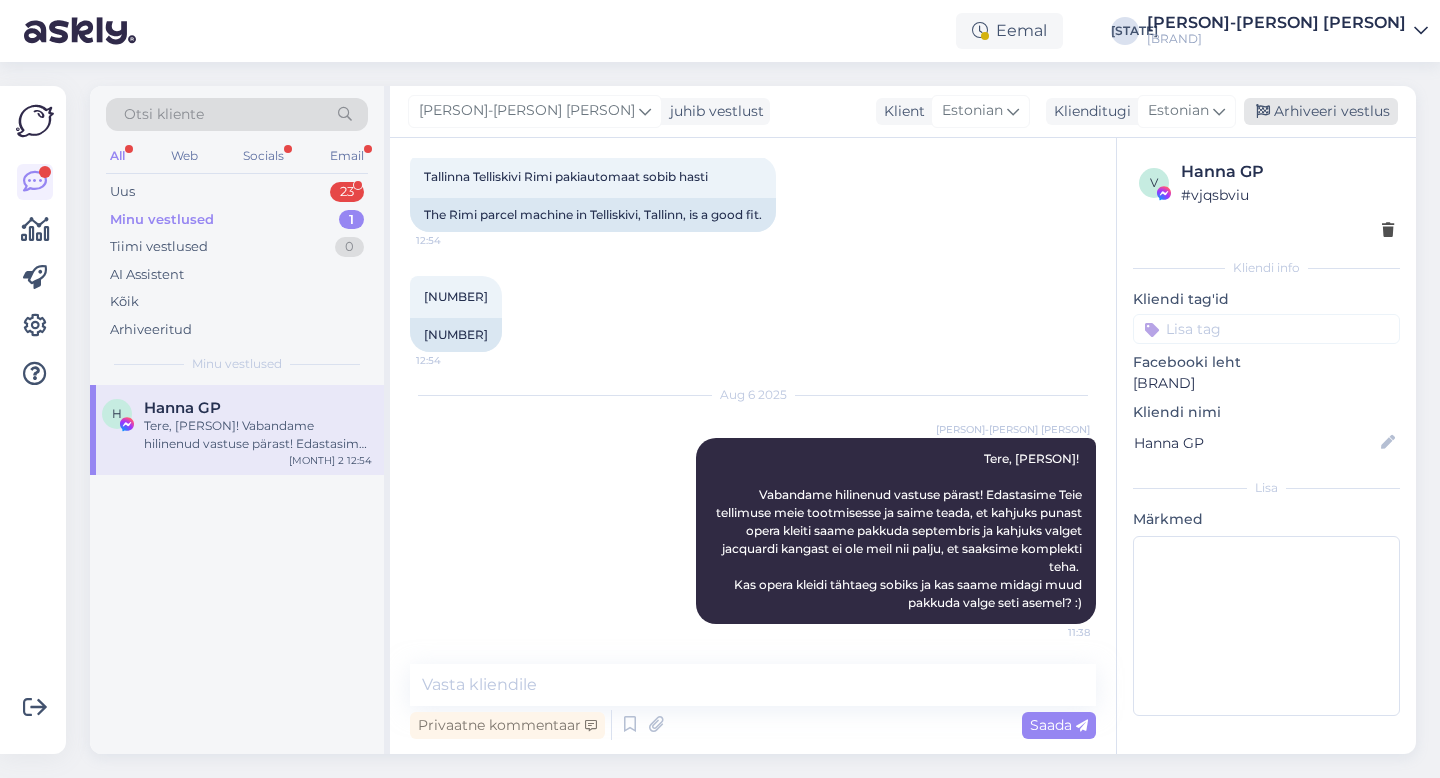 click on "Arhiveeri vestlus" at bounding box center [1321, 111] 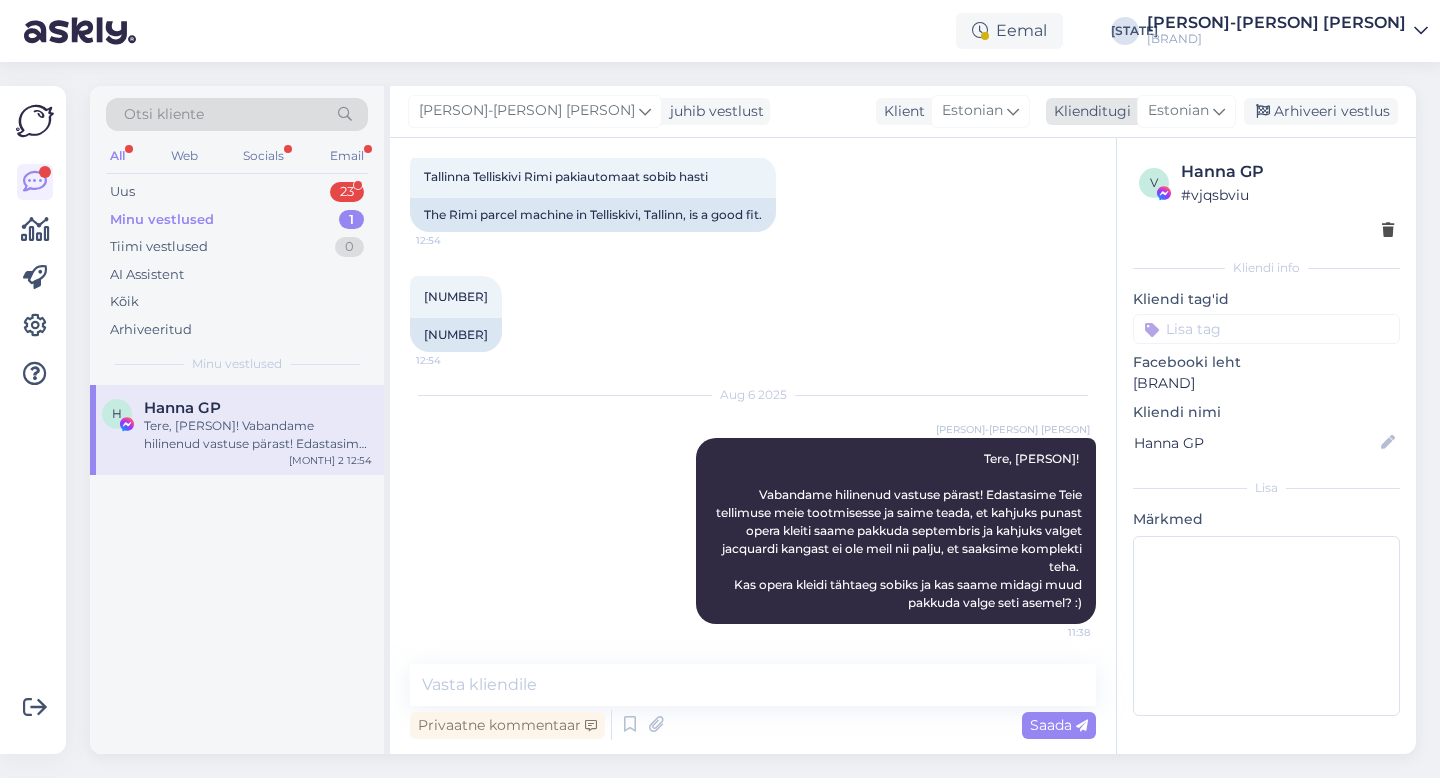 scroll, scrollTop: 878, scrollLeft: 0, axis: vertical 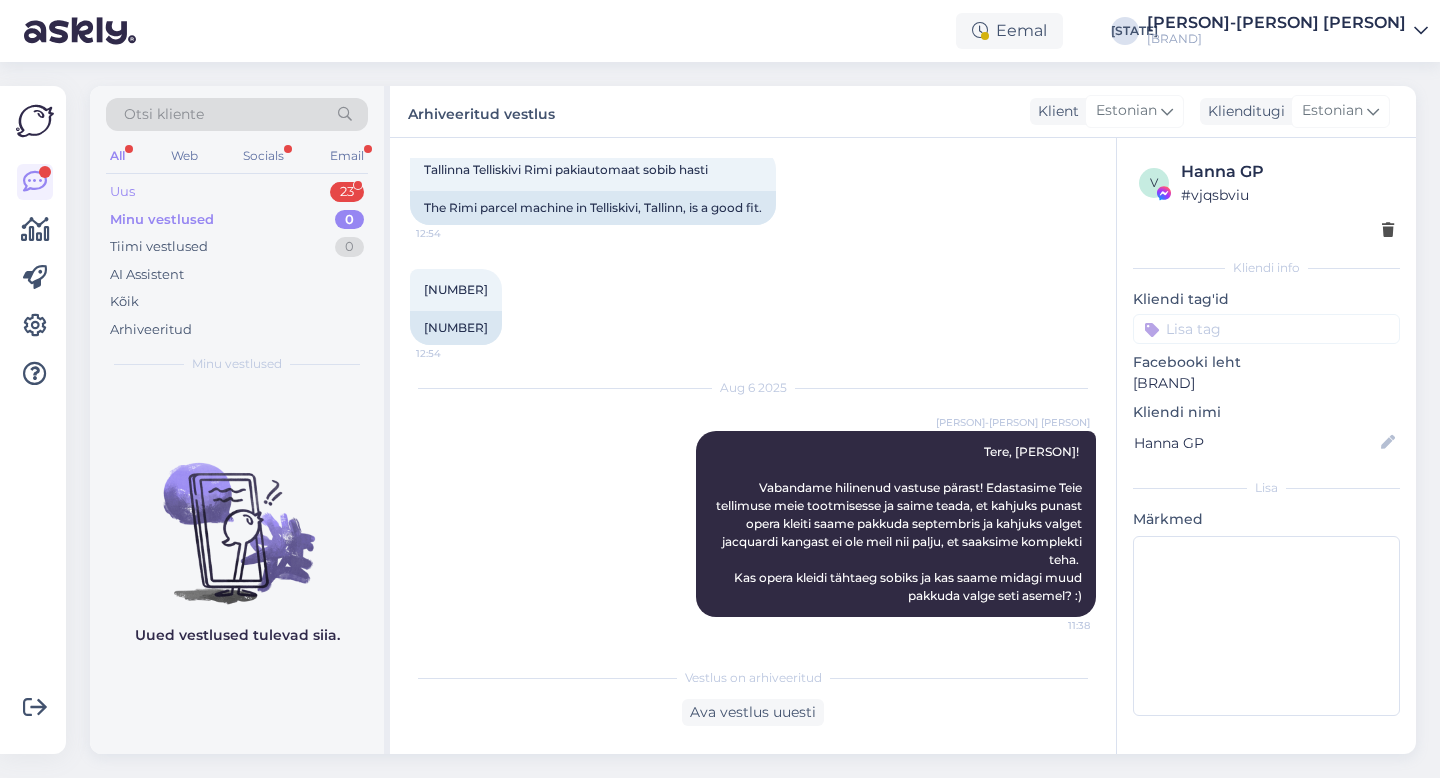 click on "Uus 23" at bounding box center (237, 192) 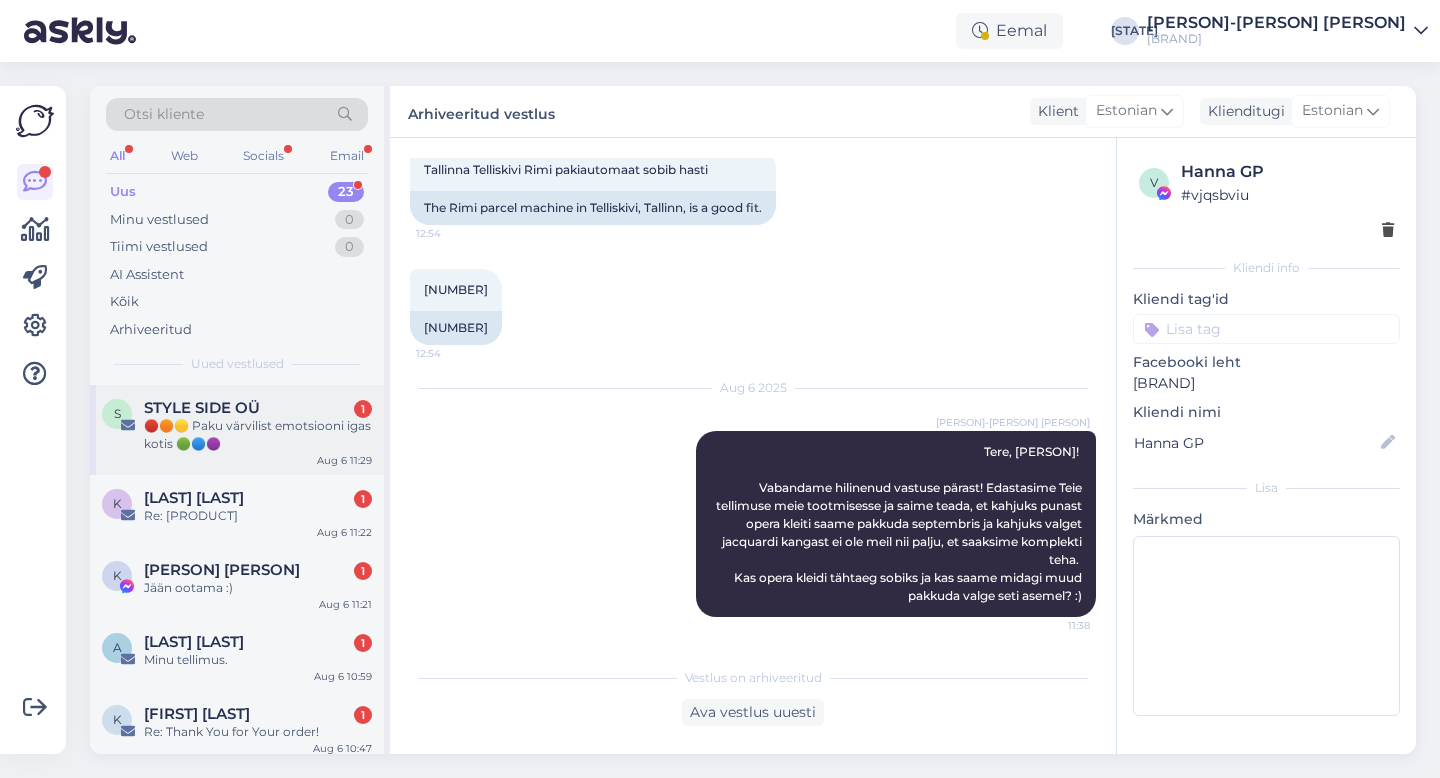 click on "🔴🟠🟡 Paku värvilist emotsiooni igas kotis 🟢🔵🟣" at bounding box center (258, 435) 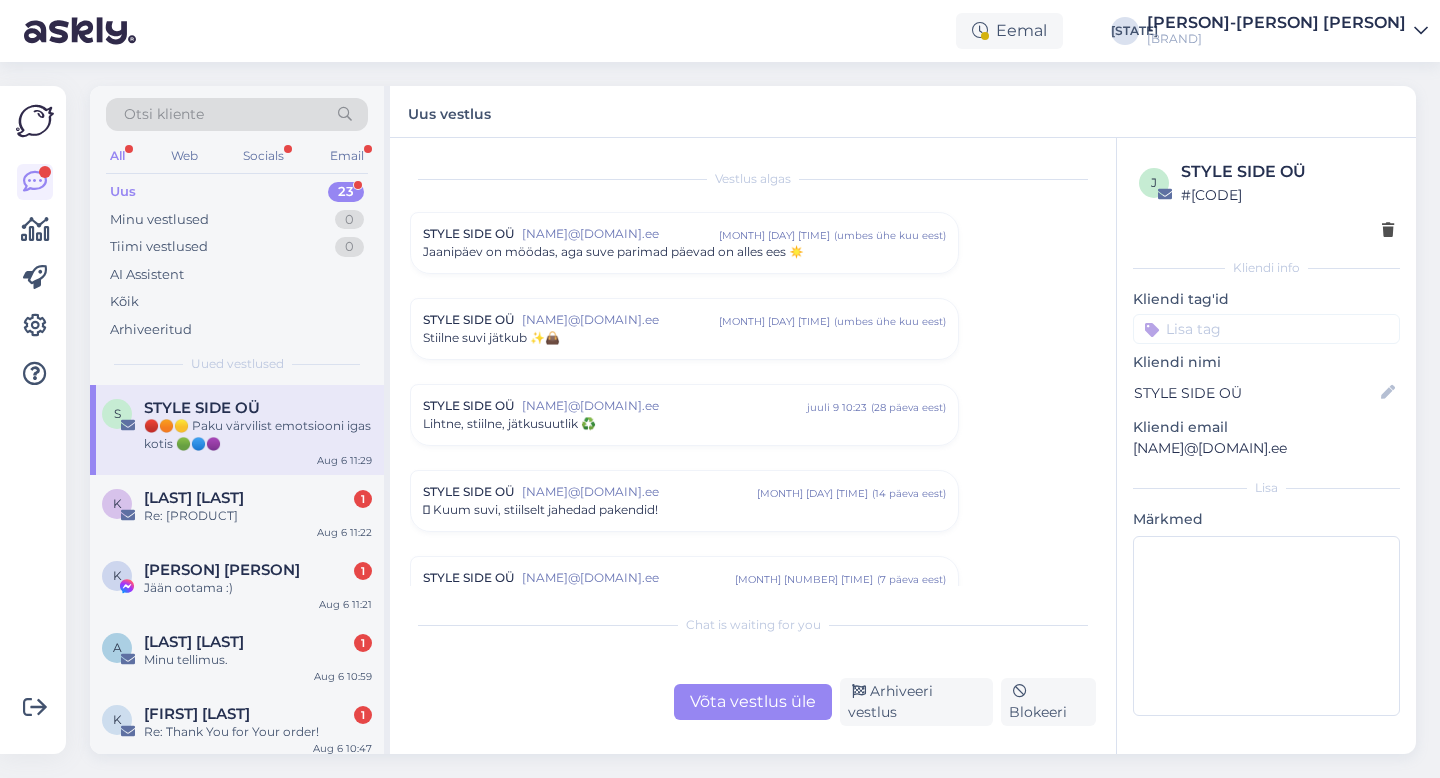scroll, scrollTop: 188, scrollLeft: 0, axis: vertical 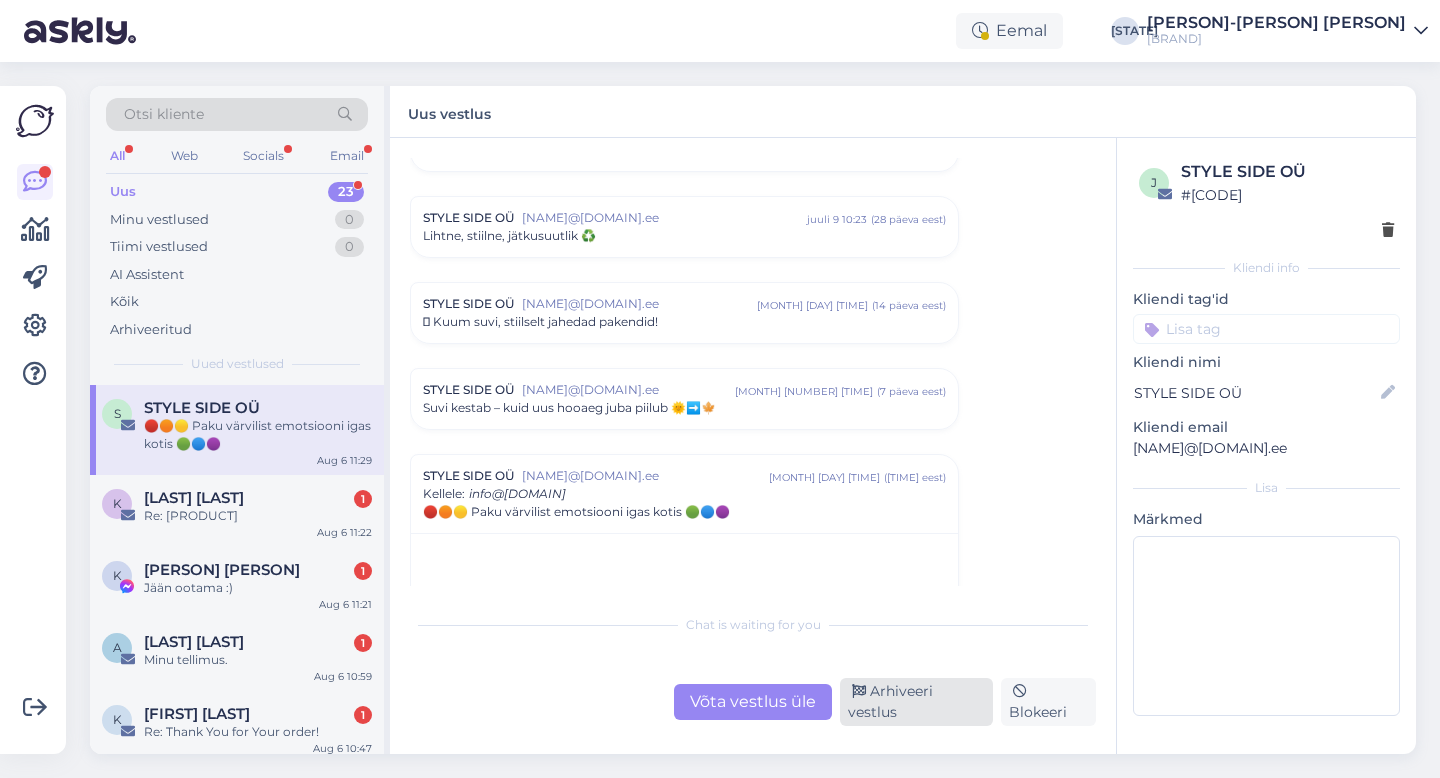 click on "Arhiveeri vestlus" at bounding box center (916, 702) 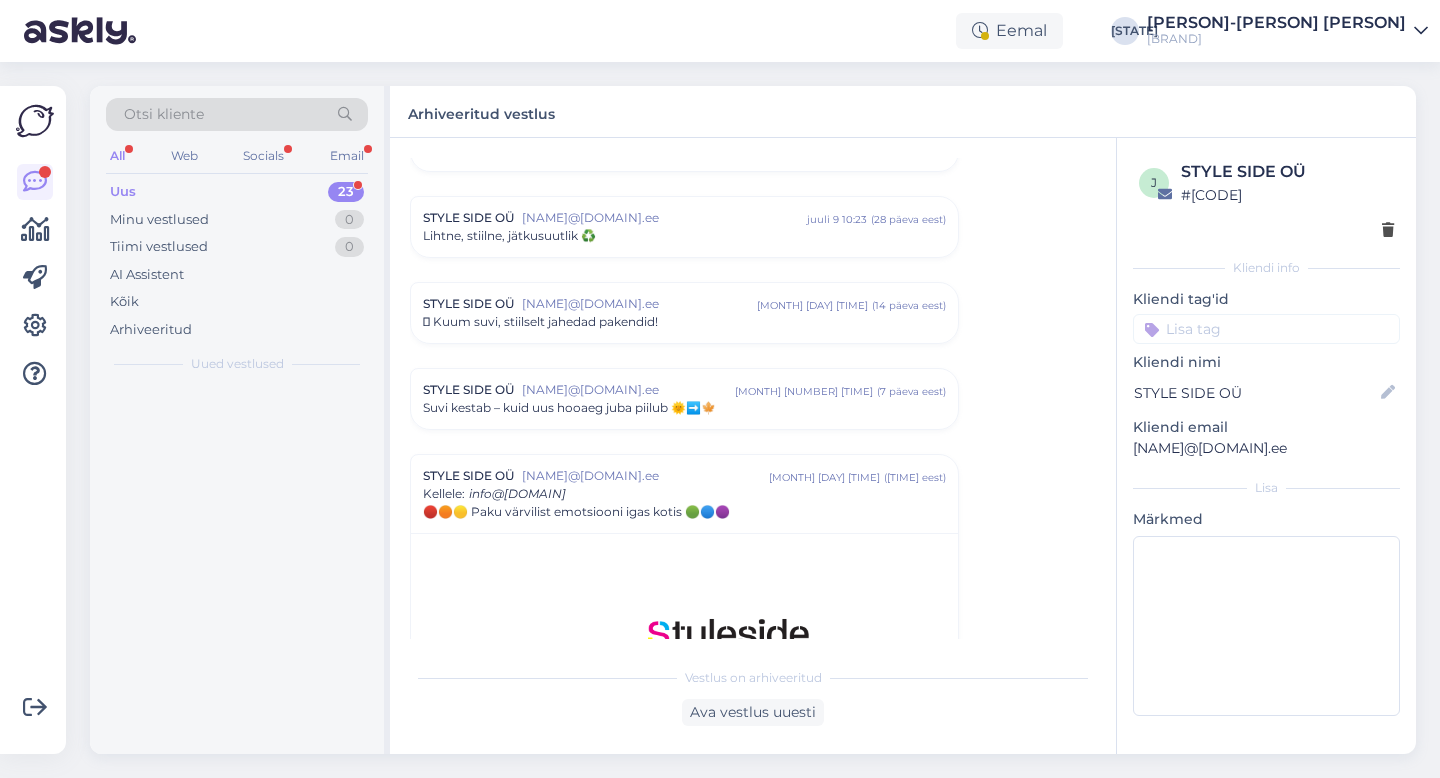 scroll, scrollTop: 484, scrollLeft: 0, axis: vertical 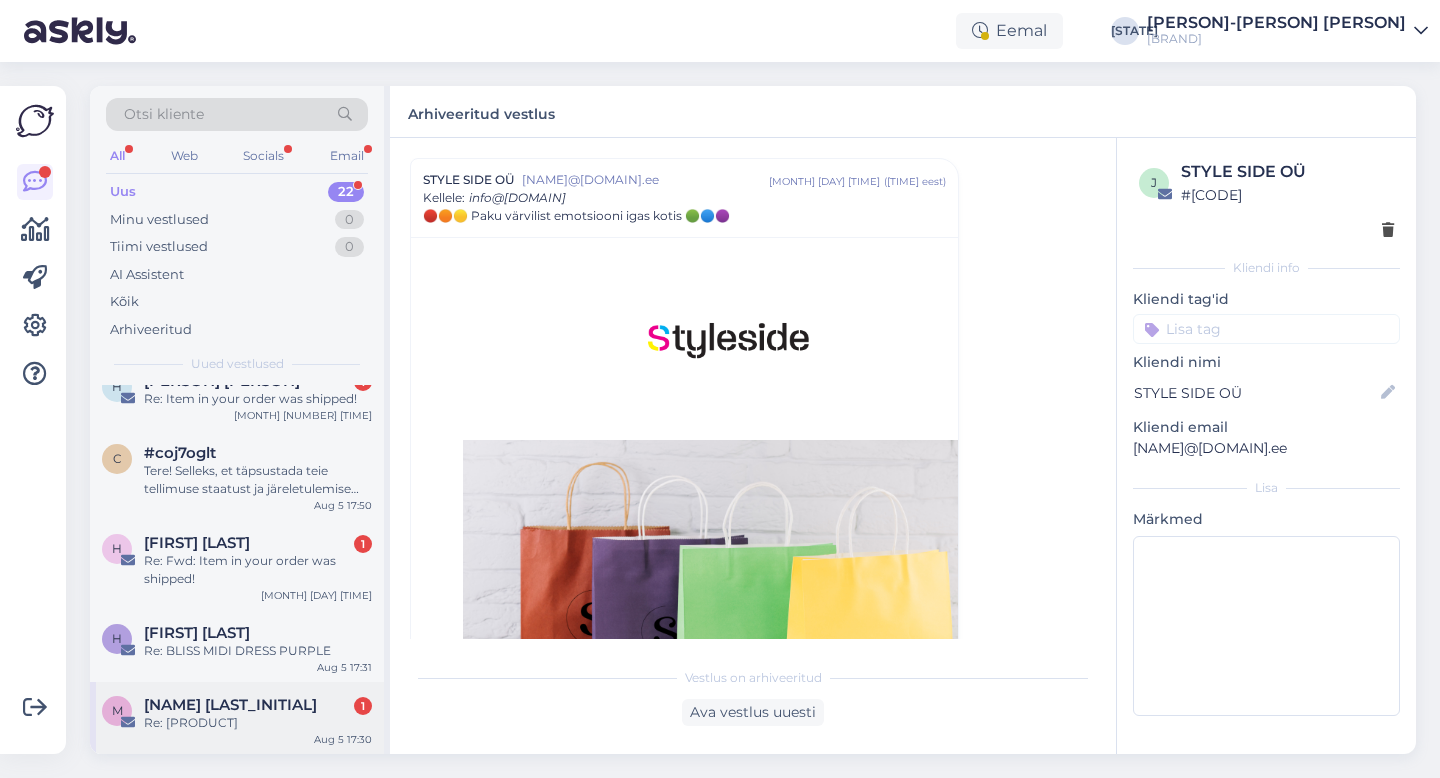 click on "Re: [PRODUCT]" at bounding box center (258, 723) 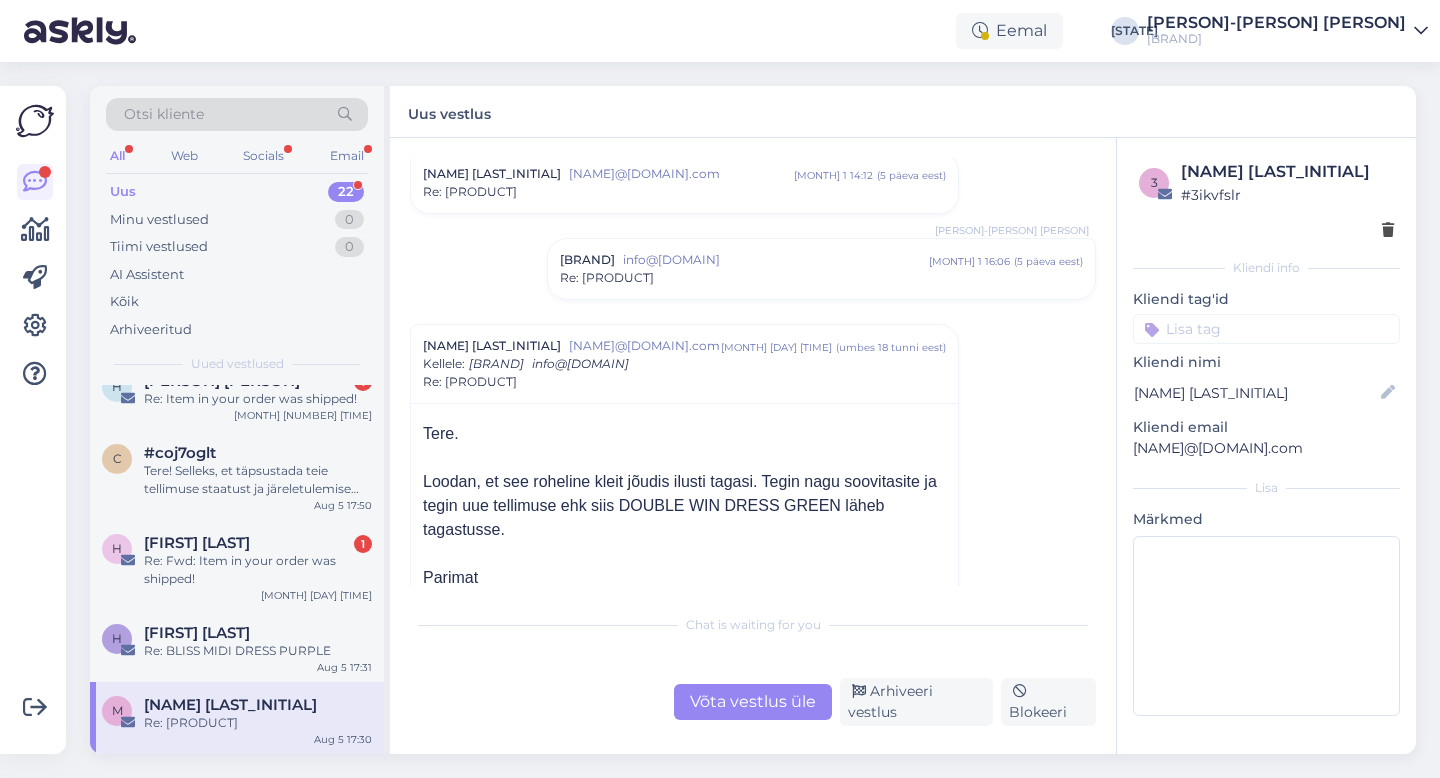 scroll, scrollTop: 1586, scrollLeft: 0, axis: vertical 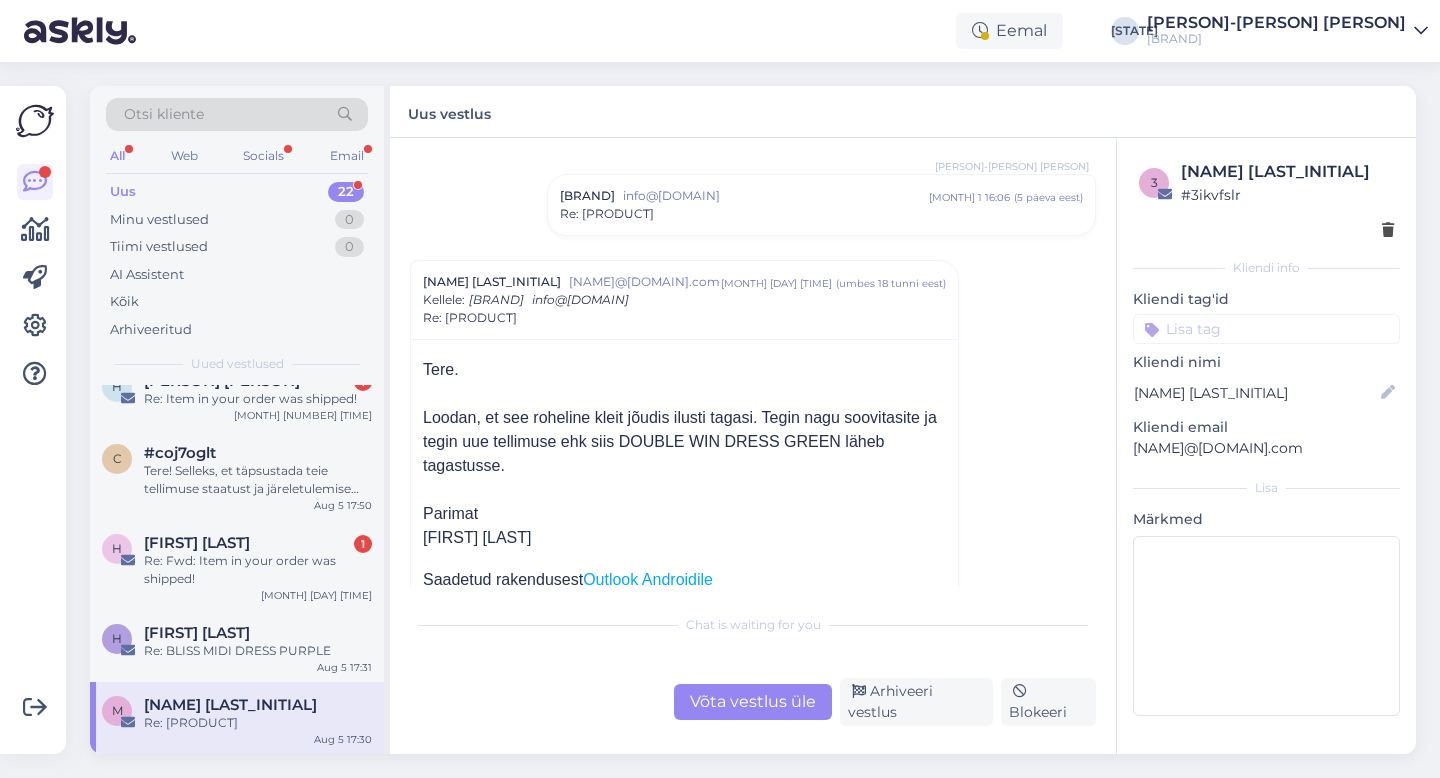 click on "Võta vestlus üle" at bounding box center [753, 702] 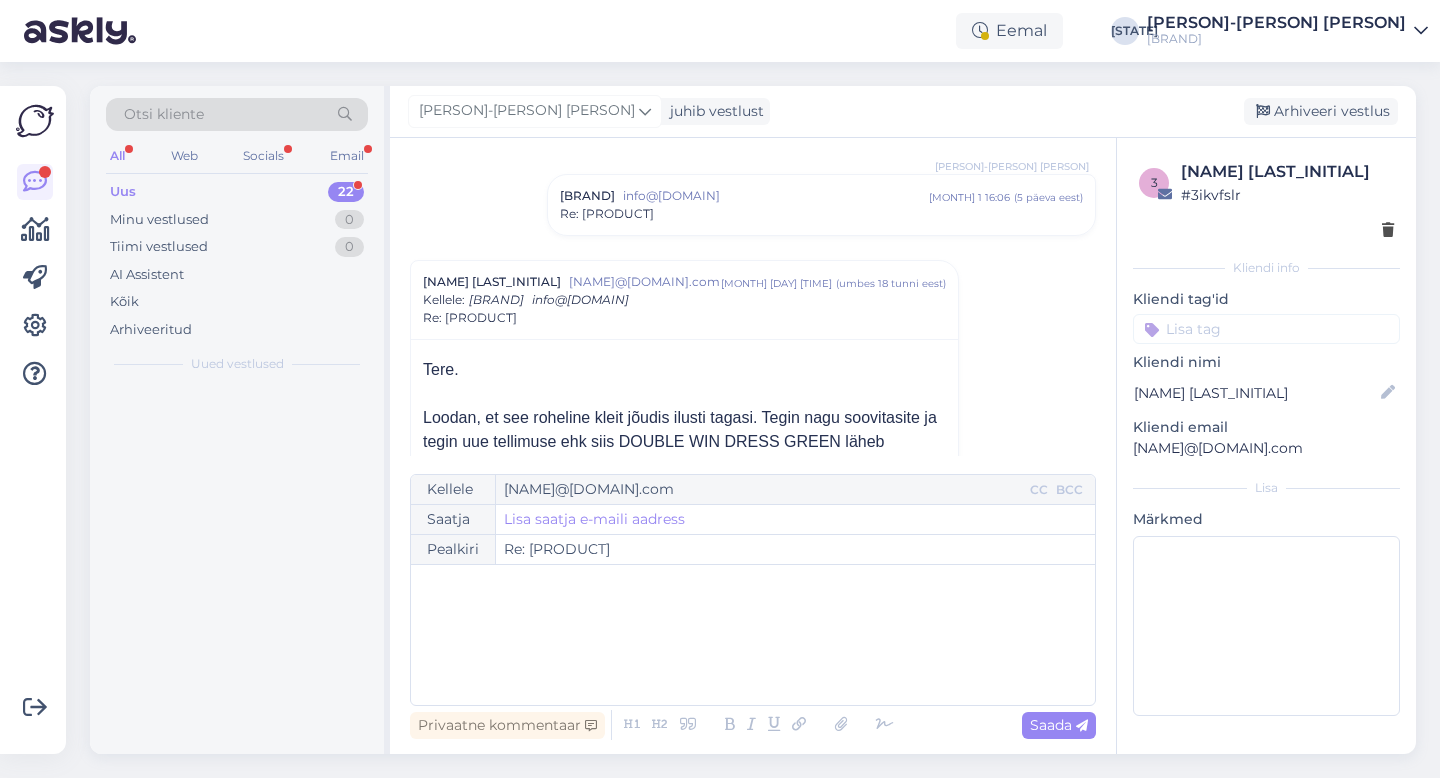 scroll, scrollTop: 1688, scrollLeft: 0, axis: vertical 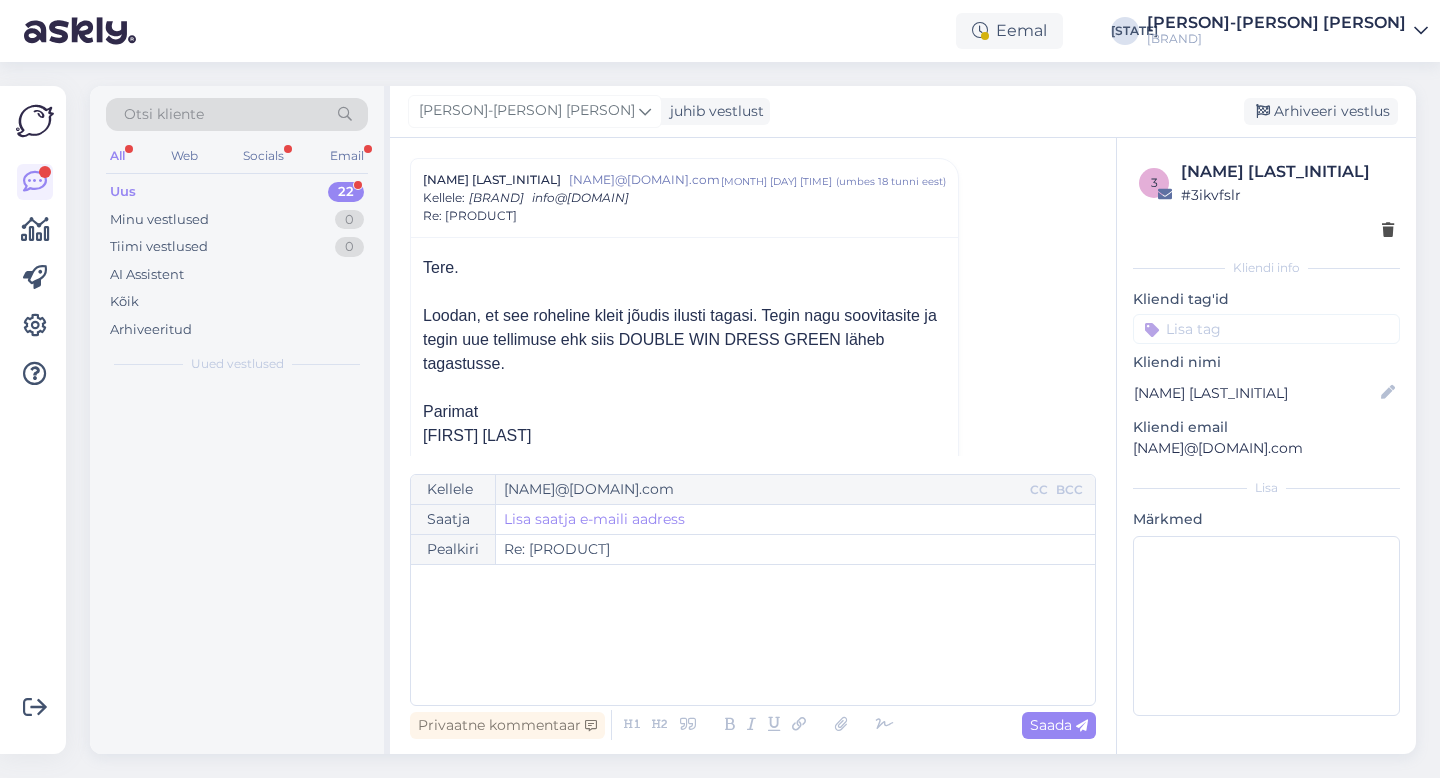 click on "﻿" at bounding box center [753, 635] 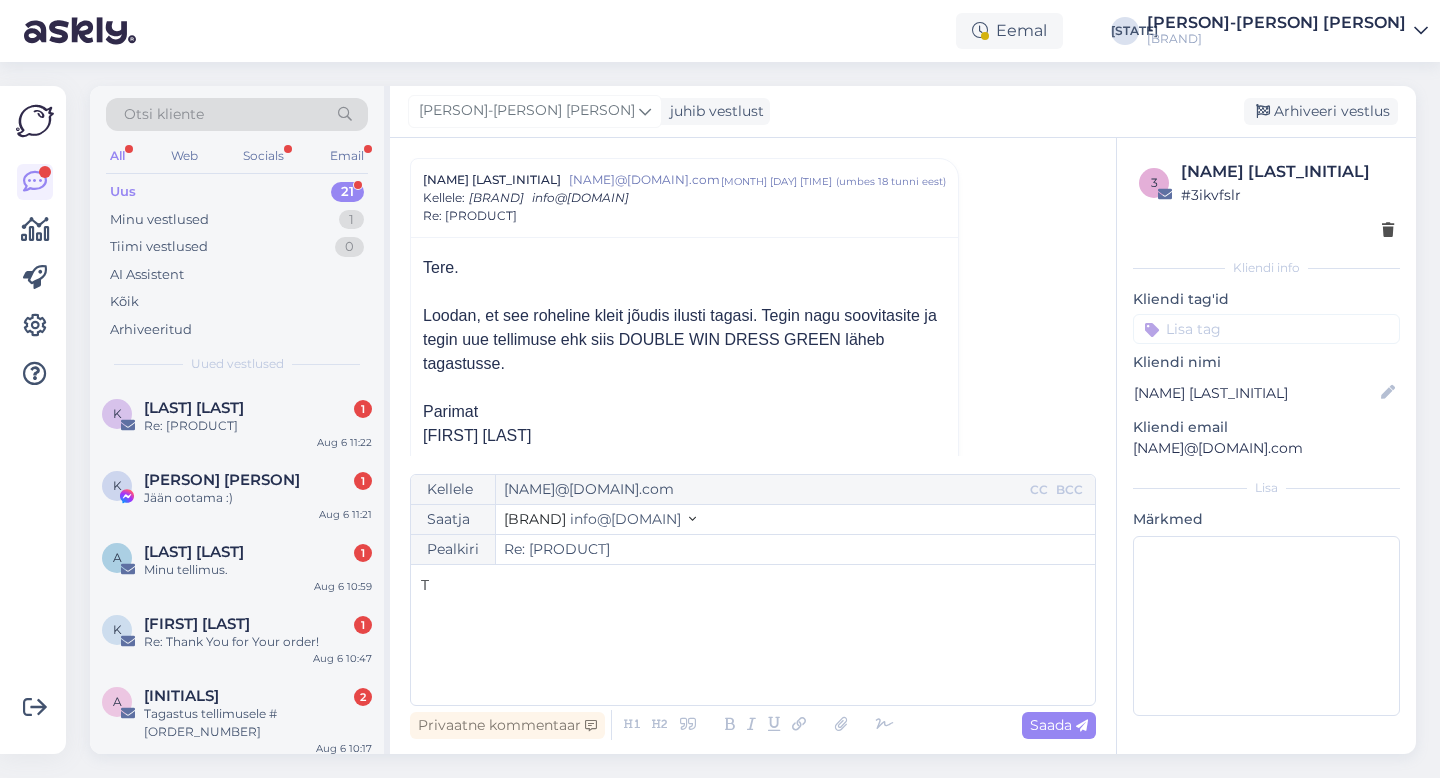 type 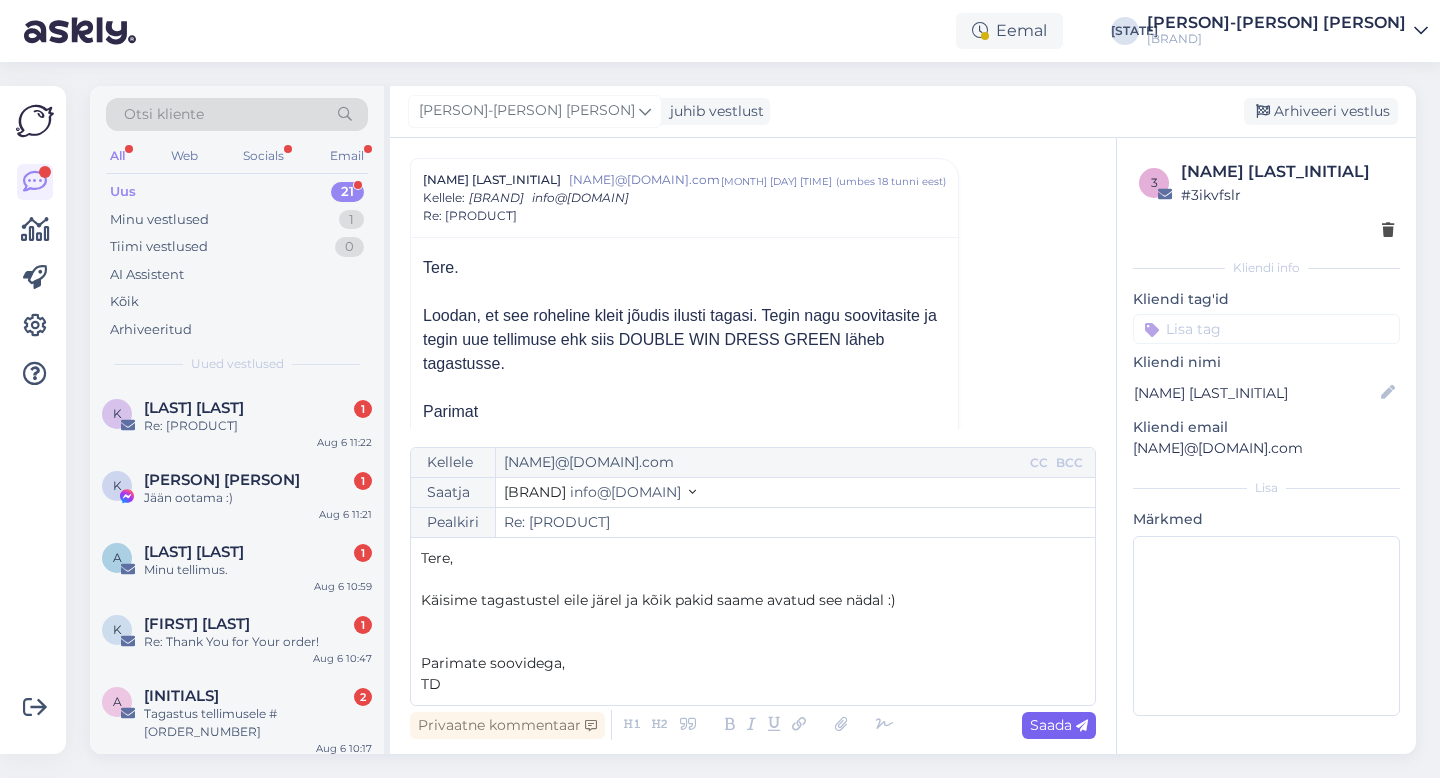 click on "Saada" at bounding box center [1059, 725] 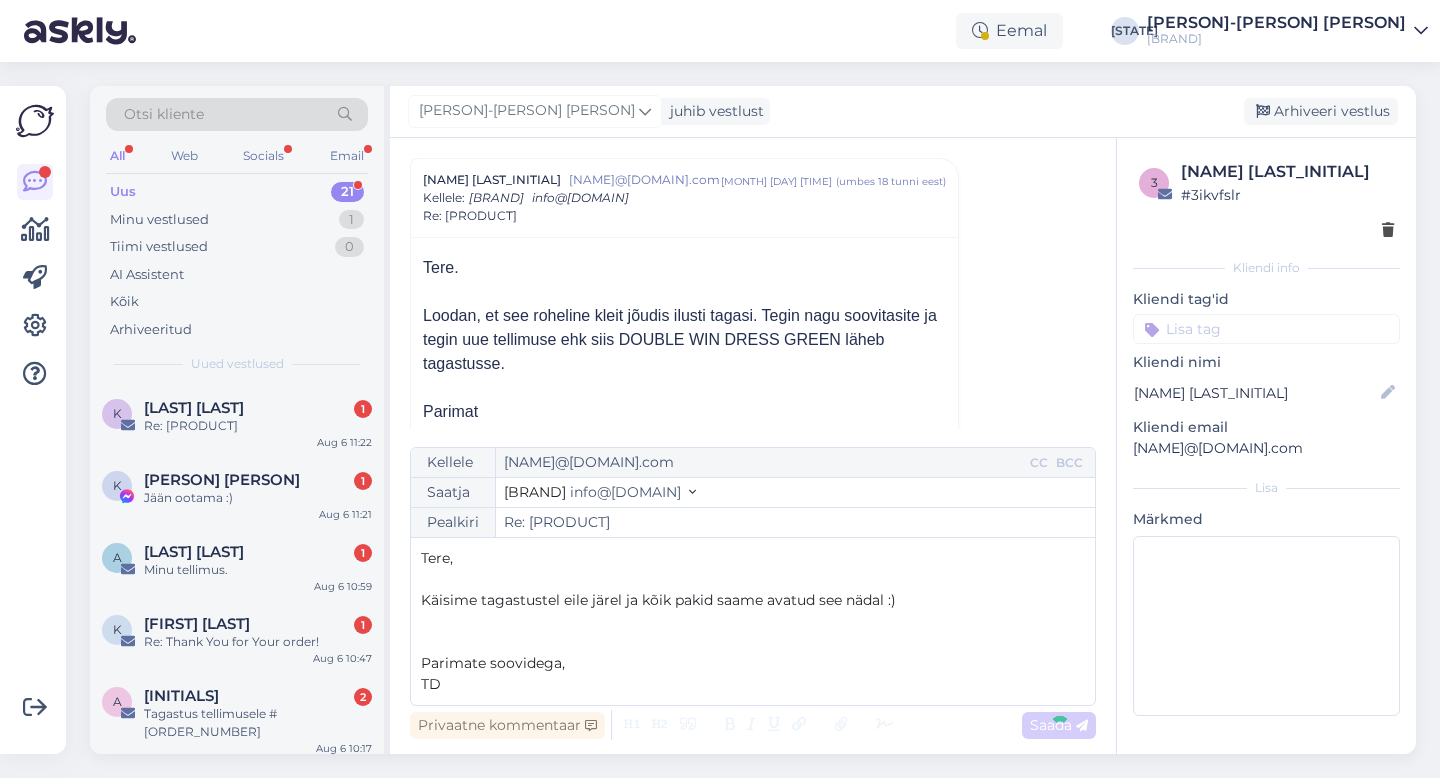 type on "Re: Re: Item in your order is ready for pickup!" 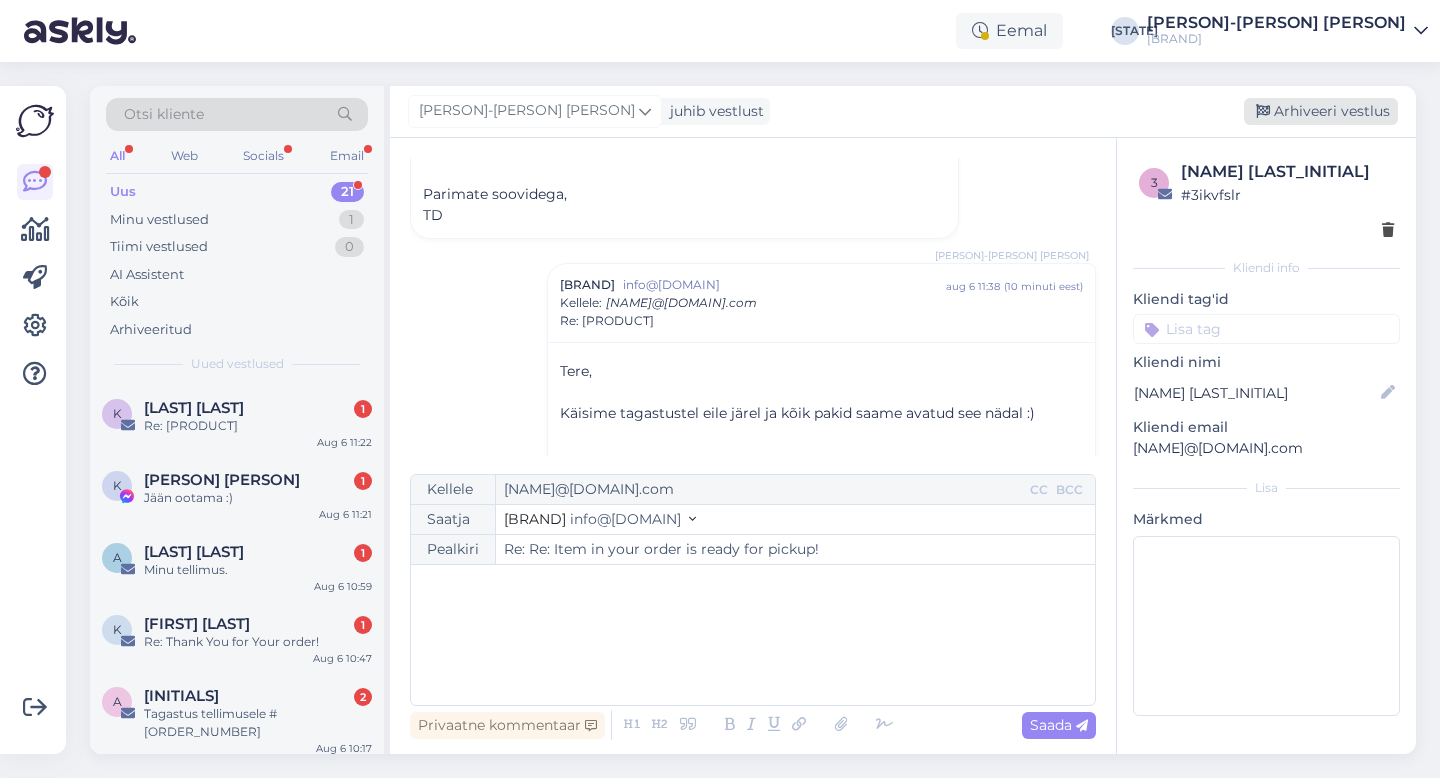 click on "Arhiveeri vestlus" at bounding box center (1321, 111) 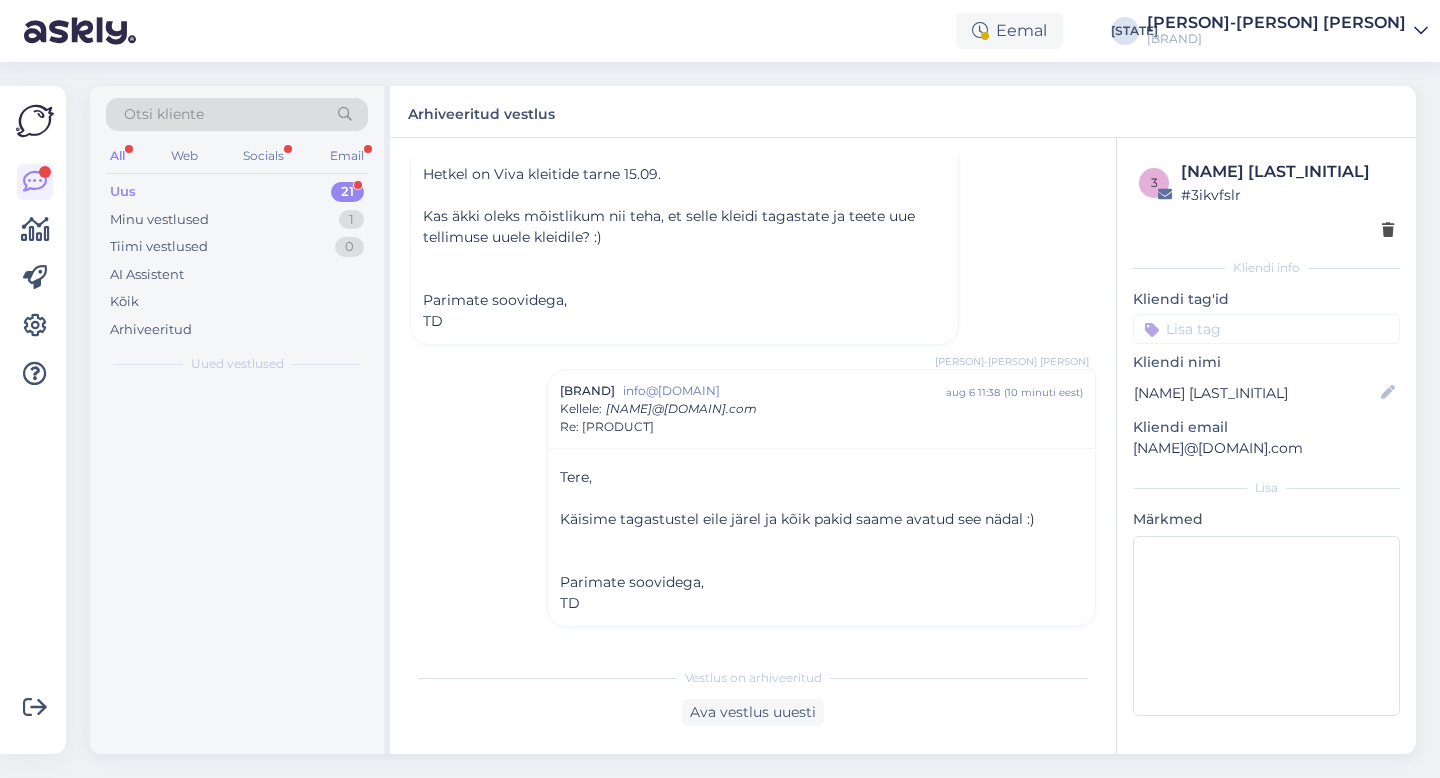 scroll, scrollTop: 2344, scrollLeft: 0, axis: vertical 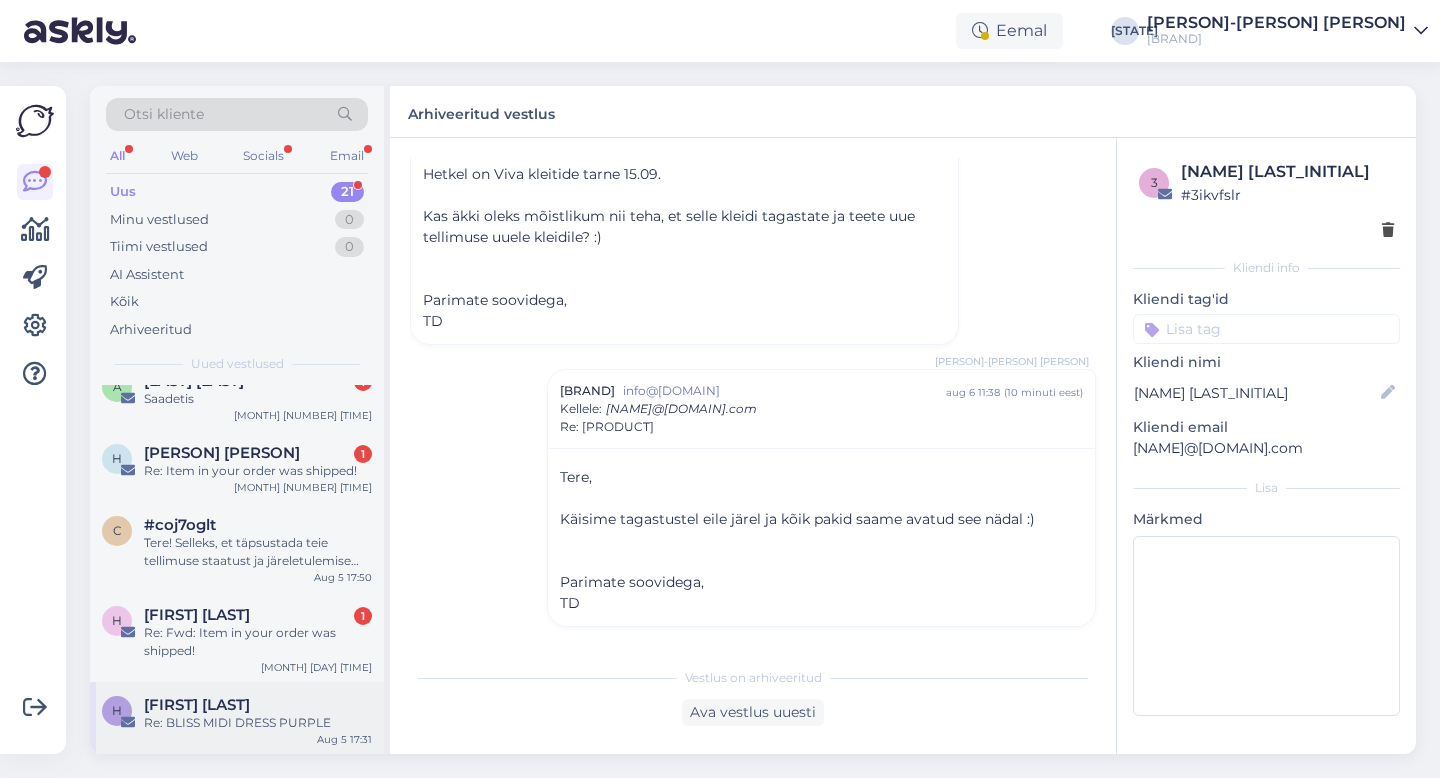 click on "h [FIRST] [LAST] Re: BLISS MIDI DRESS PURPLE [MONTH] 5 17:31" at bounding box center [237, 718] 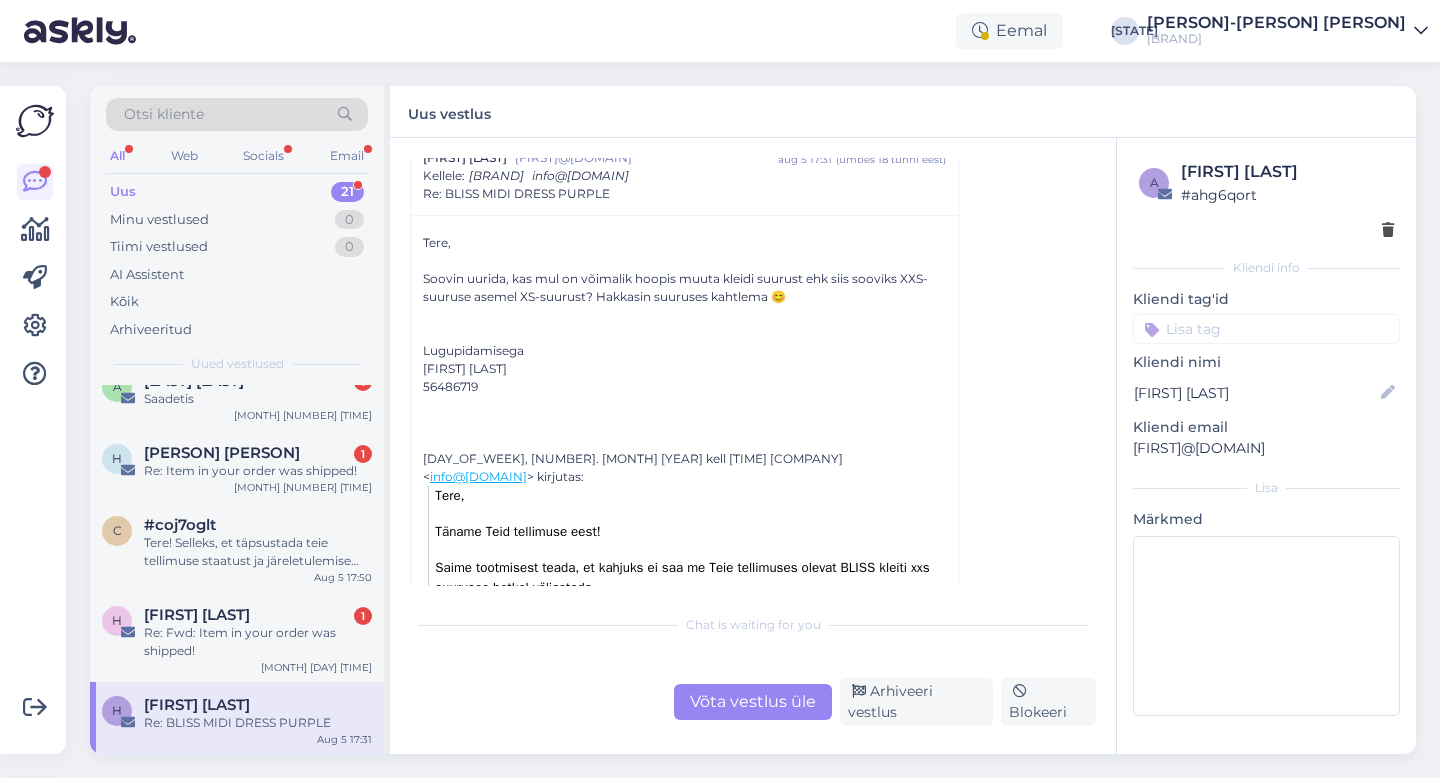scroll, scrollTop: 78, scrollLeft: 0, axis: vertical 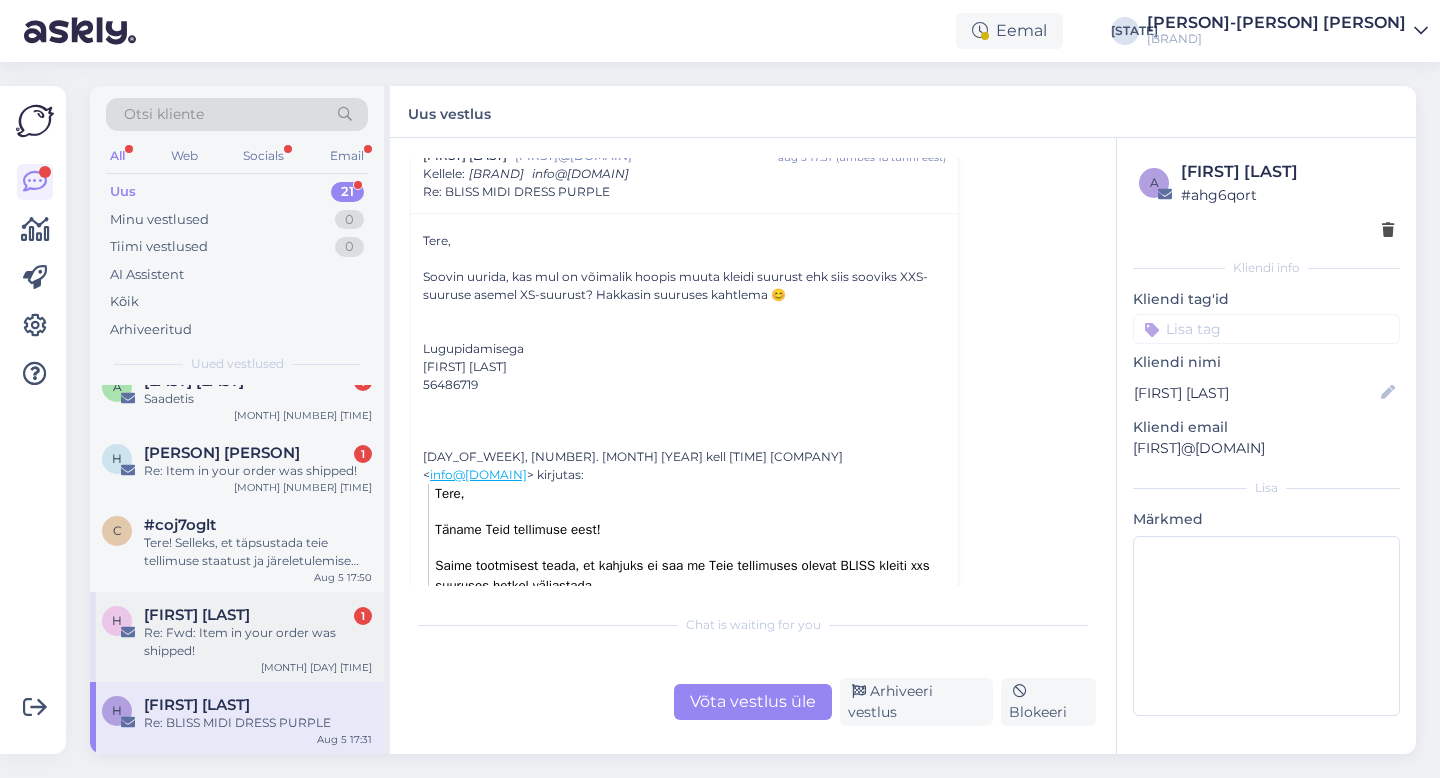 click on "Re: Fwd: Item in your order was shipped!" at bounding box center [258, 642] 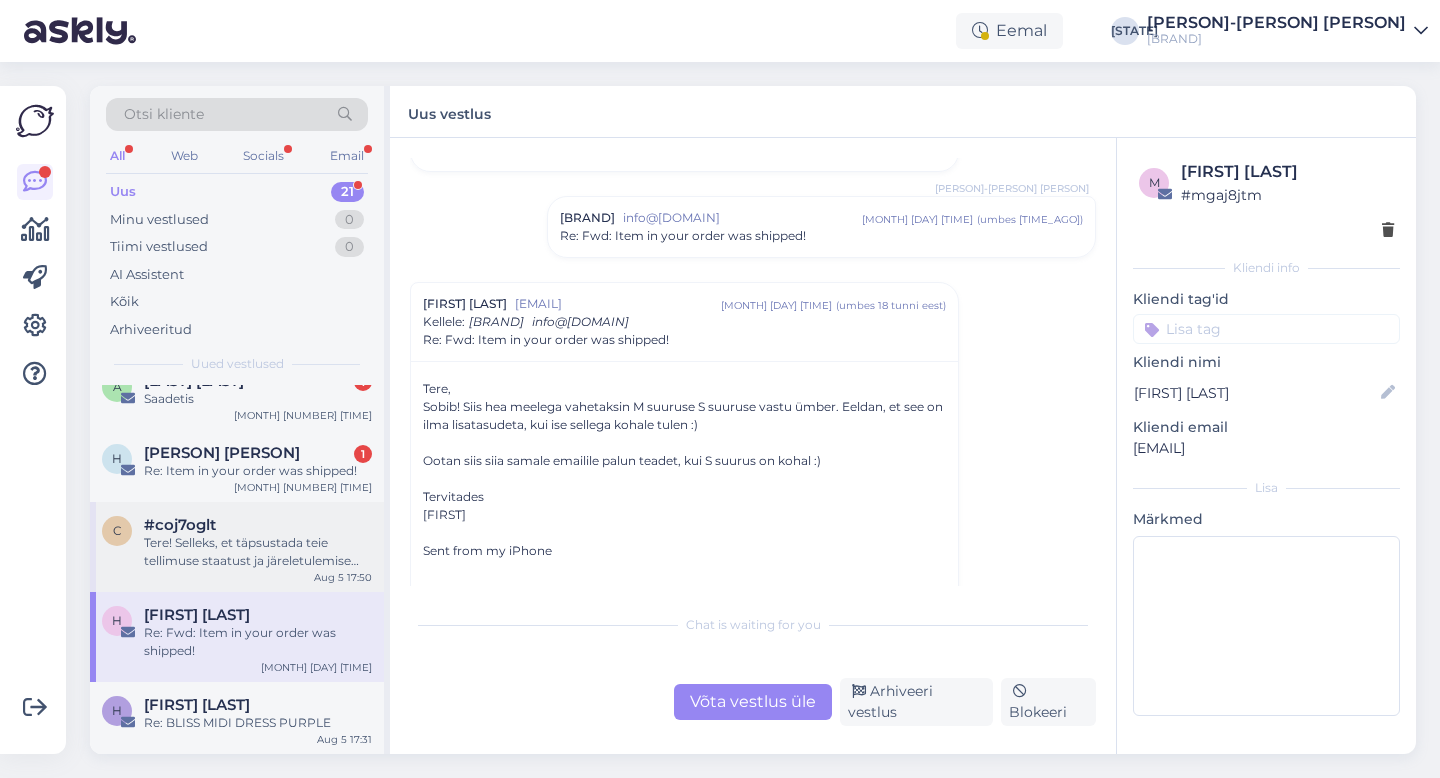 scroll, scrollTop: 107, scrollLeft: 0, axis: vertical 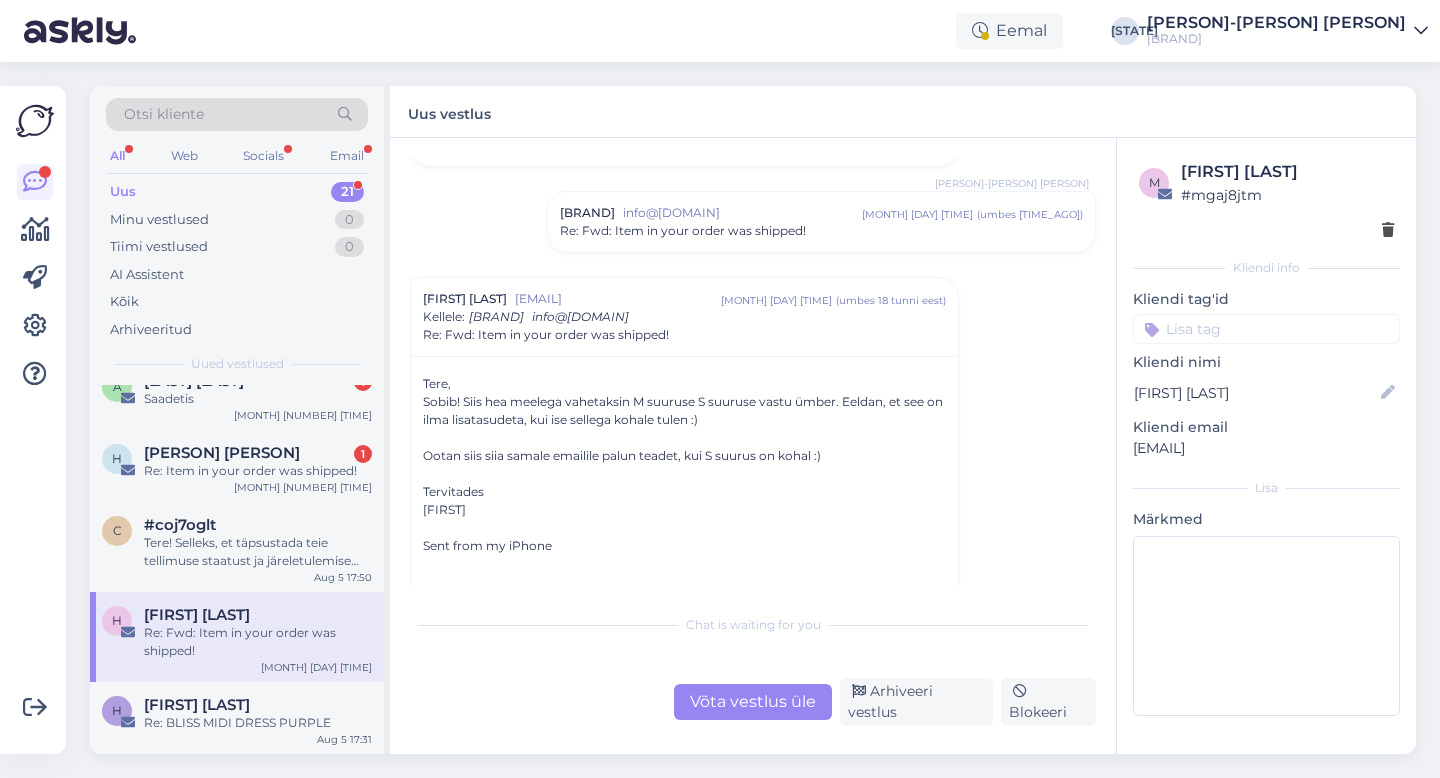 click on "[COMPANY] [EMAIL] [MONTH] [DAY] [TIME] ( umbes 22 tunni eest ) Re: Fwd: Item in your order was shipped!" at bounding box center (821, 222) 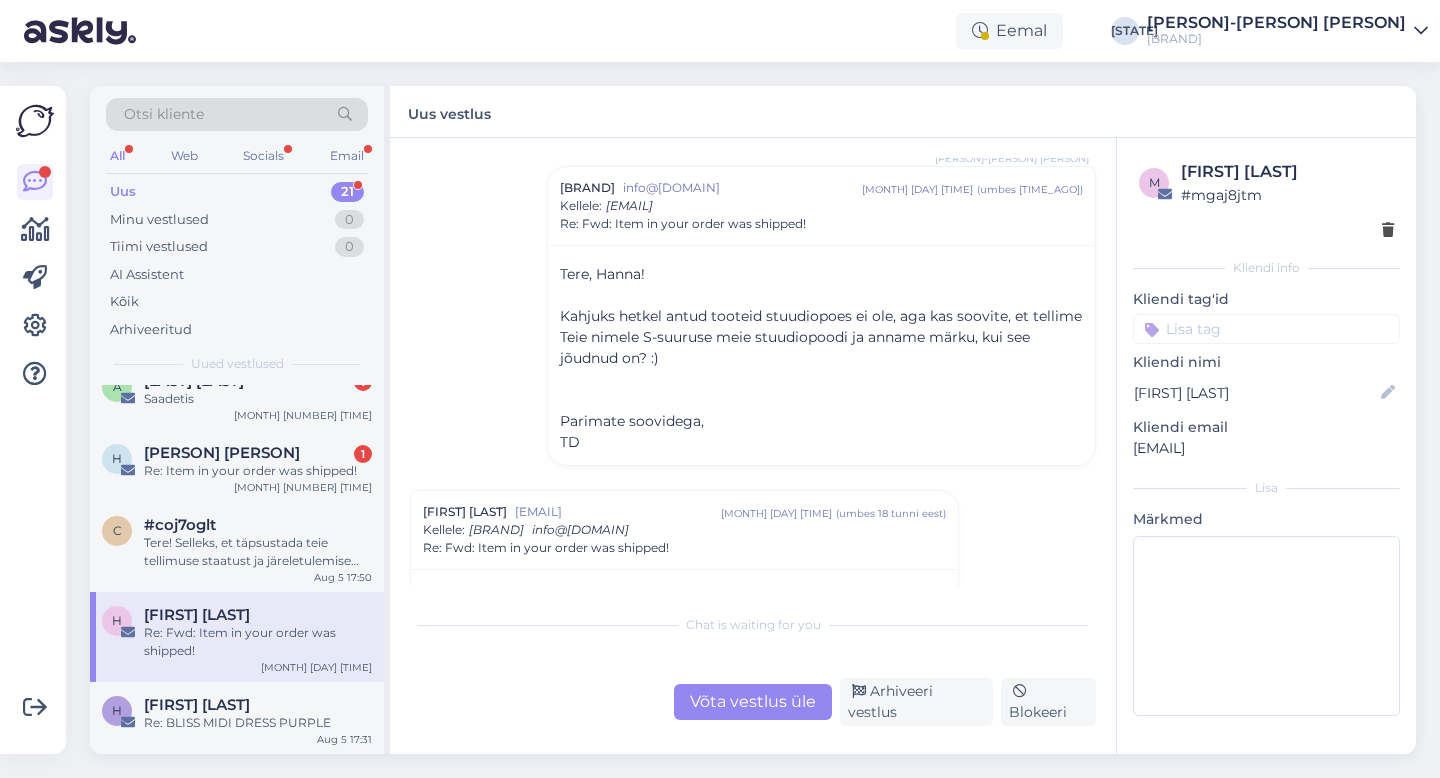 scroll, scrollTop: 161, scrollLeft: 0, axis: vertical 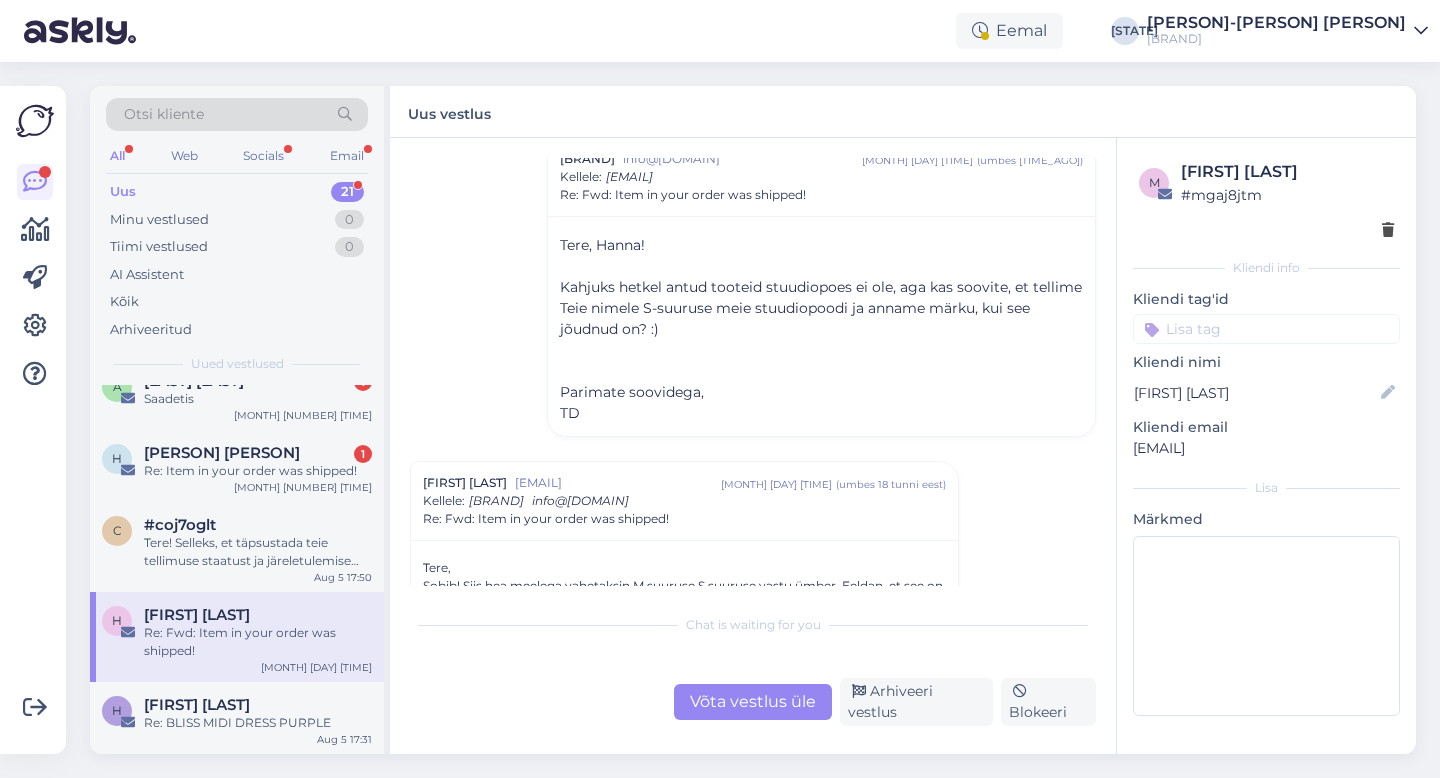 click on "Võta vestlus üle" at bounding box center (753, 702) 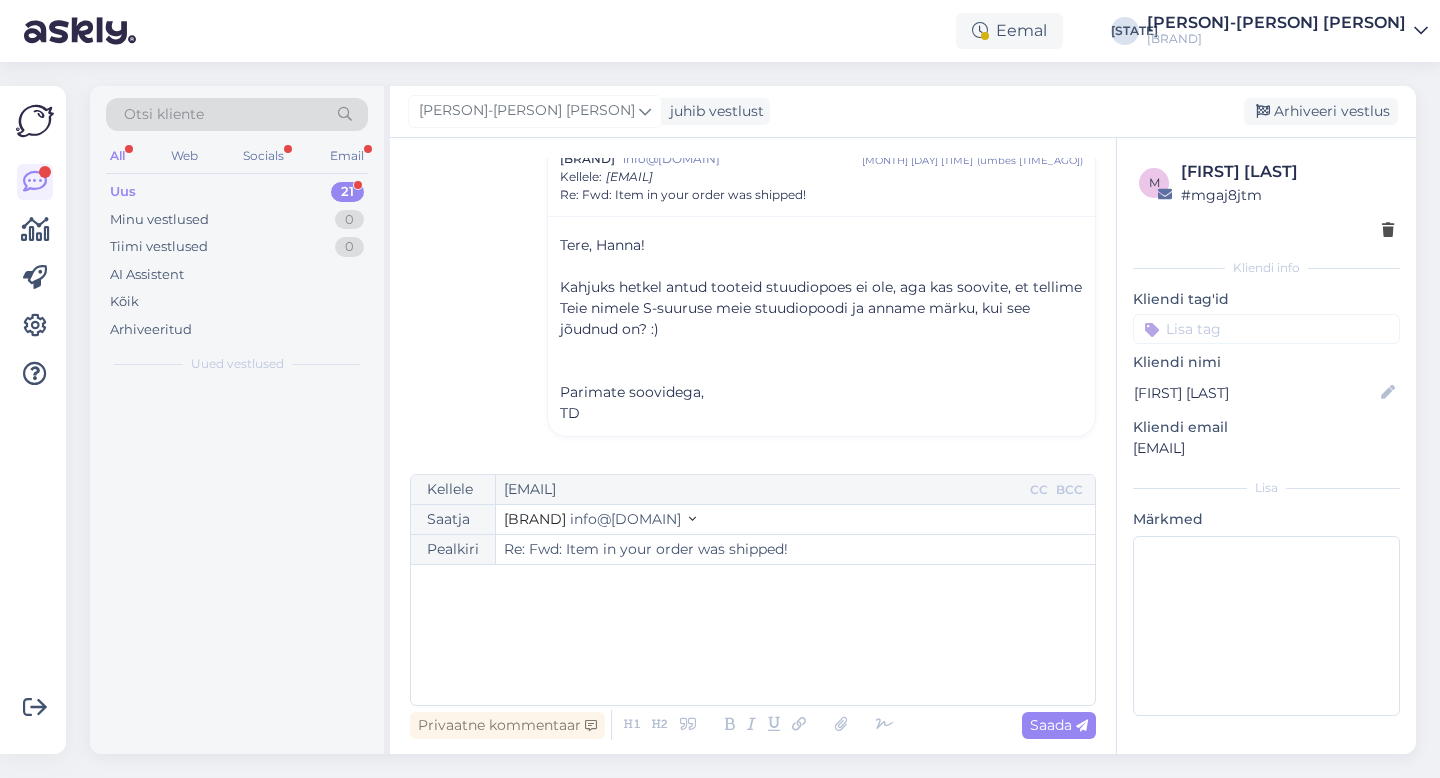 scroll, scrollTop: 464, scrollLeft: 0, axis: vertical 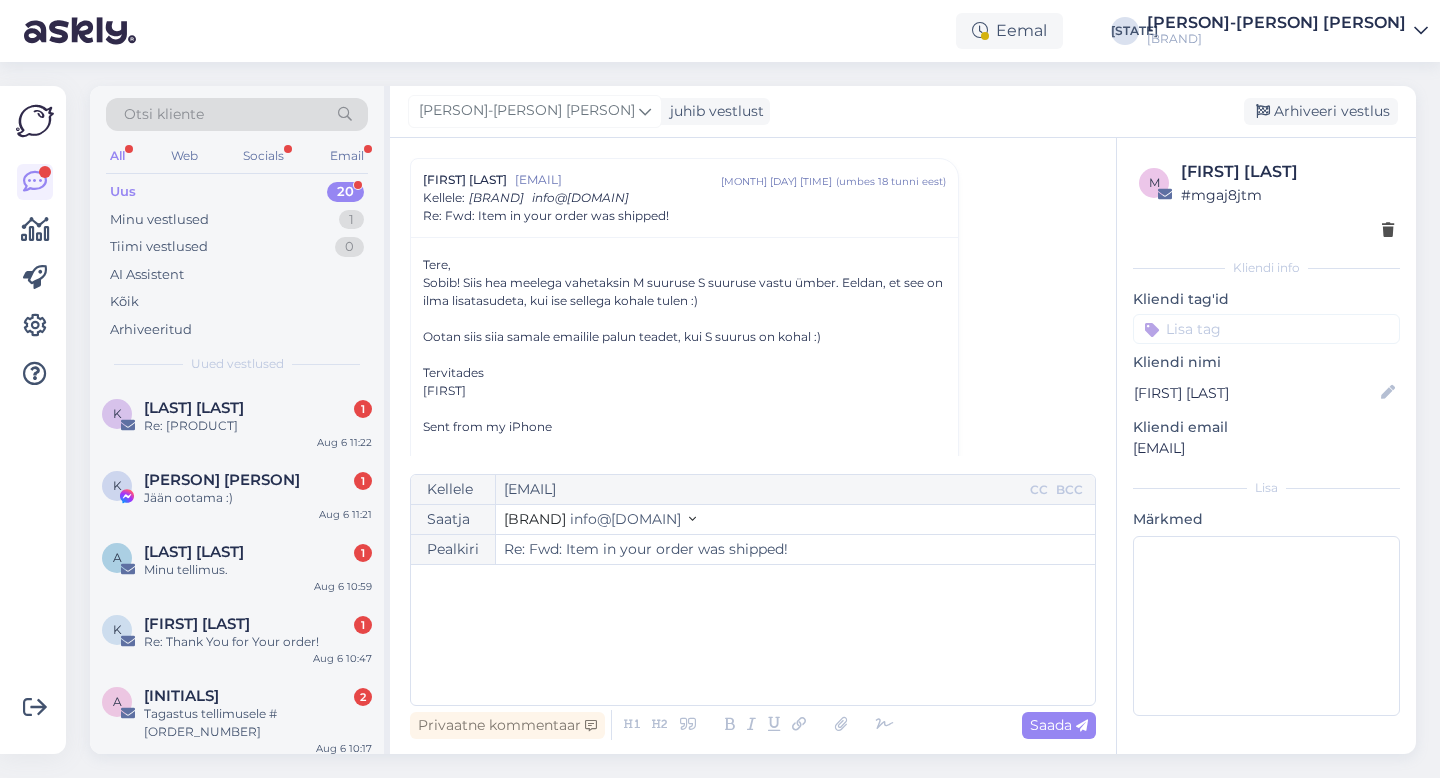 click on "﻿" at bounding box center (753, 635) 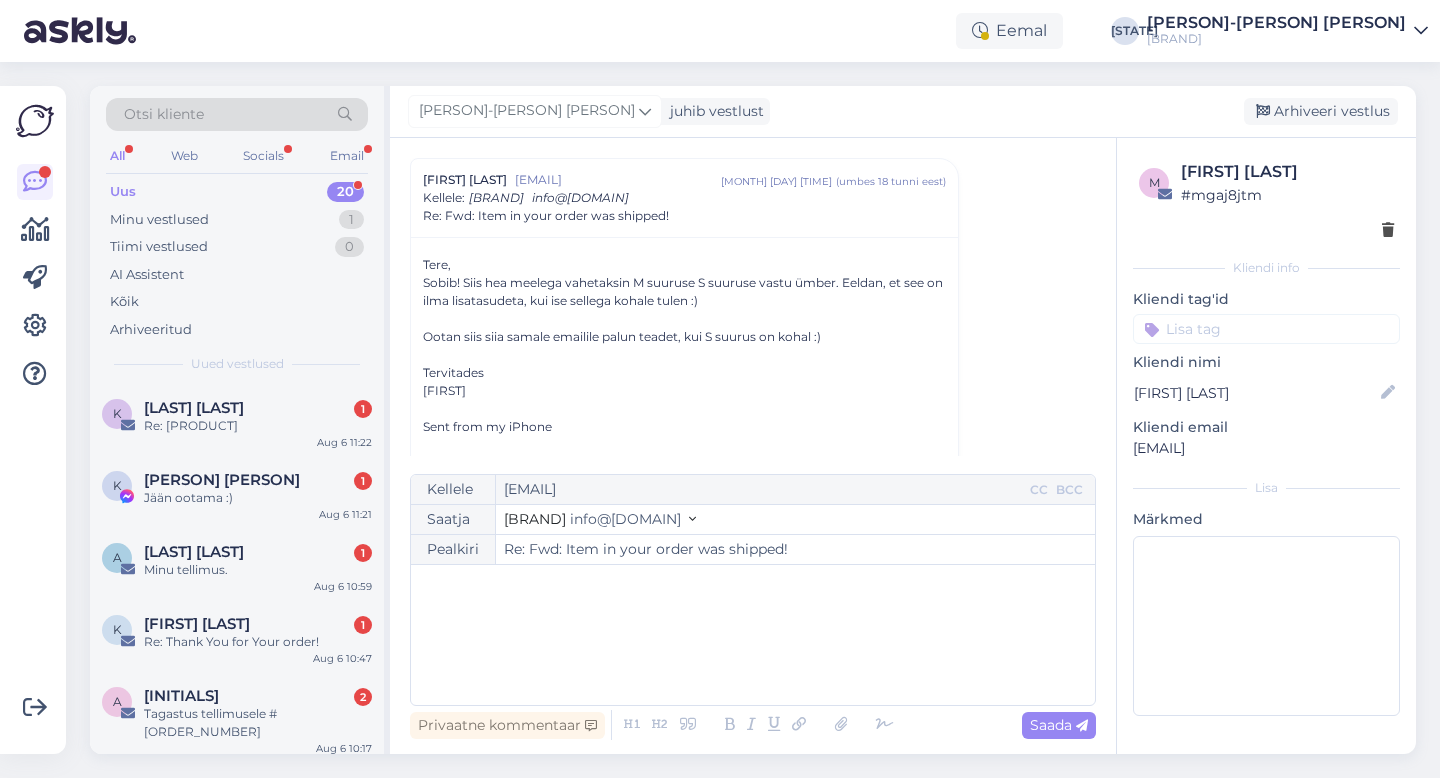 click on "﻿" at bounding box center (753, 635) 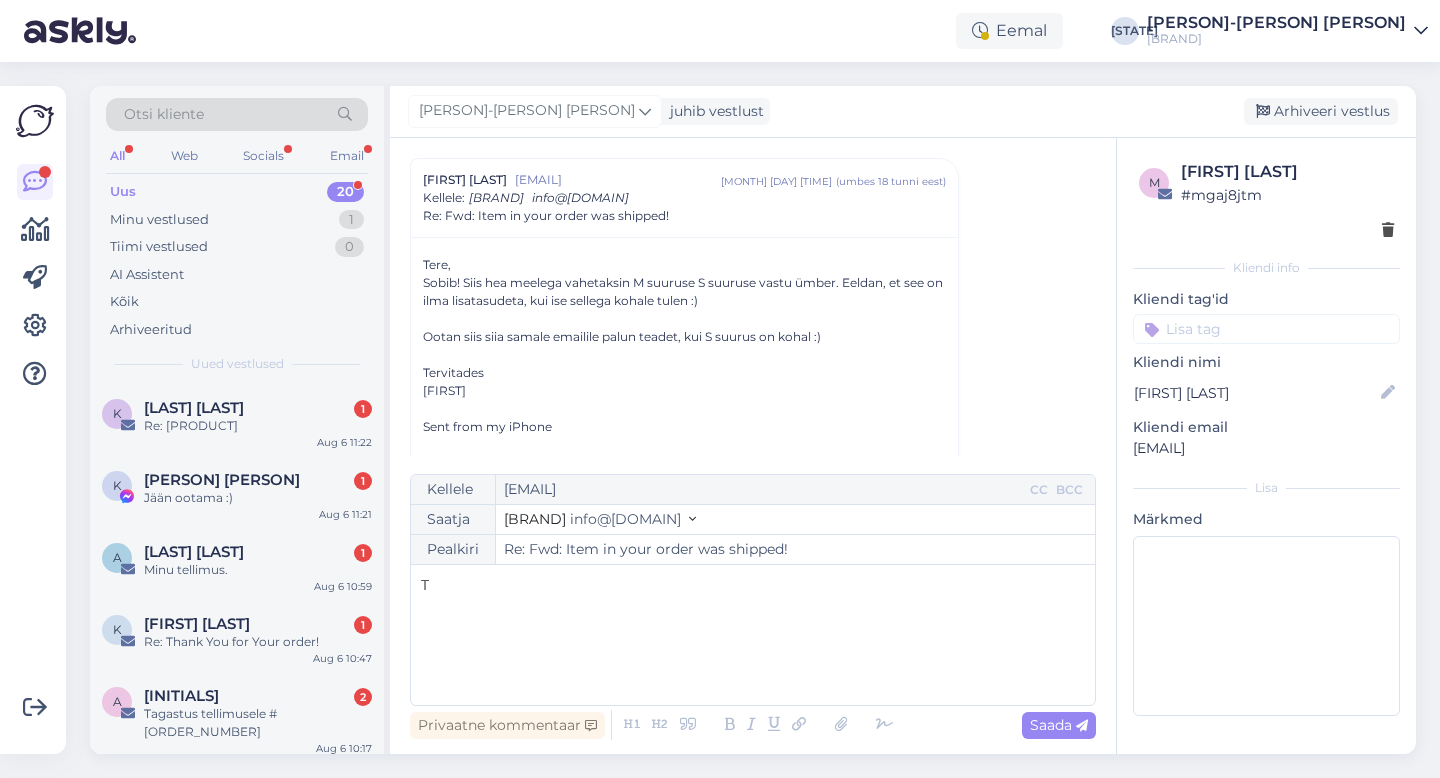 type 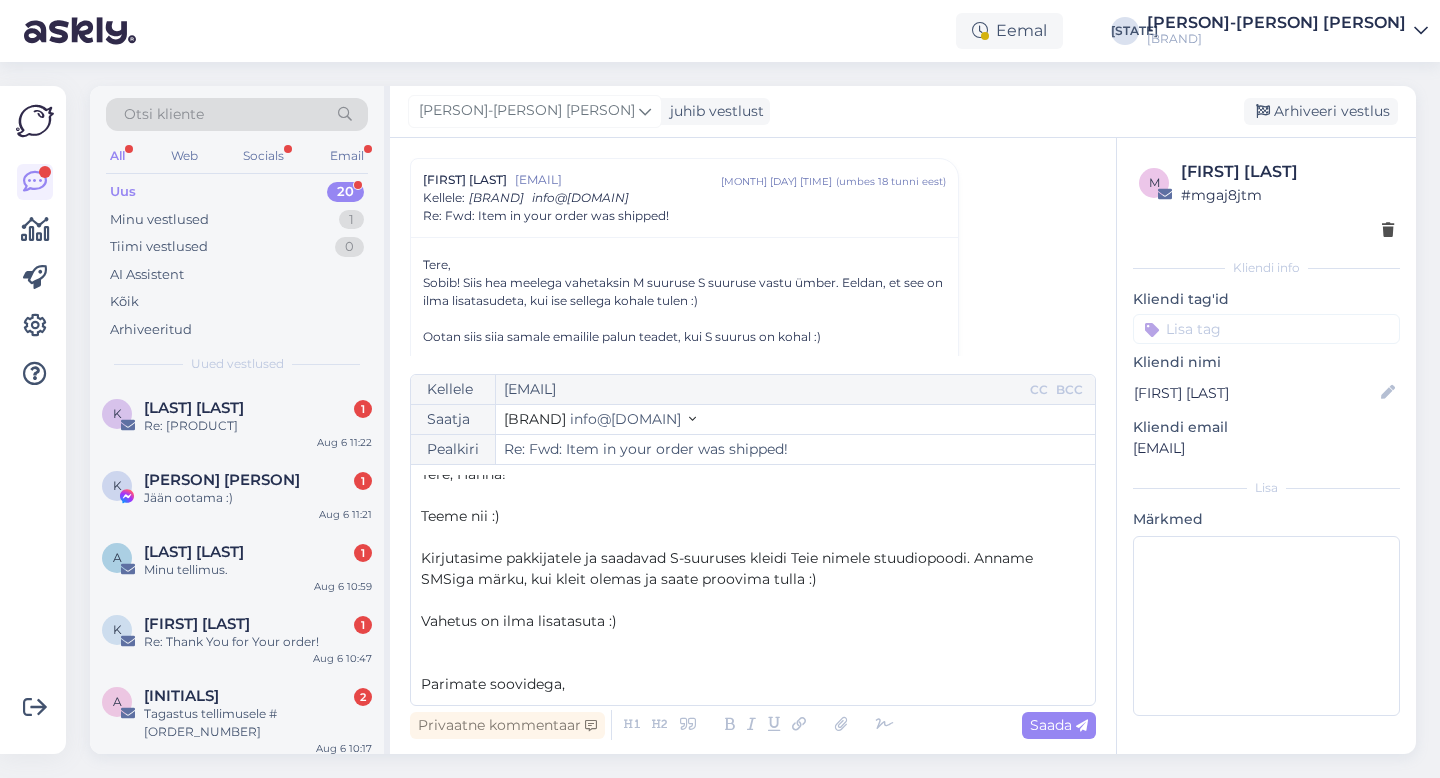 scroll, scrollTop: 32, scrollLeft: 0, axis: vertical 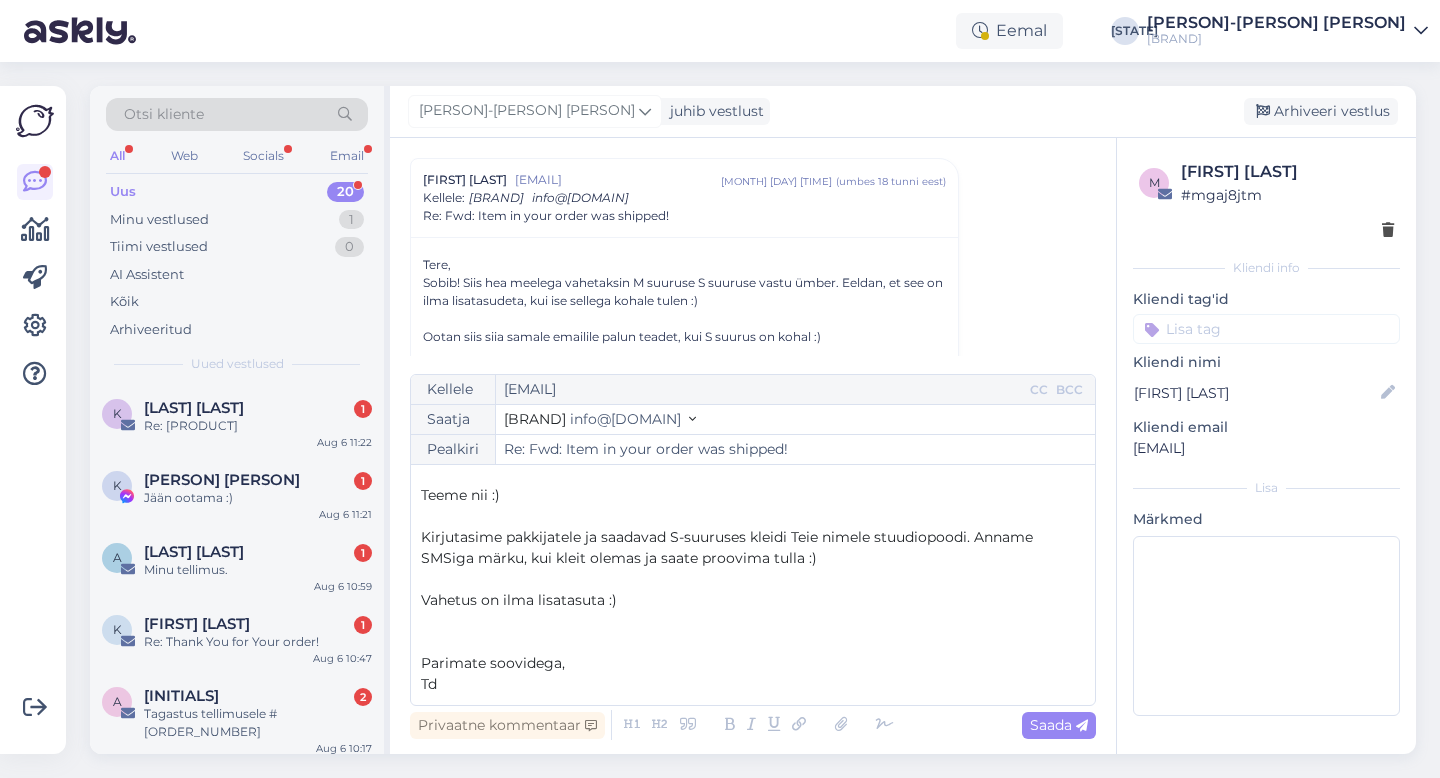 drag, startPoint x: 505, startPoint y: 675, endPoint x: 407, endPoint y: 666, distance: 98.4124 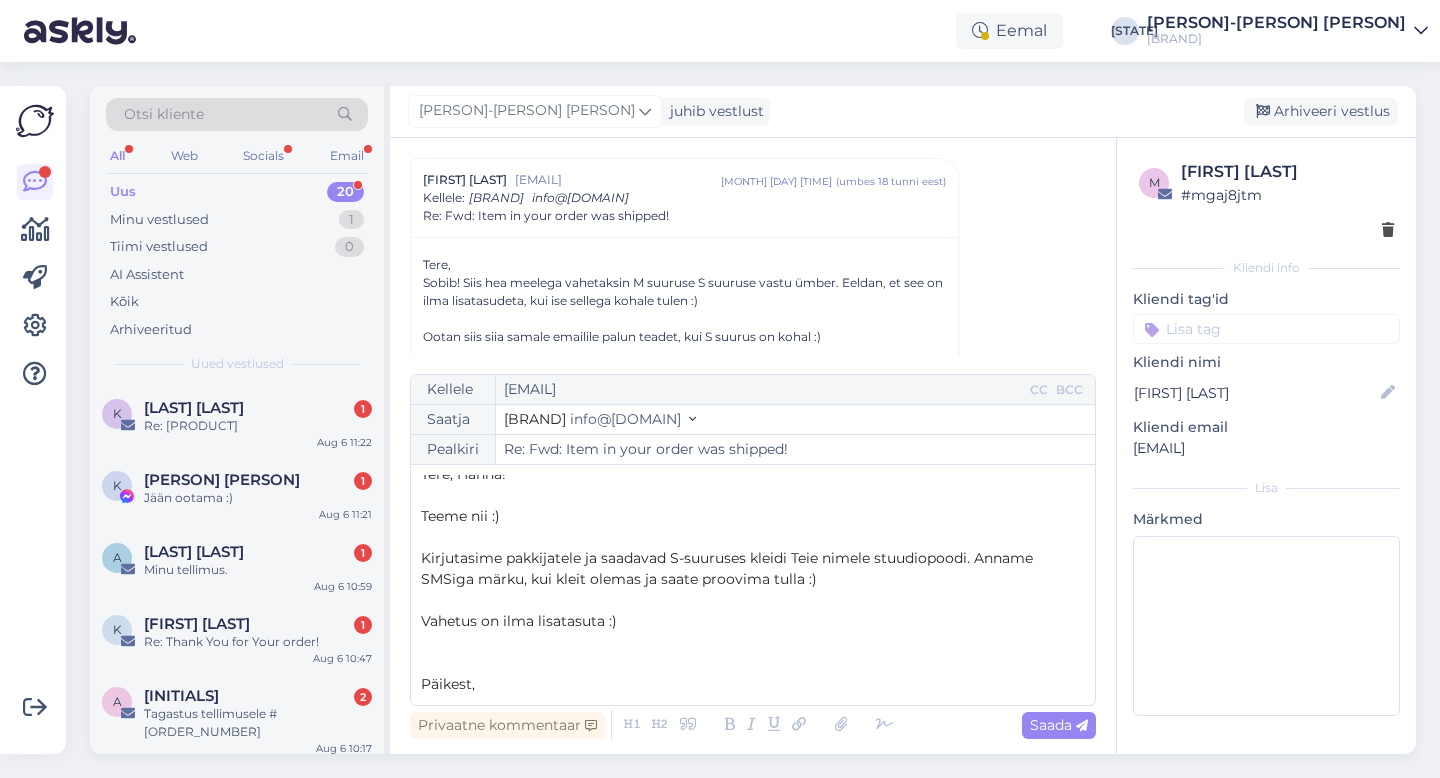 scroll, scrollTop: 32, scrollLeft: 0, axis: vertical 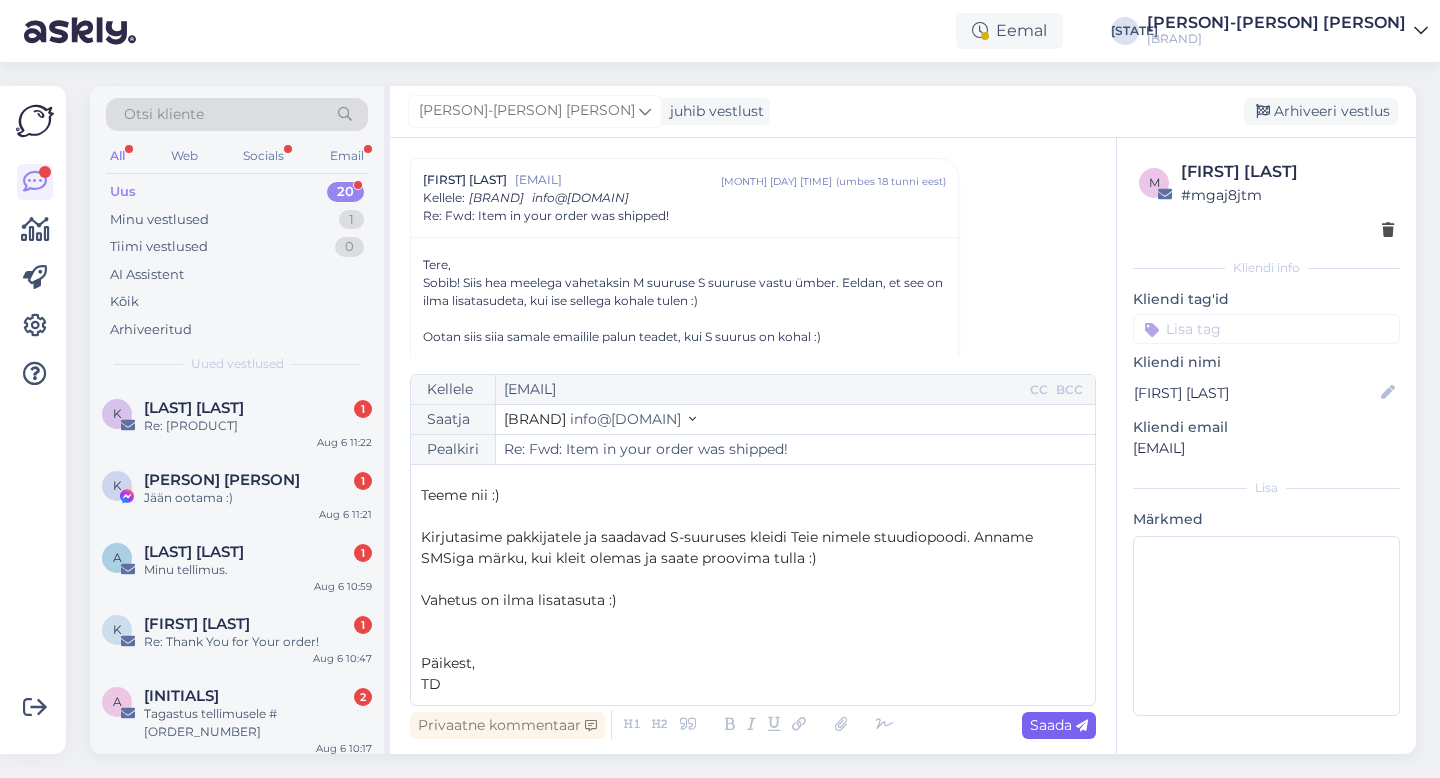 click on "Saada" at bounding box center (1059, 725) 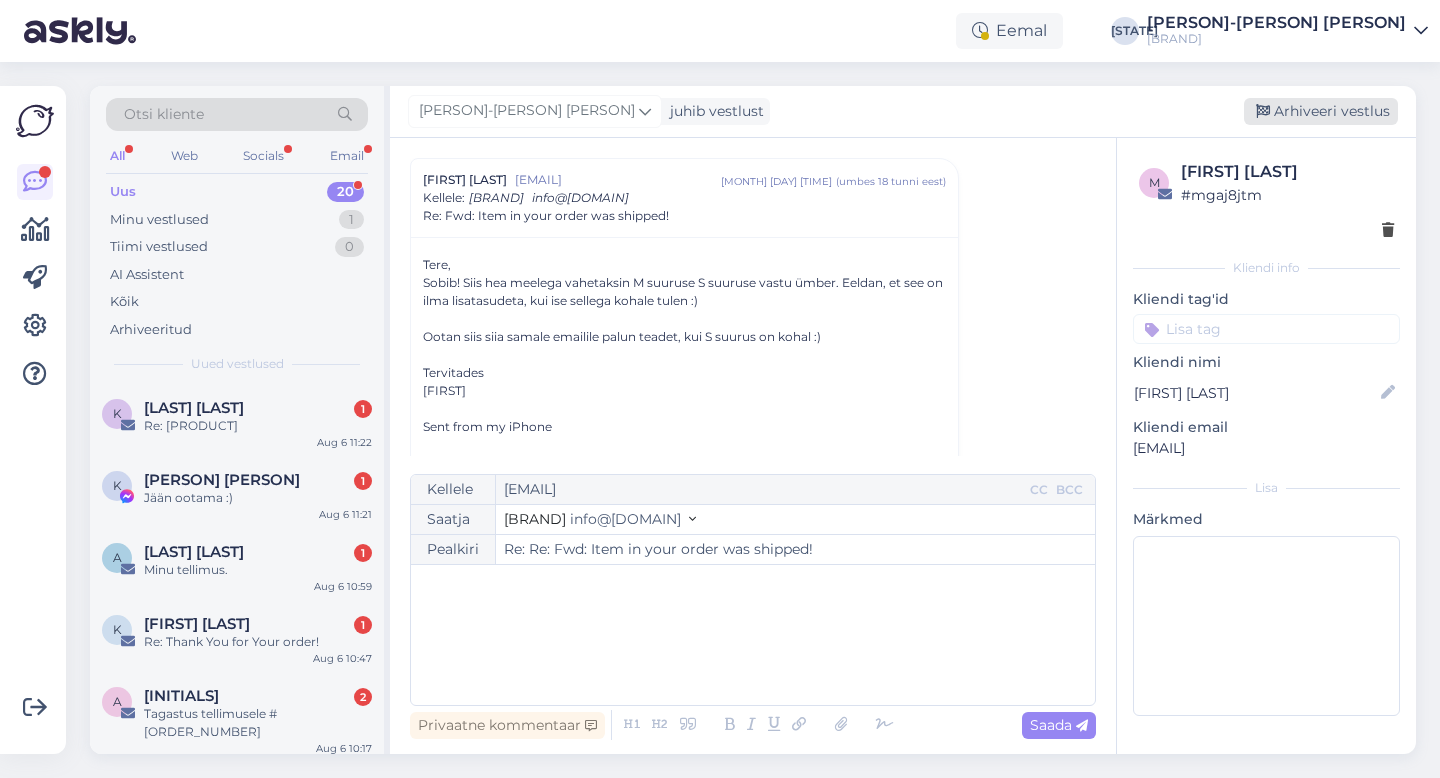 type on "Re: Fwd: Item in your order was shipped!" 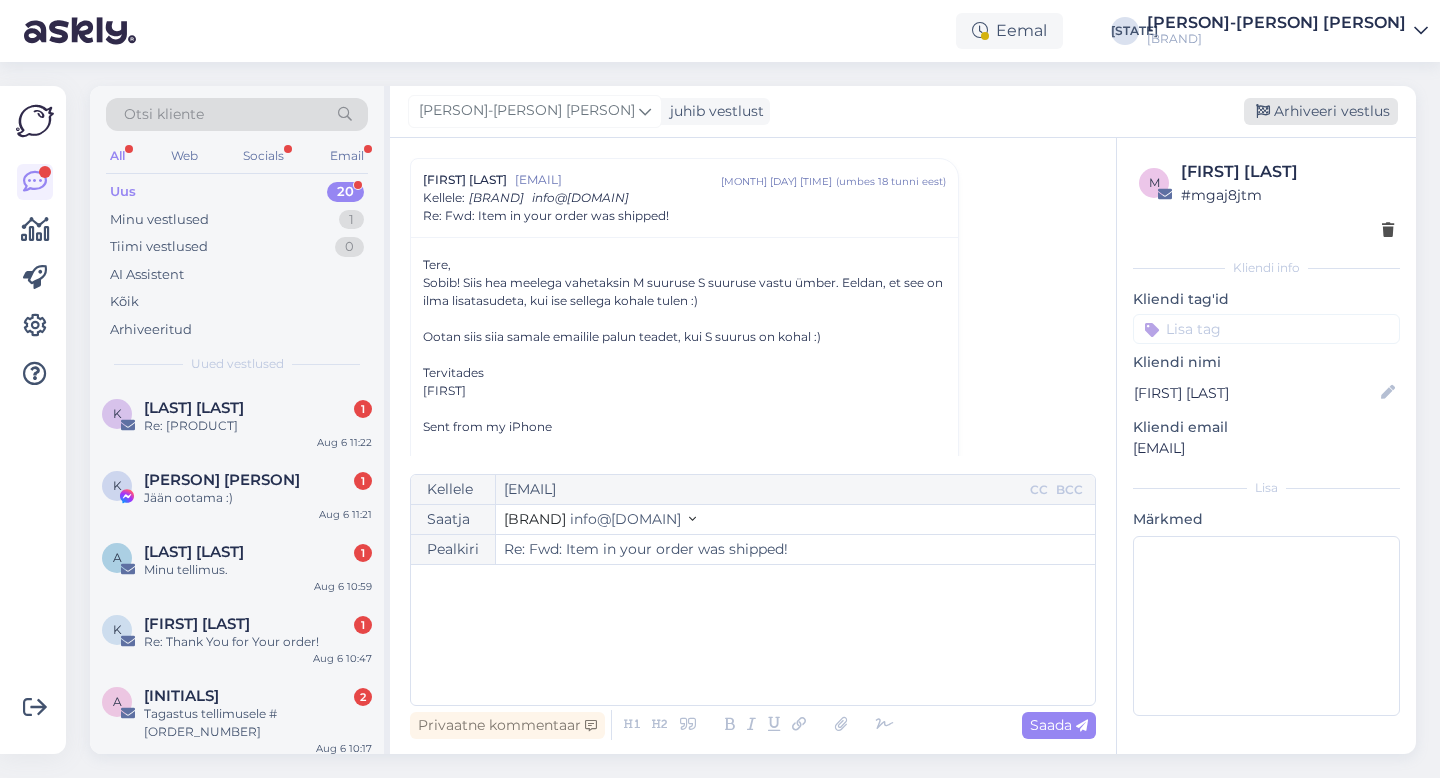 click on "Arhiveeri vestlus" at bounding box center (1321, 111) 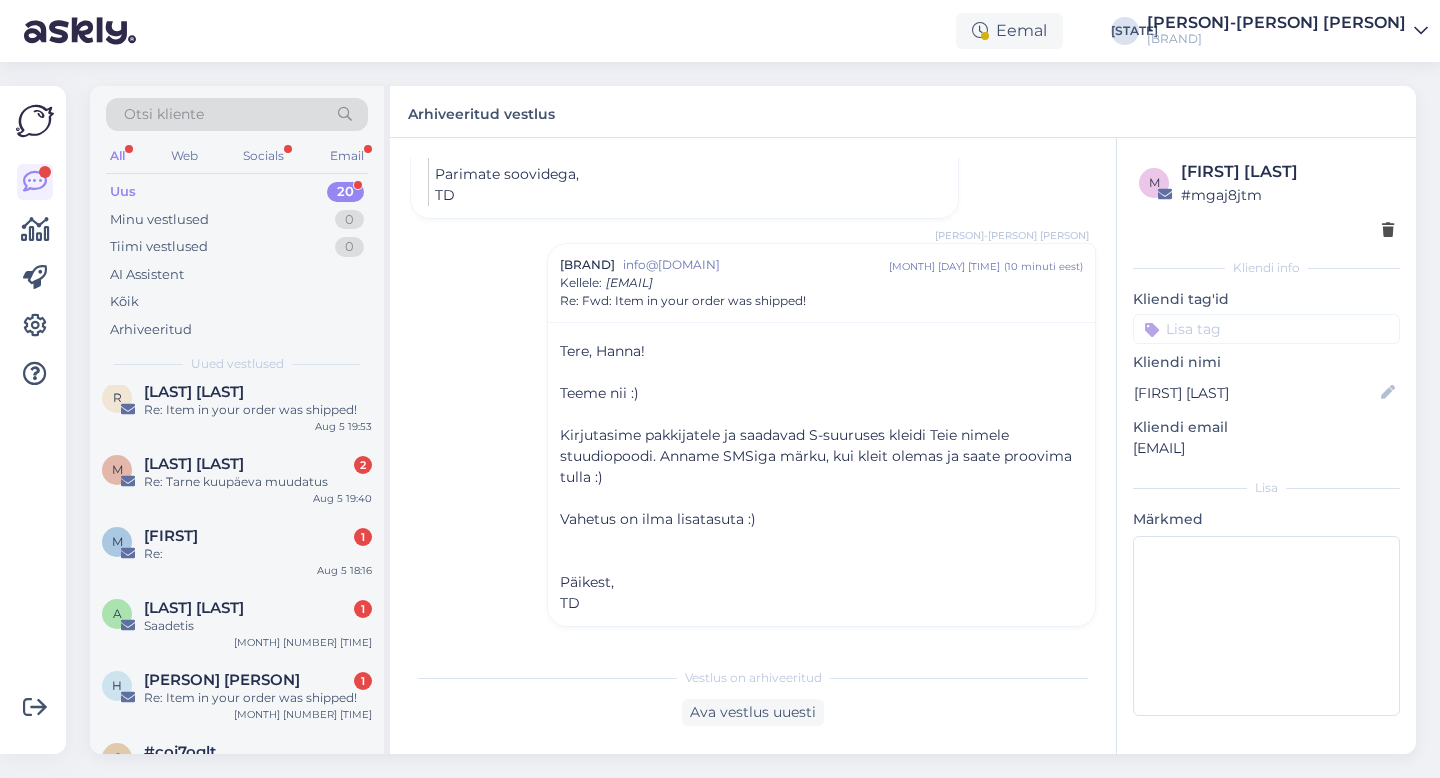 scroll, scrollTop: 1125, scrollLeft: 0, axis: vertical 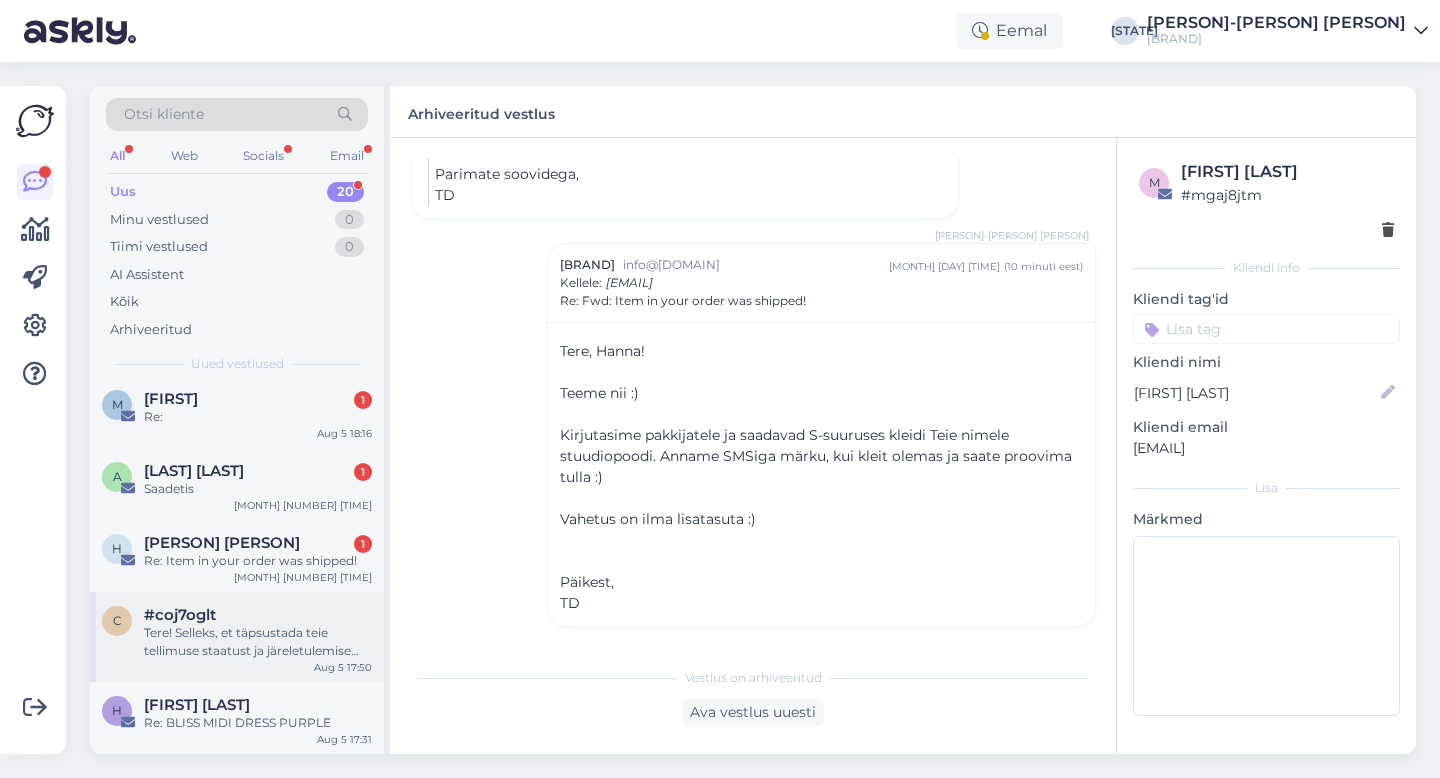 click on "Tere!
Selleks, et täpsustada teie tellimuse staatust ja järeletulemise võimalust homseks, pean konsulteerima kolleegiga. Annan teie päringu edasi." at bounding box center [258, 642] 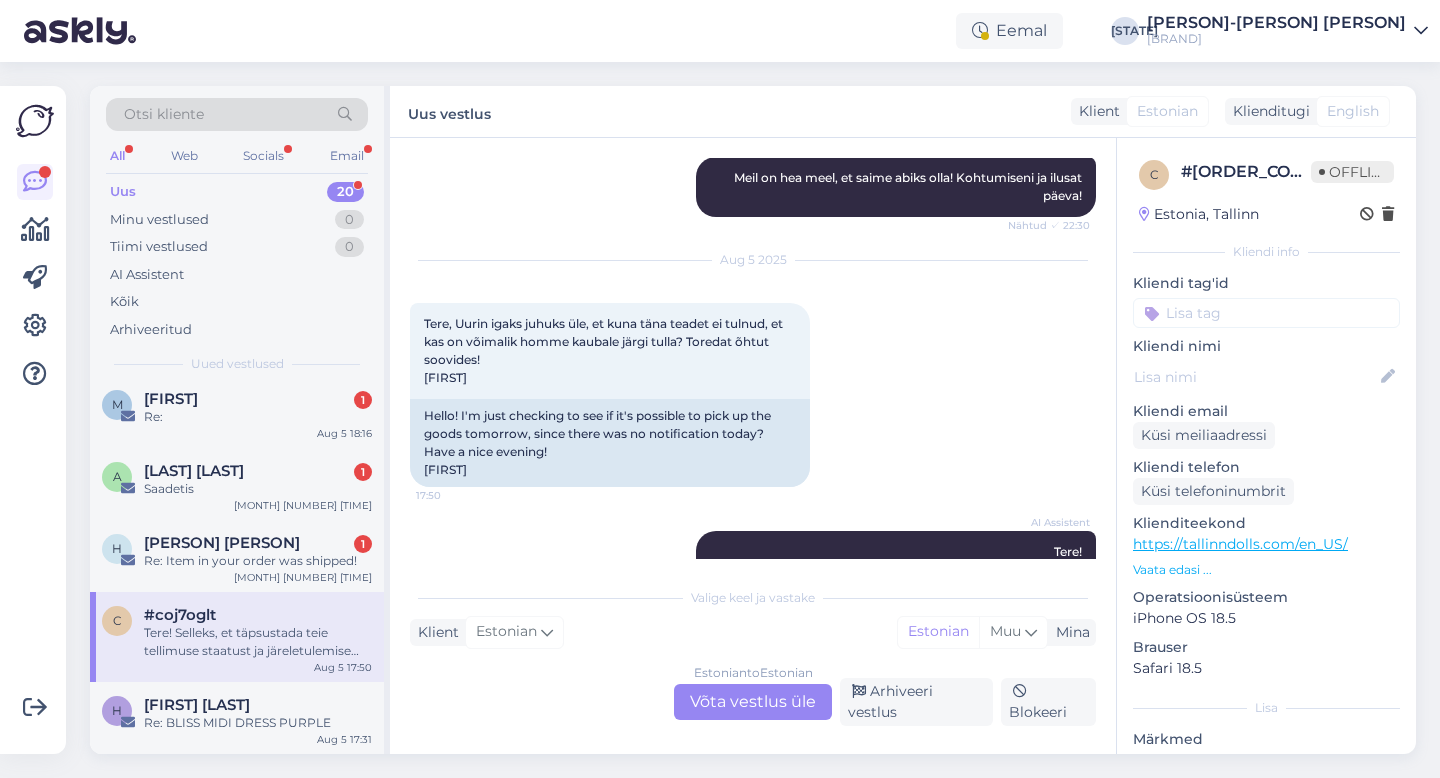 scroll, scrollTop: 1691, scrollLeft: 0, axis: vertical 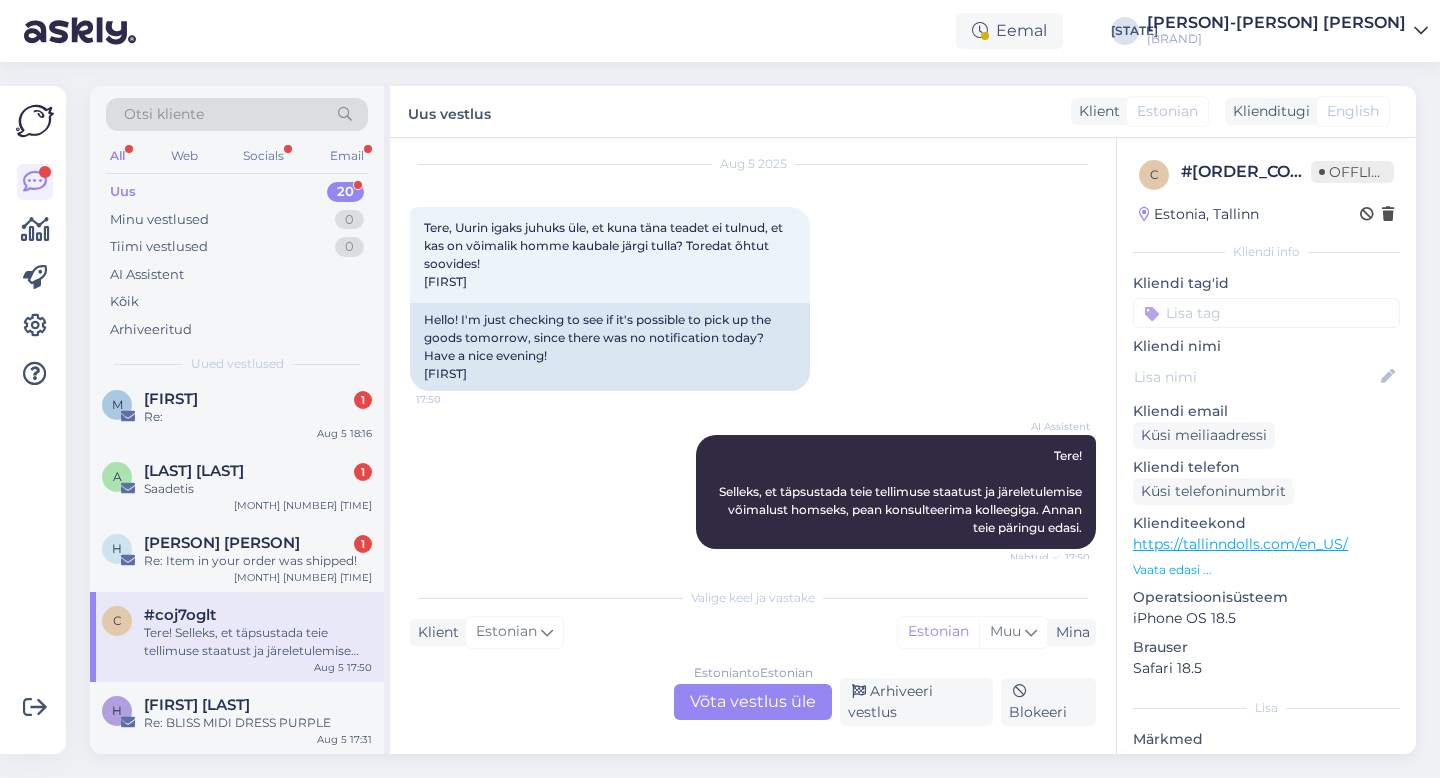 click on "Estonian  to  Estonian Võta vestlus üle" at bounding box center [753, 702] 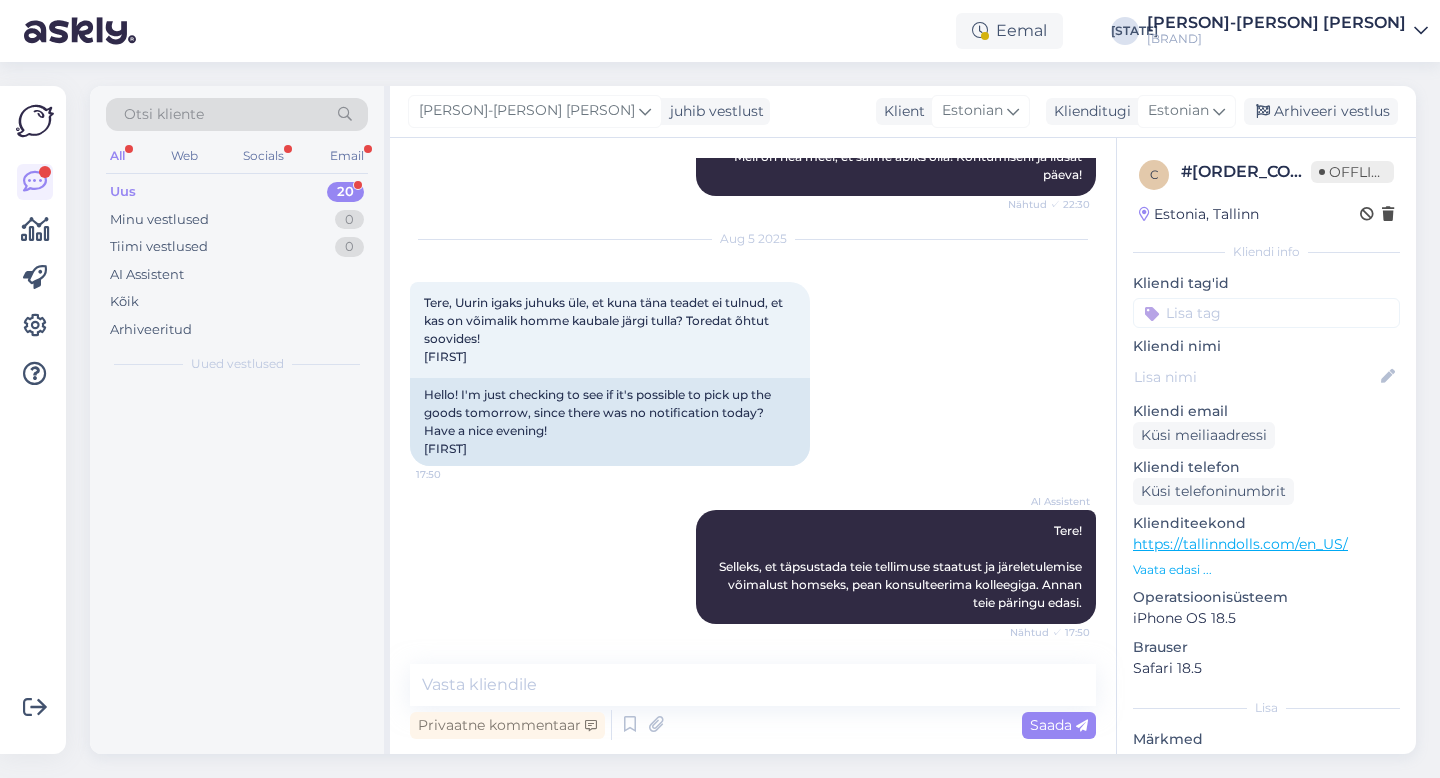 scroll, scrollTop: 1616, scrollLeft: 0, axis: vertical 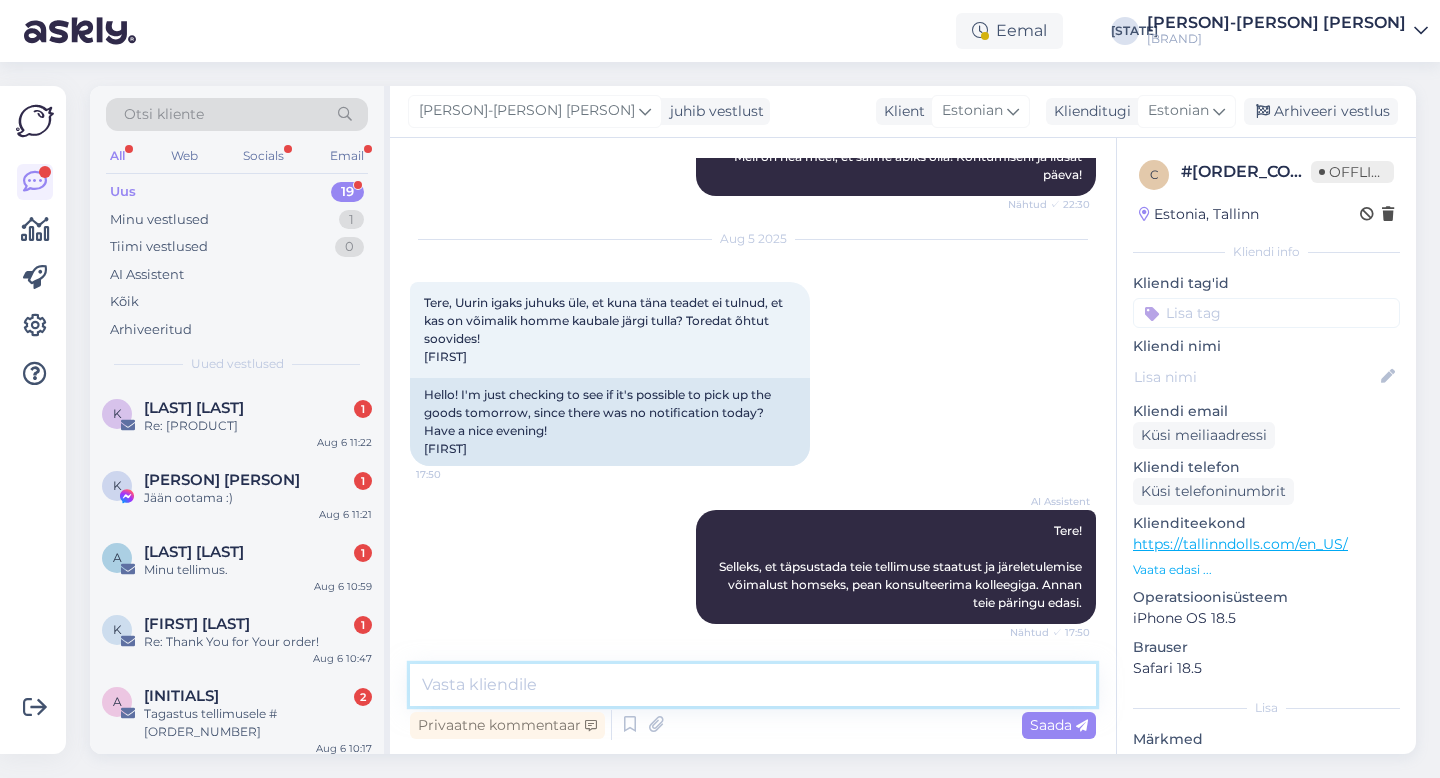 click at bounding box center [753, 685] 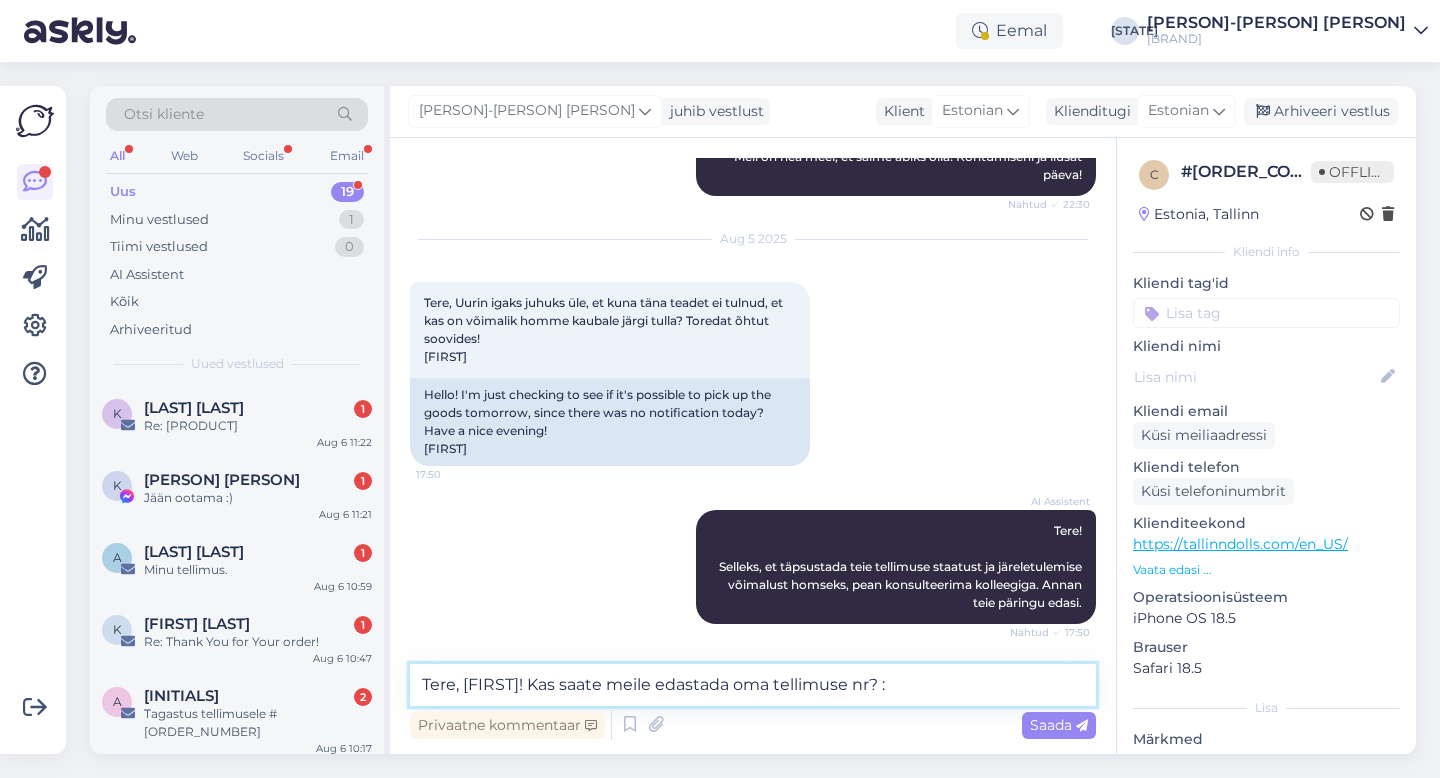 type on "Tere, [FIRST]! Kas saate meile edastada oma tellimuse nr? :)" 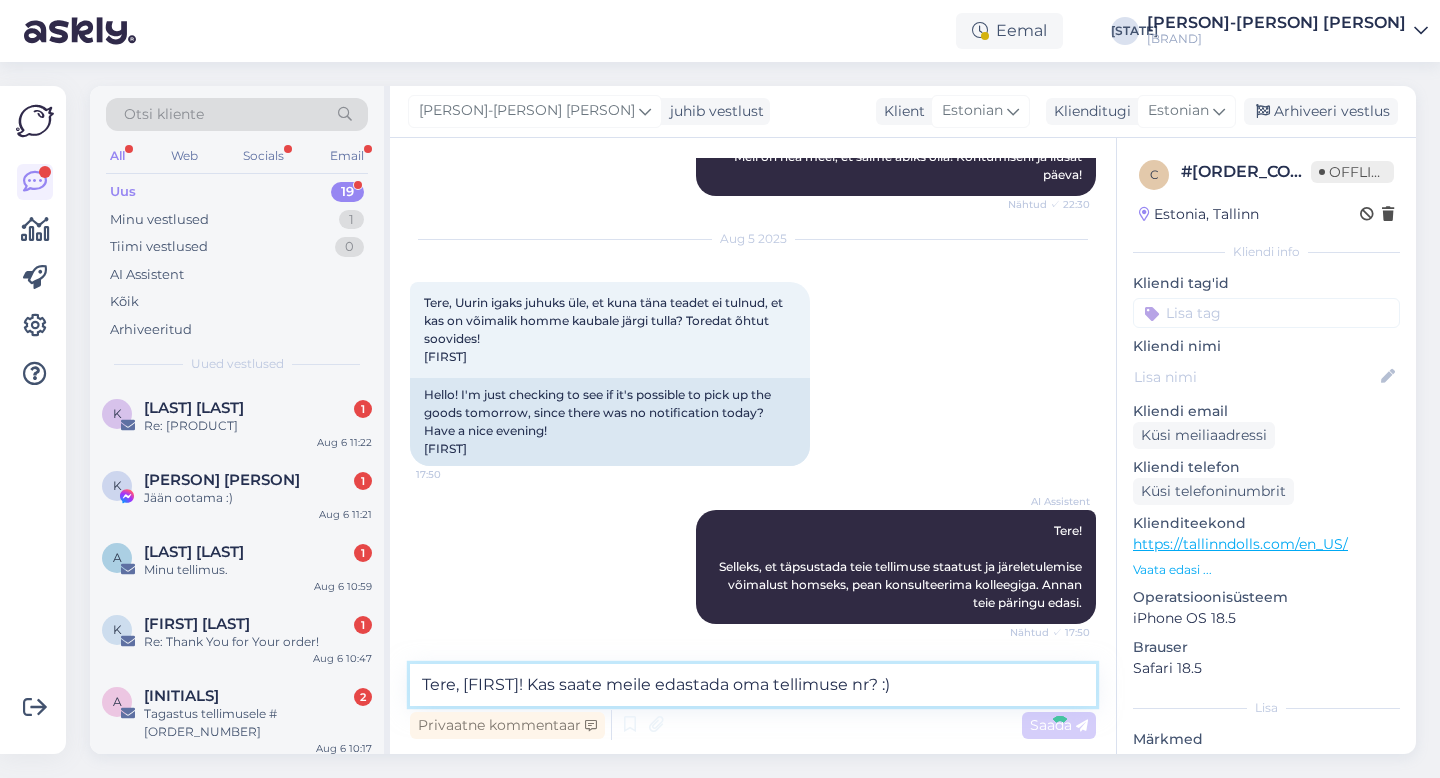 type 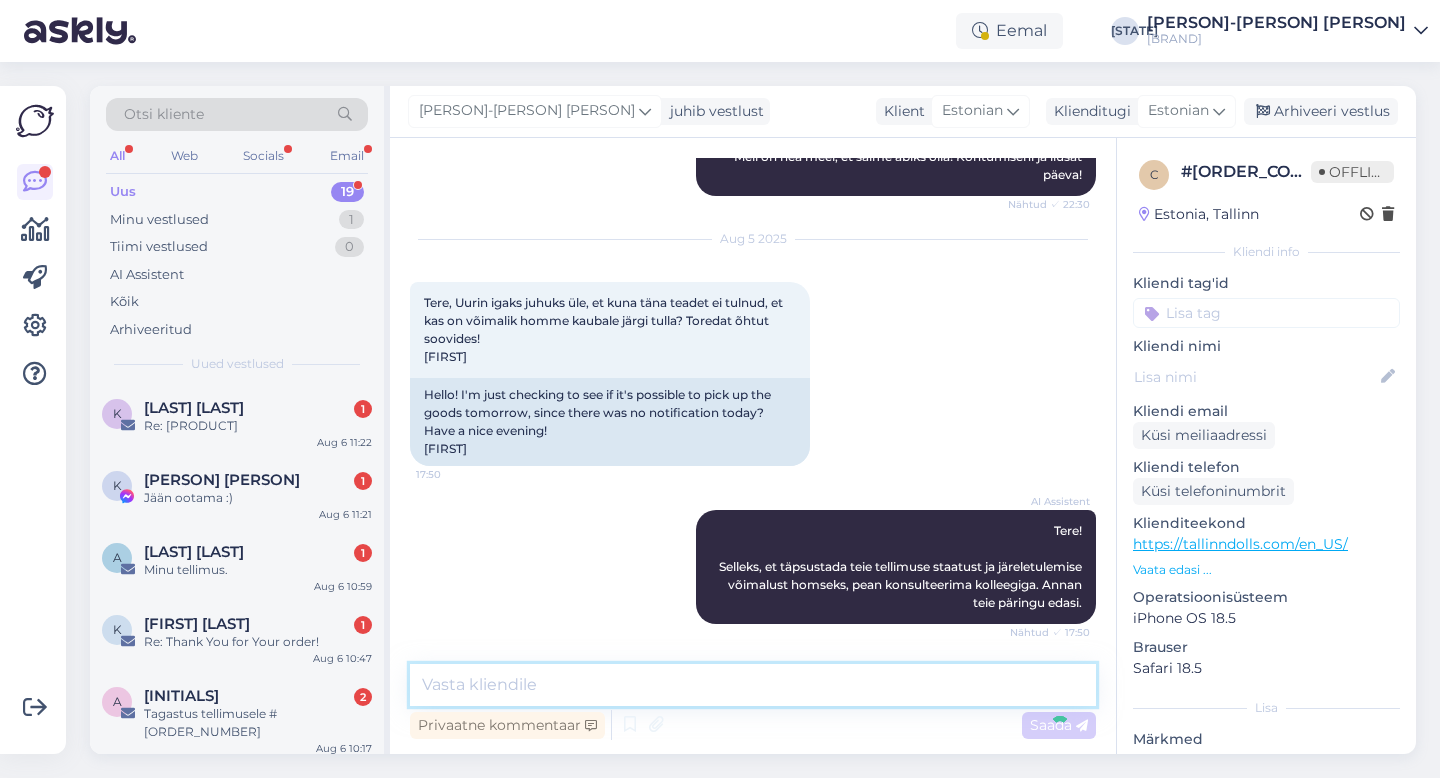 scroll, scrollTop: 1744, scrollLeft: 0, axis: vertical 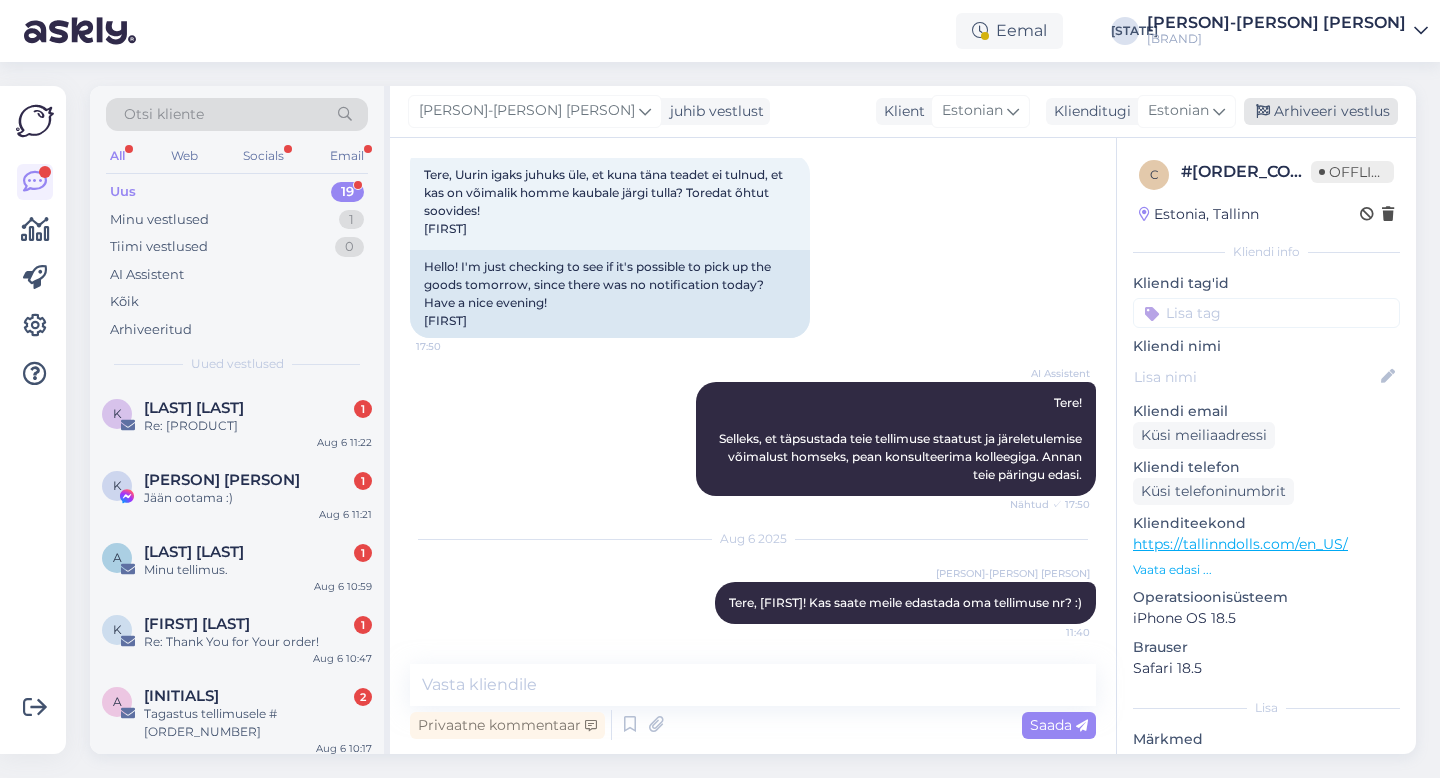 click on "Arhiveeri vestlus" at bounding box center (1321, 111) 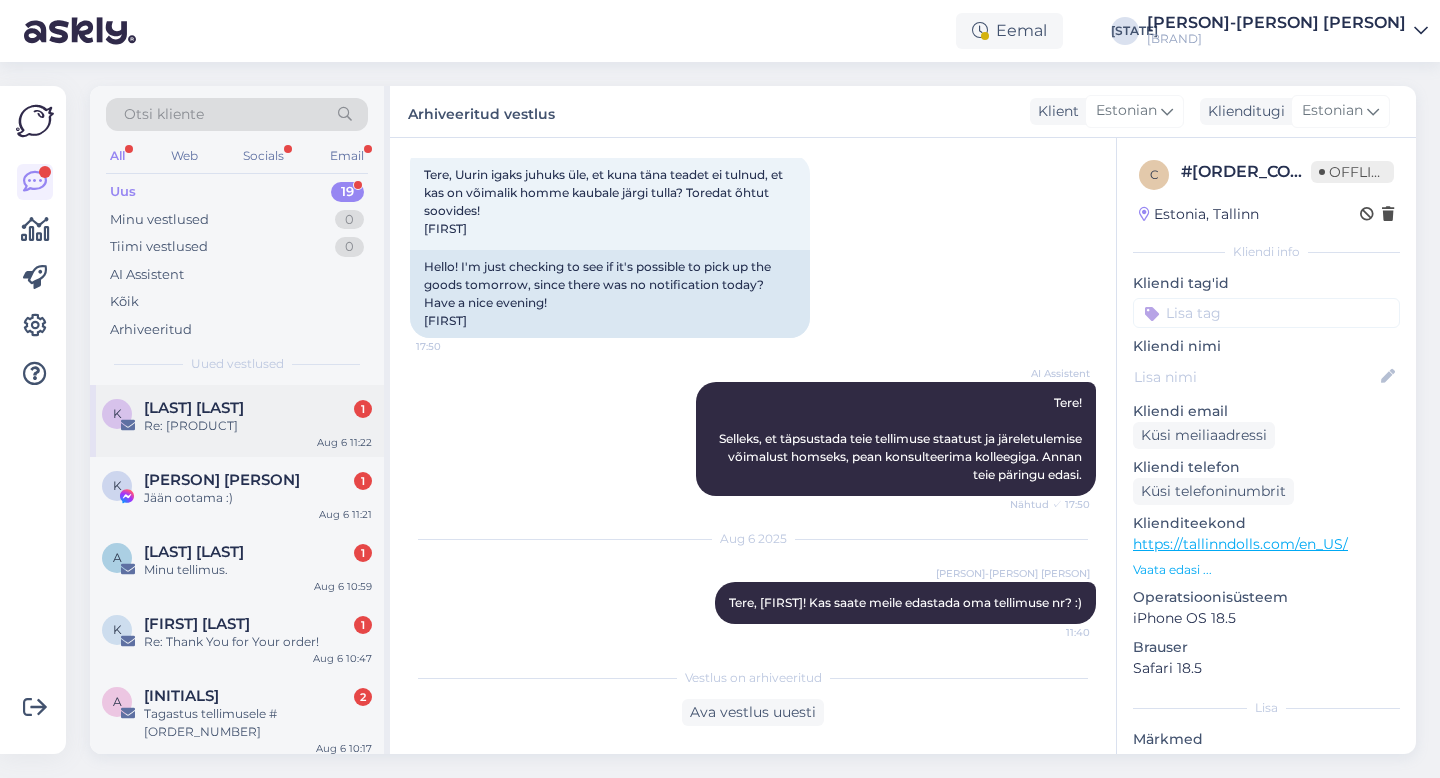 click on "[LAST] [LAST]" at bounding box center (194, 408) 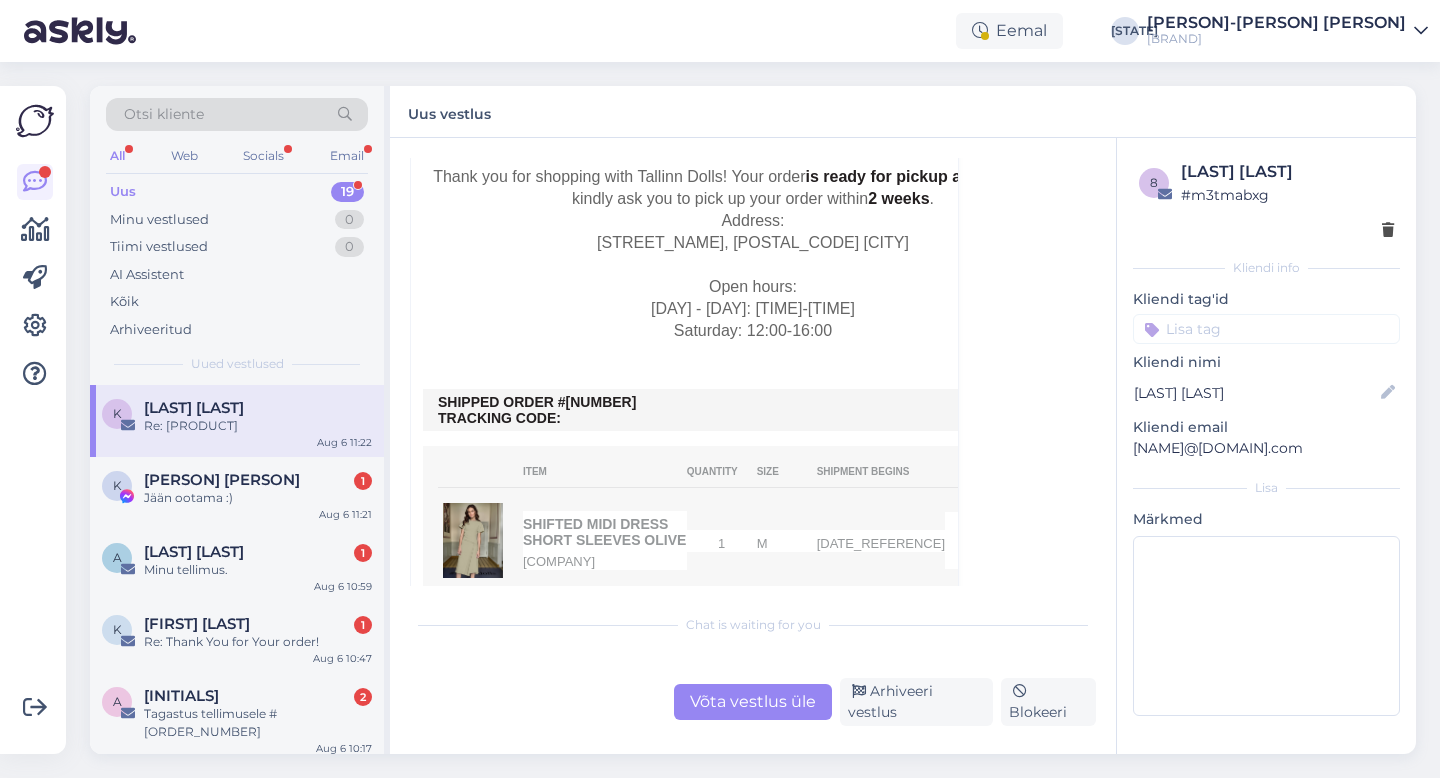 scroll, scrollTop: 505, scrollLeft: 0, axis: vertical 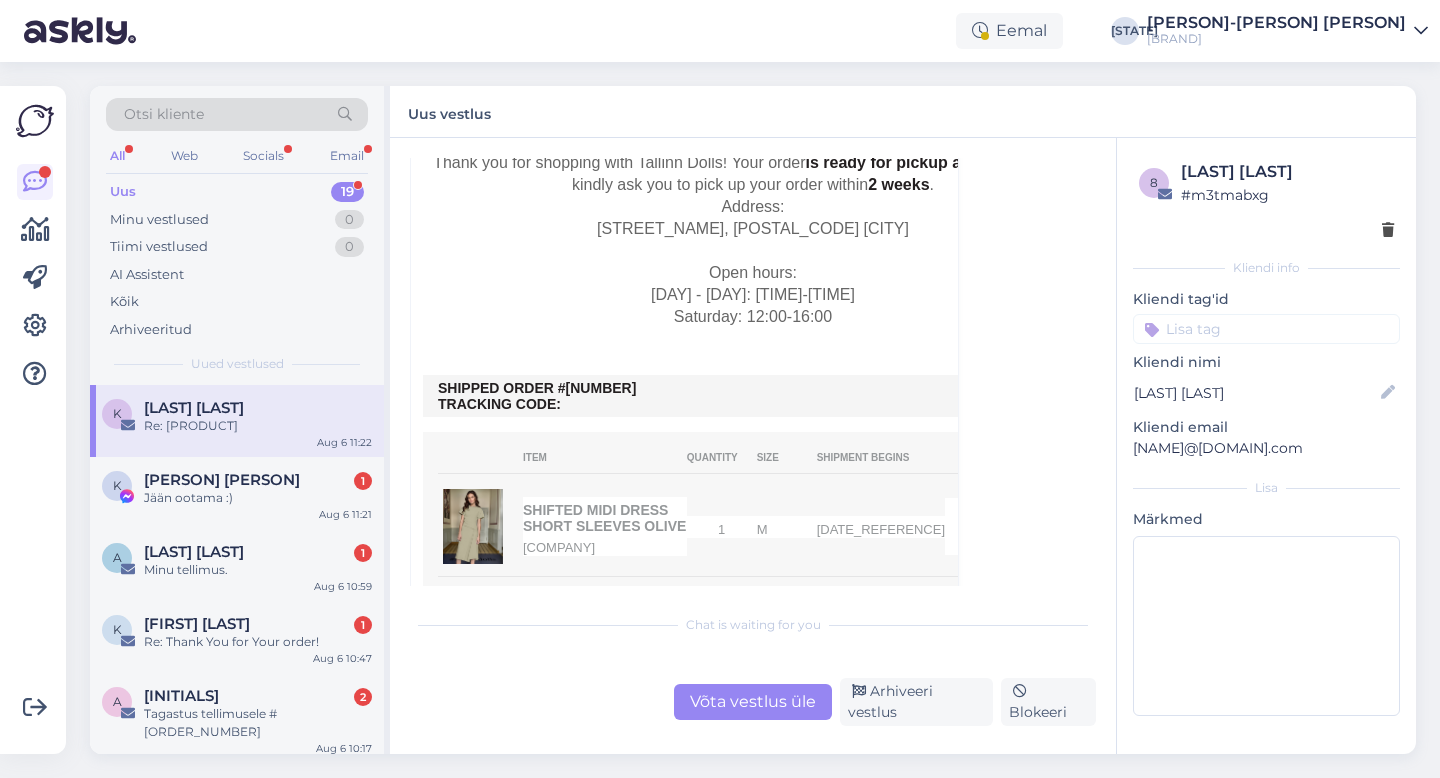 drag, startPoint x: 648, startPoint y: 434, endPoint x: 586, endPoint y: 432, distance: 62.03225 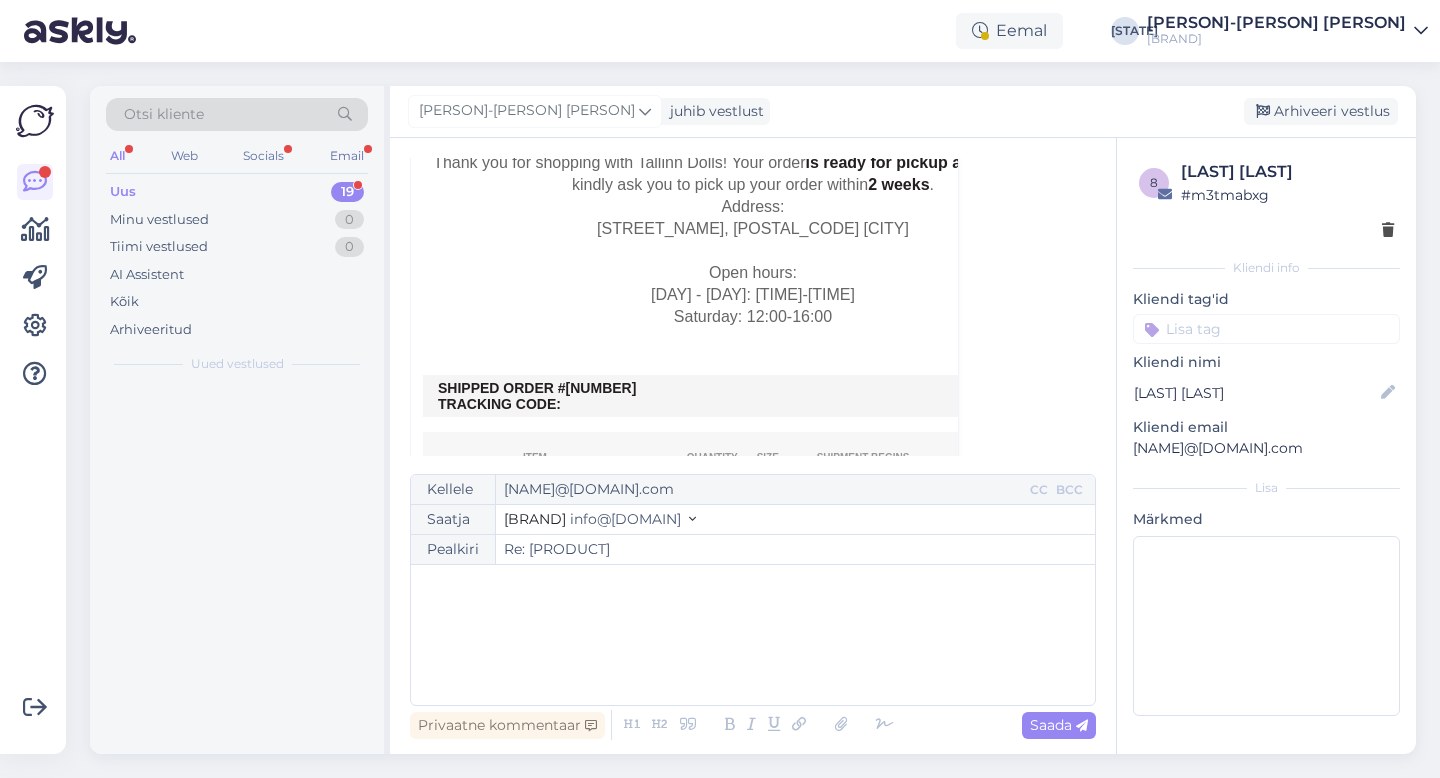 scroll, scrollTop: 54, scrollLeft: 0, axis: vertical 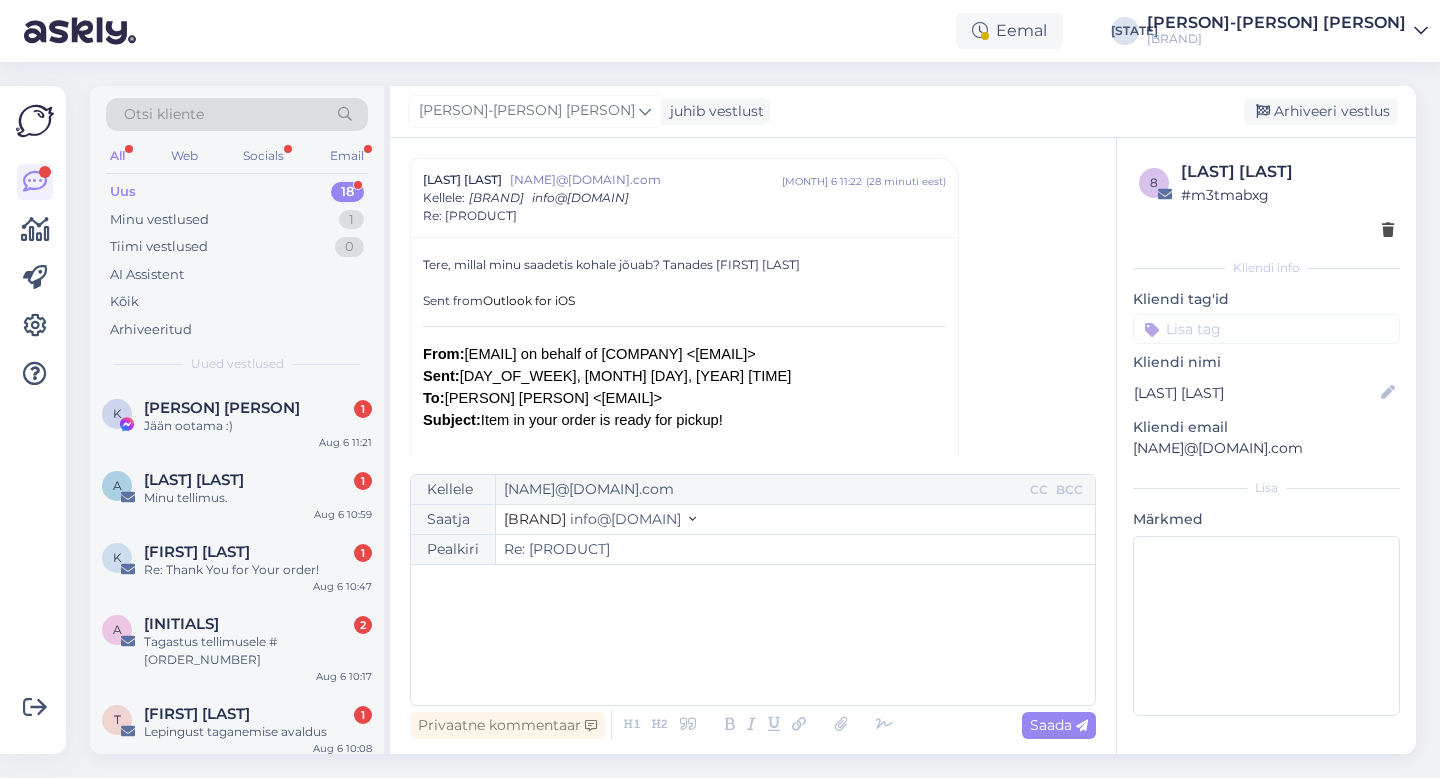 click on "﻿" at bounding box center [753, 635] 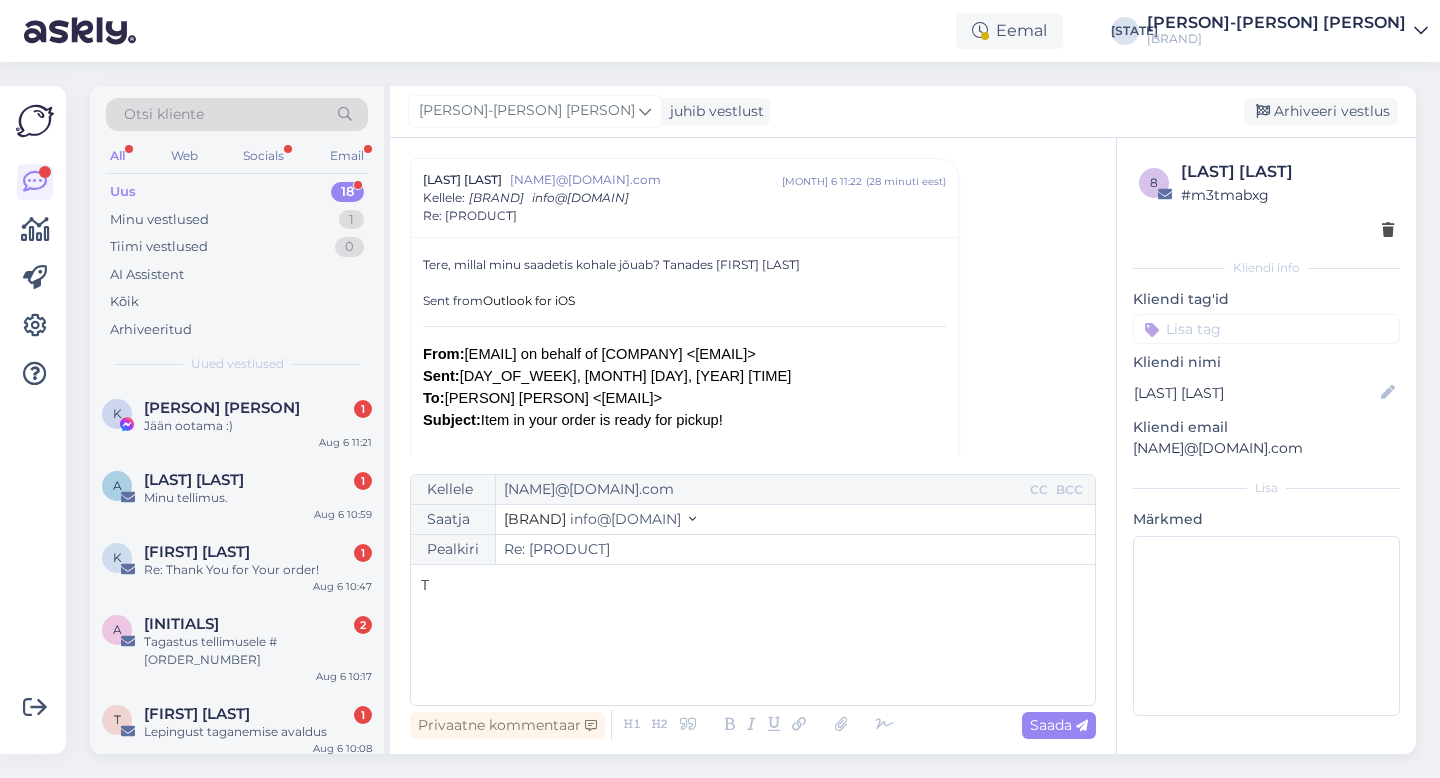 type 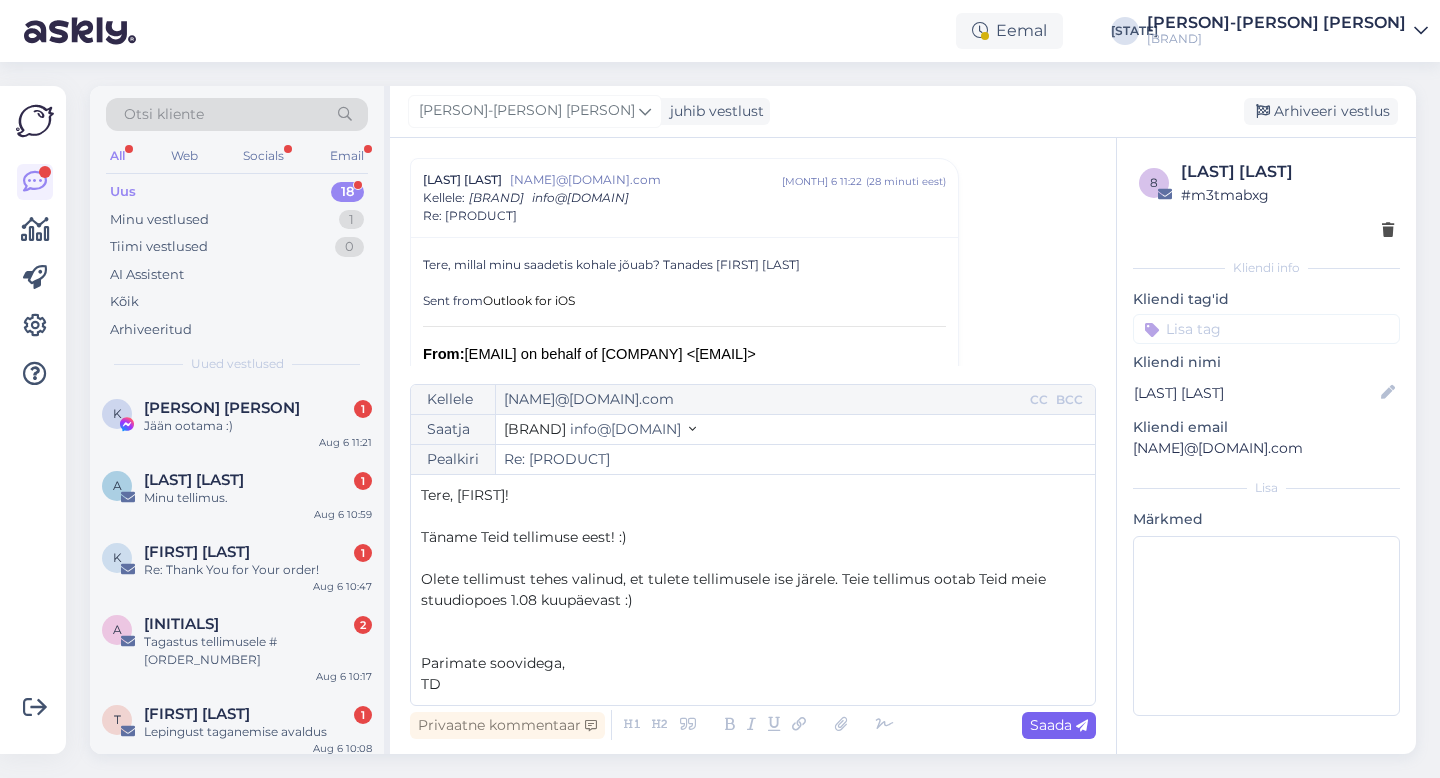 click on "Saada" at bounding box center (1059, 725) 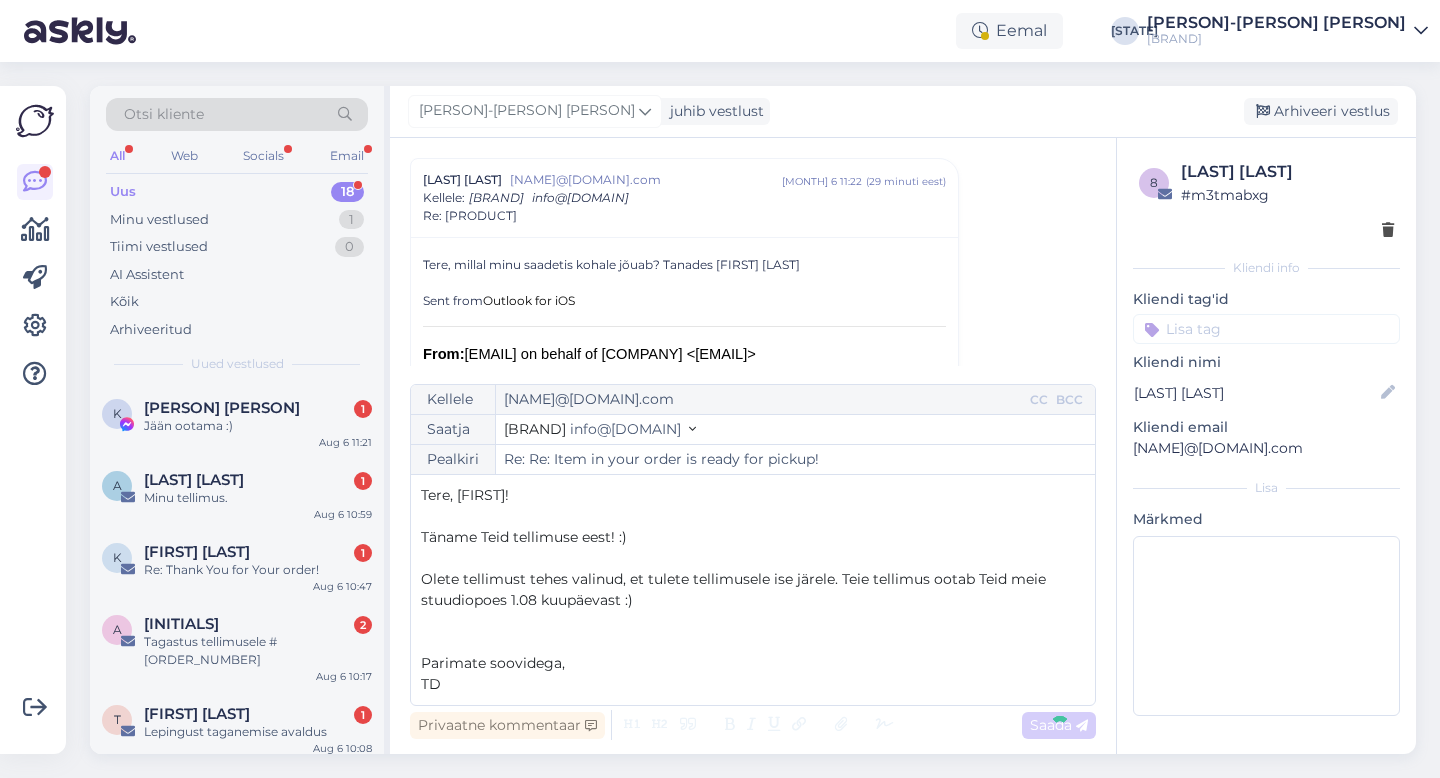 type on "Re: [PRODUCT]" 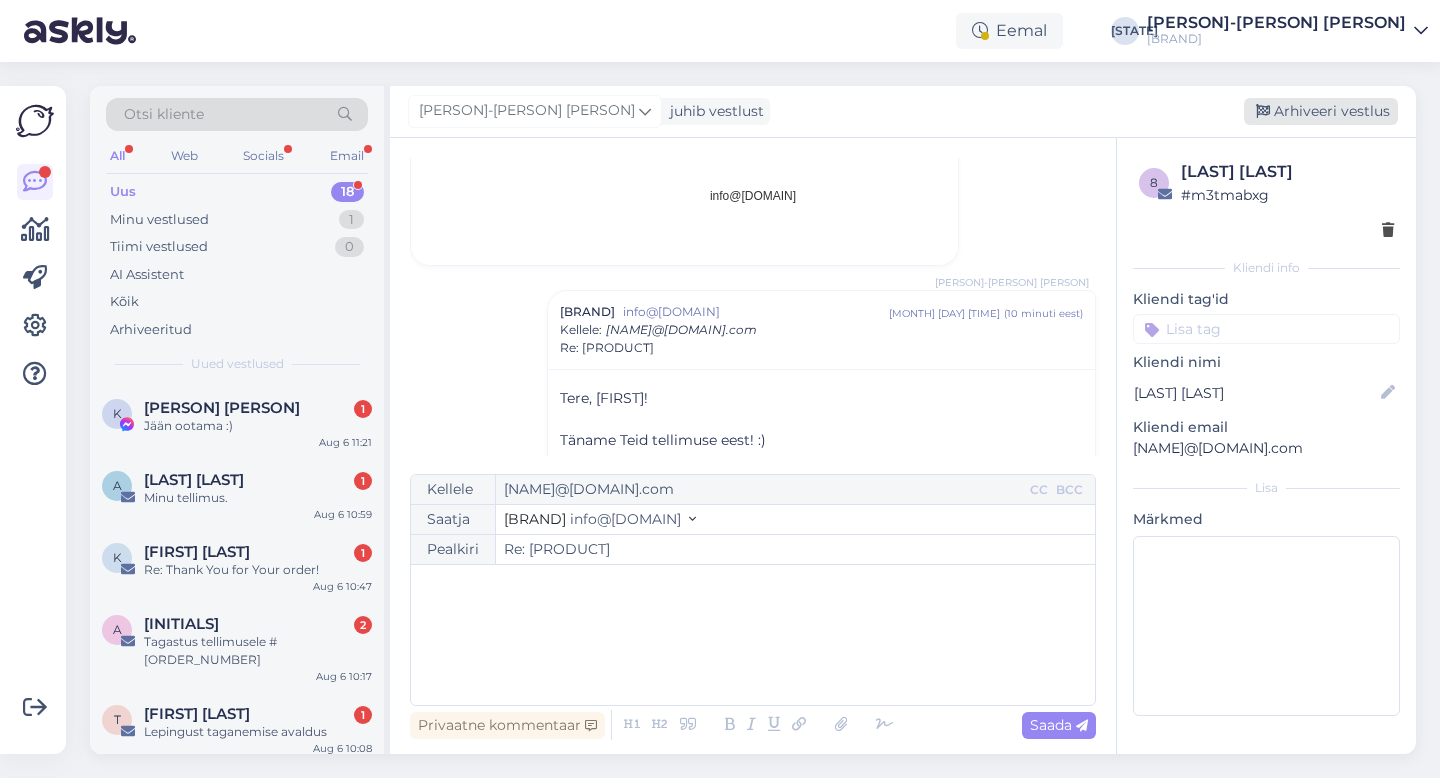 click on "Arhiveeri vestlus" at bounding box center (1321, 111) 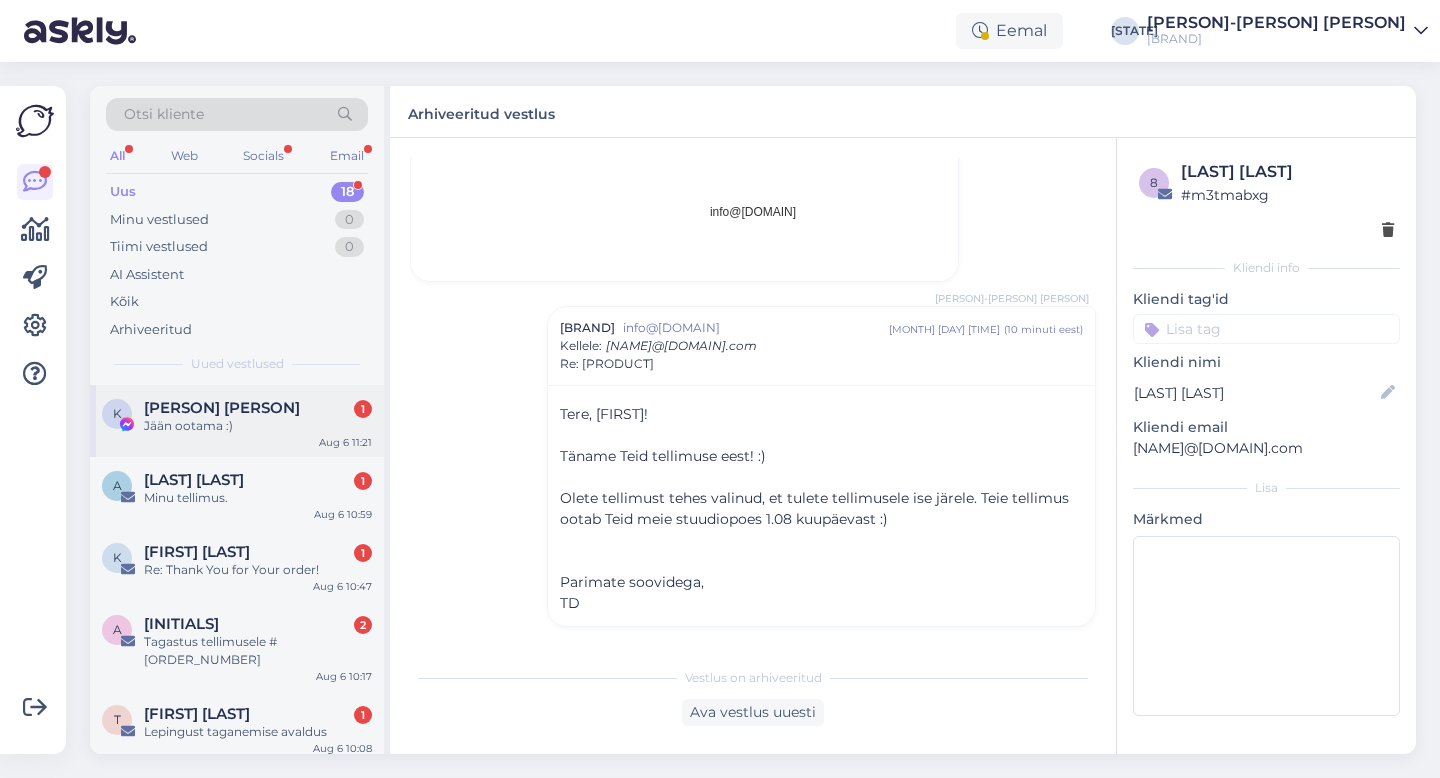click on "Jään ootama :)" at bounding box center [258, 426] 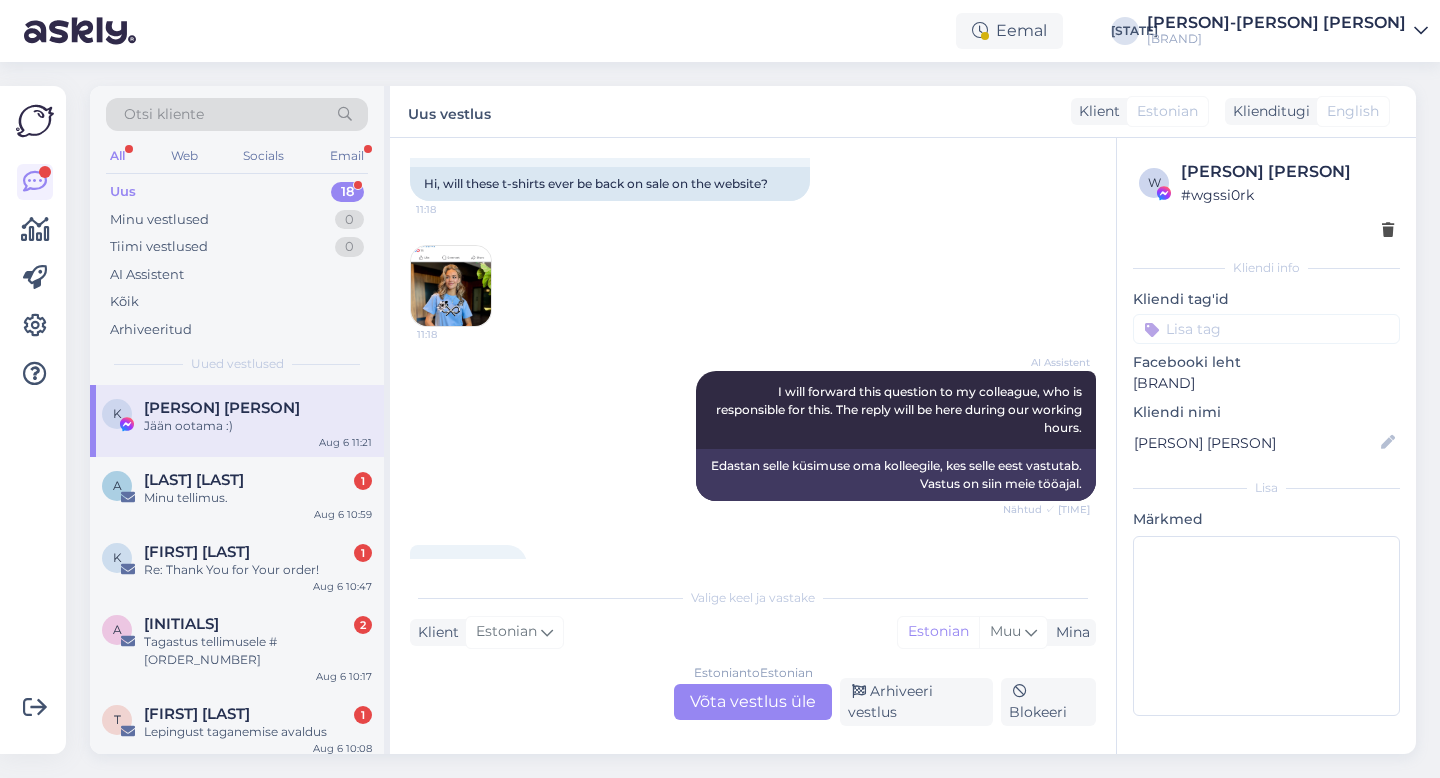scroll, scrollTop: 1119, scrollLeft: 0, axis: vertical 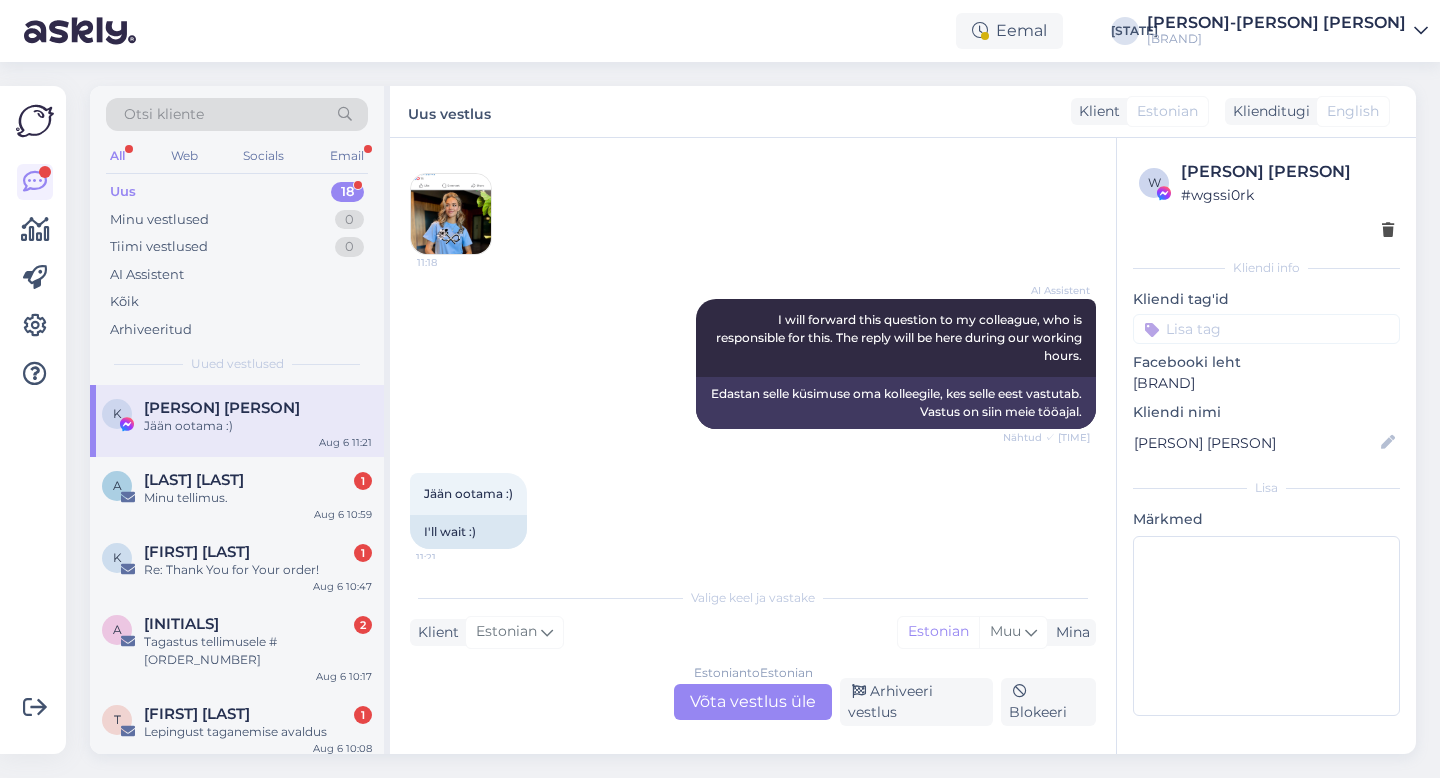click on "Vestlus algas [MONTH] [DAY] [YEAR] Tere, [BRAND] äpis jälle Bug sees. Hind on cart lisades ja maksmisel erinev [TIME] AI Assistent Hello, I now forward this question to my colleague, who is responsible for this. The reply will be here during our working hours. Nähtud ✓ [TIME] Tere, edastan selle küsimuse nüüd oma kolleegile, kes selle eest vastutab. Vastus tuleb siia meie tööajal. [TIME] [TIME] [MONTH] [DAY] [YEAR] [NAME] Tere, tootel ongi täishind, kuna teeme antud tooteid tellimuste peale ja valmis pole need tehtud. Nähtud ✓ [TIME] [NAME] [PRICE] tootel on vana hind Nähtud ✓ [TIME] [NAME] Kas see võis olla ostukorvis pikemat aega? Nähtud ✓ [TIME] [MONTH] [DAY] [YEAR] Tere, kas need t-särgid tulevad millalgil kodulehele tagasi müüki ka? [TIME] Hi, will these t-shirts ever be back on sale on the website? [TIME] AI Assistent I will forward this question to my colleague, who is responsible for this. The reply will be here during our working hours. Nähtud ✓ [TIME] [TIME] Klient" at bounding box center (753, 446) 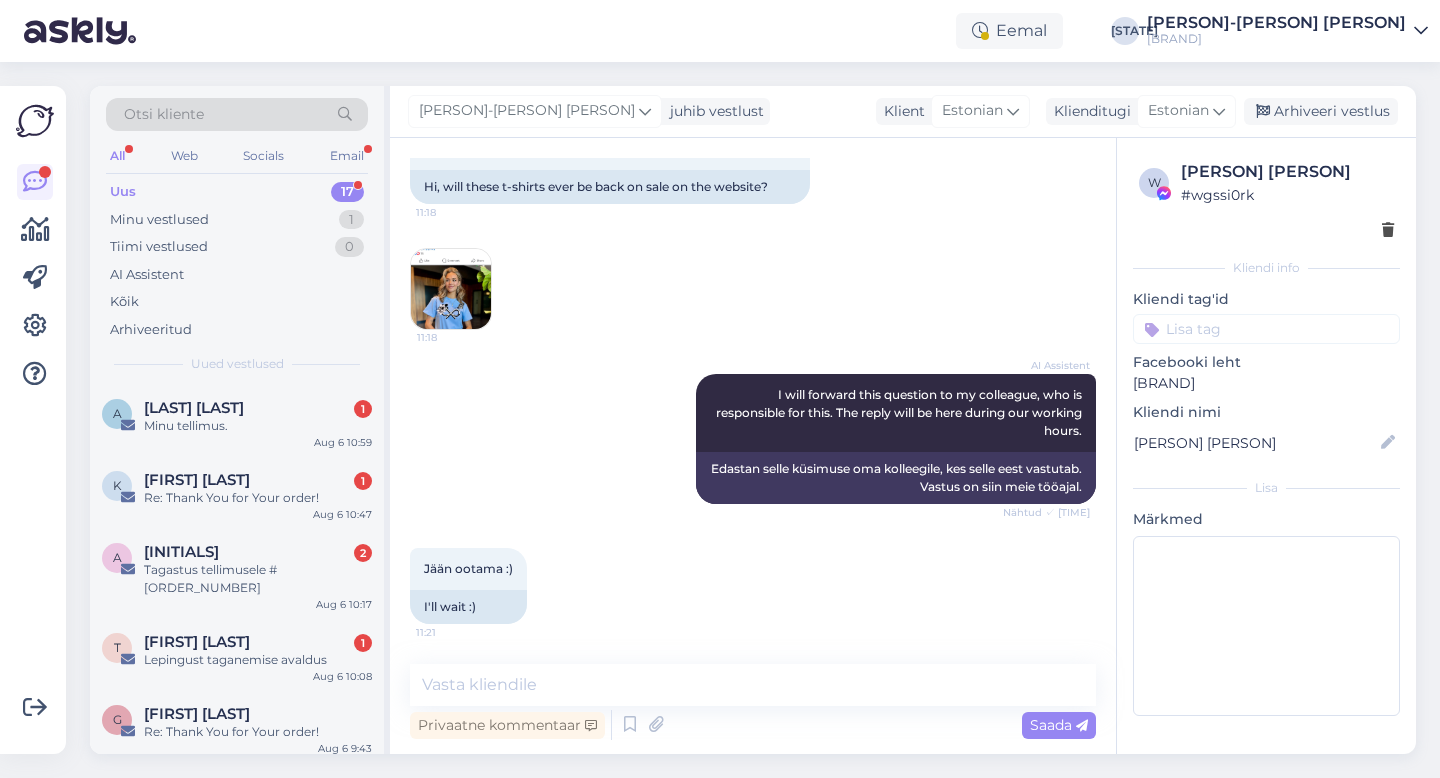 scroll, scrollTop: 1044, scrollLeft: 0, axis: vertical 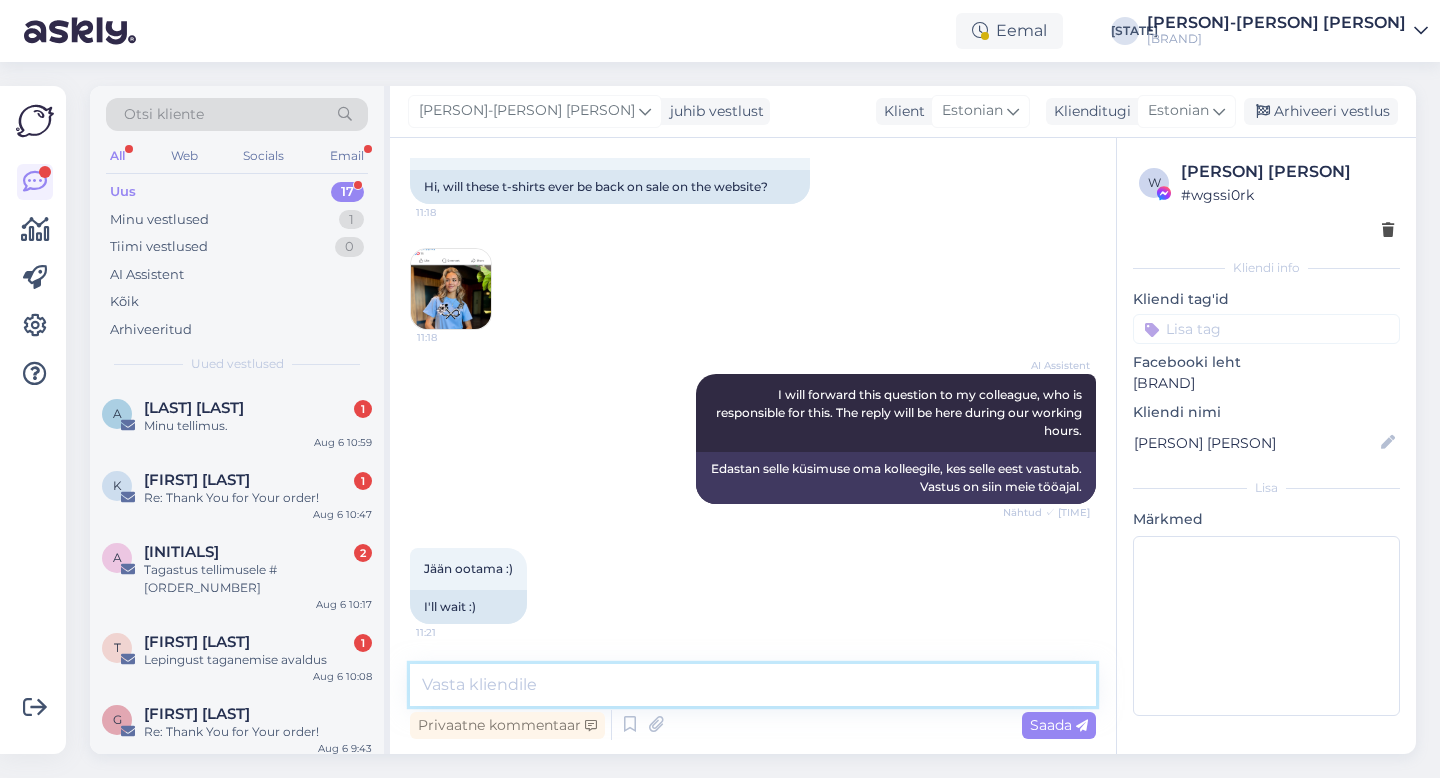 click at bounding box center (753, 685) 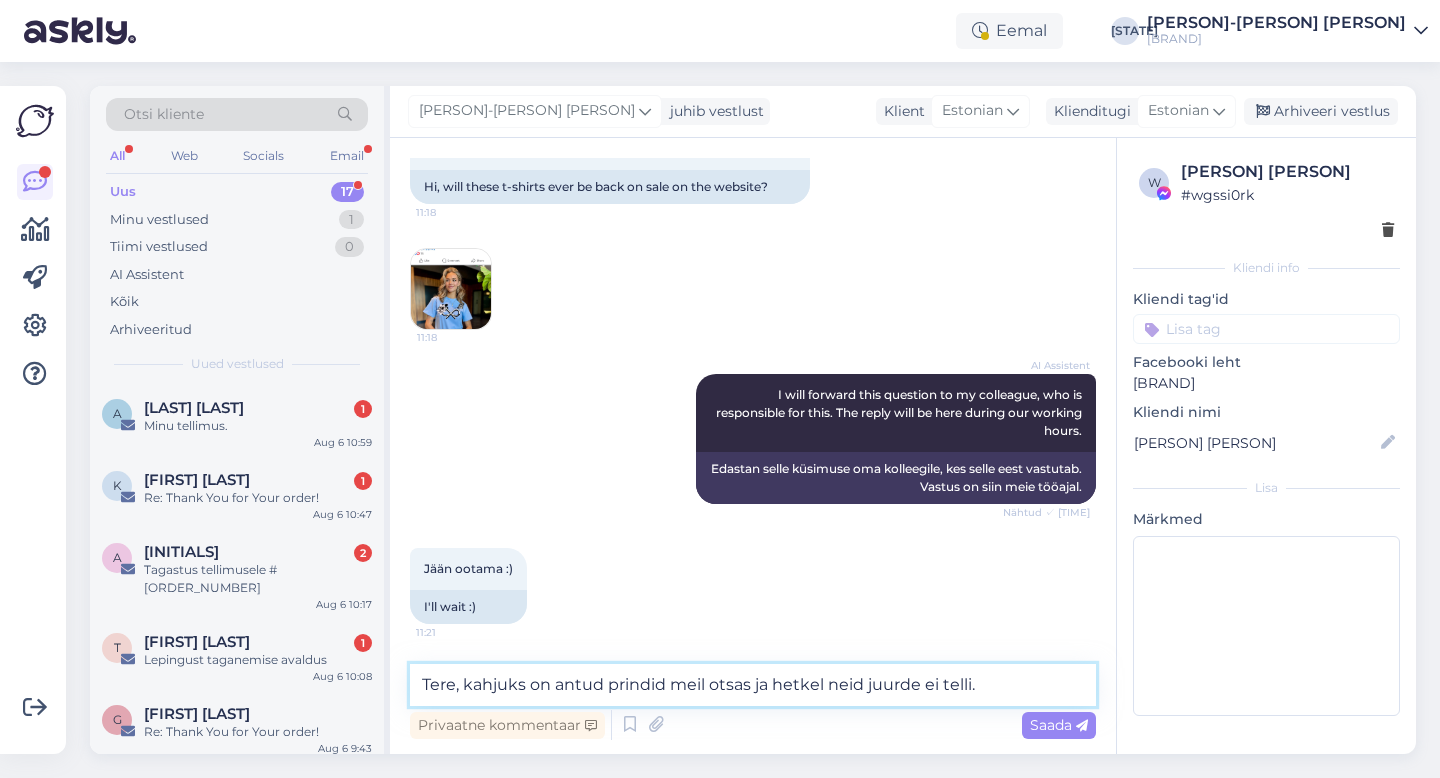 type on "Tere, kahjuks on antud prindid meil otsas ja hetkel neid juurde ei telli." 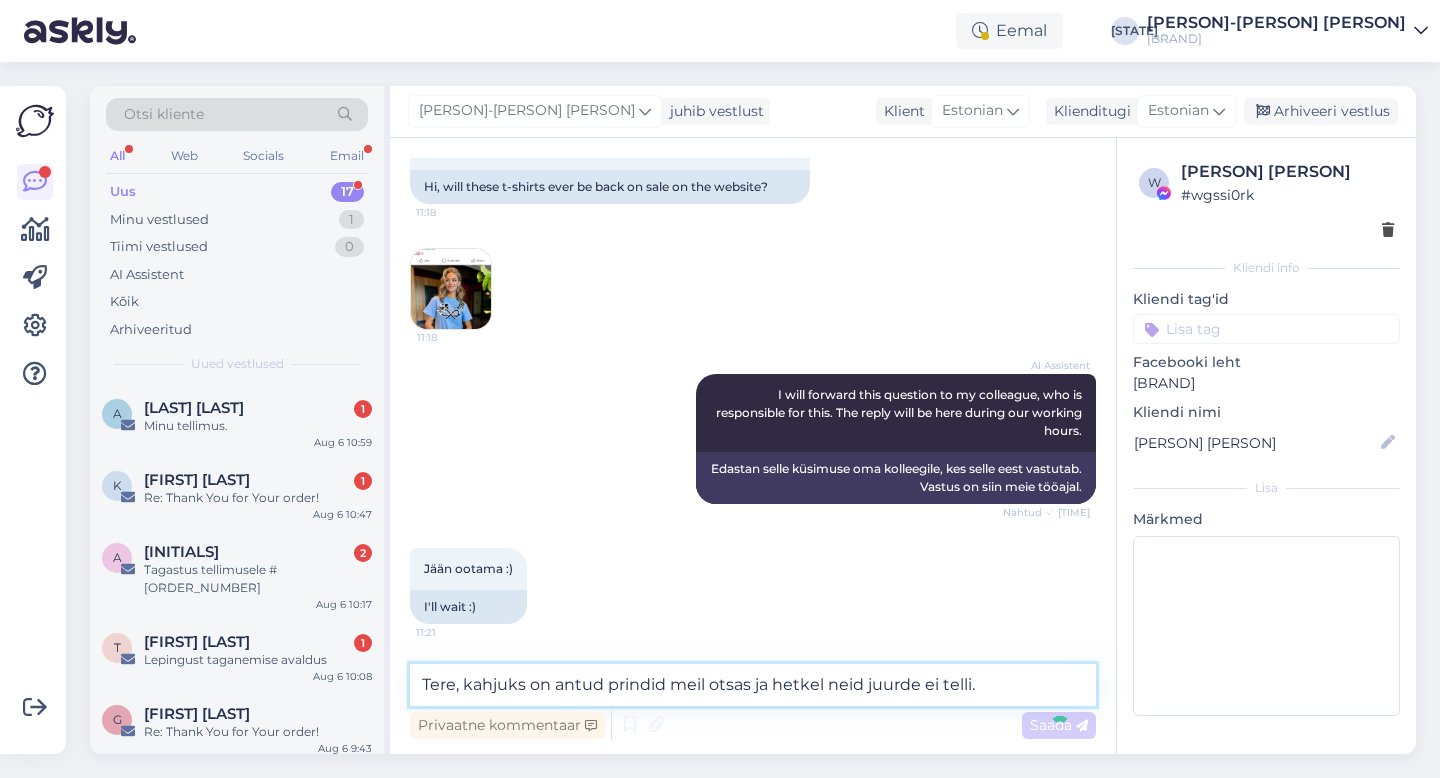 type 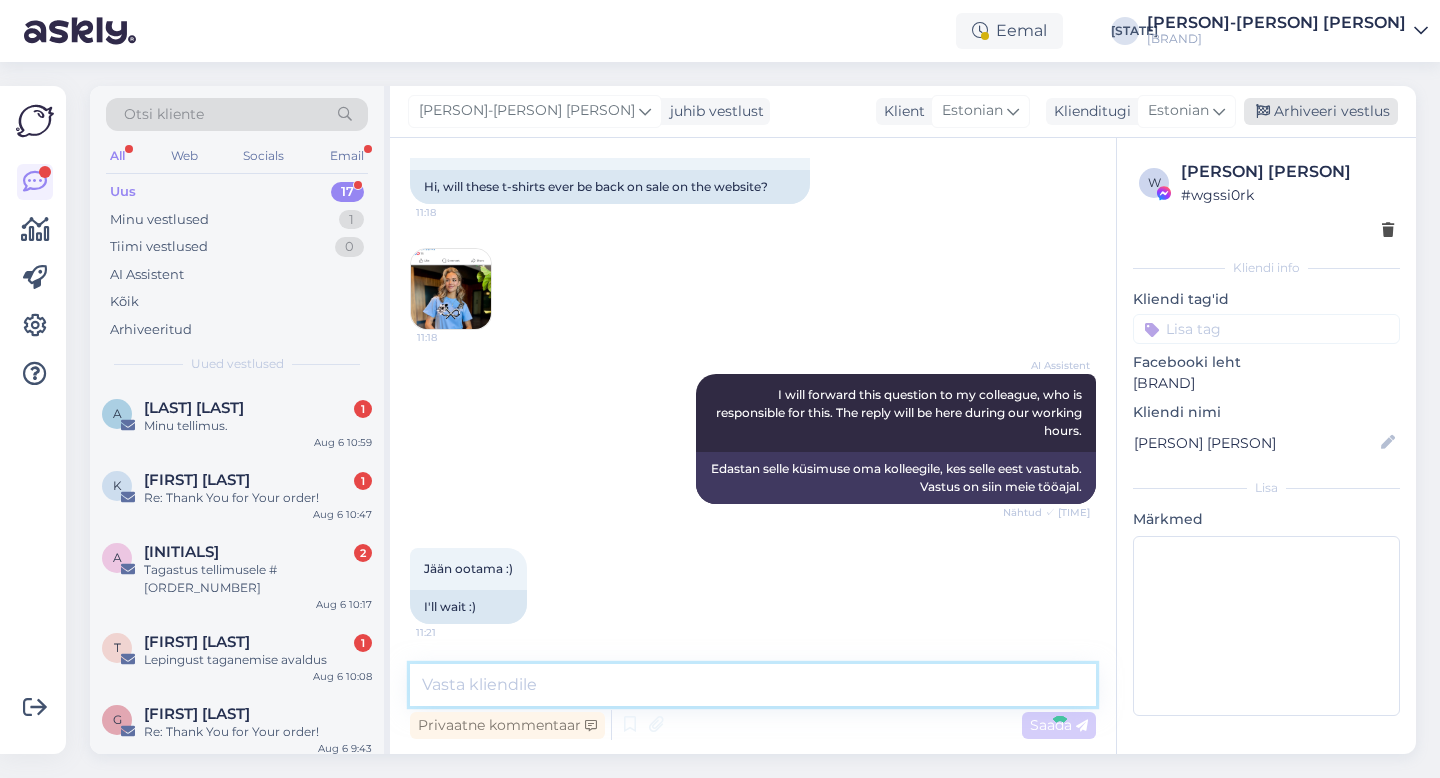 scroll, scrollTop: 1148, scrollLeft: 0, axis: vertical 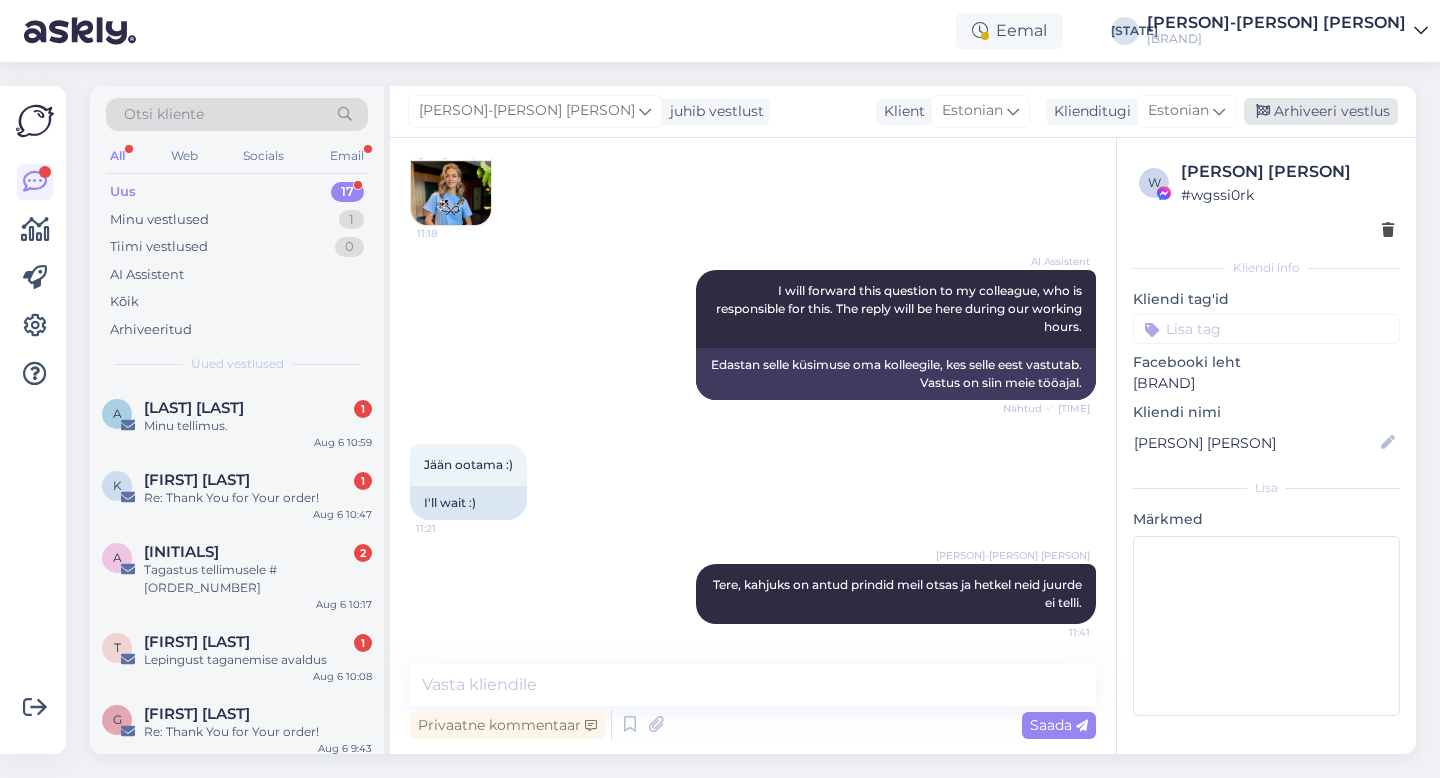 click on "Arhiveeri vestlus" at bounding box center (1321, 111) 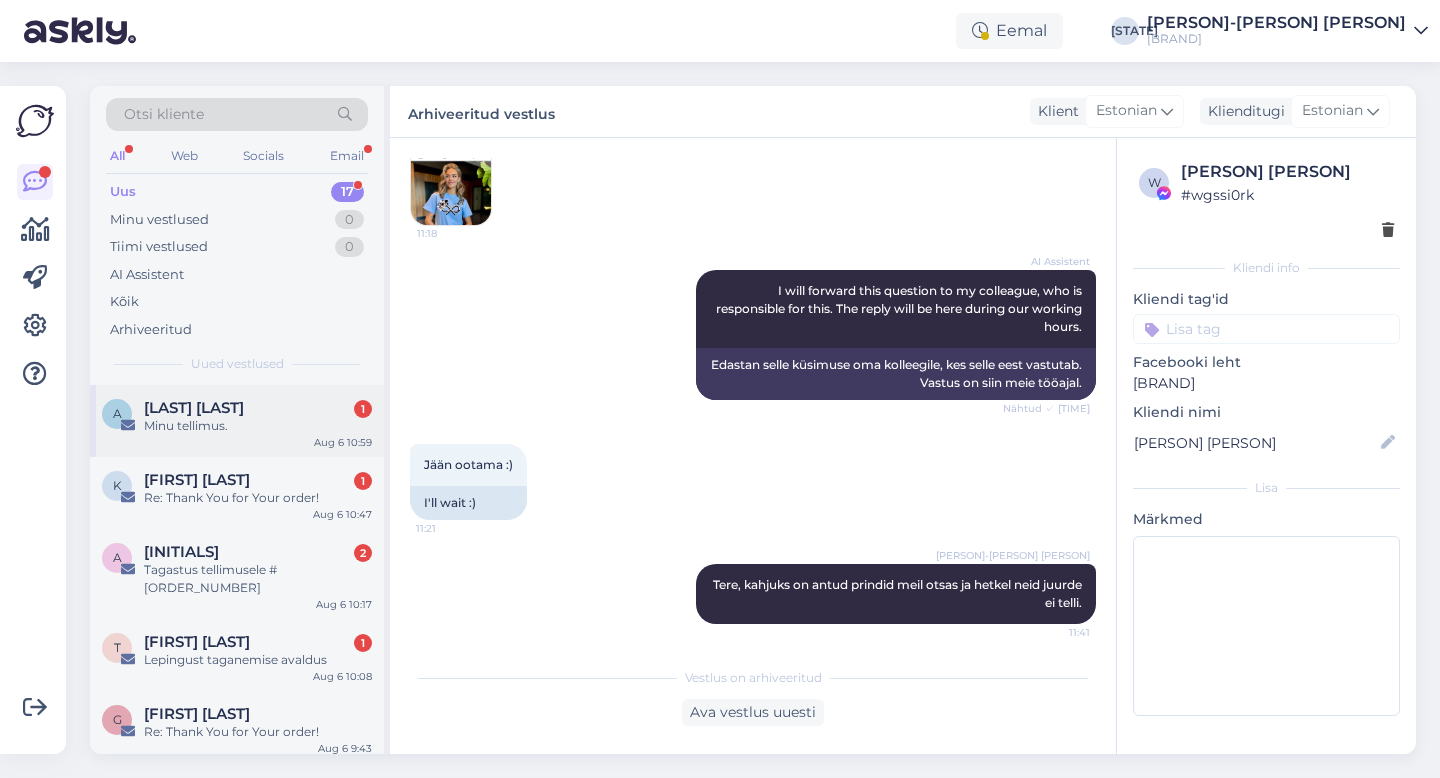 click on "[LAST] [LAST]" at bounding box center [194, 408] 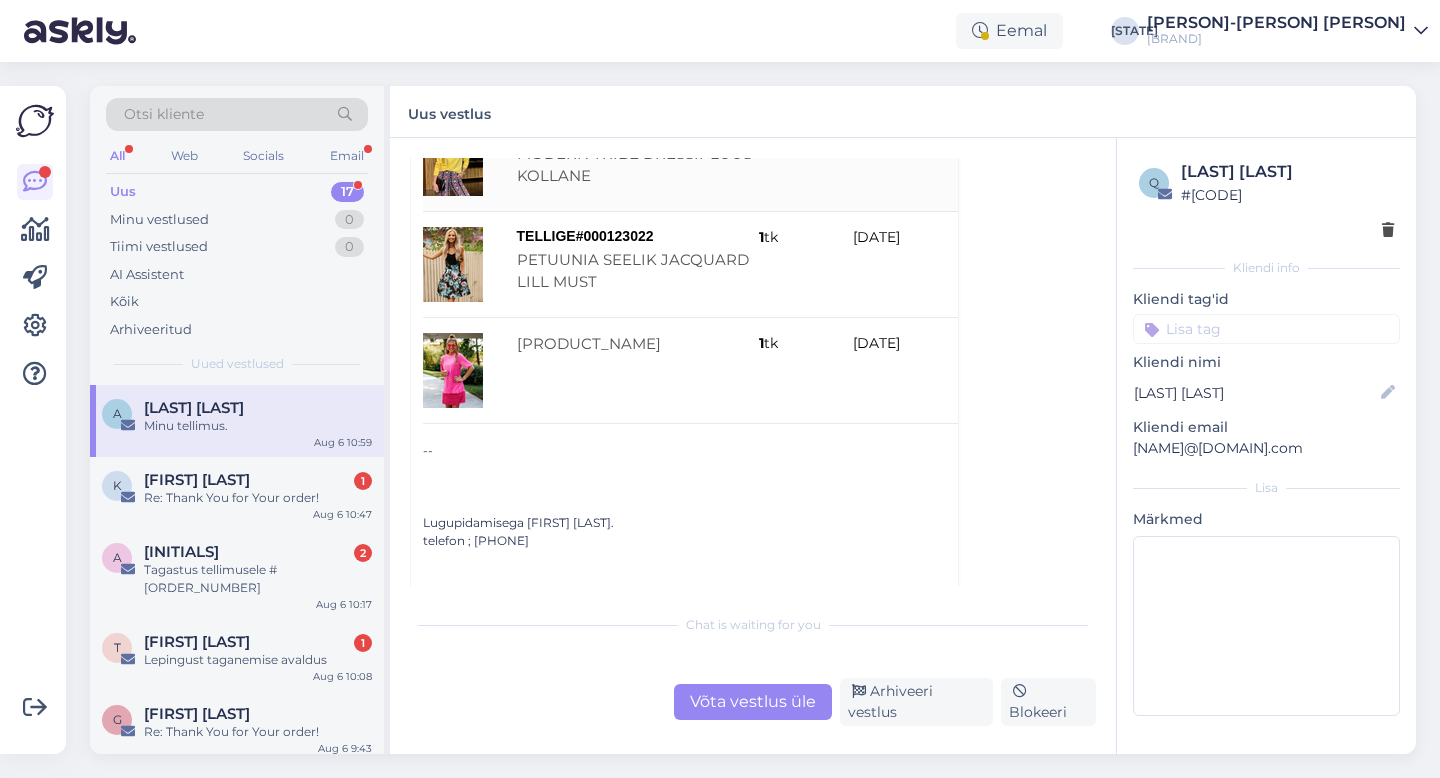 scroll, scrollTop: 471, scrollLeft: 0, axis: vertical 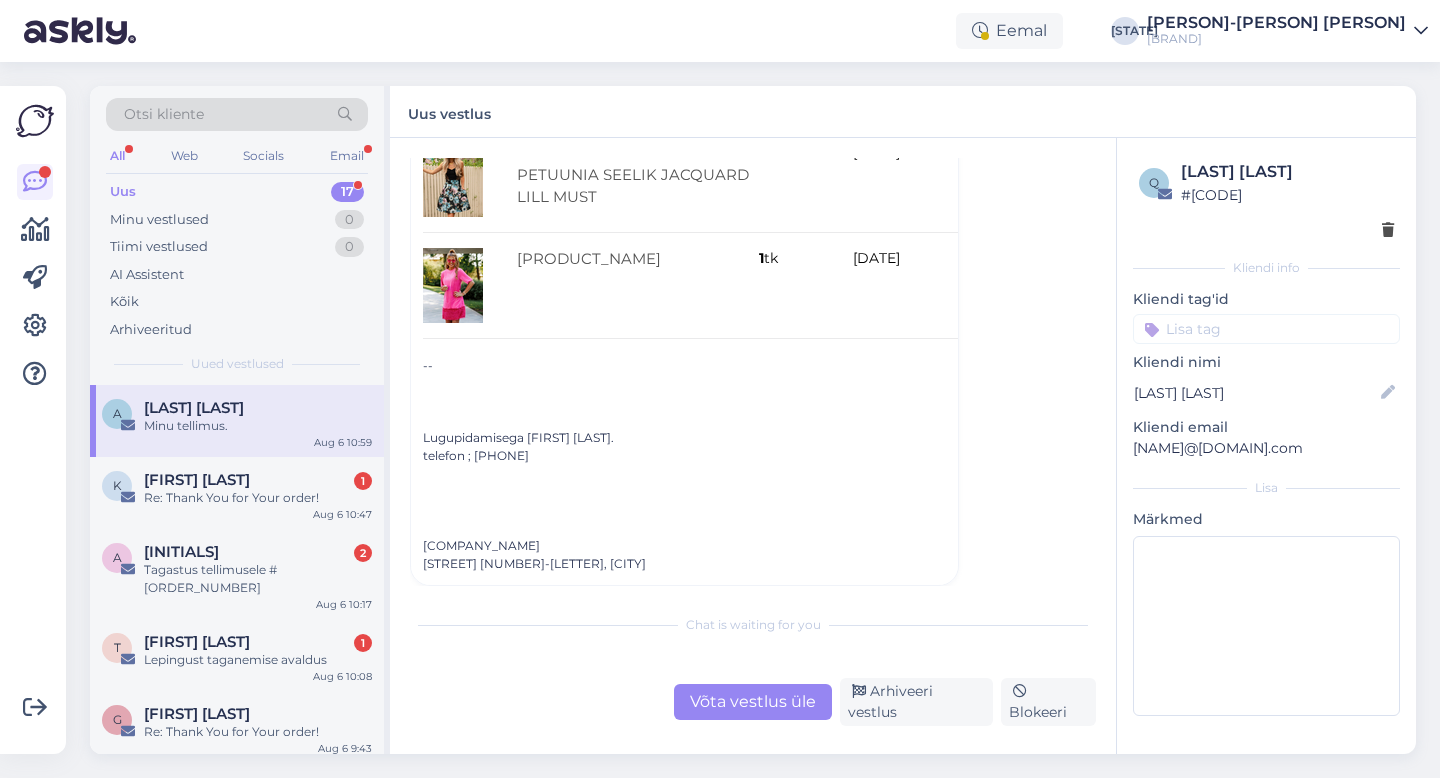 drag, startPoint x: 549, startPoint y: 435, endPoint x: 596, endPoint y: 435, distance: 47 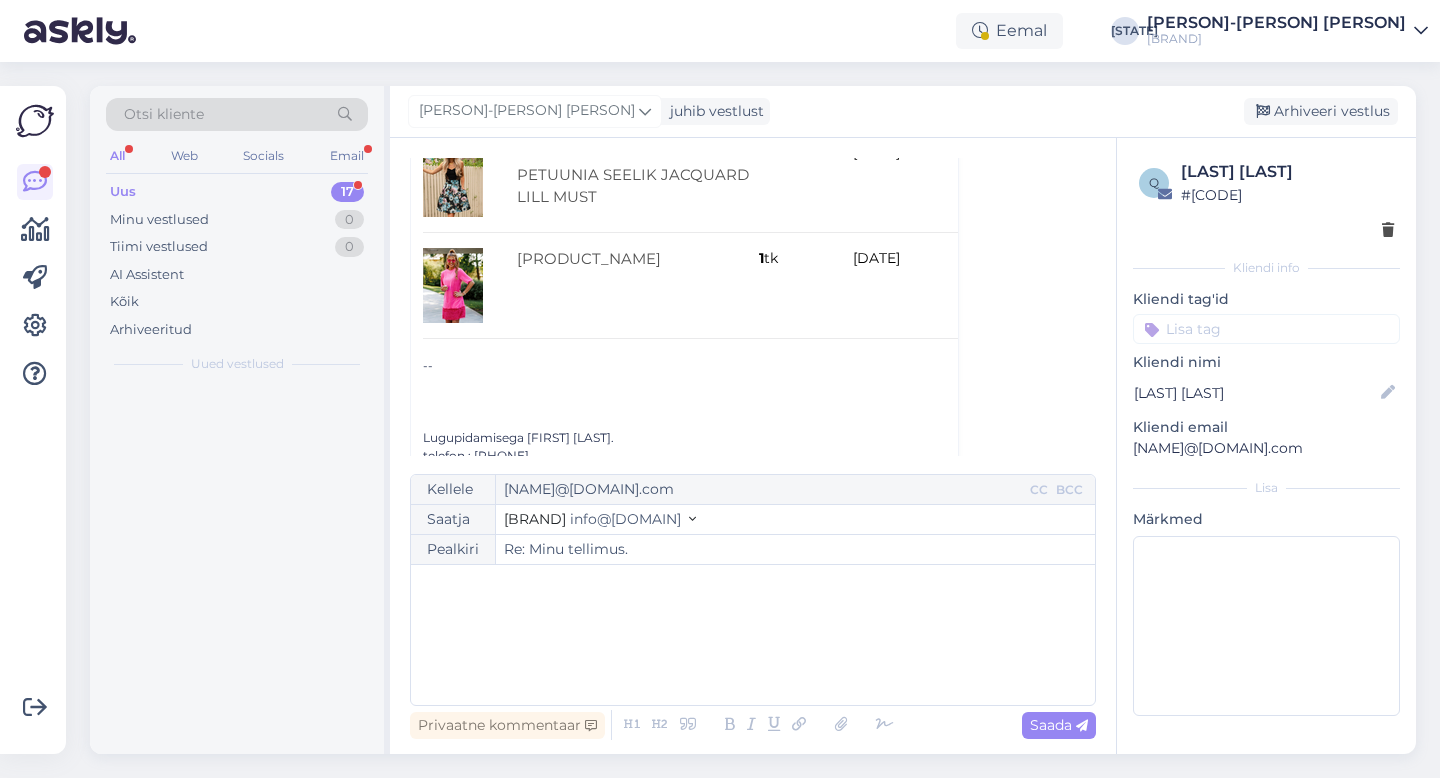 scroll, scrollTop: 54, scrollLeft: 0, axis: vertical 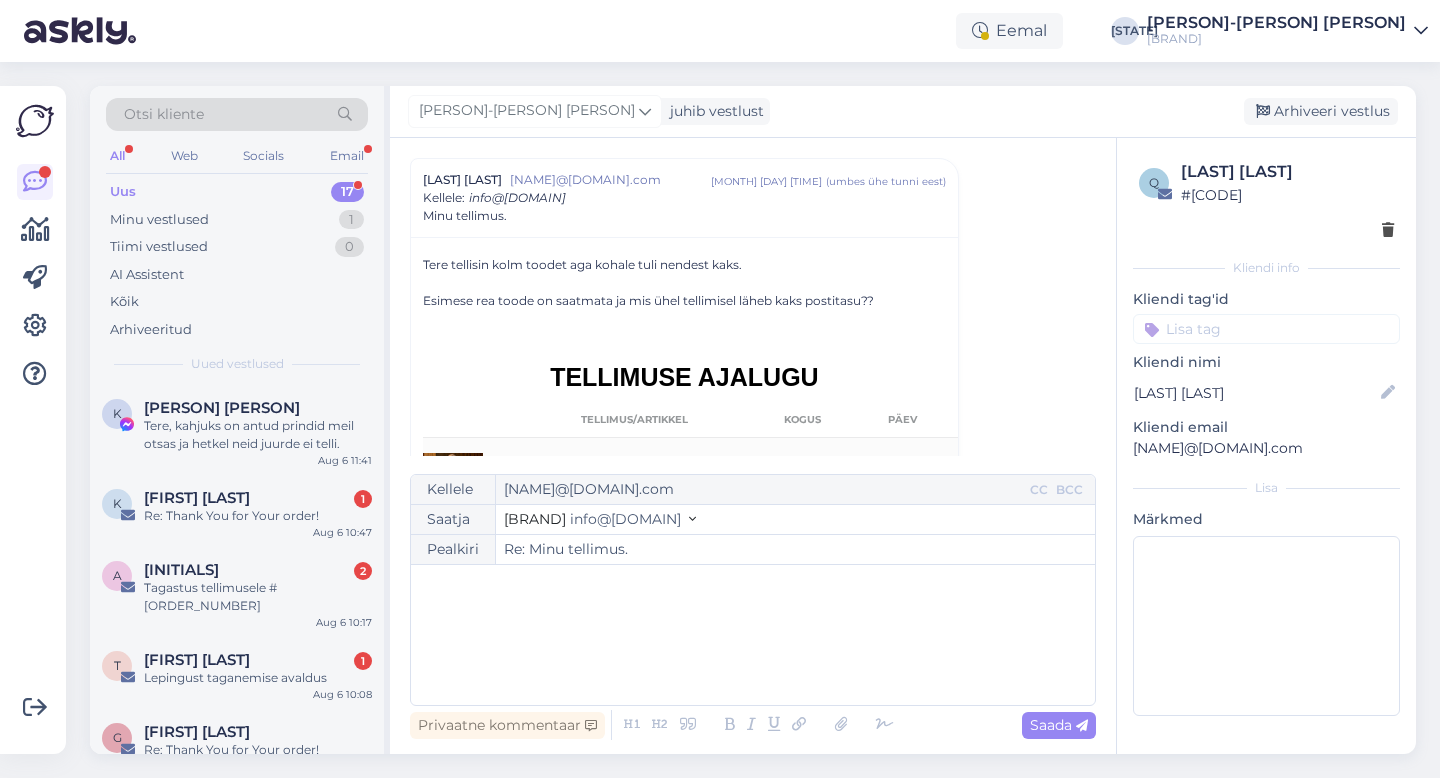 click on "﻿" at bounding box center (753, 635) 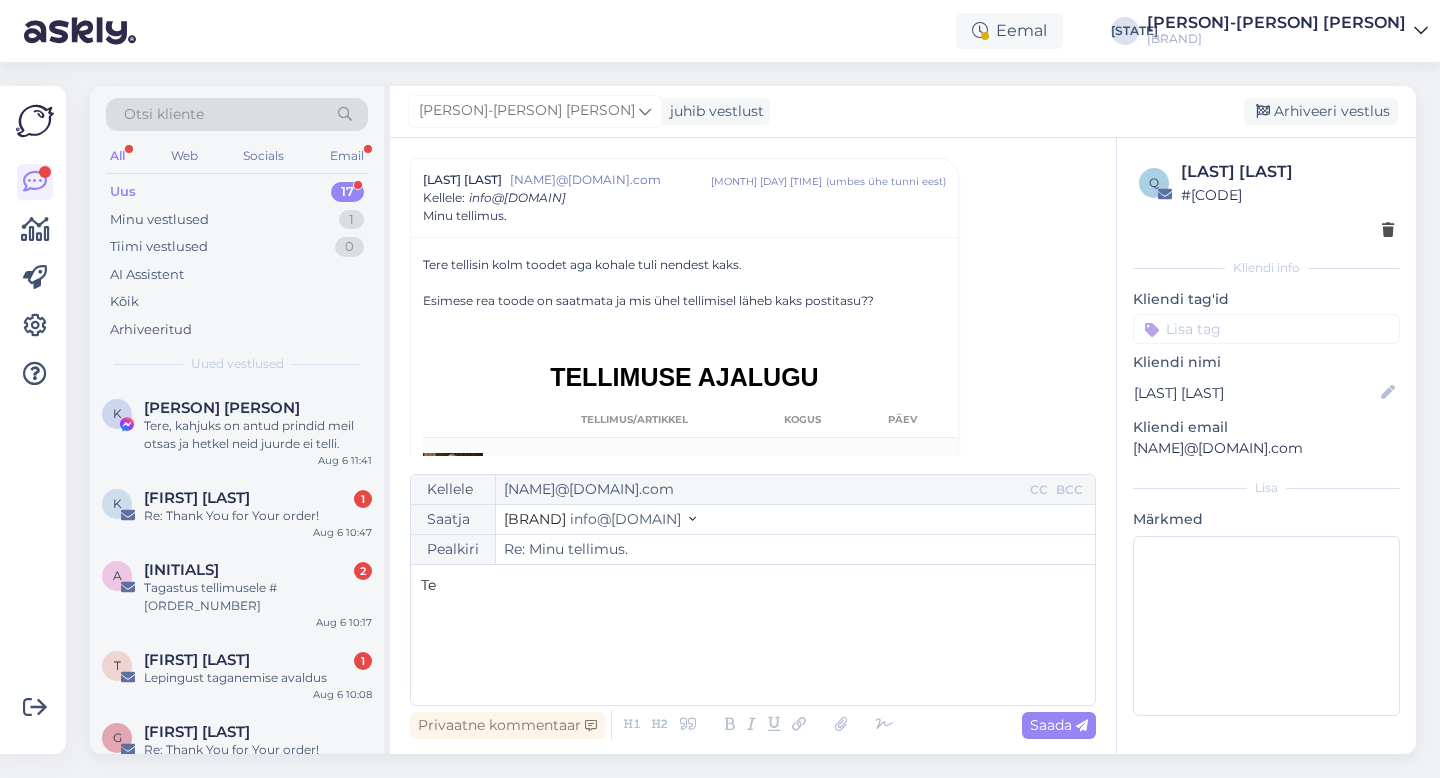 type 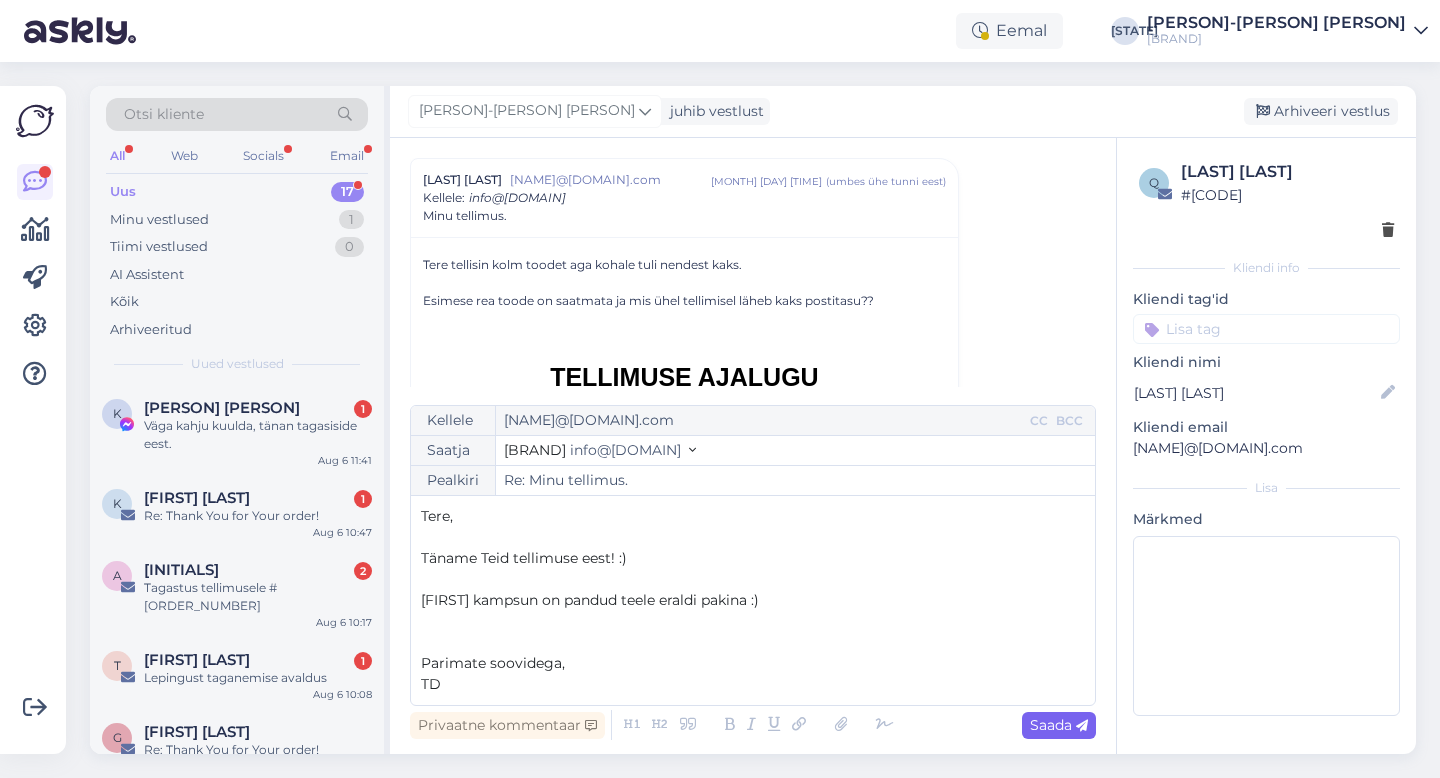 click on "Saada" at bounding box center [1059, 725] 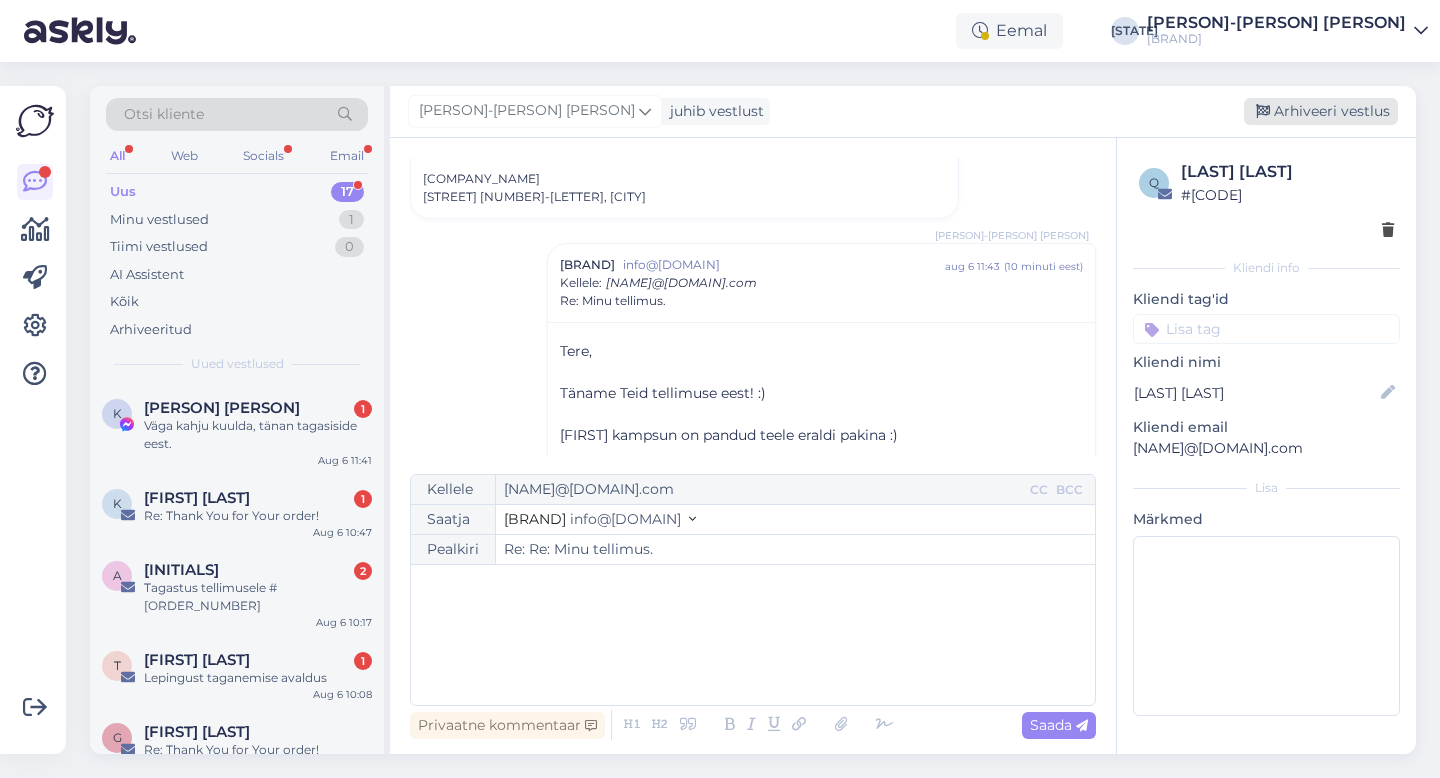 click on "Arhiveeri vestlus" at bounding box center [1321, 111] 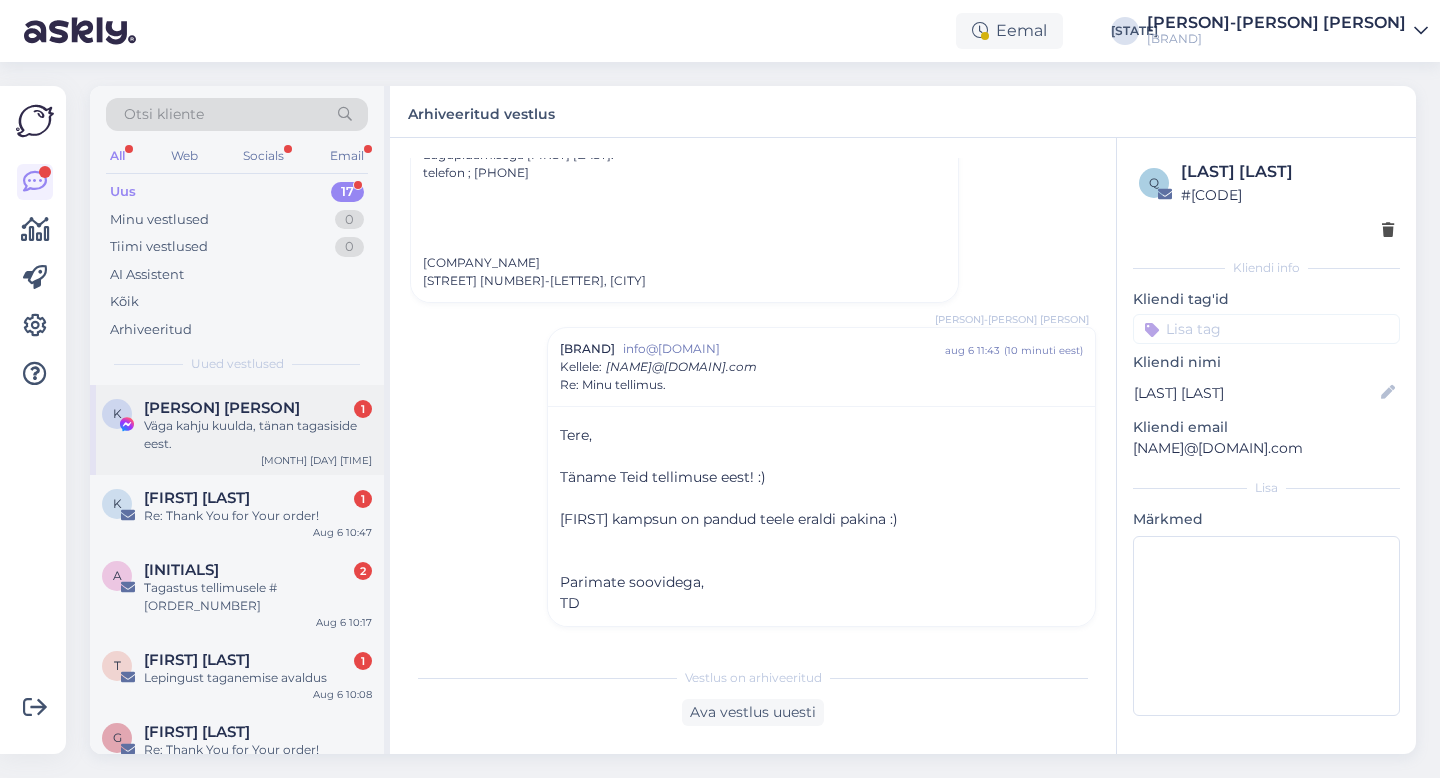 click on "Väga kahju kuulda, tänan tagasiside eest." at bounding box center (258, 435) 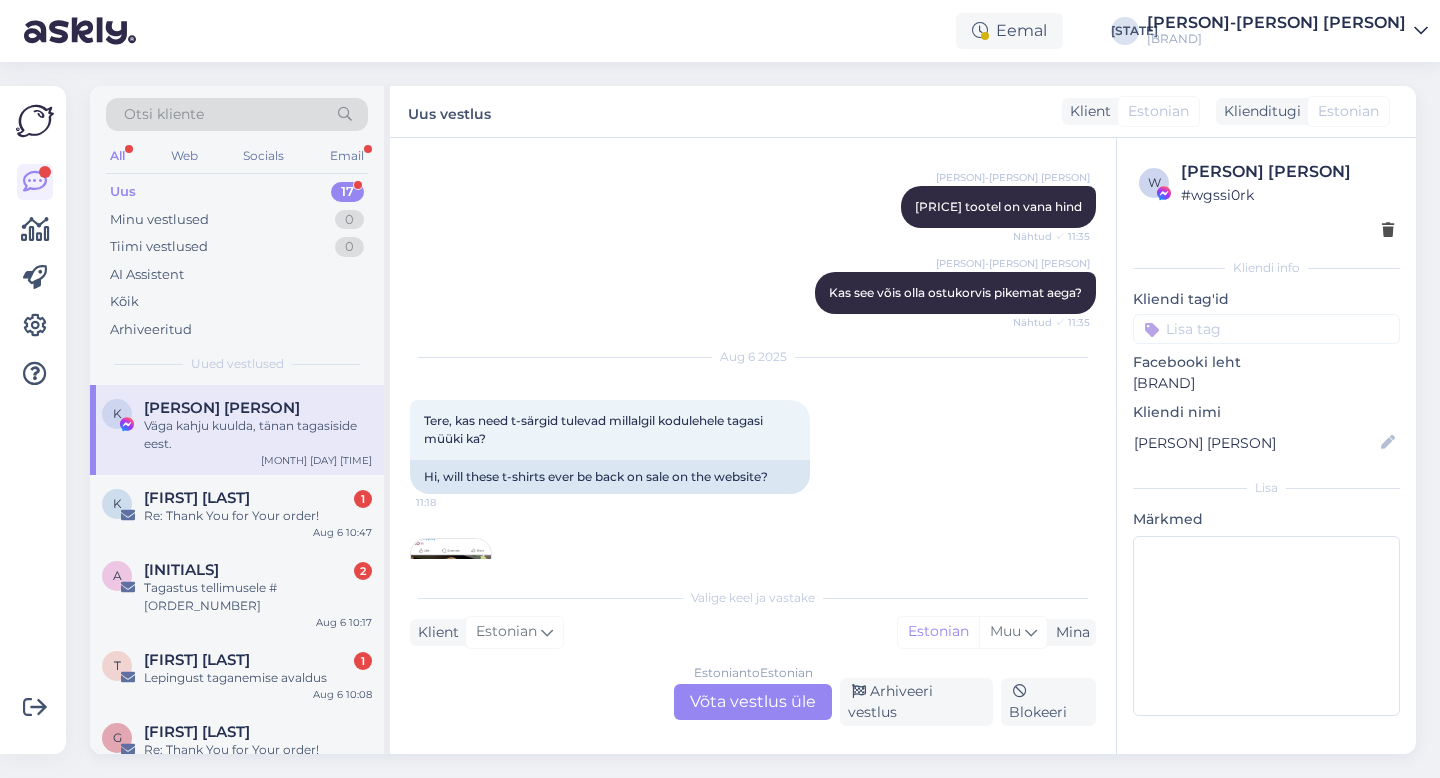 scroll, scrollTop: 1309, scrollLeft: 0, axis: vertical 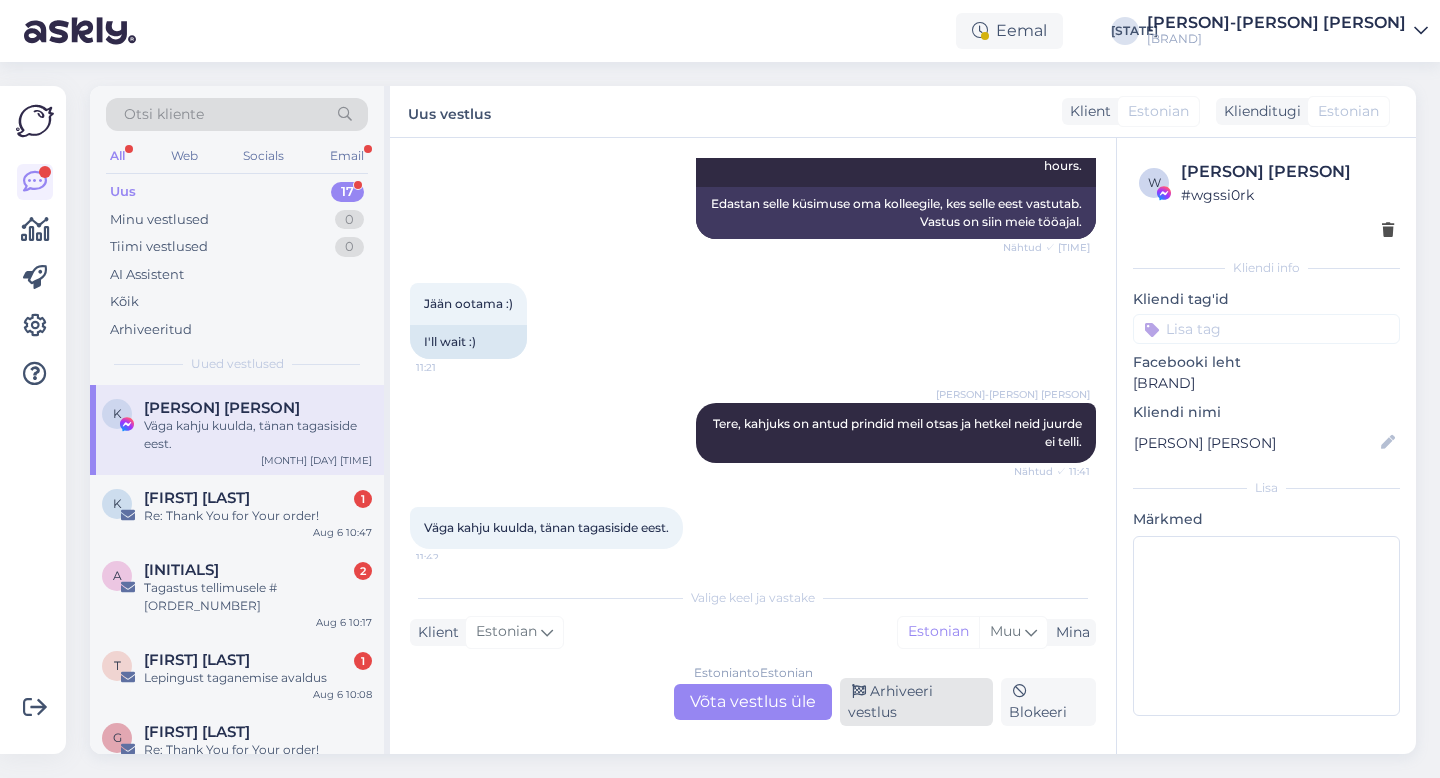 click on "Arhiveeri vestlus" at bounding box center [916, 702] 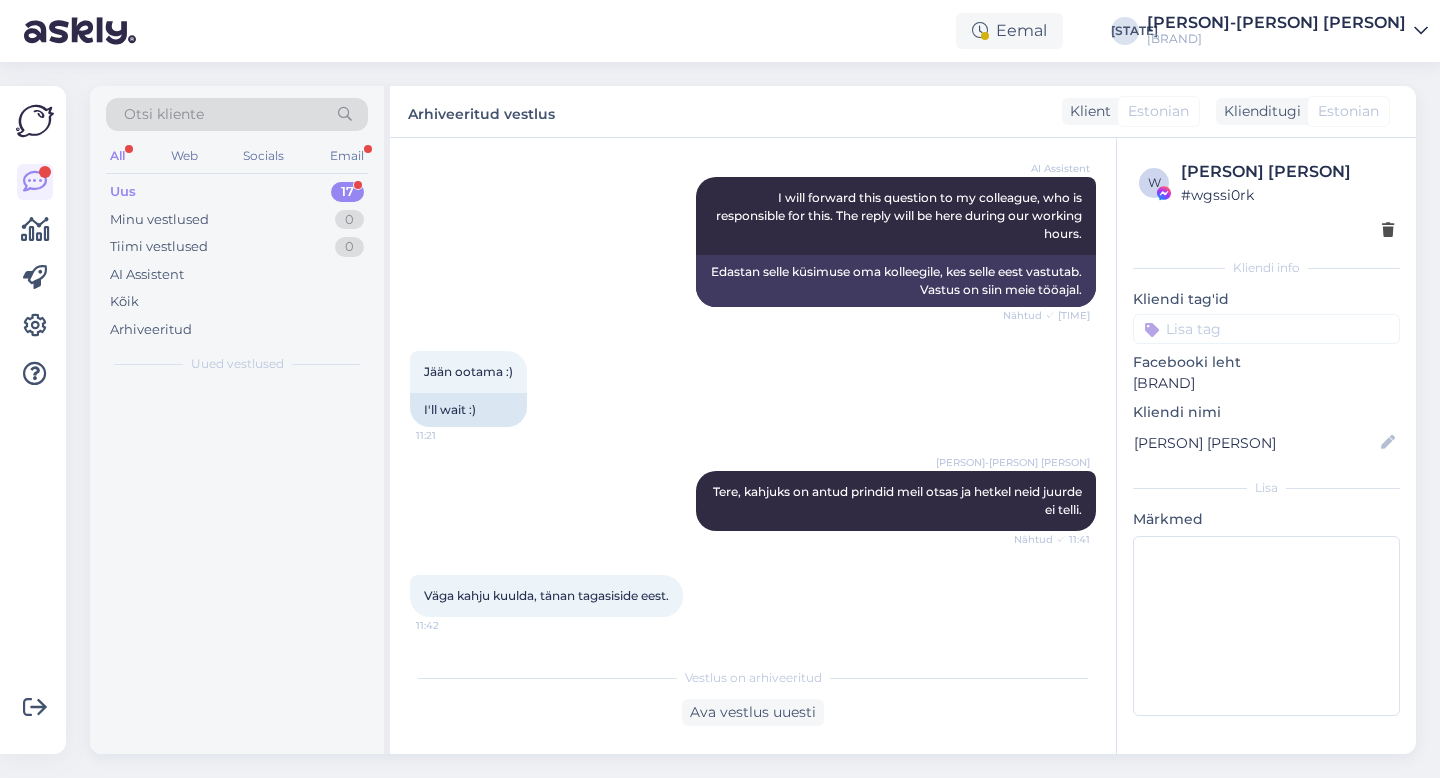 scroll, scrollTop: 1241, scrollLeft: 0, axis: vertical 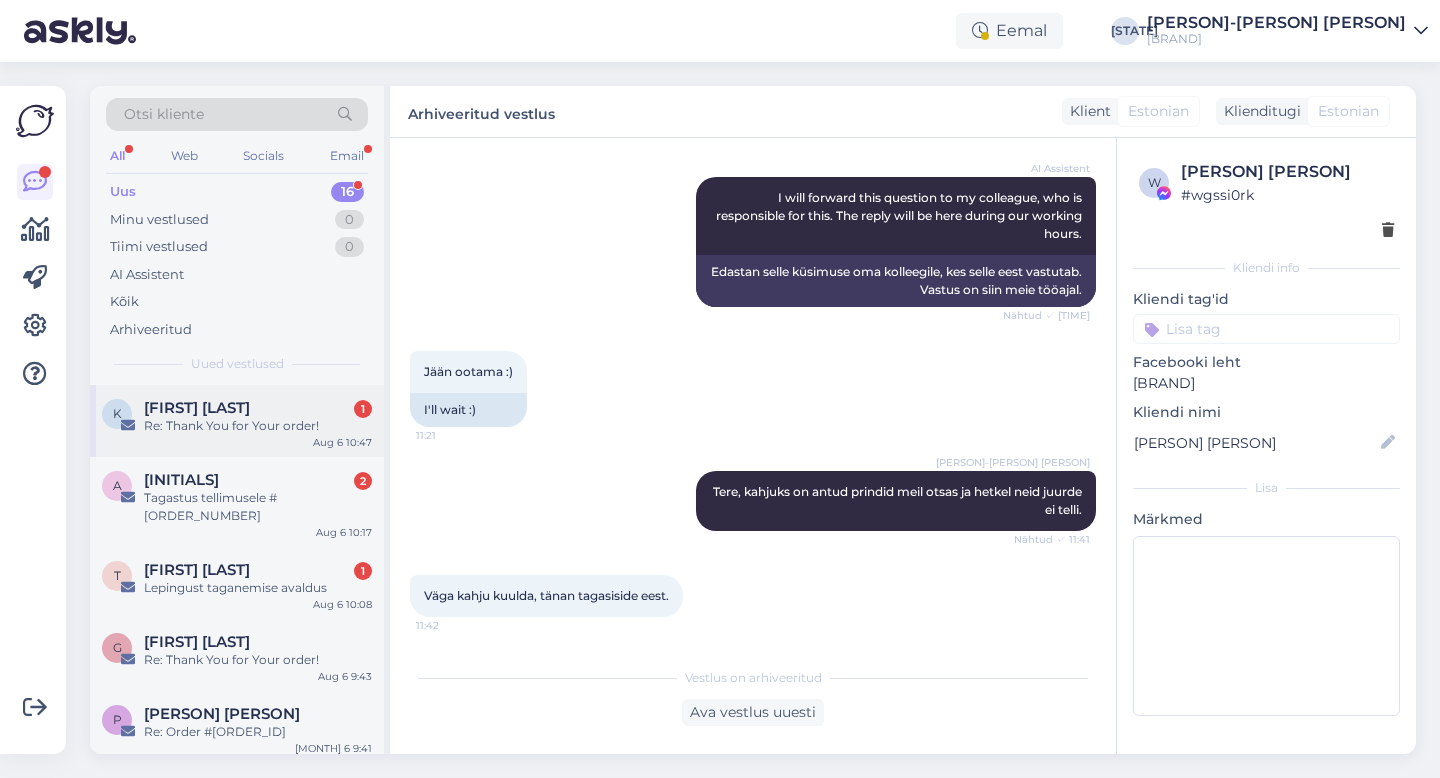 click on "Re: Thank You for Your order!" at bounding box center [258, 426] 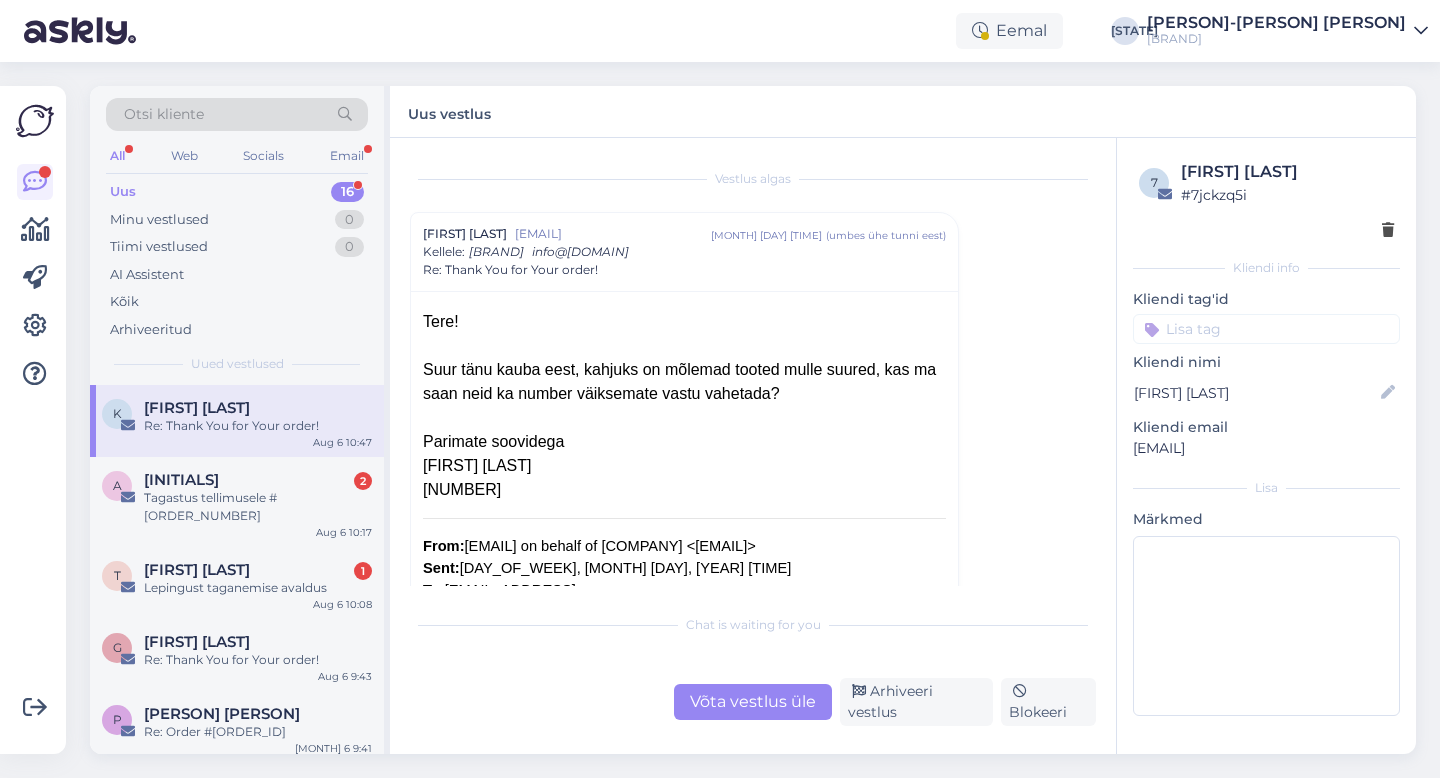 scroll, scrollTop: 59, scrollLeft: 0, axis: vertical 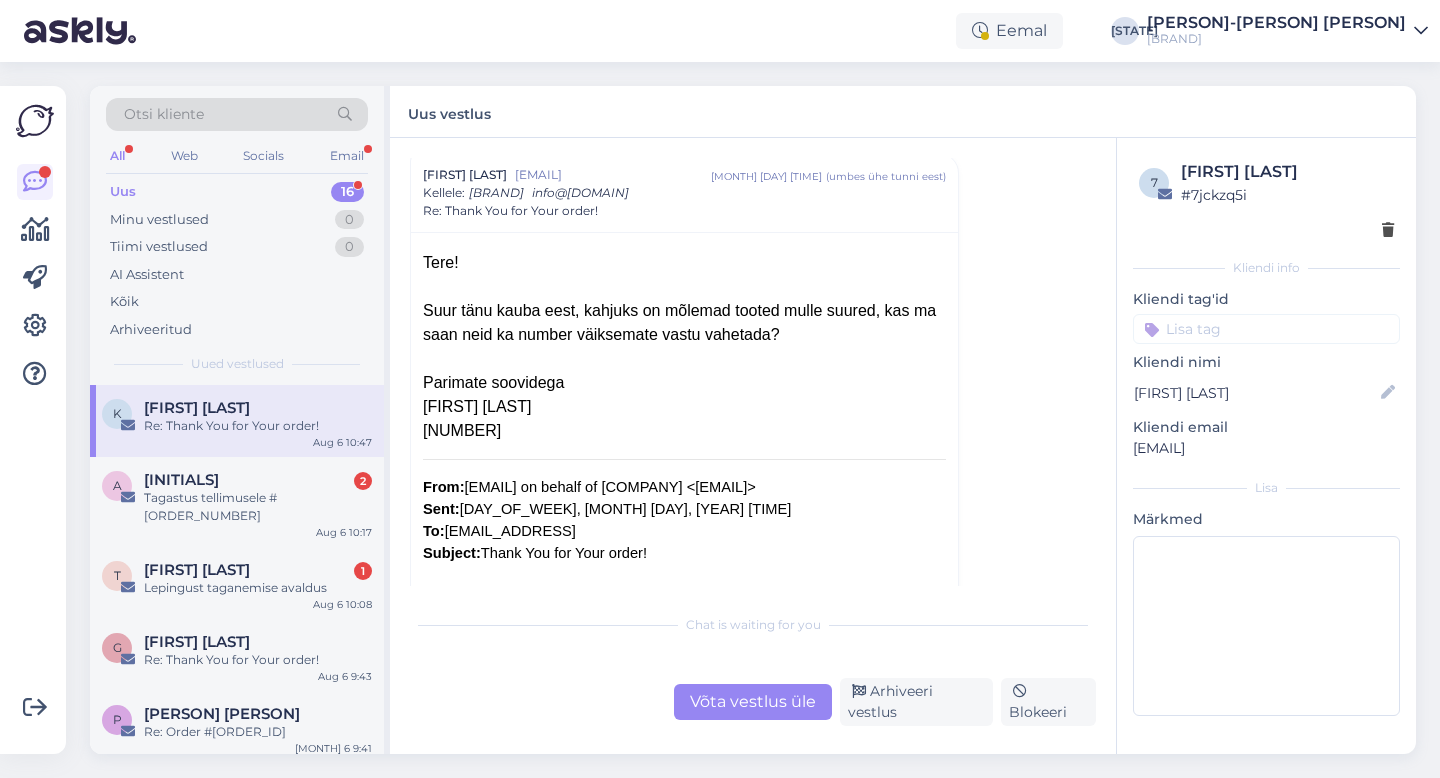 click on "Võta vestlus üle" at bounding box center [753, 702] 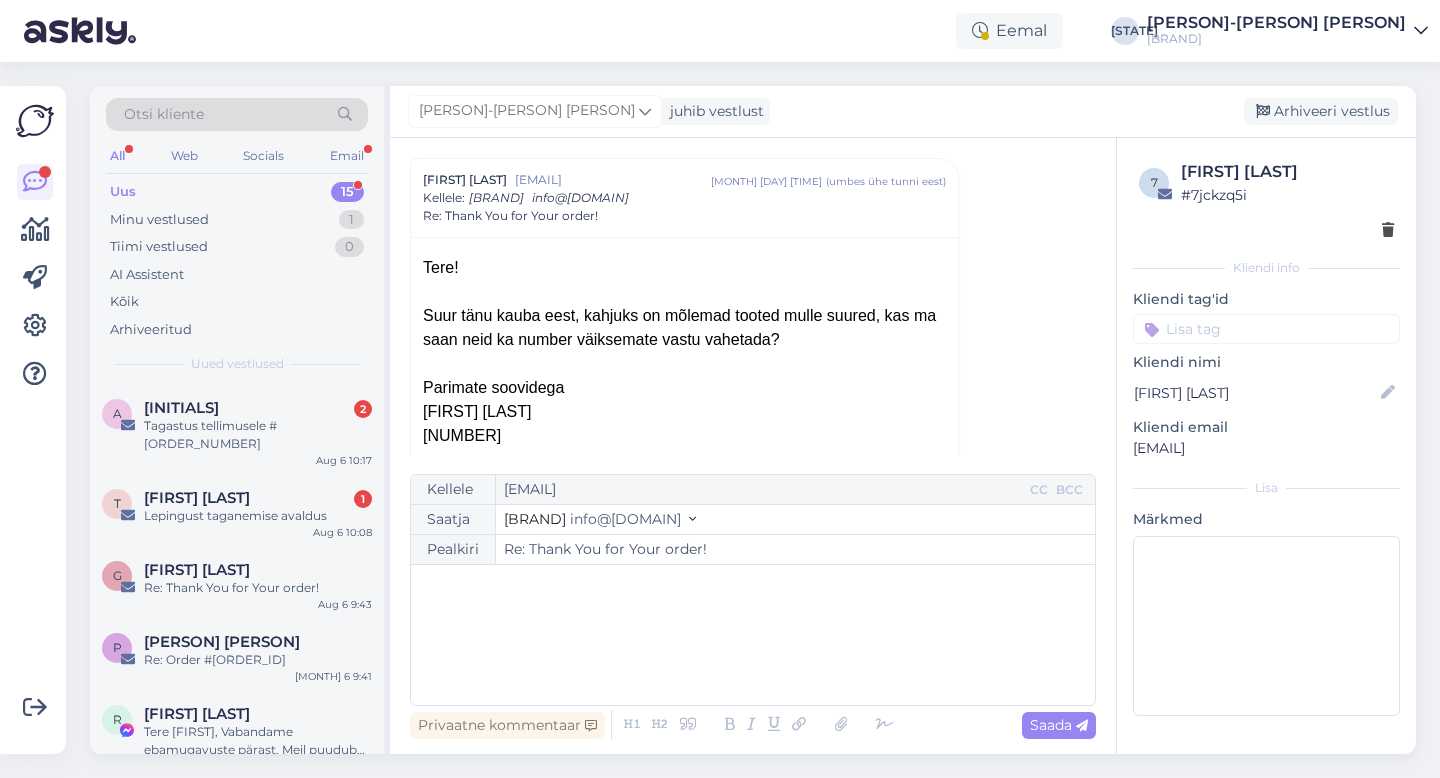 click on "﻿" at bounding box center (753, 635) 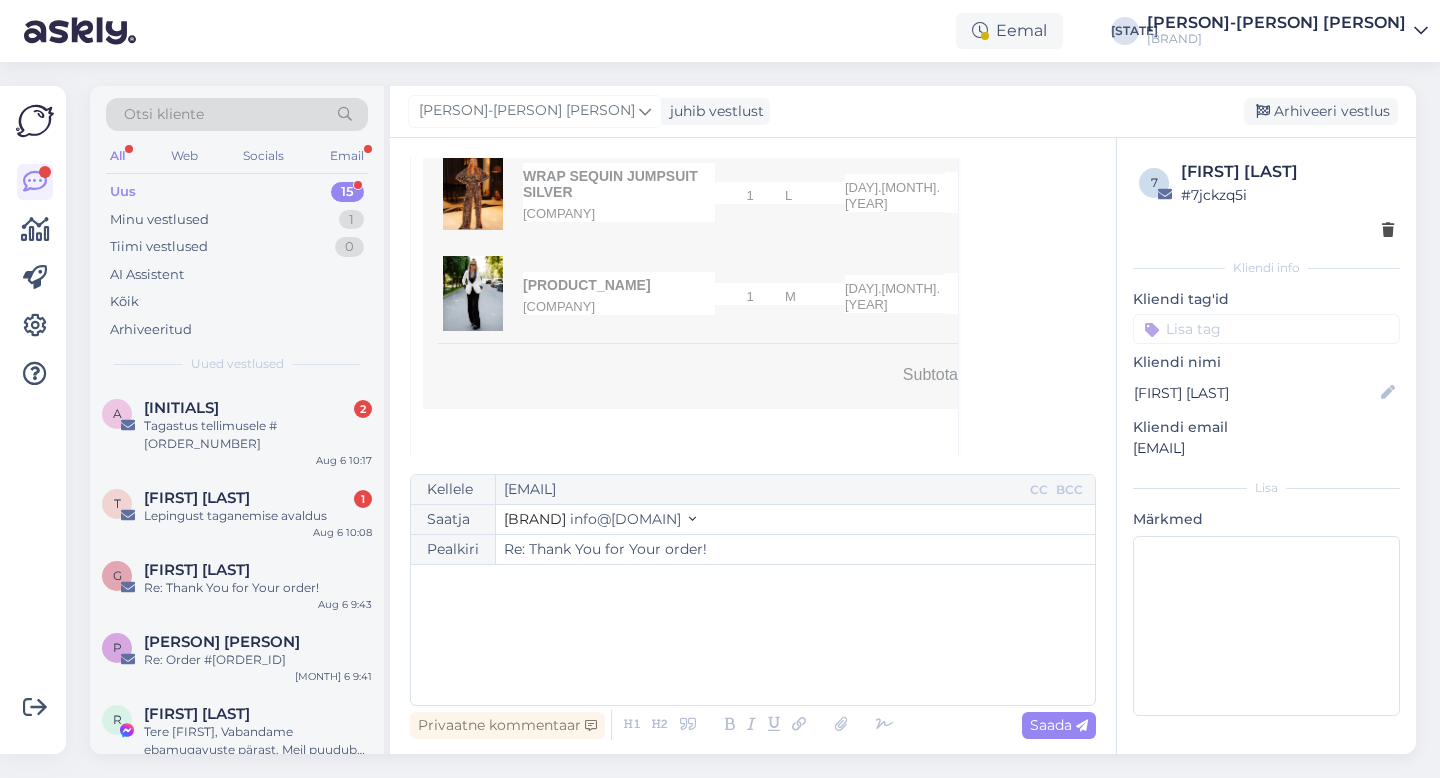scroll, scrollTop: 797, scrollLeft: 0, axis: vertical 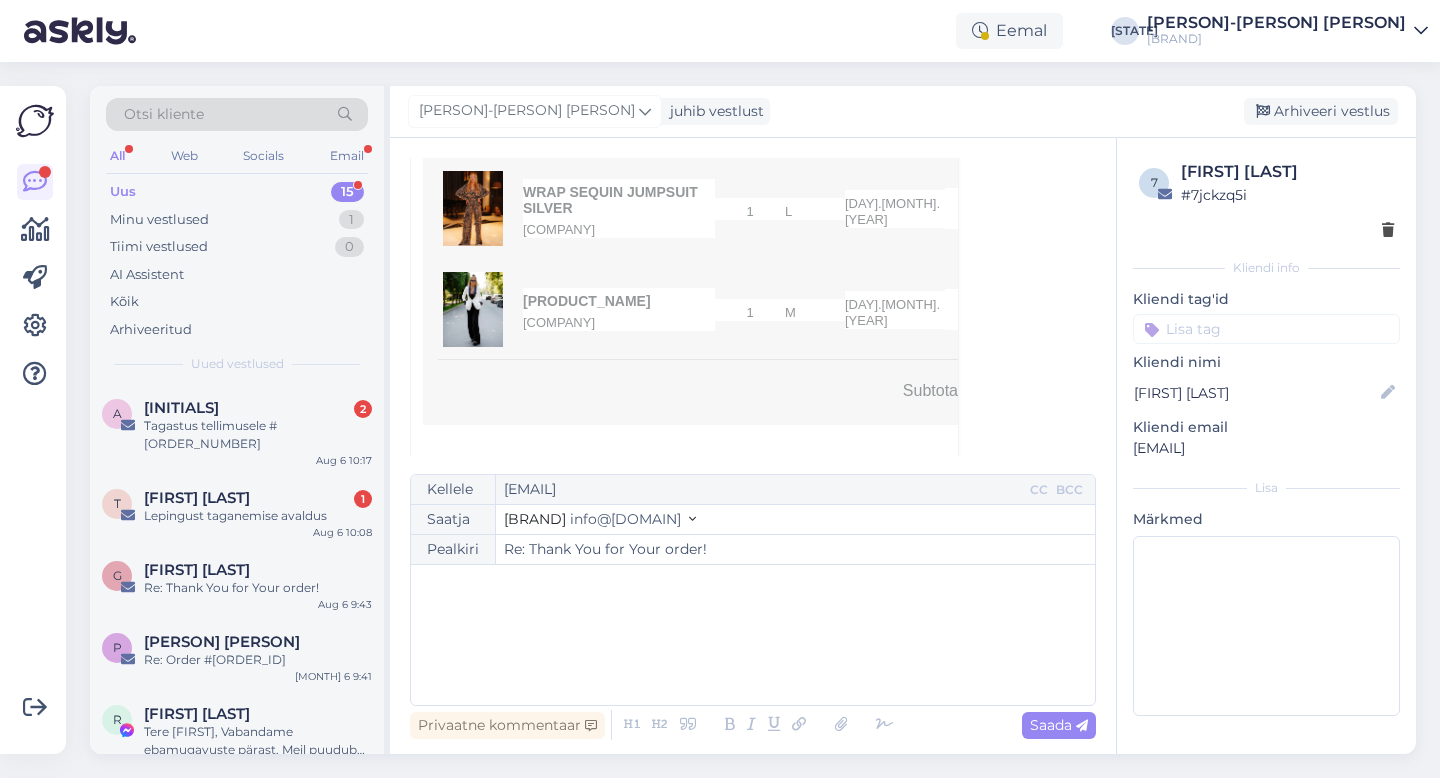 click on "﻿" at bounding box center [753, 635] 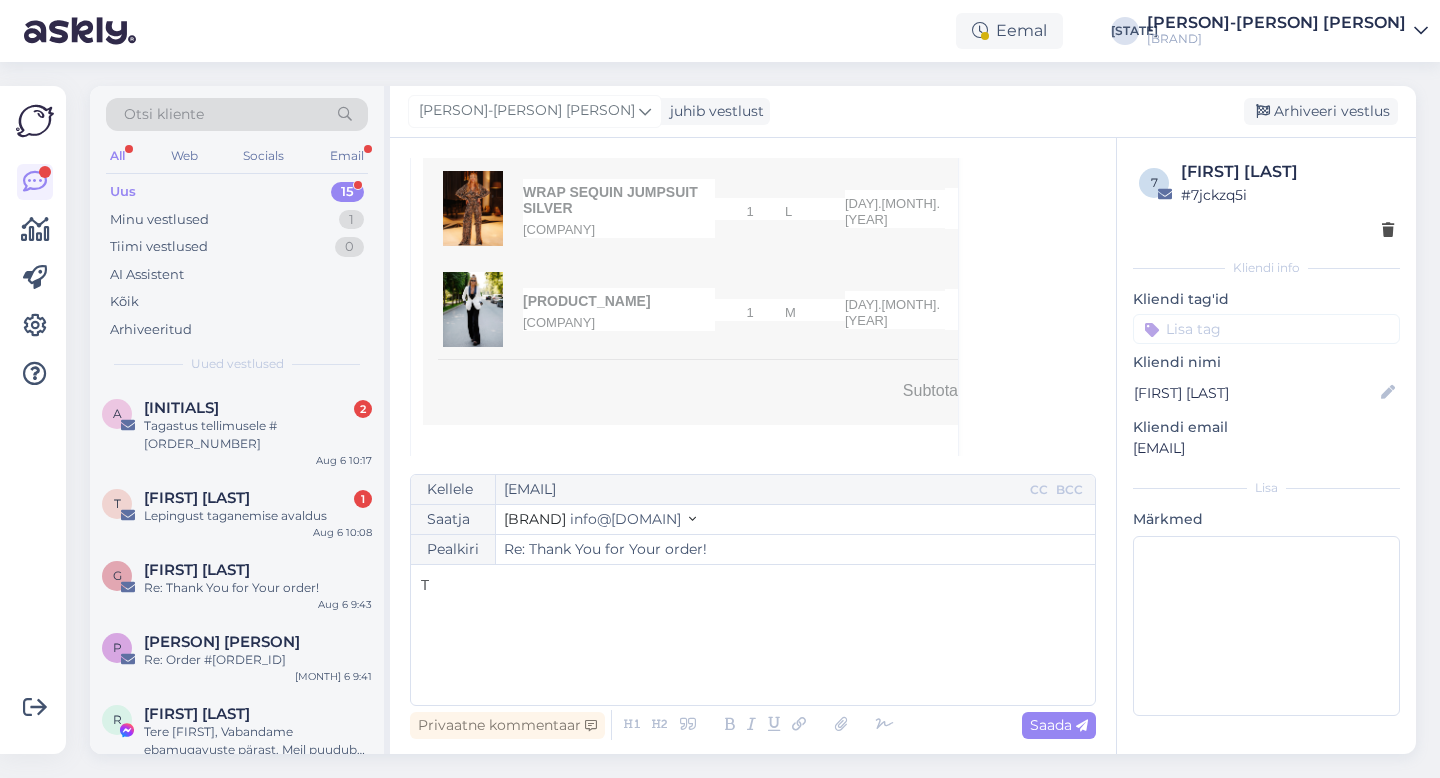 type 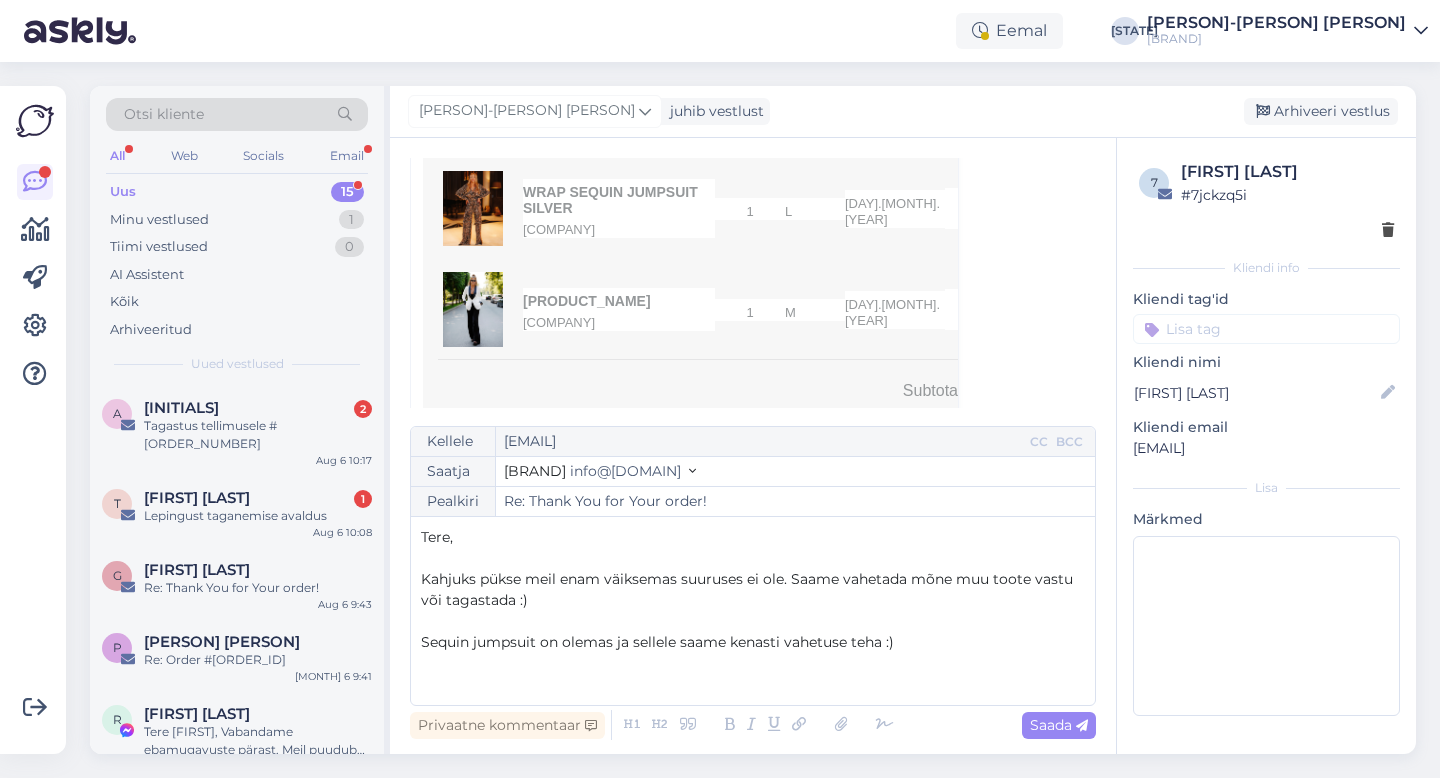 scroll, scrollTop: 179, scrollLeft: 0, axis: vertical 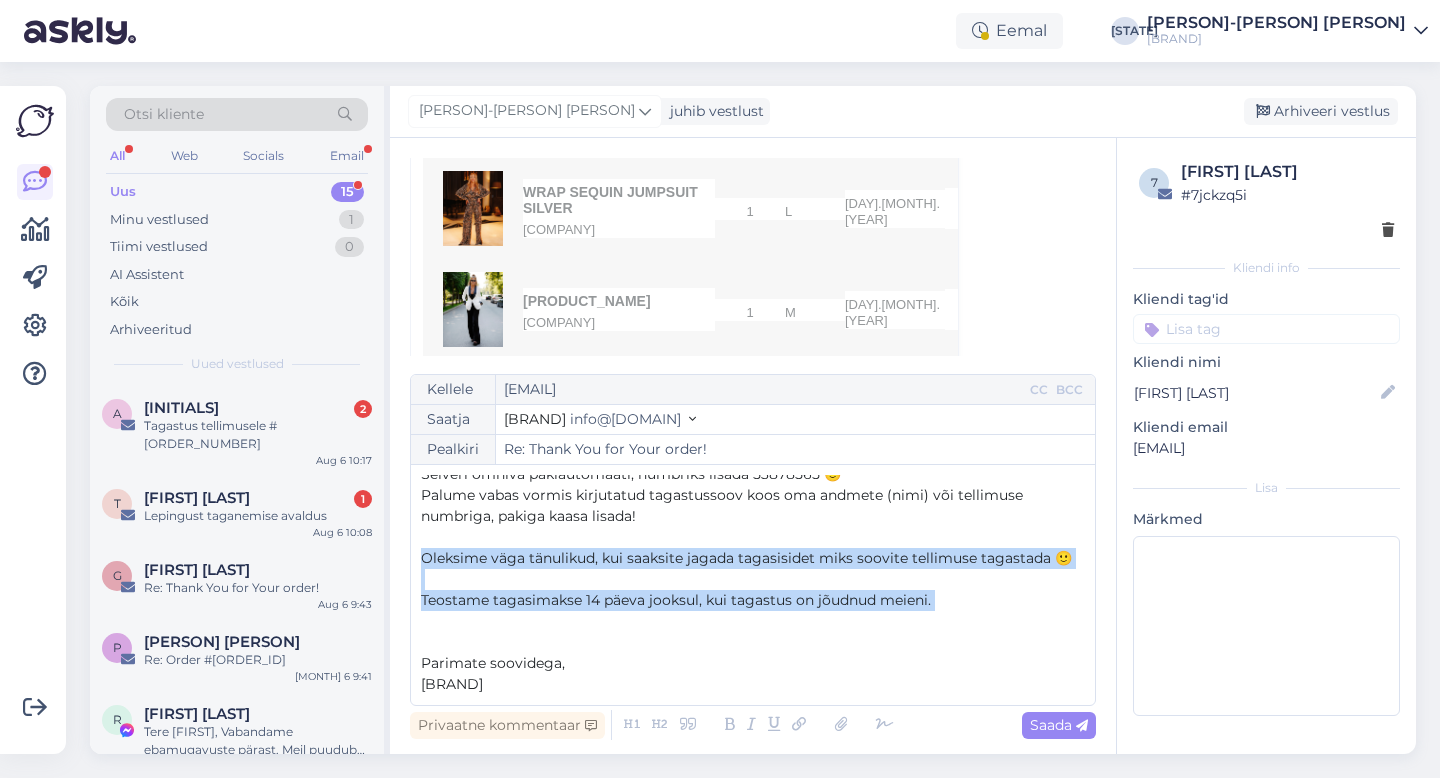 drag, startPoint x: 419, startPoint y: 559, endPoint x: 980, endPoint y: 622, distance: 564.52637 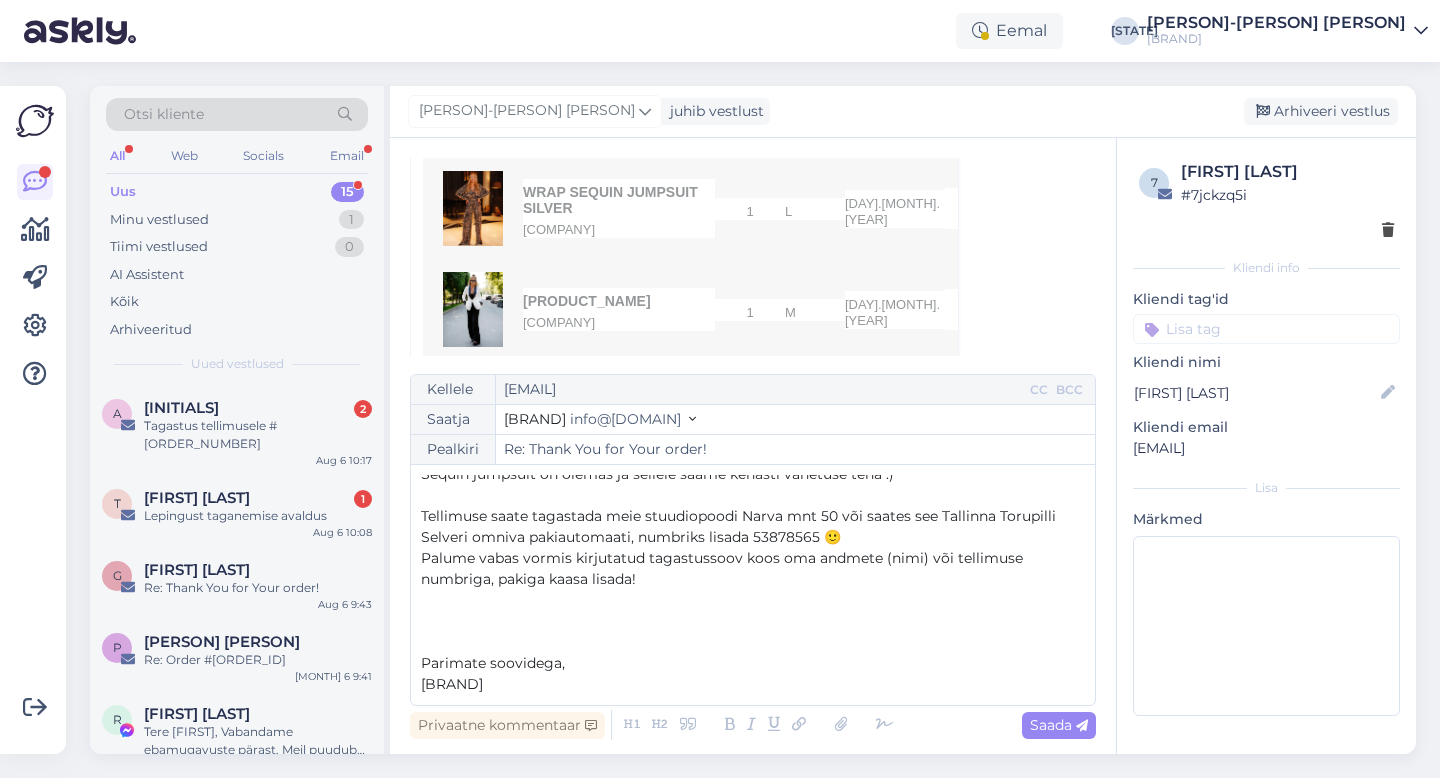 scroll, scrollTop: 95, scrollLeft: 0, axis: vertical 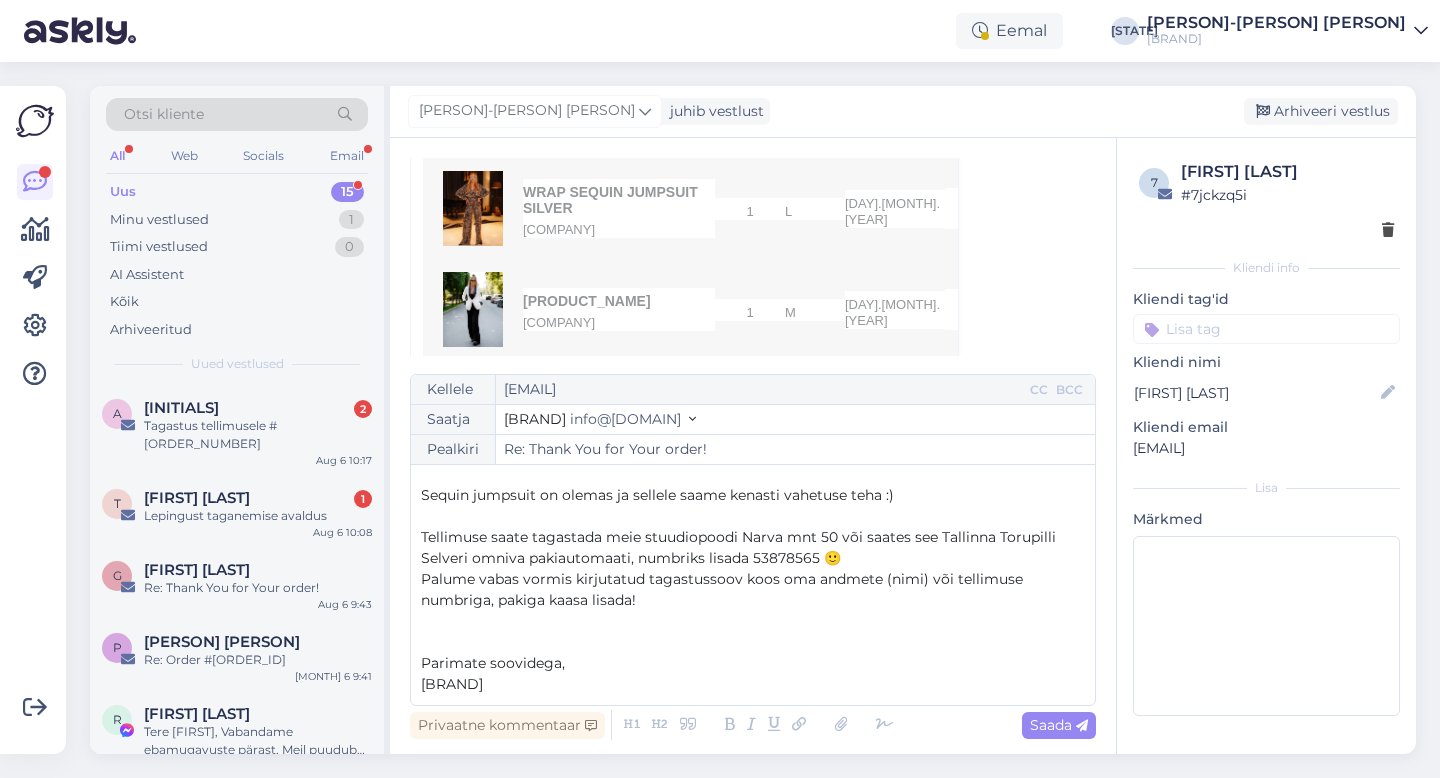 click on "Palume vabas vormis kirjutatud tagastussoov koos oma andmete (nimi) või tellimuse numbriga, pakiga kaasa lisada!" at bounding box center (724, 589) 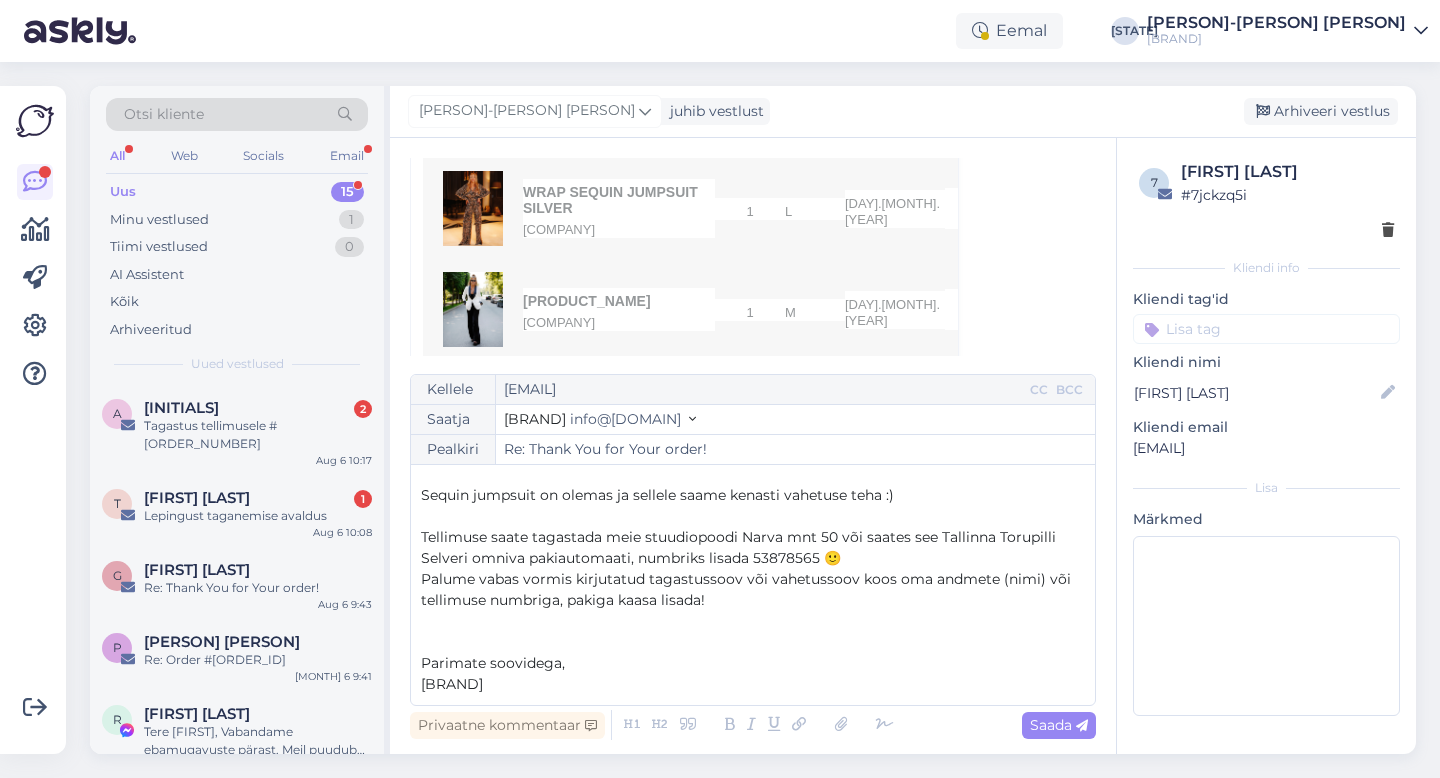 click on "﻿" at bounding box center [753, 621] 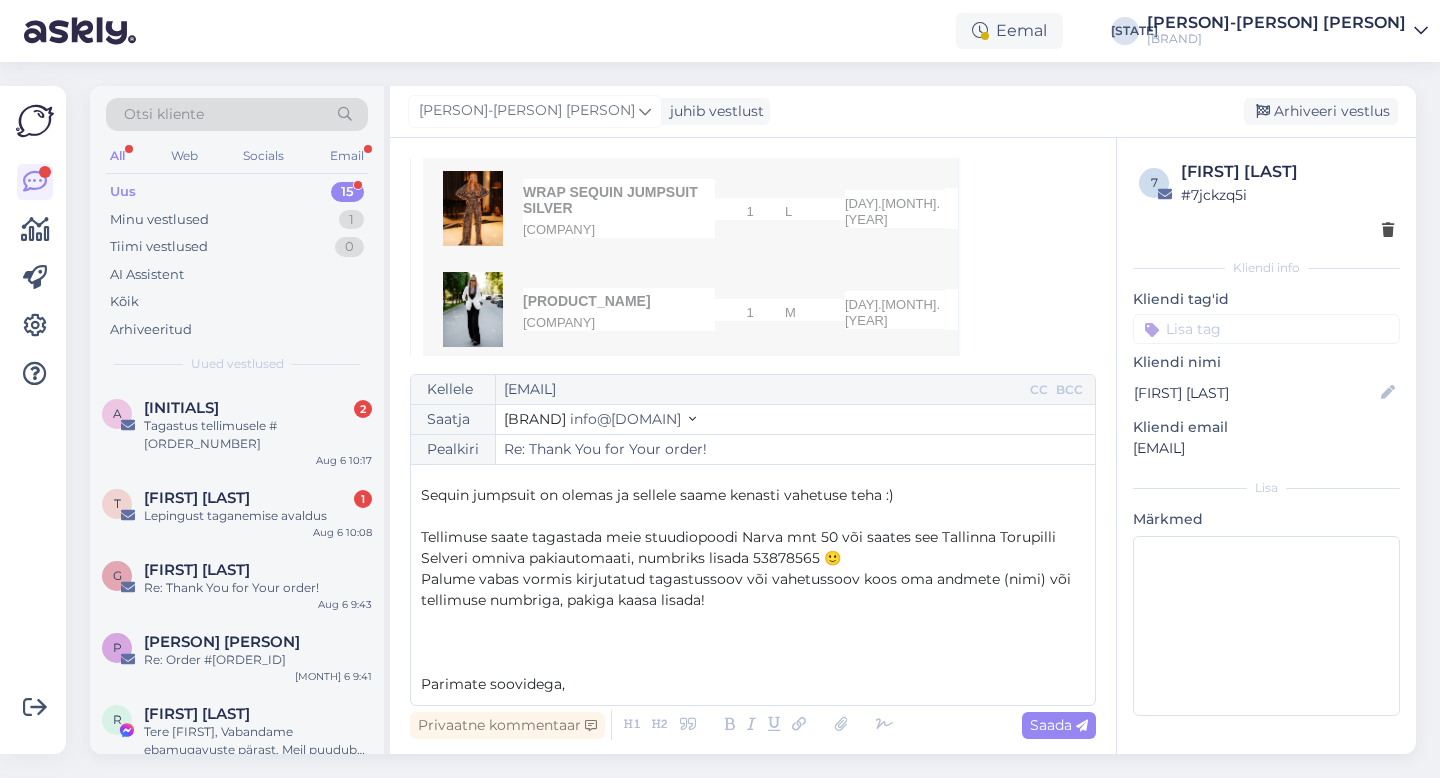 scroll, scrollTop: 116, scrollLeft: 0, axis: vertical 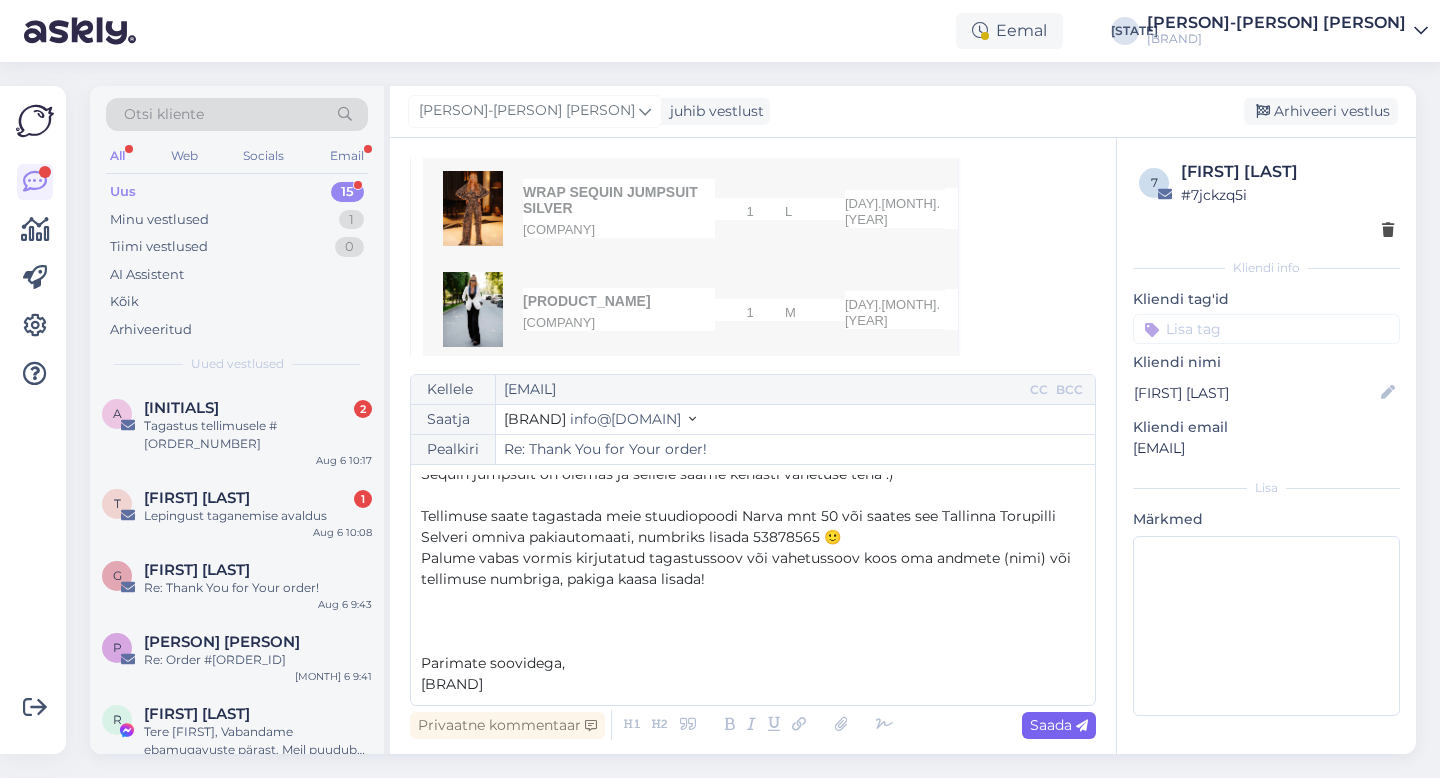 click on "Saada" at bounding box center (1059, 725) 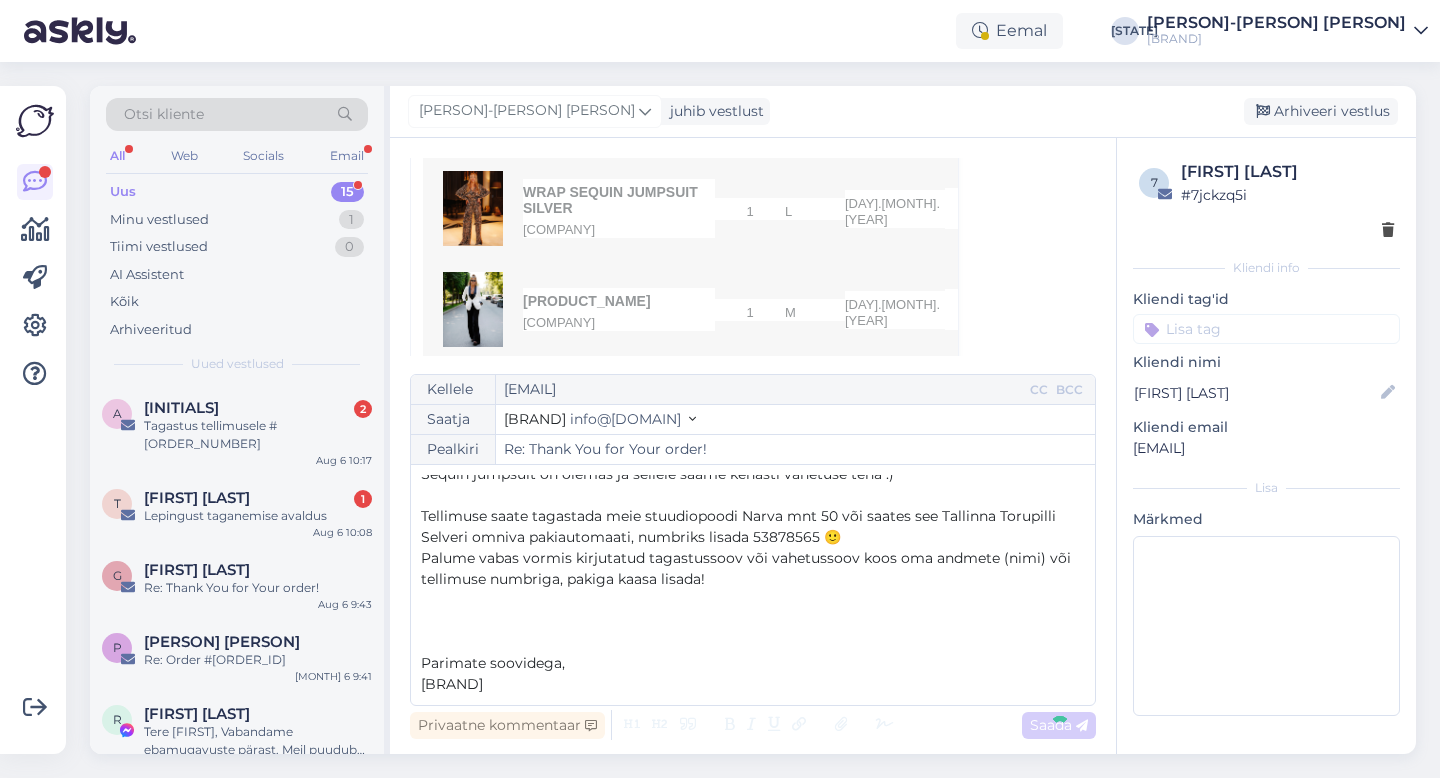 type on "Re: Re: Thank You for Your order!" 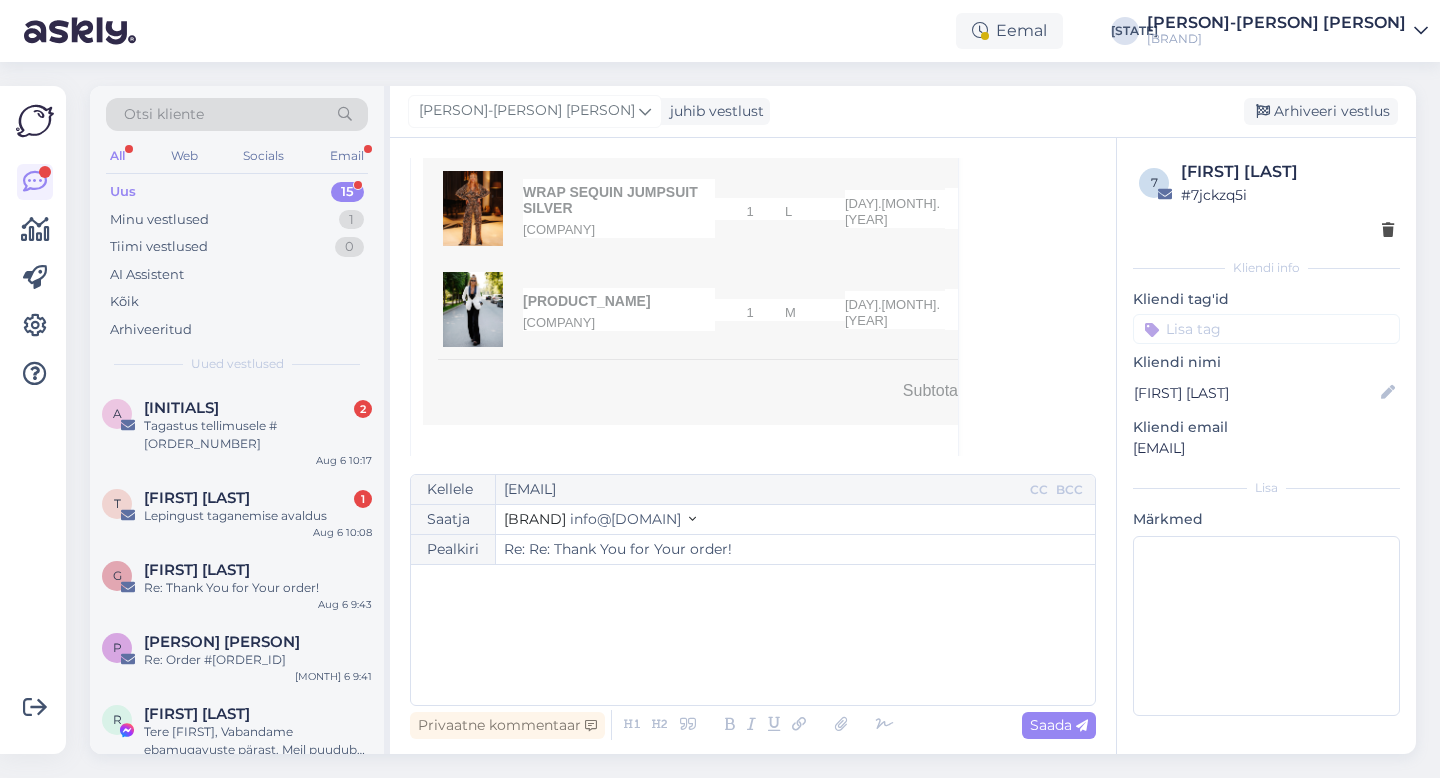 scroll, scrollTop: 1561, scrollLeft: 0, axis: vertical 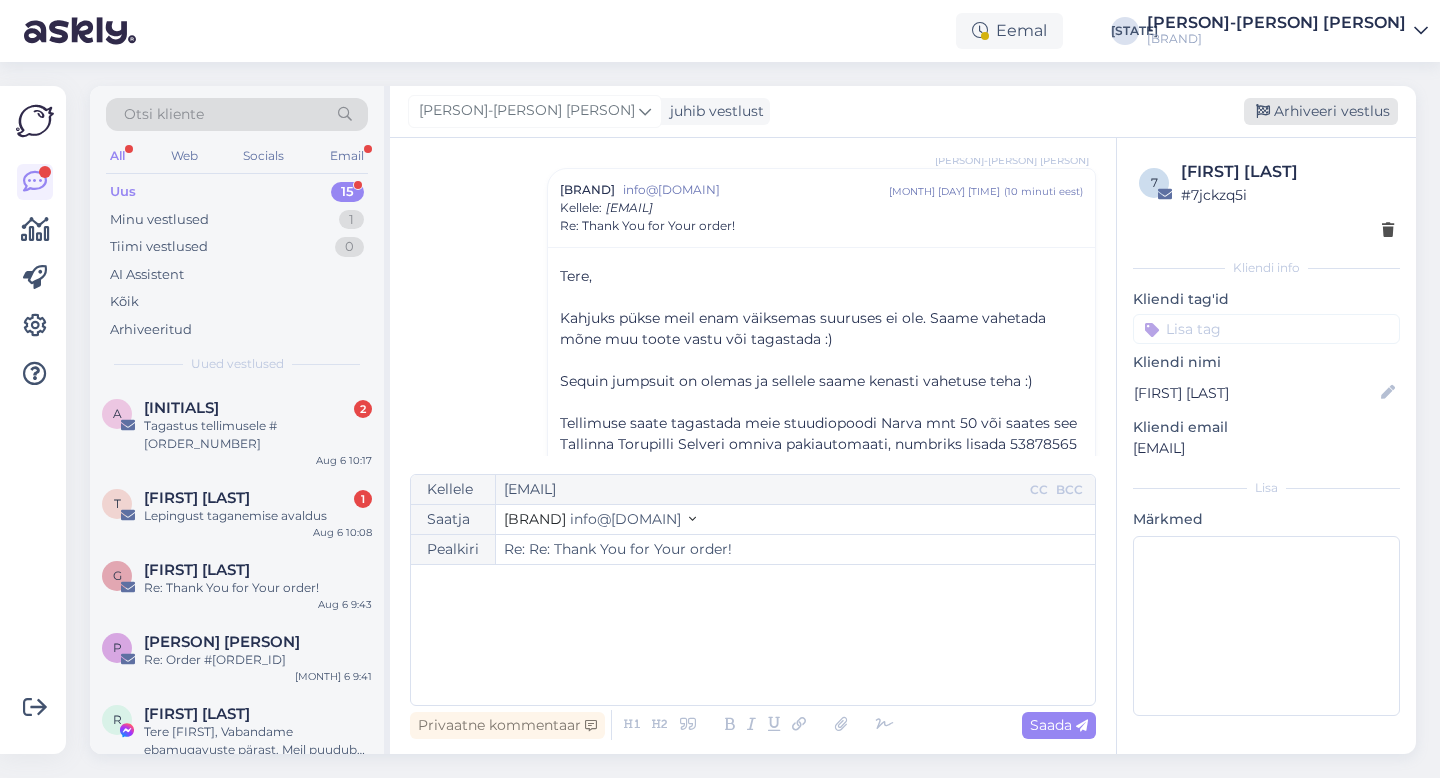 click on "Arhiveeri vestlus" at bounding box center (1321, 111) 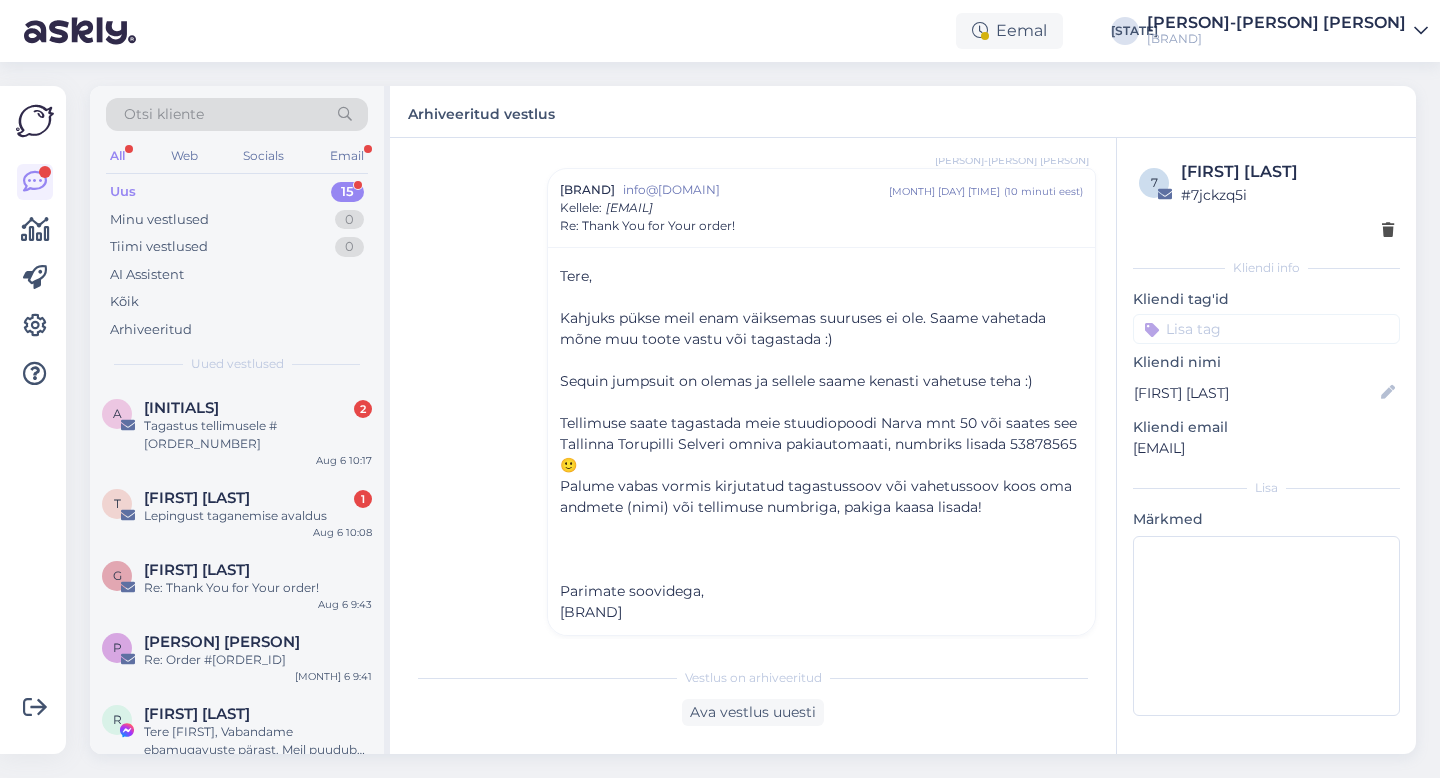 scroll, scrollTop: 1614, scrollLeft: 0, axis: vertical 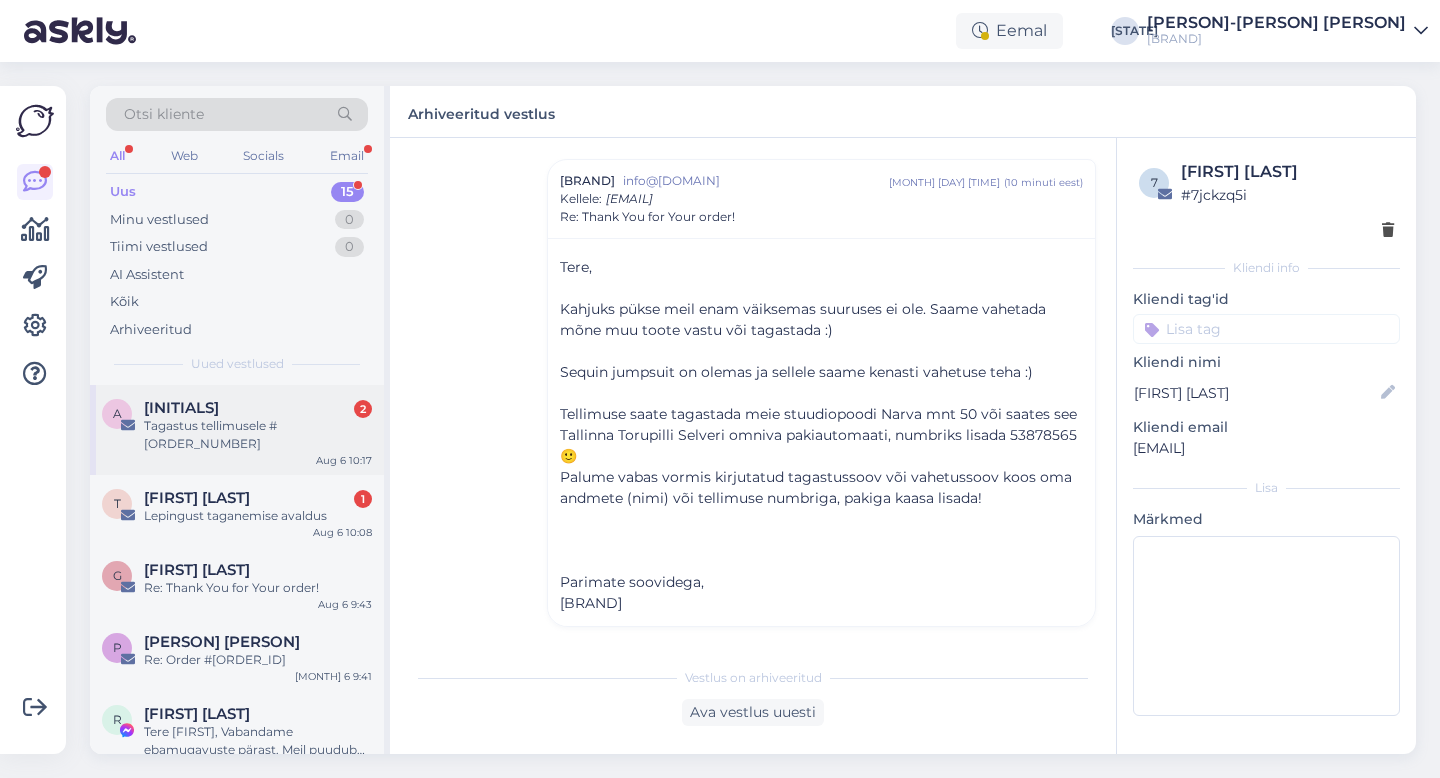 click on "Tagastus tellimusele #[ORDER_NUMBER]" at bounding box center [258, 435] 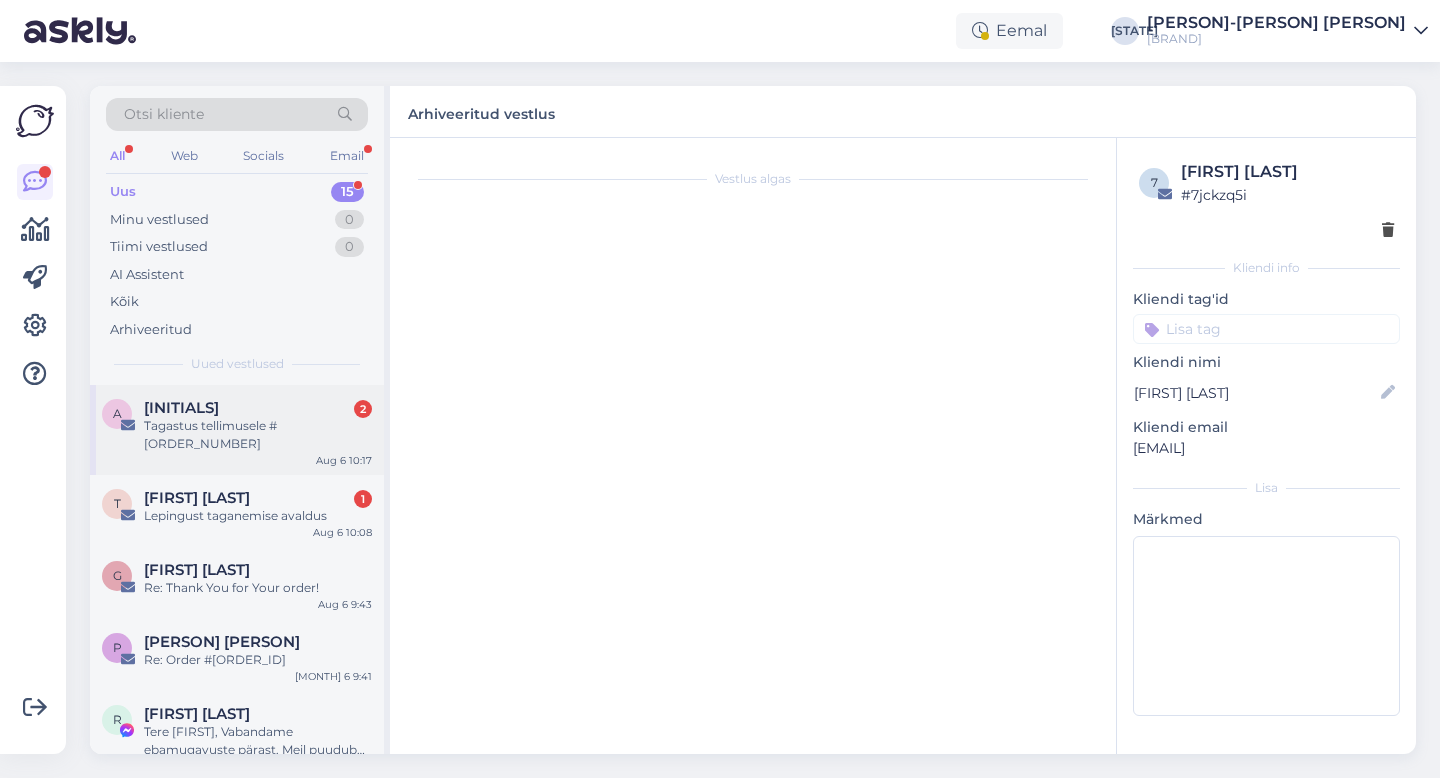 scroll, scrollTop: 0, scrollLeft: 0, axis: both 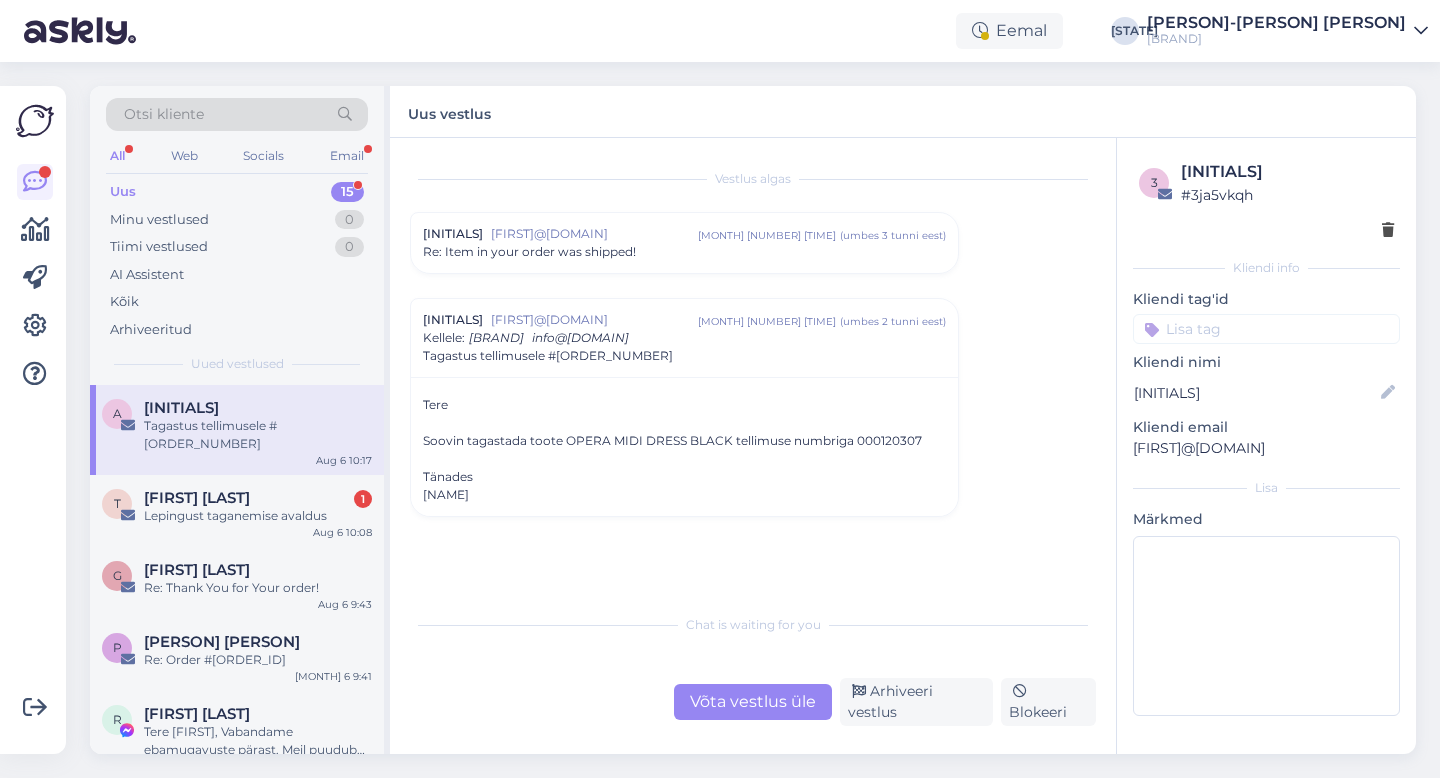 click on "Vestlus algas [PERSON] [EMAIL] [MONTH] [DAY] [TIME] ( umbes [NUMBER] tunni eest ) Re: Item in your order was shipped! [EMAIL] [MONTH] [DAY] [TIME] ( umbes [NUMBER] tunni eest ) Kellele : Tallinn Dolls [EMAIL] Tagastus tellimusele #[NUMBER] Tere Soovin tagastada toote OPERA MIDI DRESS BLACK tellimuse numbriga [NUMBER] Tänades [PERSON]
Chat is waiting for you Võta vestlus üle Arhiveeri vestlus Blokeeri" at bounding box center [753, 446] 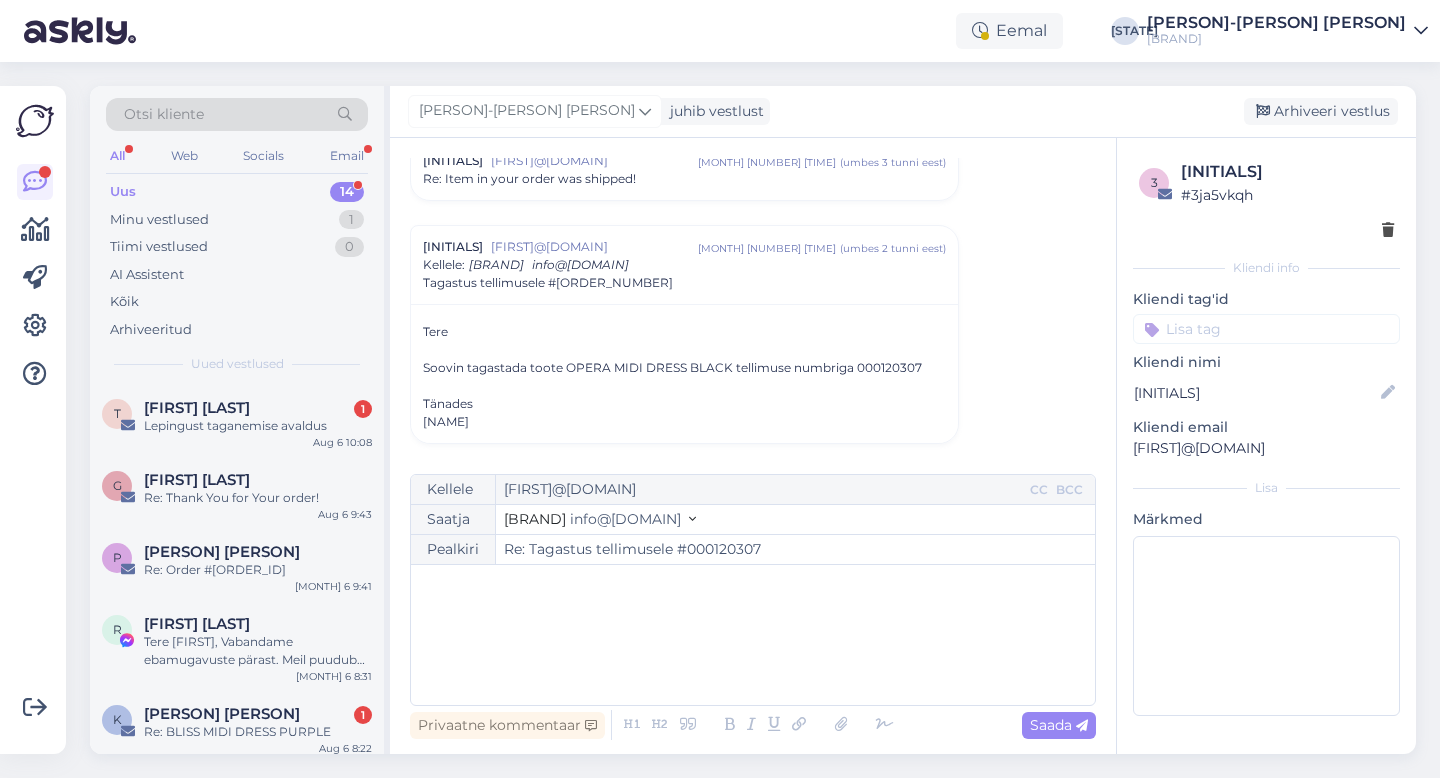 click on "﻿" at bounding box center [753, 635] 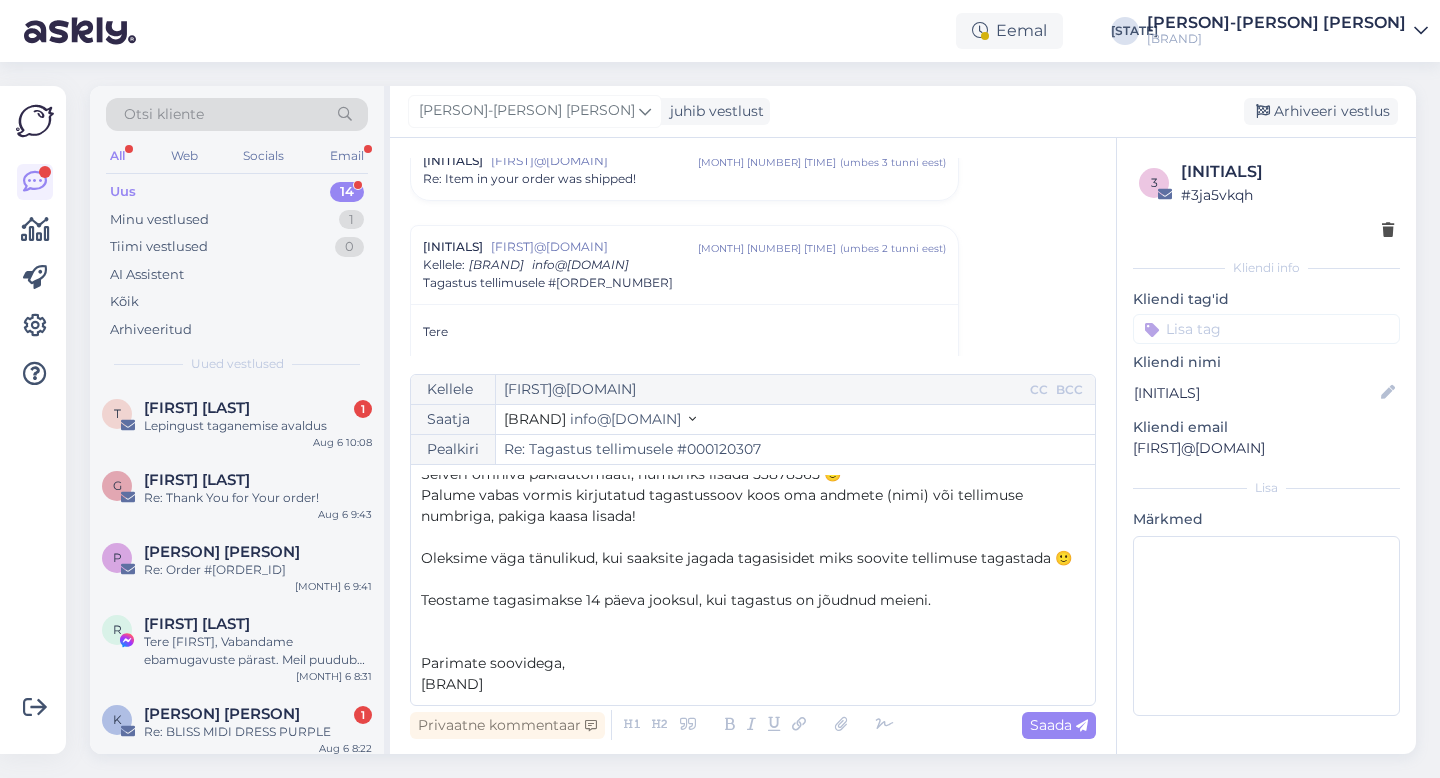 scroll, scrollTop: 0, scrollLeft: 0, axis: both 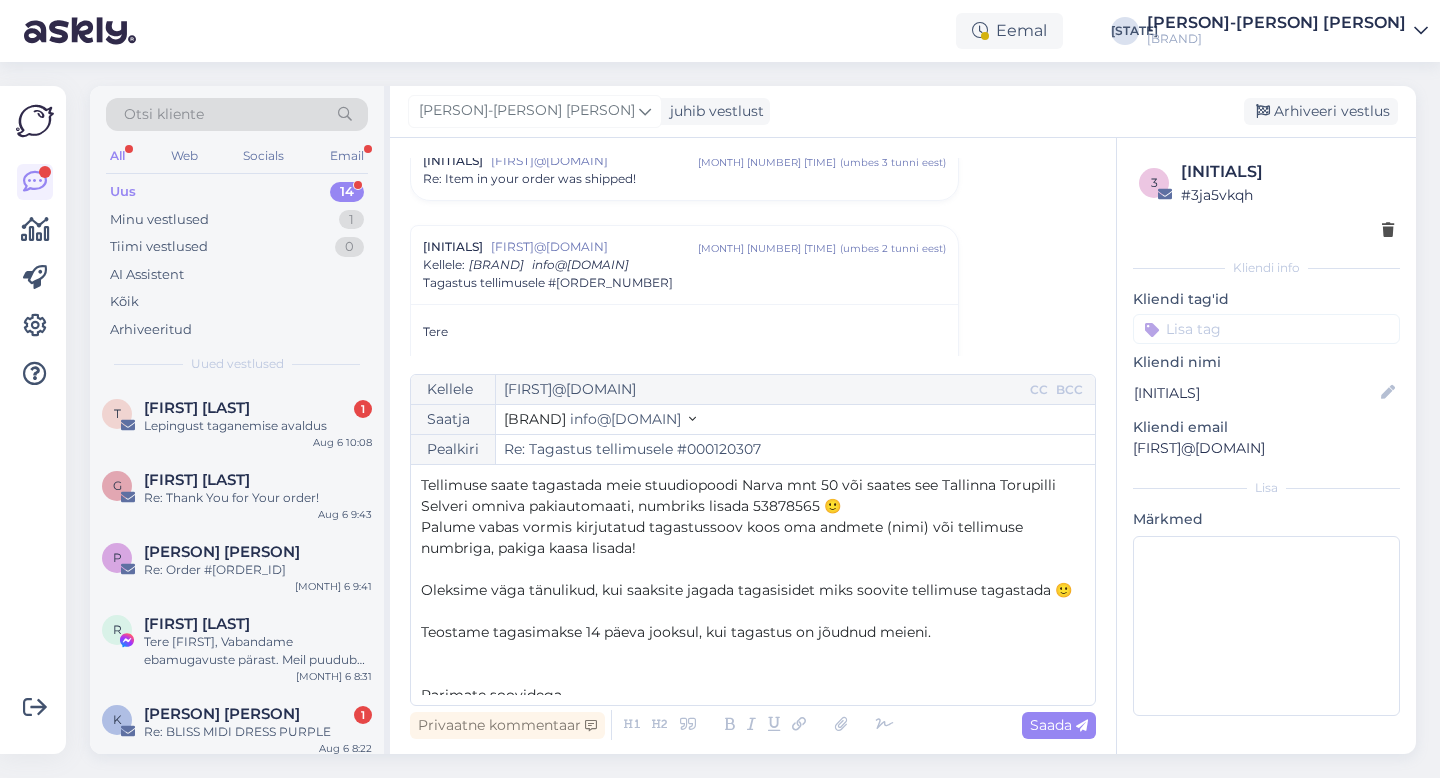 click on "Kellele [EMAIL] CC BCC Saatja Tallinn Dolls [EMAIL] Pealkiri Re: Tagastus tellimusele #[NUMBER] Tellimuse saate tagastada meie stuudiopoodi Narva mnt 50 või saates see Tallinna Torupilli Selveri omniva pakiautomaati, numbriks lisada [PHONE] 🙂 Palume vabas vormis kirjutatud tagastussoov koos oma andmete (nimi) või tellimuse numbriga, pakiga kaasa lisada!  ﻿ Oleksime väga tänulikud, kui saaksite jagada tagasisidet miks soovite tellimuse tagastada 🙂 ﻿ Teostame tagasimakse [DAYS] päeva jooksul, kui tagastus on jõudnud meieni.  ﻿ ﻿ Parimate soovidega, Tallinn Dolls" at bounding box center (753, 540) 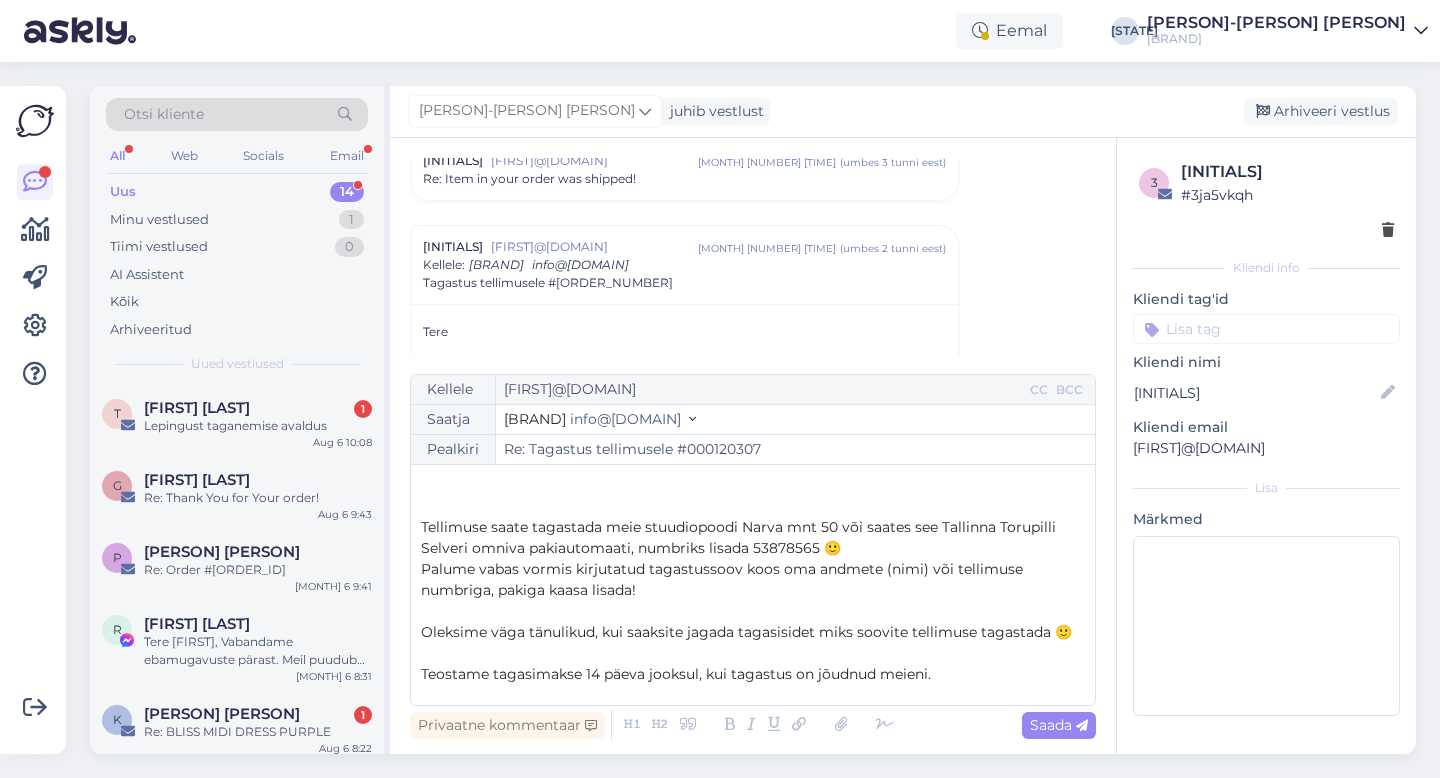 type 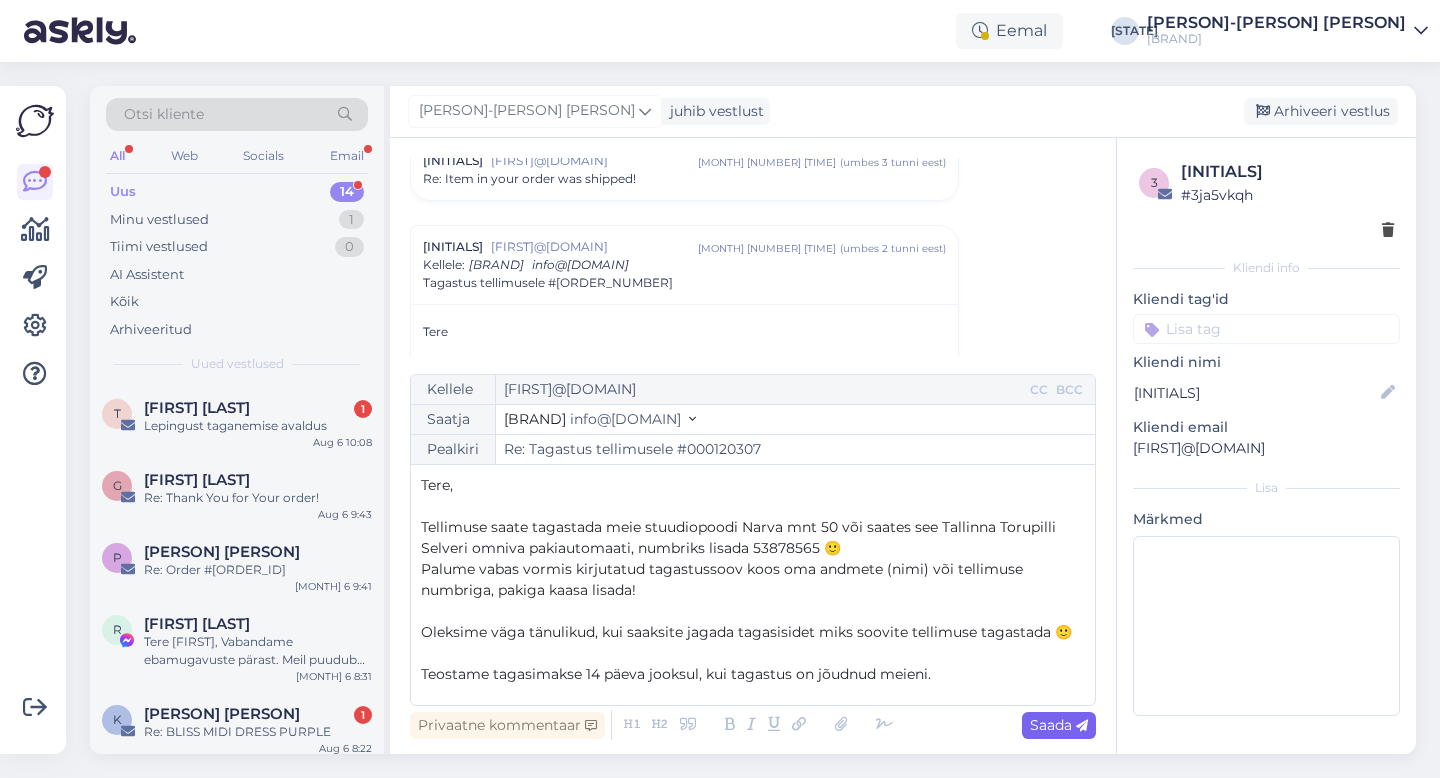 click on "Saada" at bounding box center [1059, 725] 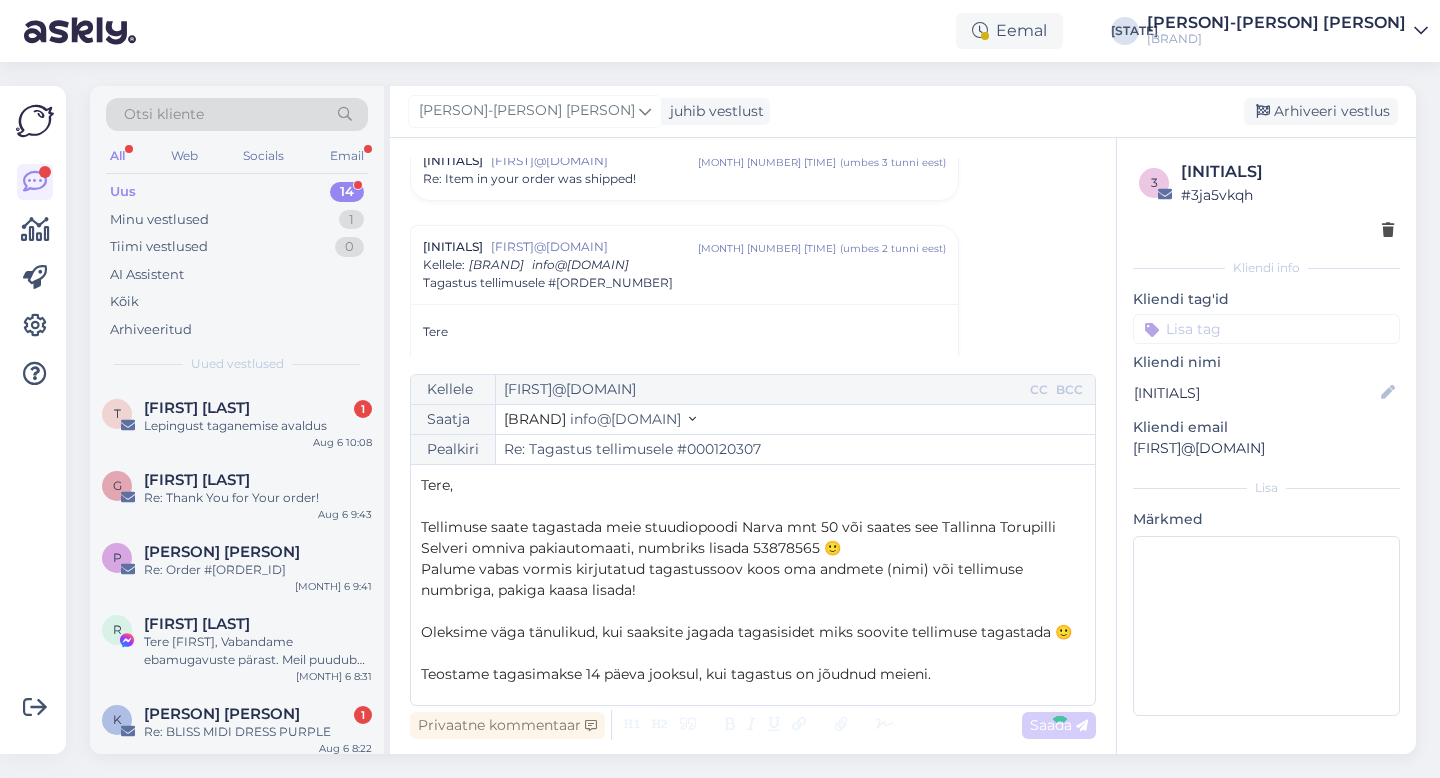 type on "Re: Re: Tagastus tellimusele #[ORDER_NUMBER]" 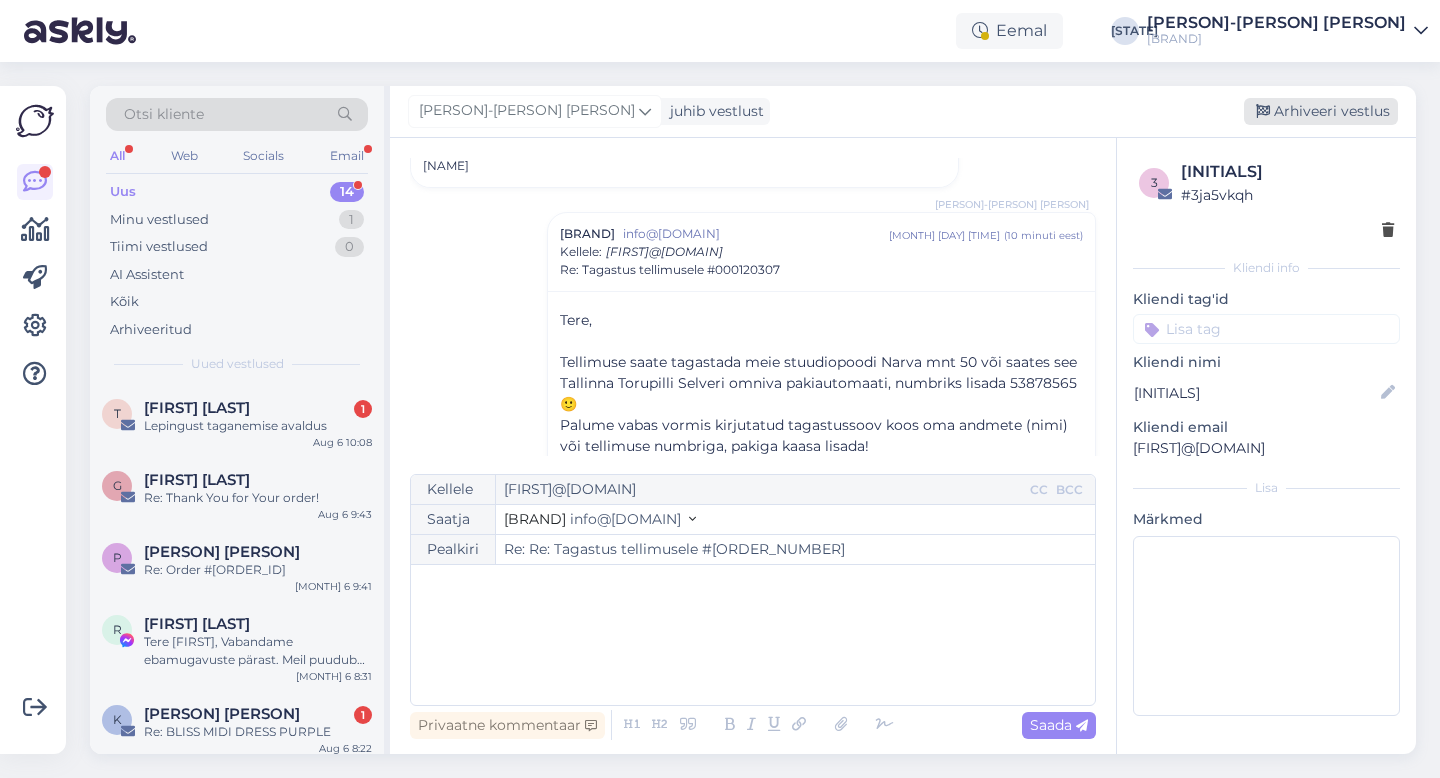 click on "Arhiveeri vestlus" at bounding box center (1321, 111) 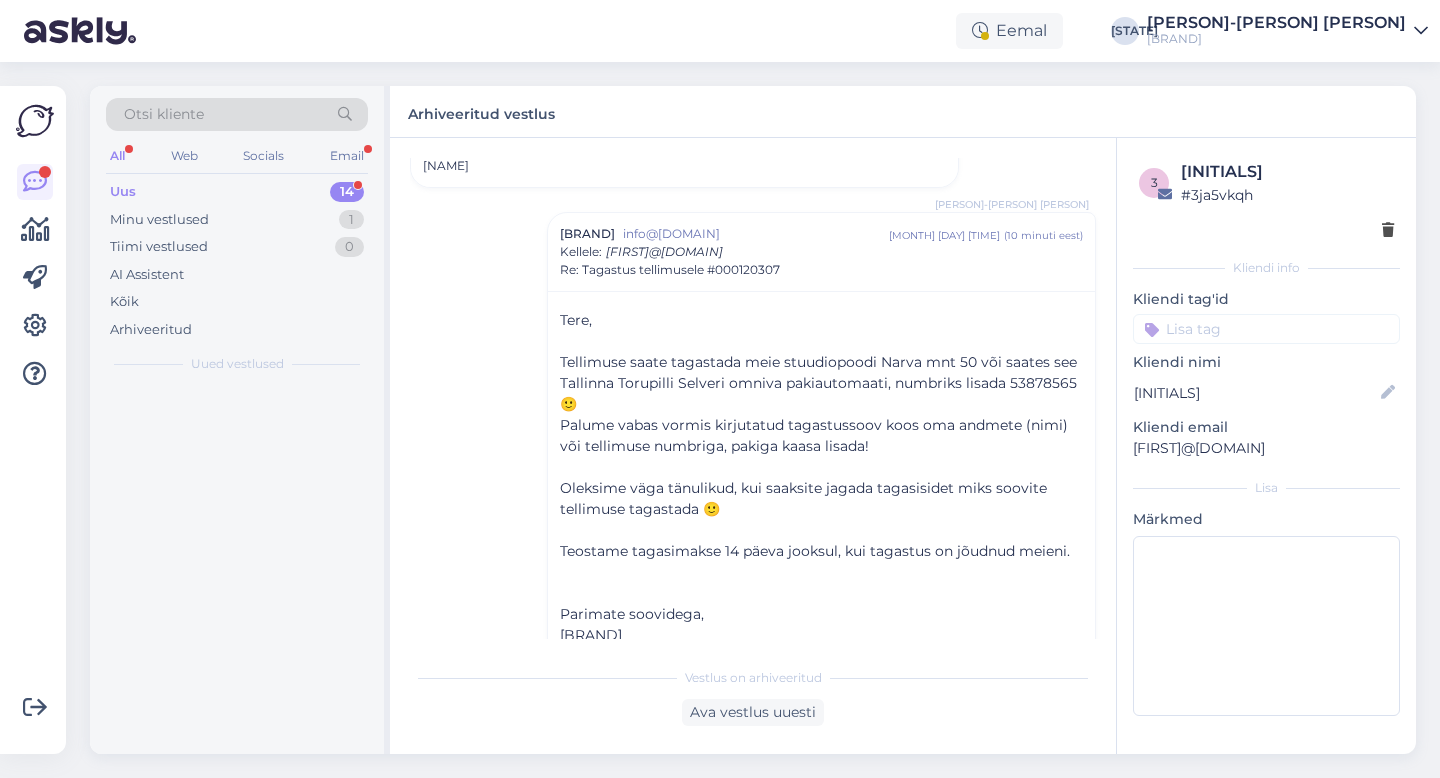 scroll, scrollTop: 361, scrollLeft: 0, axis: vertical 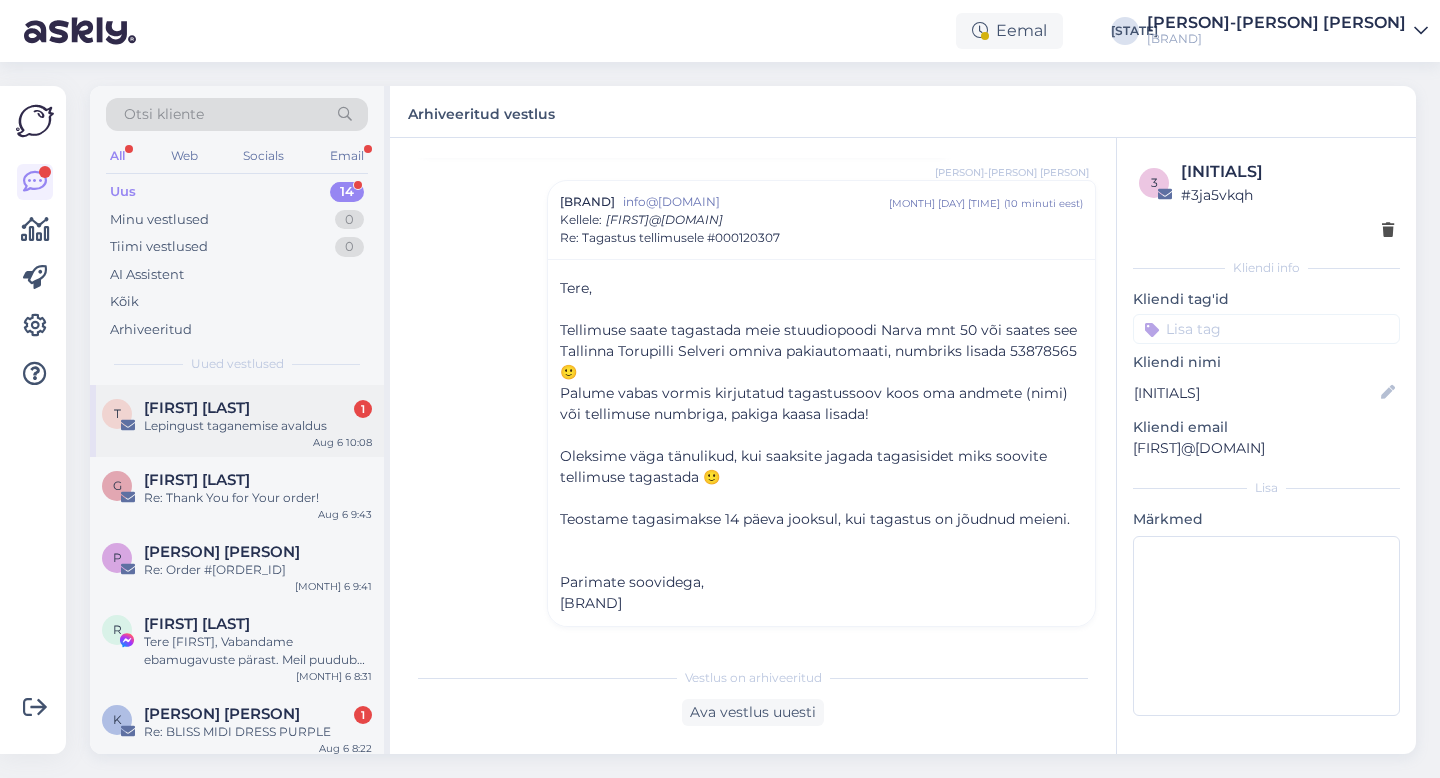 click on "T [PERSON] [PERSON] 1 Lepingust taganemise avaldus [MONTH] 6 10:08" at bounding box center [237, 421] 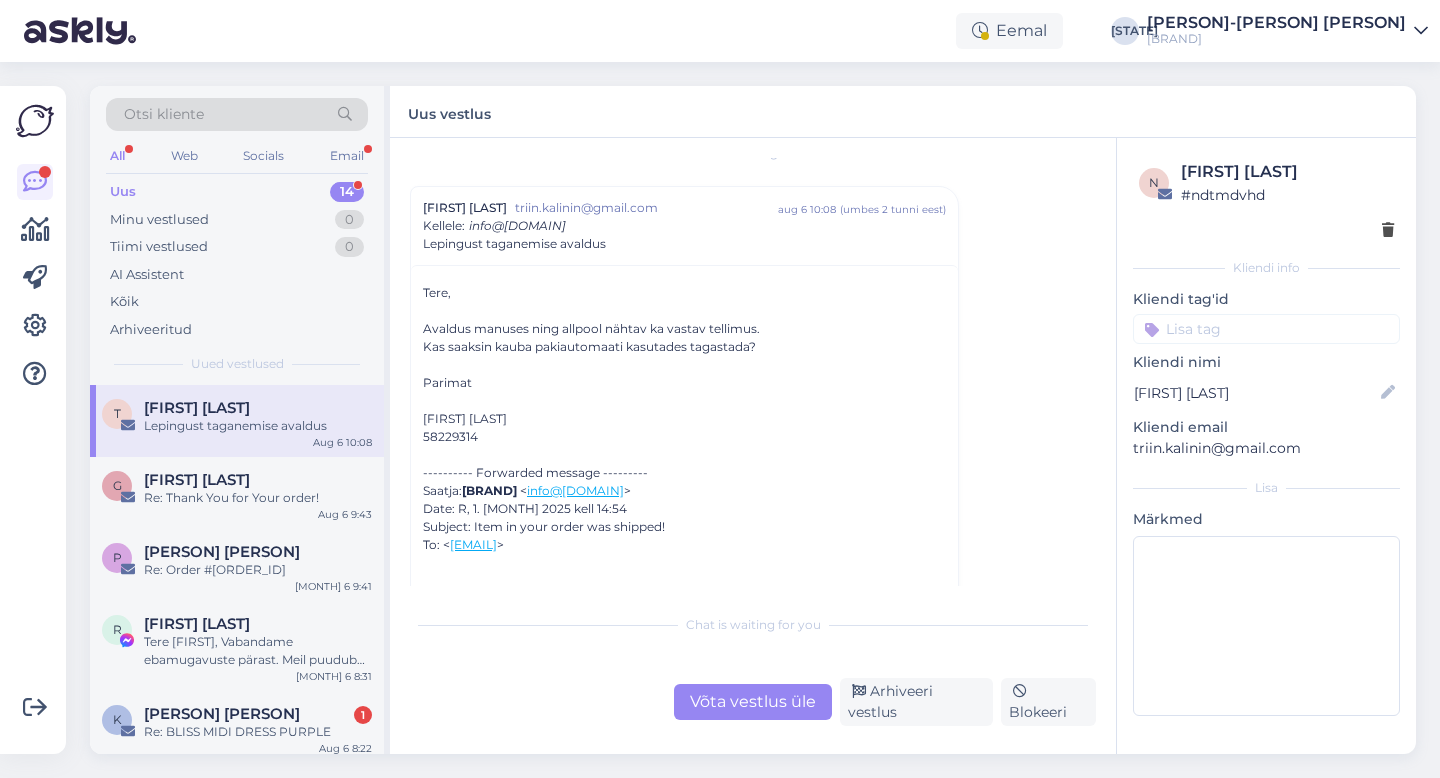 scroll, scrollTop: 28, scrollLeft: 0, axis: vertical 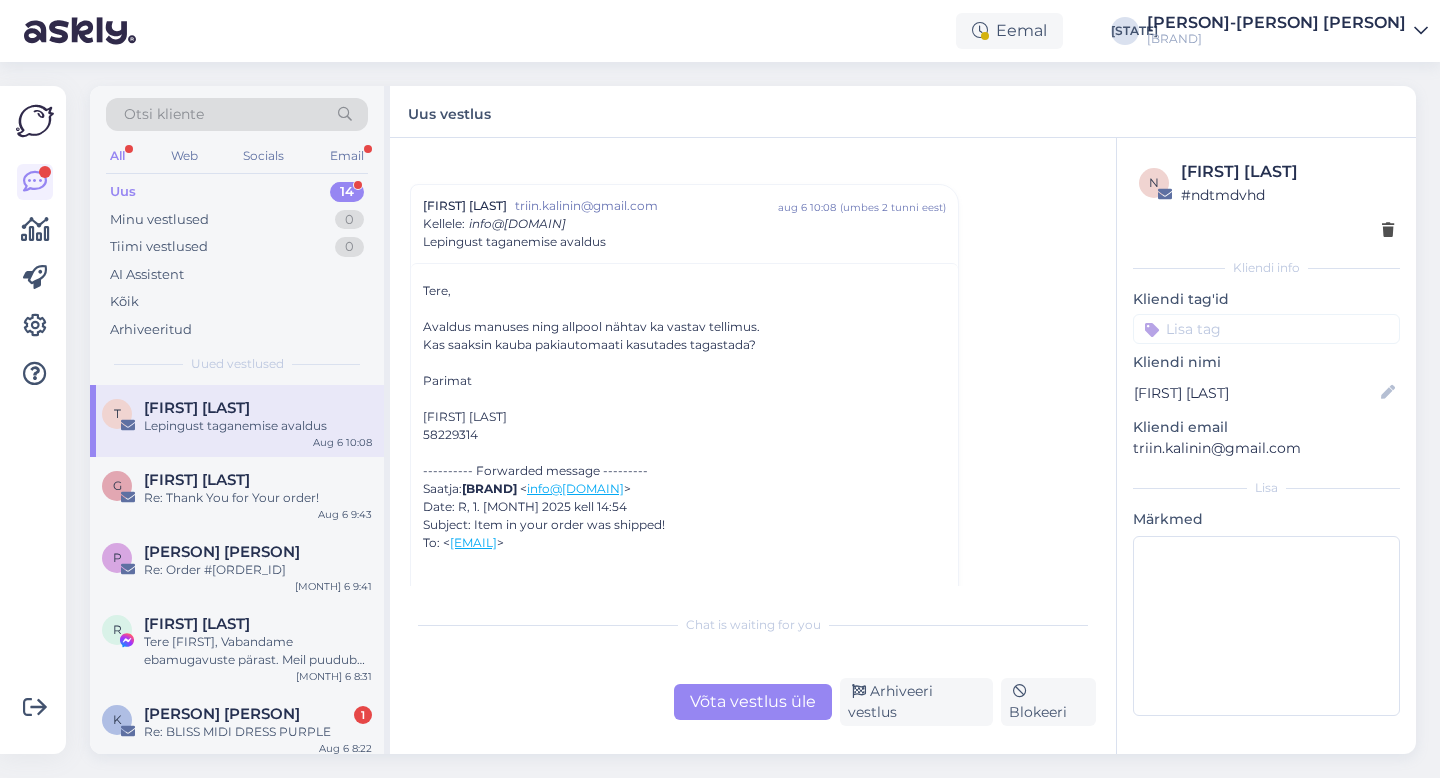 click on "Võta vestlus üle" at bounding box center [753, 702] 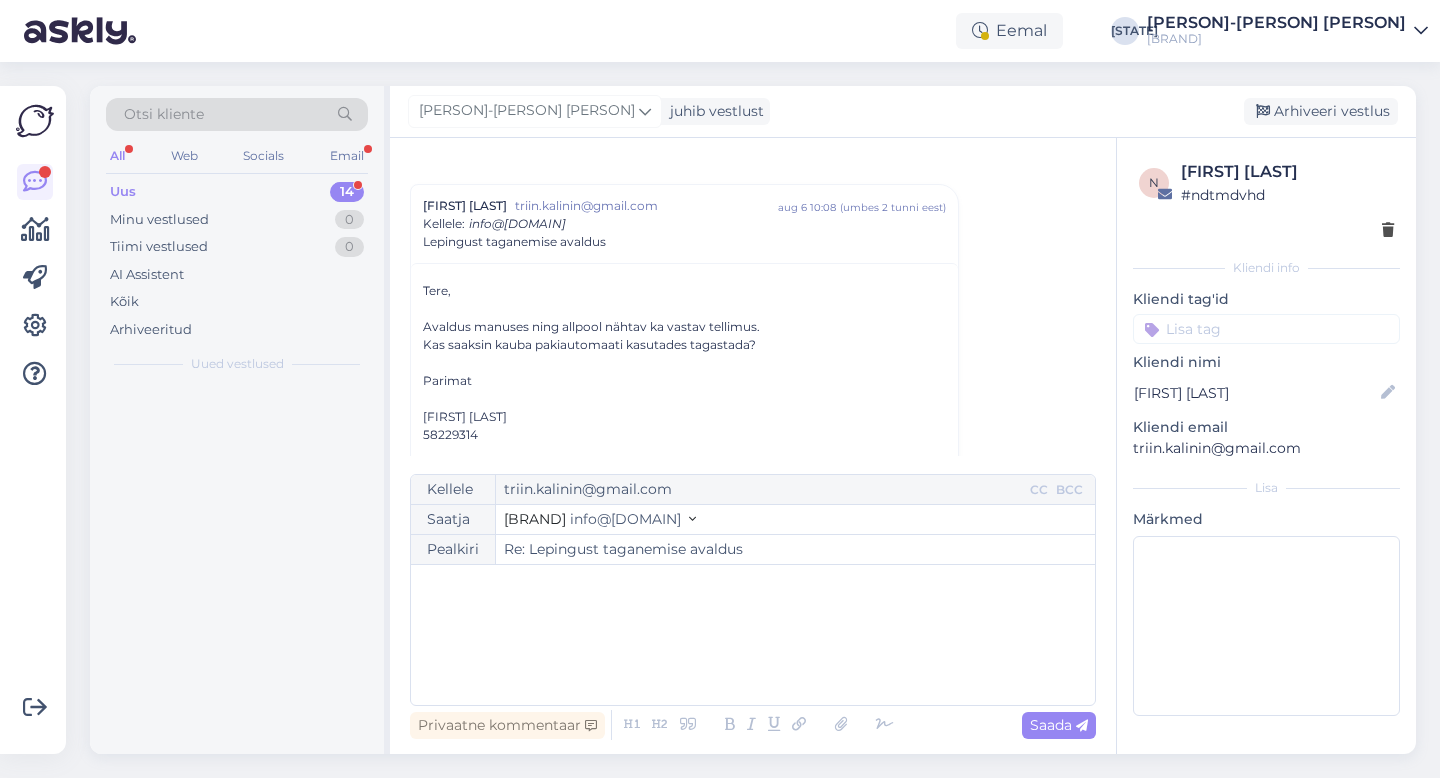 scroll, scrollTop: 54, scrollLeft: 0, axis: vertical 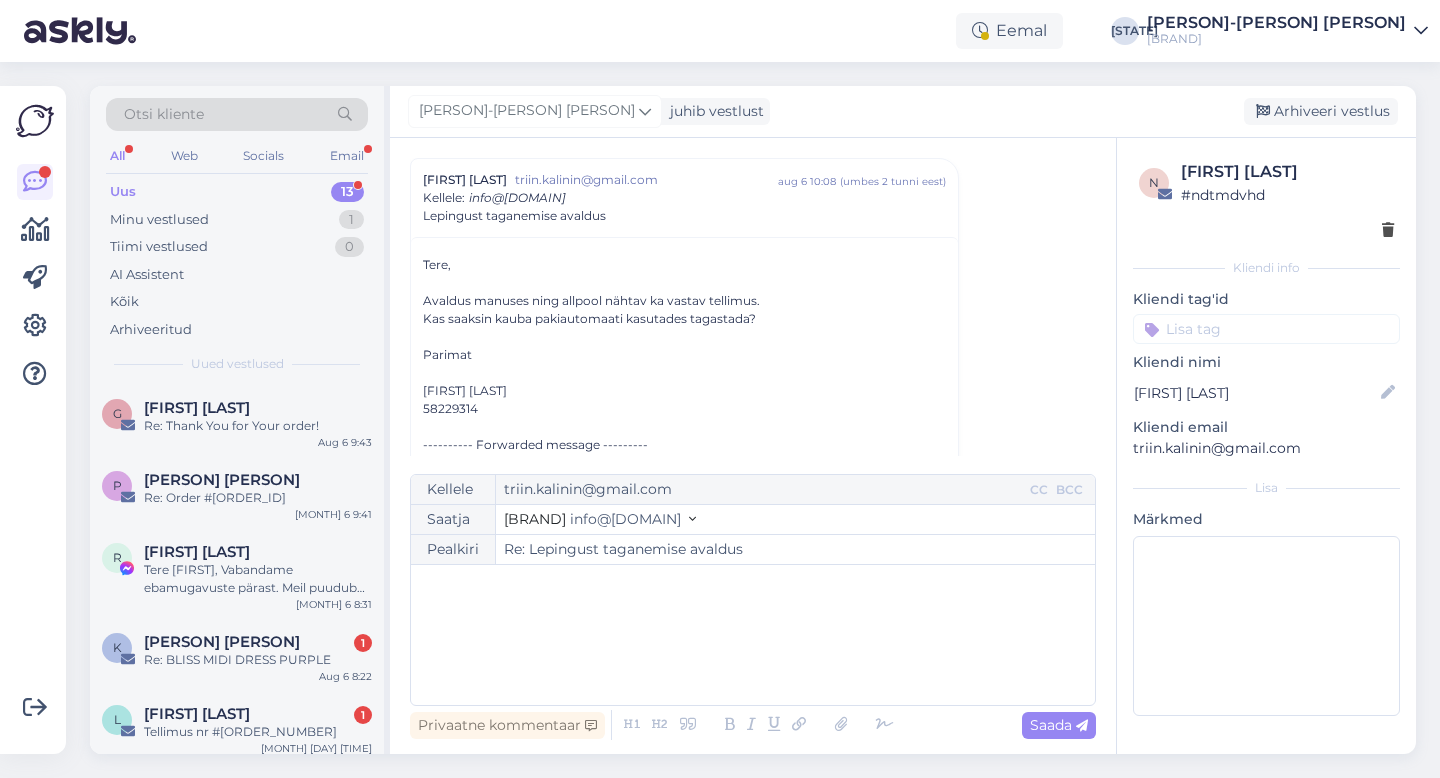 click on "﻿" at bounding box center (753, 635) 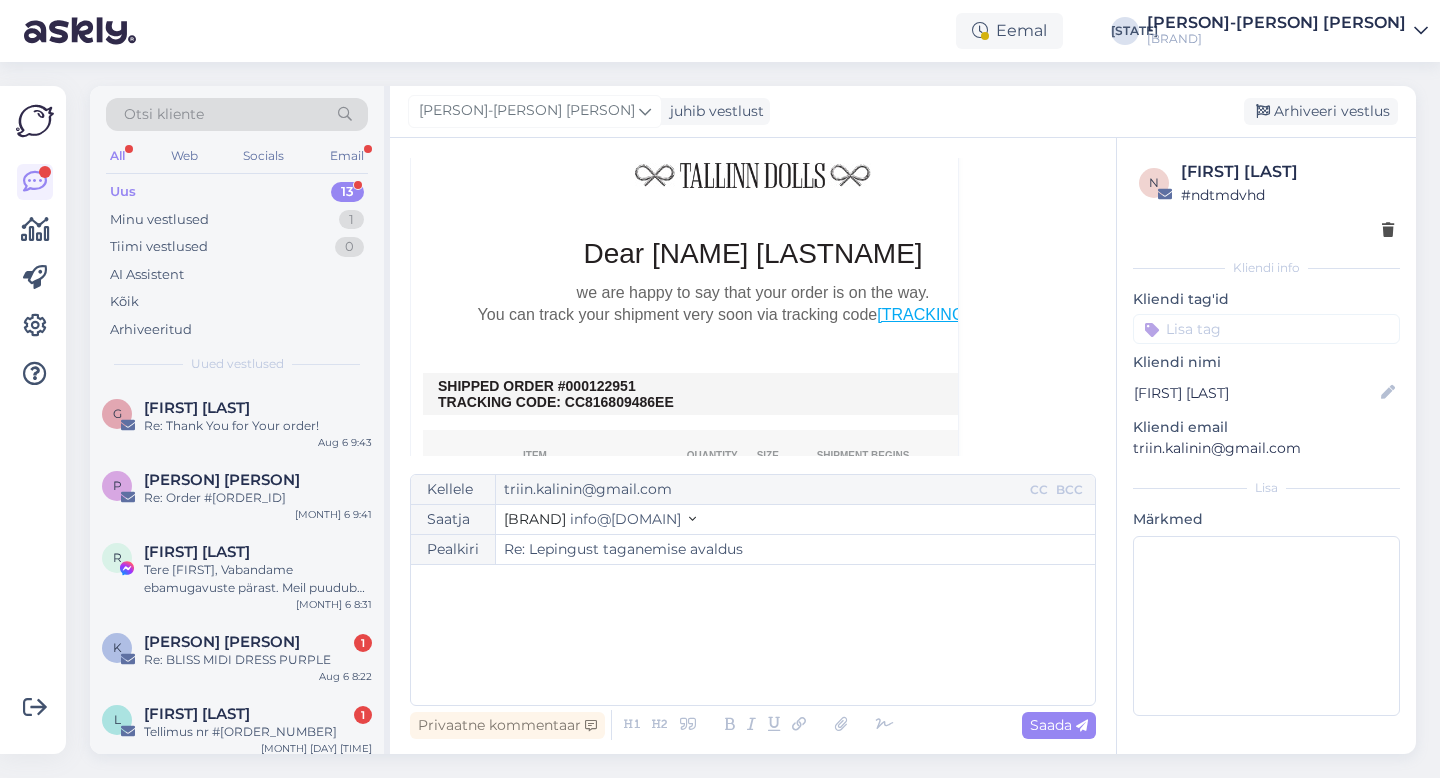 scroll, scrollTop: 613, scrollLeft: 0, axis: vertical 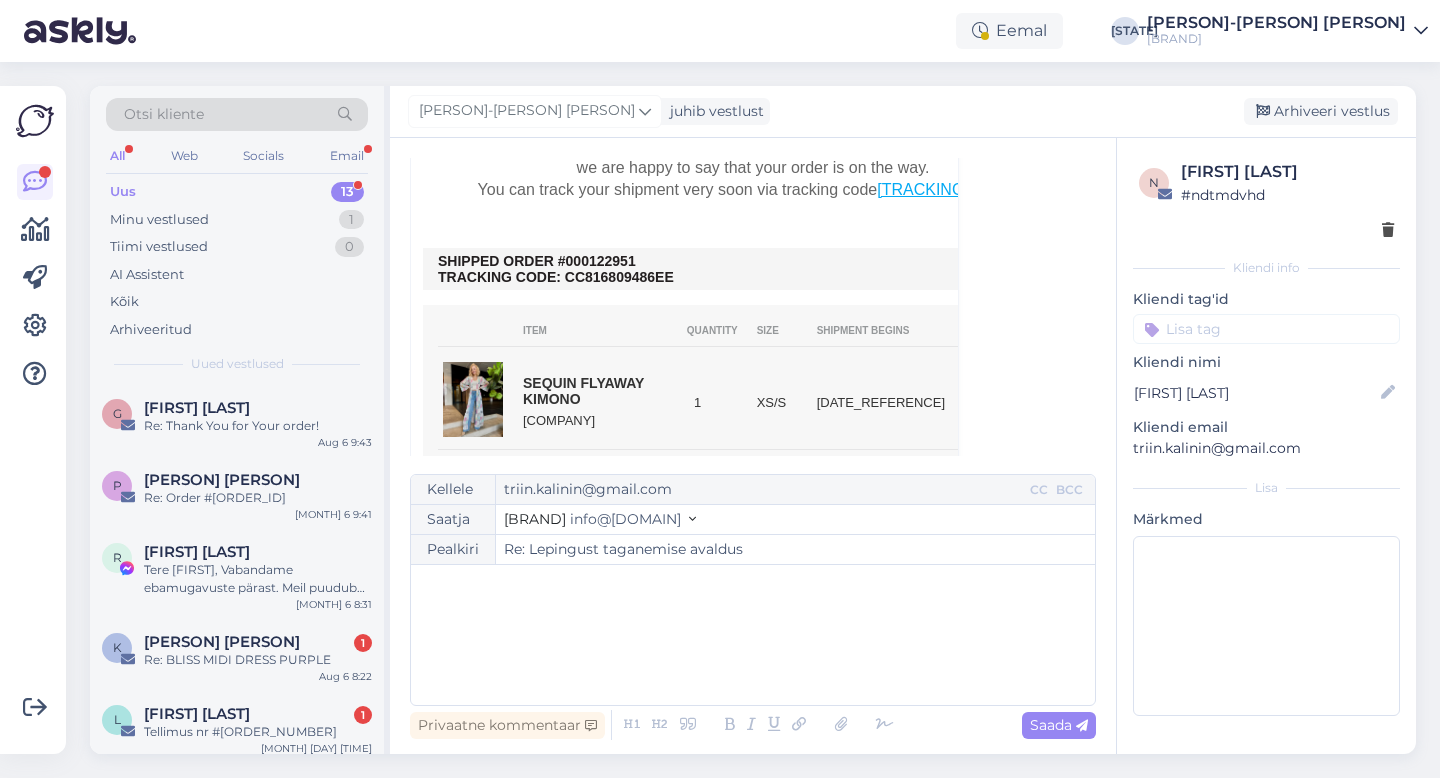 click on "﻿" at bounding box center [753, 635] 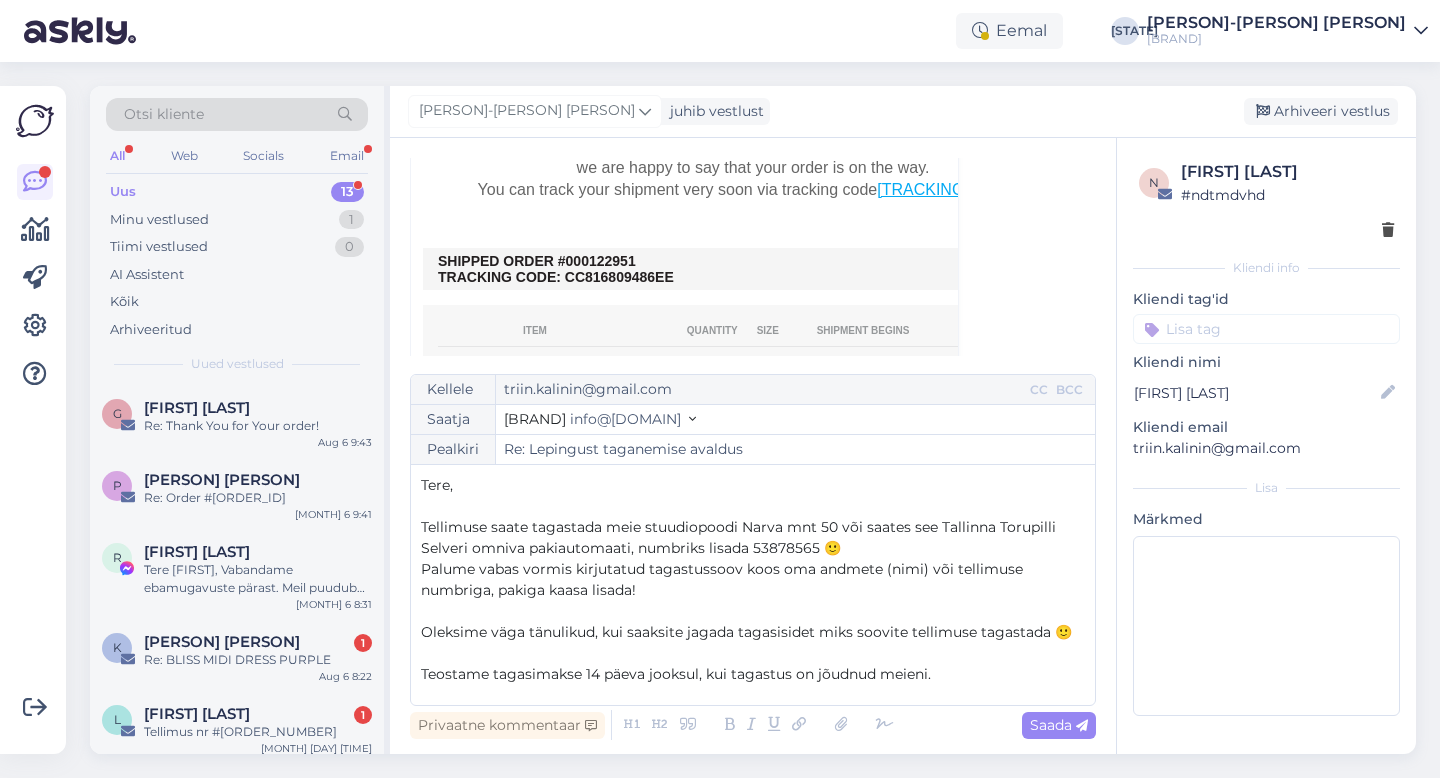 scroll, scrollTop: 95, scrollLeft: 0, axis: vertical 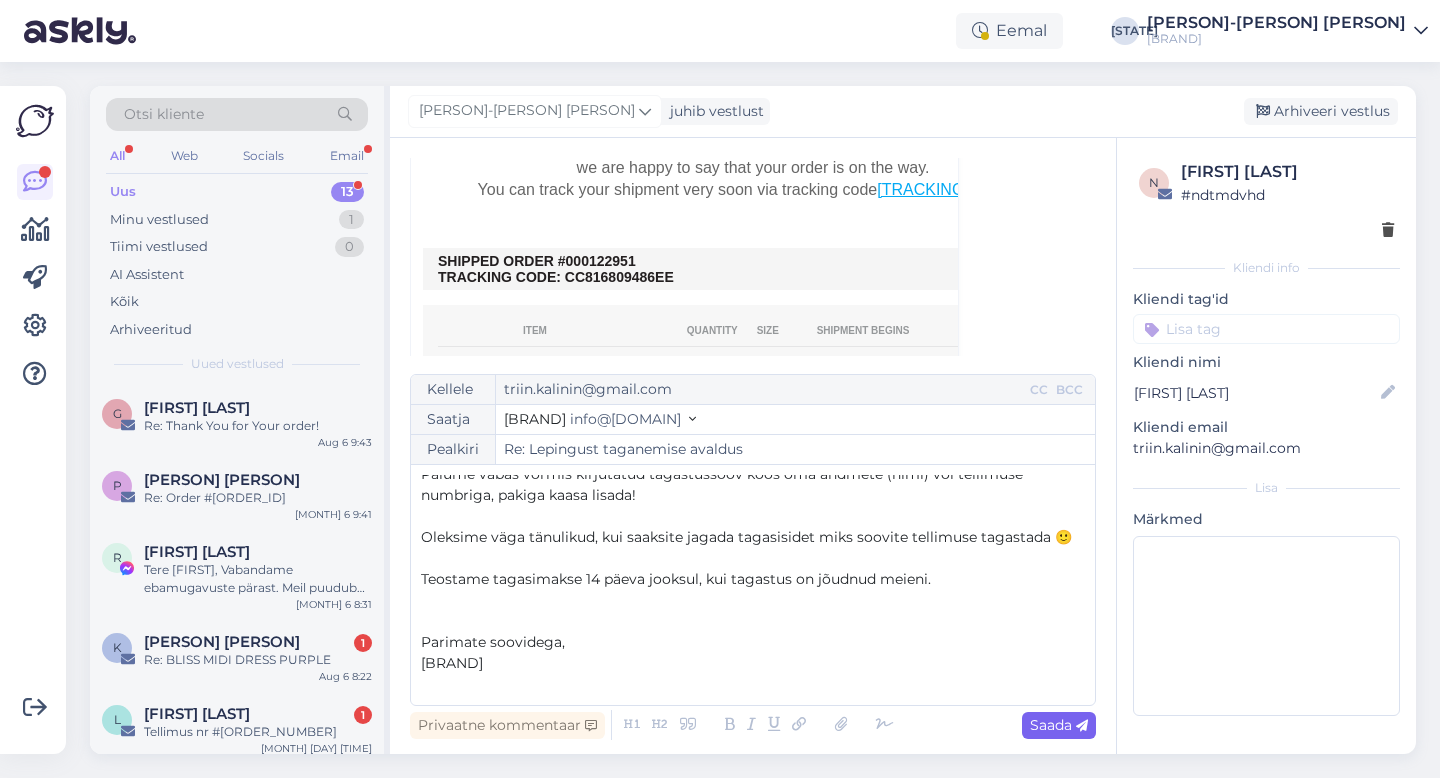 click on "Saada" at bounding box center [1059, 725] 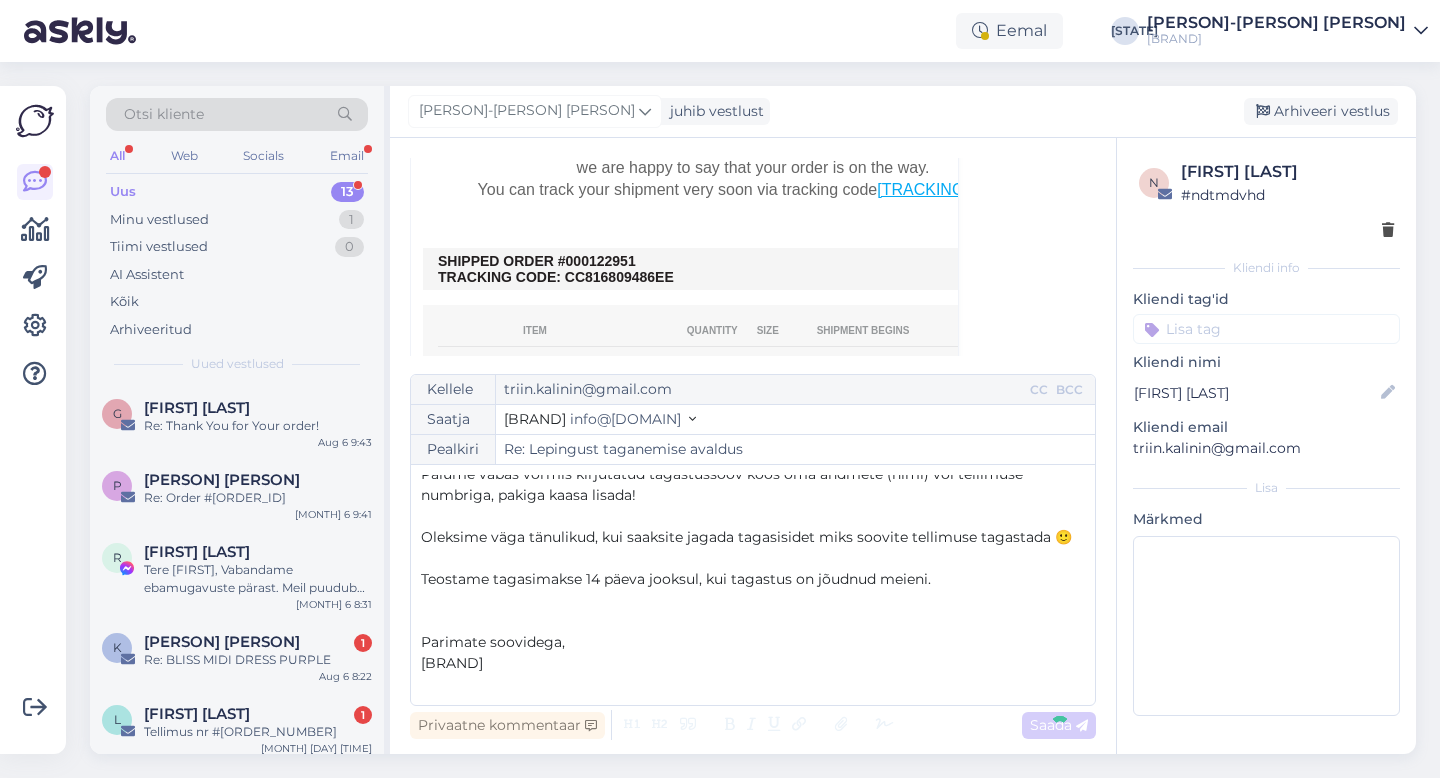 type on "Re: Re: Lepingust taganemise avaldus" 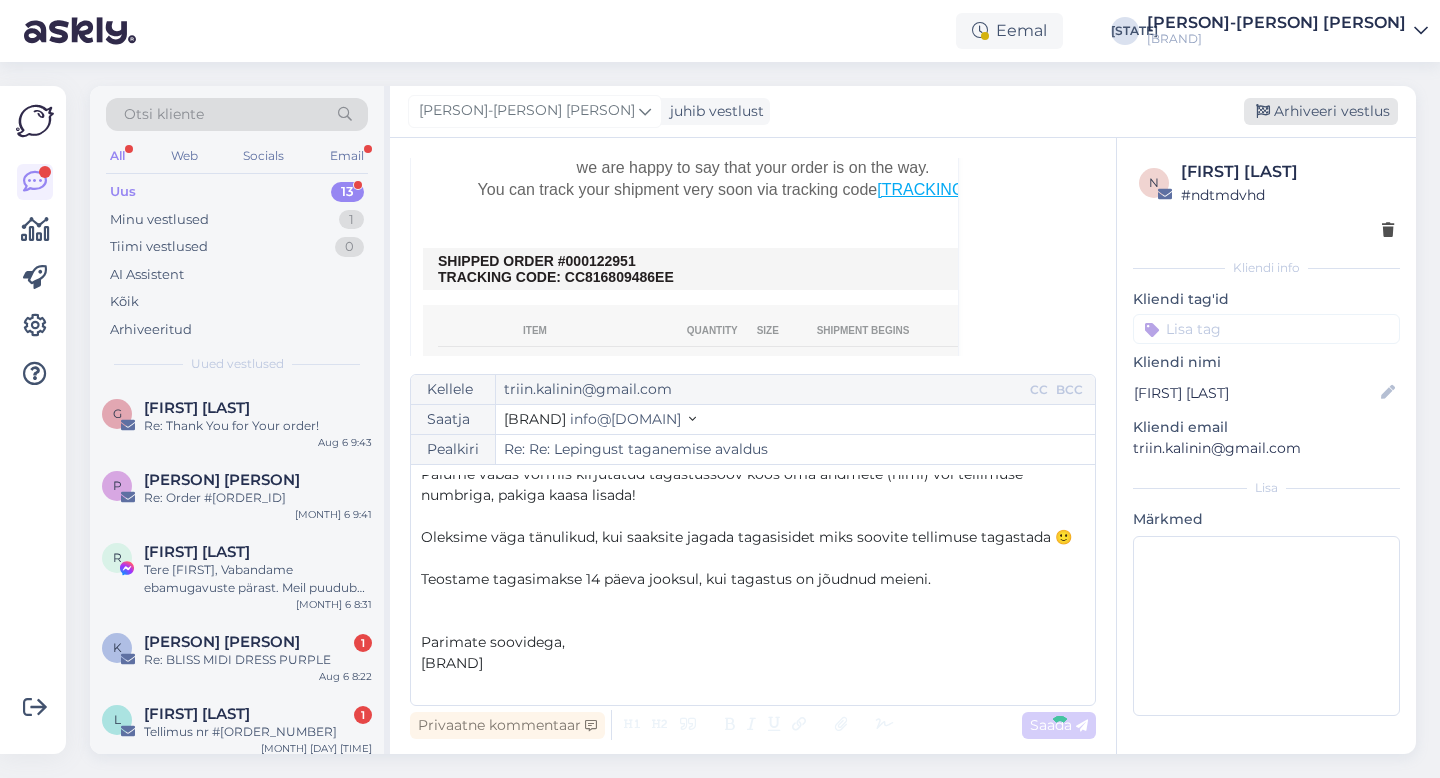scroll, scrollTop: 1472, scrollLeft: 0, axis: vertical 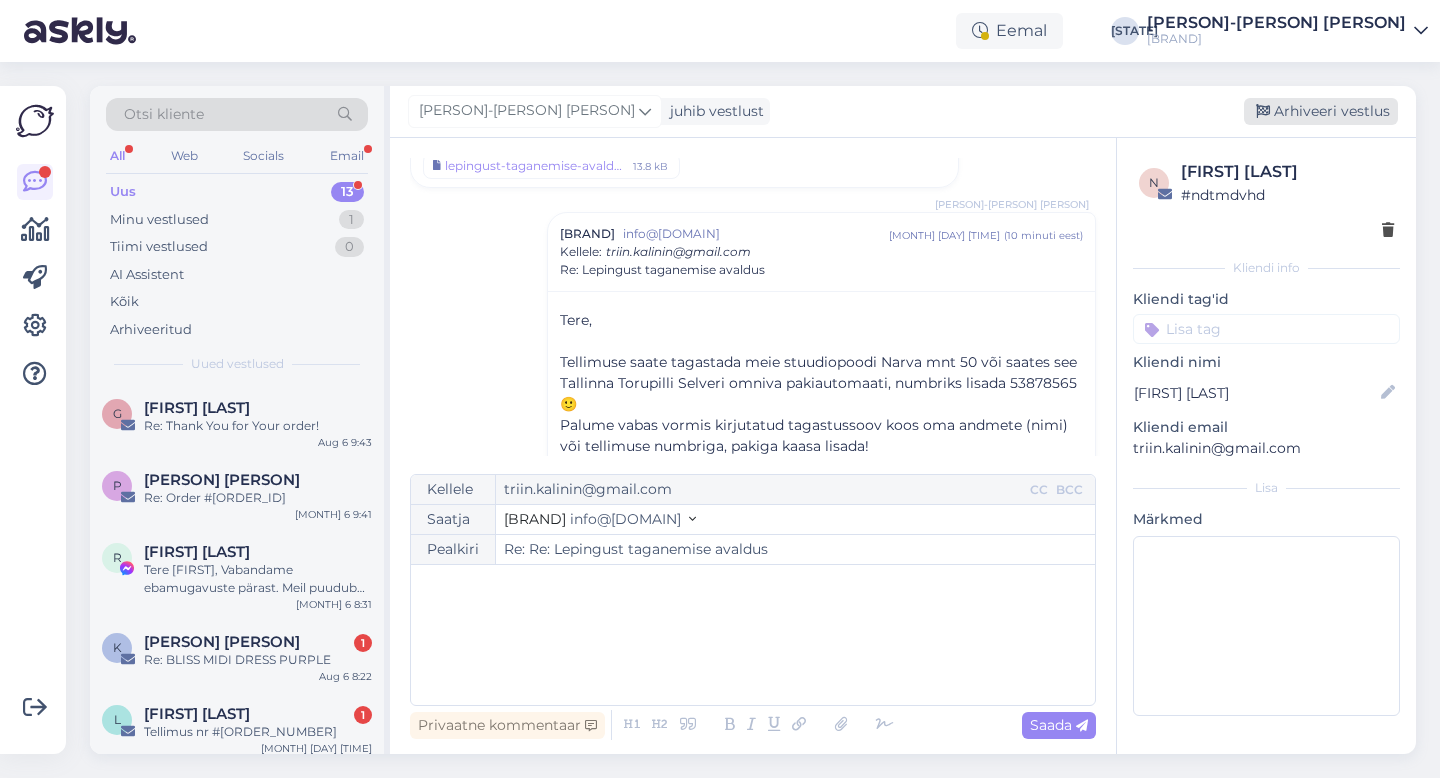 click on "Arhiveeri vestlus" at bounding box center [1321, 111] 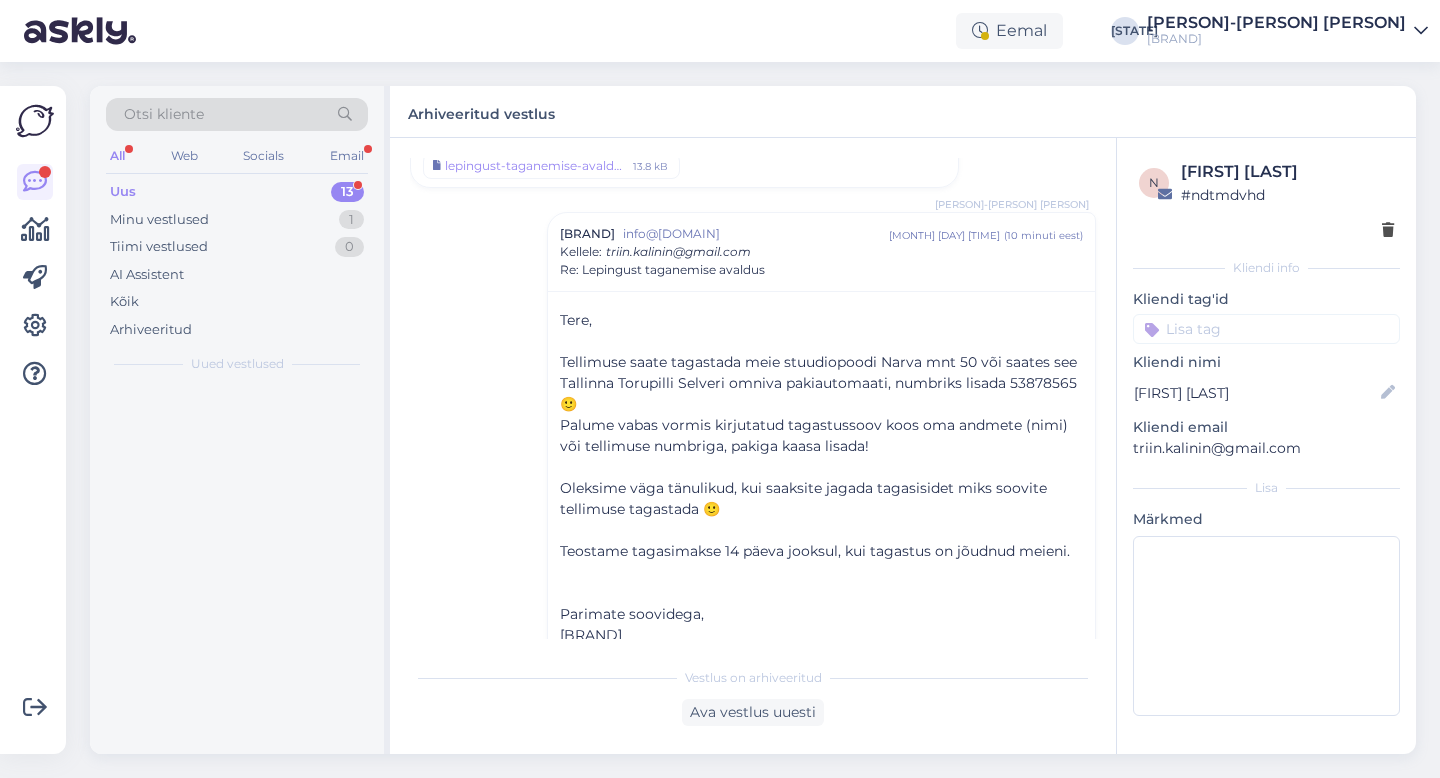 scroll, scrollTop: 1525, scrollLeft: 0, axis: vertical 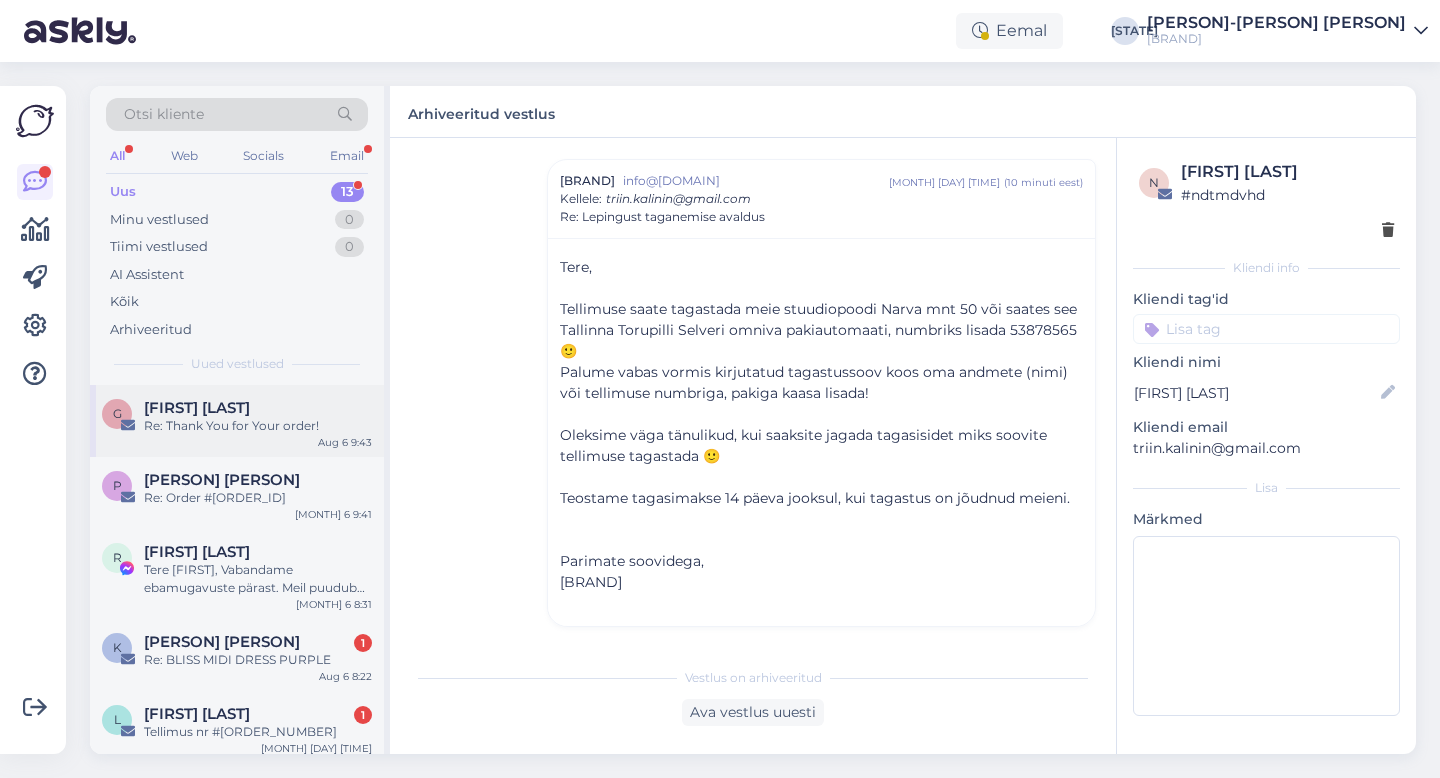 click on "Re: Thank You for Your order!" at bounding box center (258, 426) 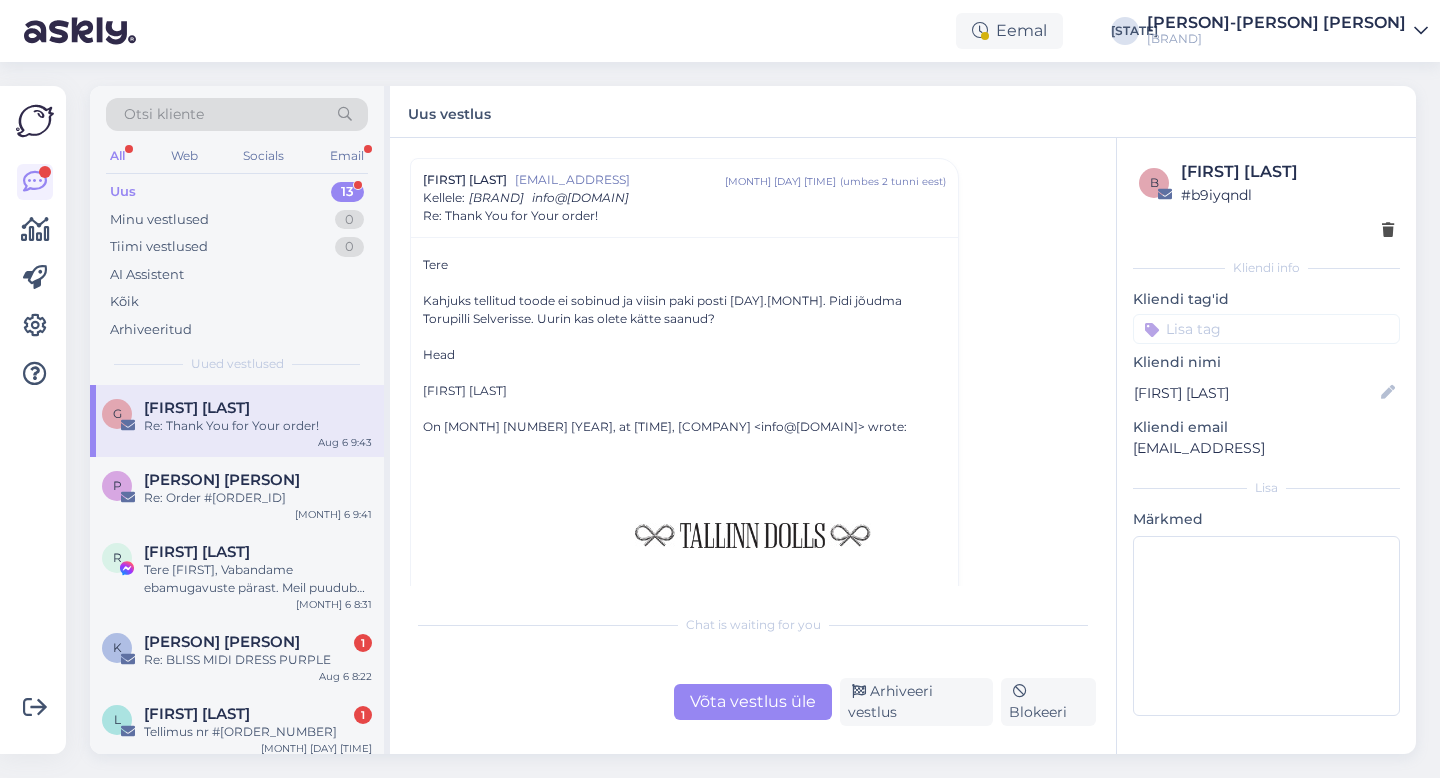 scroll, scrollTop: 70, scrollLeft: 0, axis: vertical 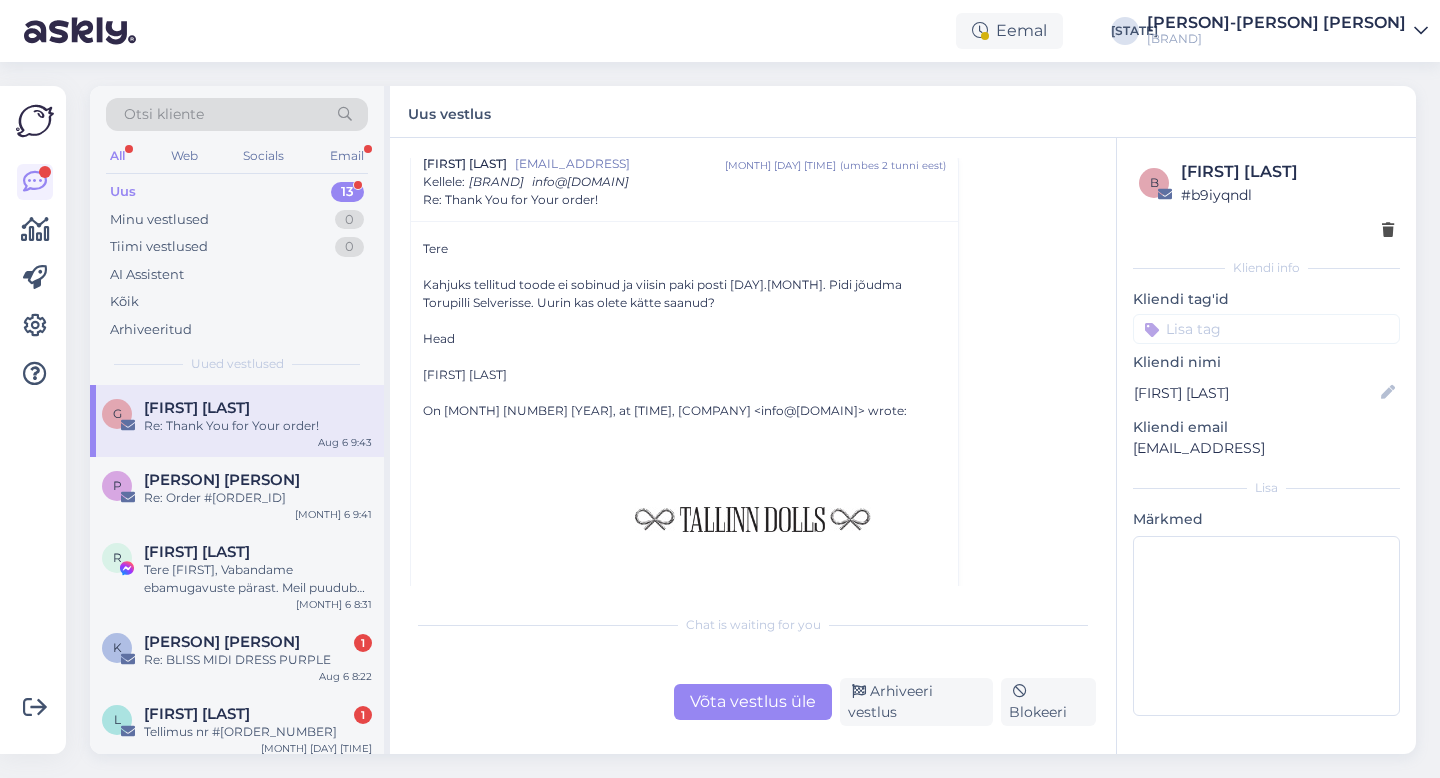 click on "Võta vestlus üle" at bounding box center [753, 702] 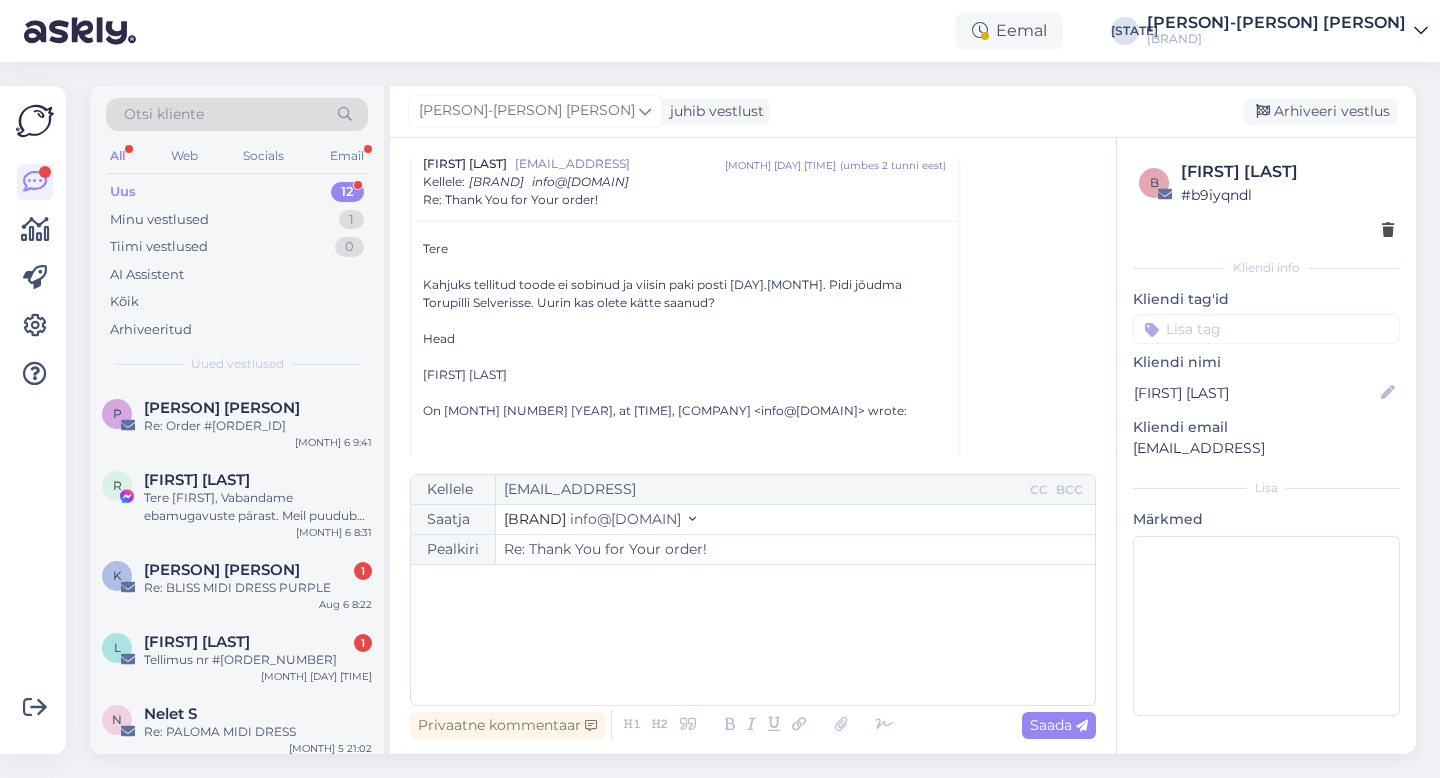 scroll, scrollTop: 54, scrollLeft: 0, axis: vertical 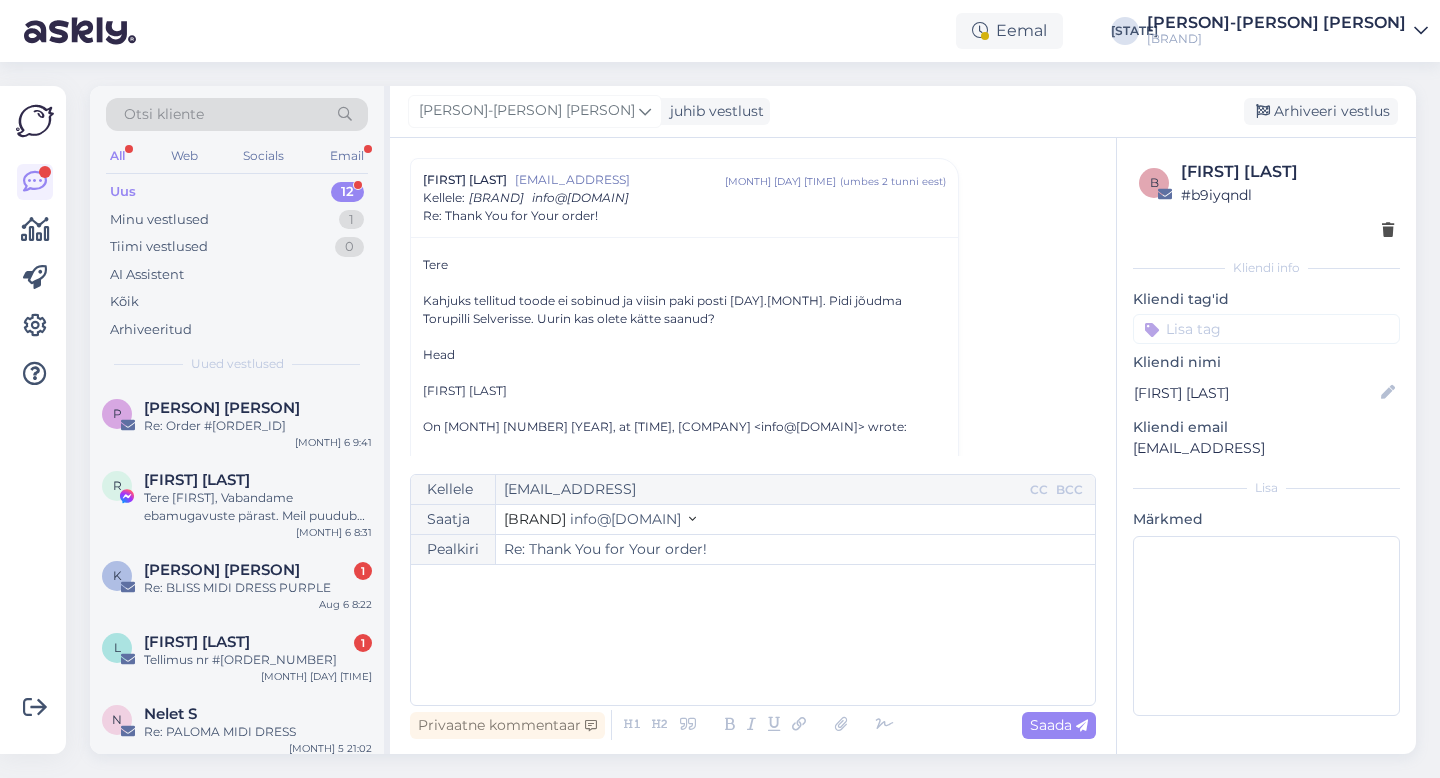 click on "﻿" at bounding box center (753, 635) 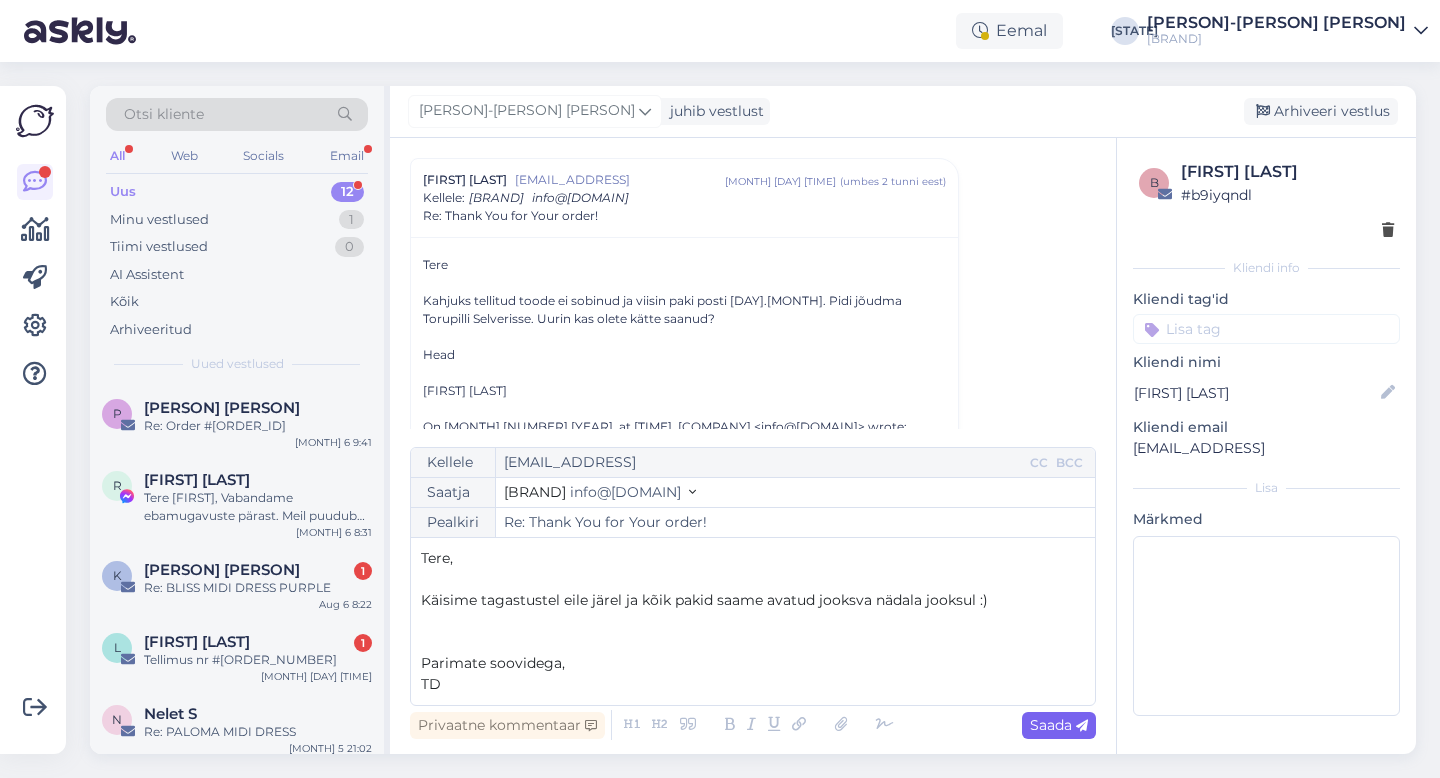 click on "Saada" at bounding box center (1059, 725) 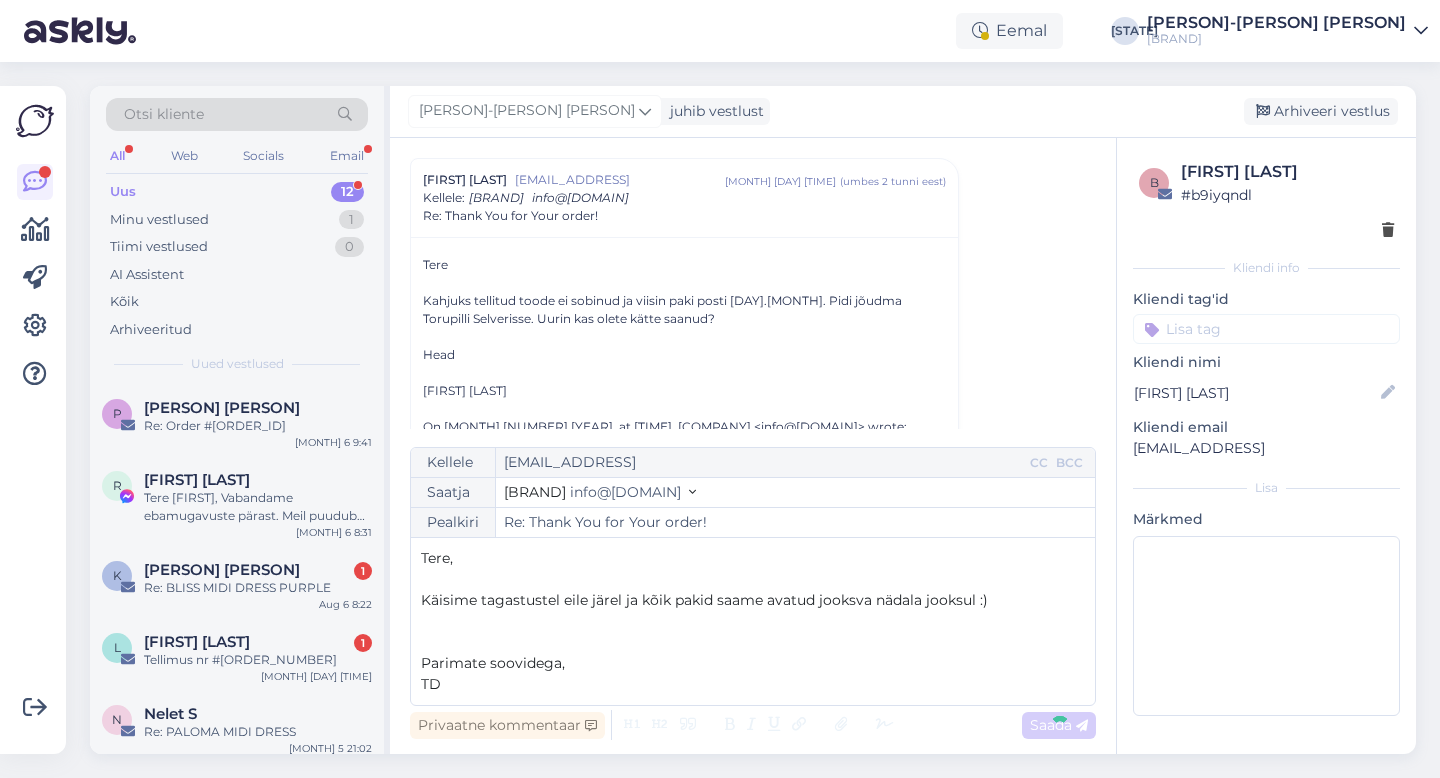 type on "Re: Re: Thank You for Your order!" 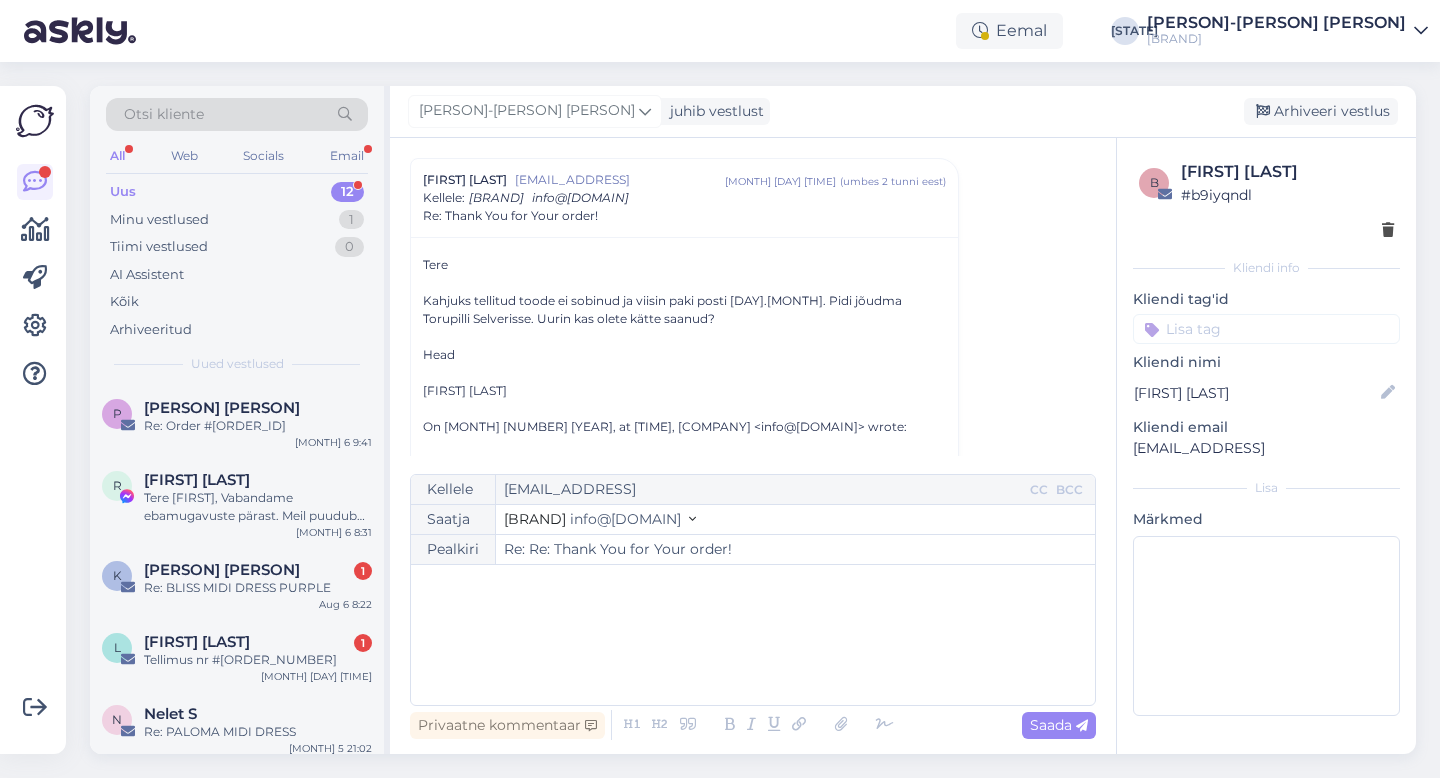 scroll, scrollTop: 1278, scrollLeft: 0, axis: vertical 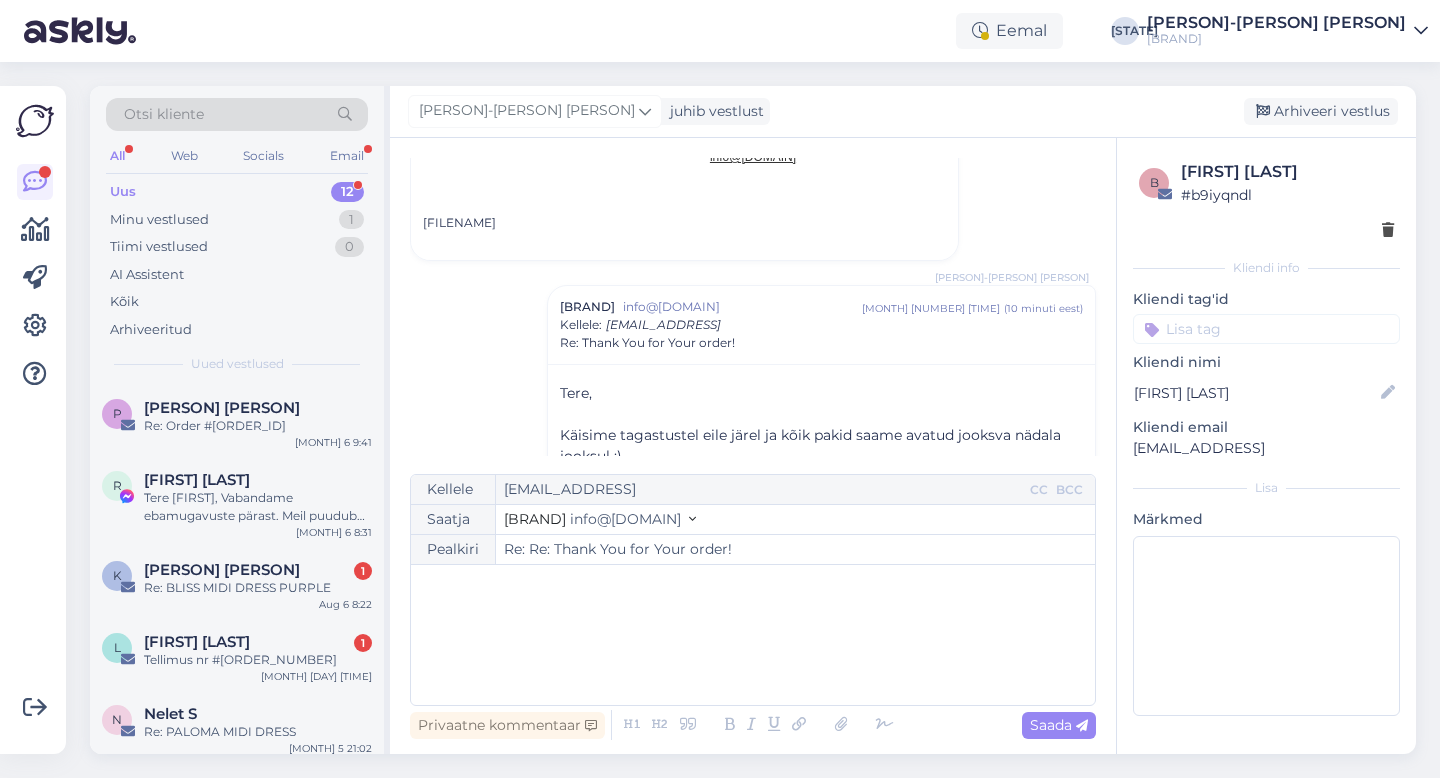 click on "Cärol-Laura Tenso juhib vestlust Arhiveeri vestlus" at bounding box center (903, 112) 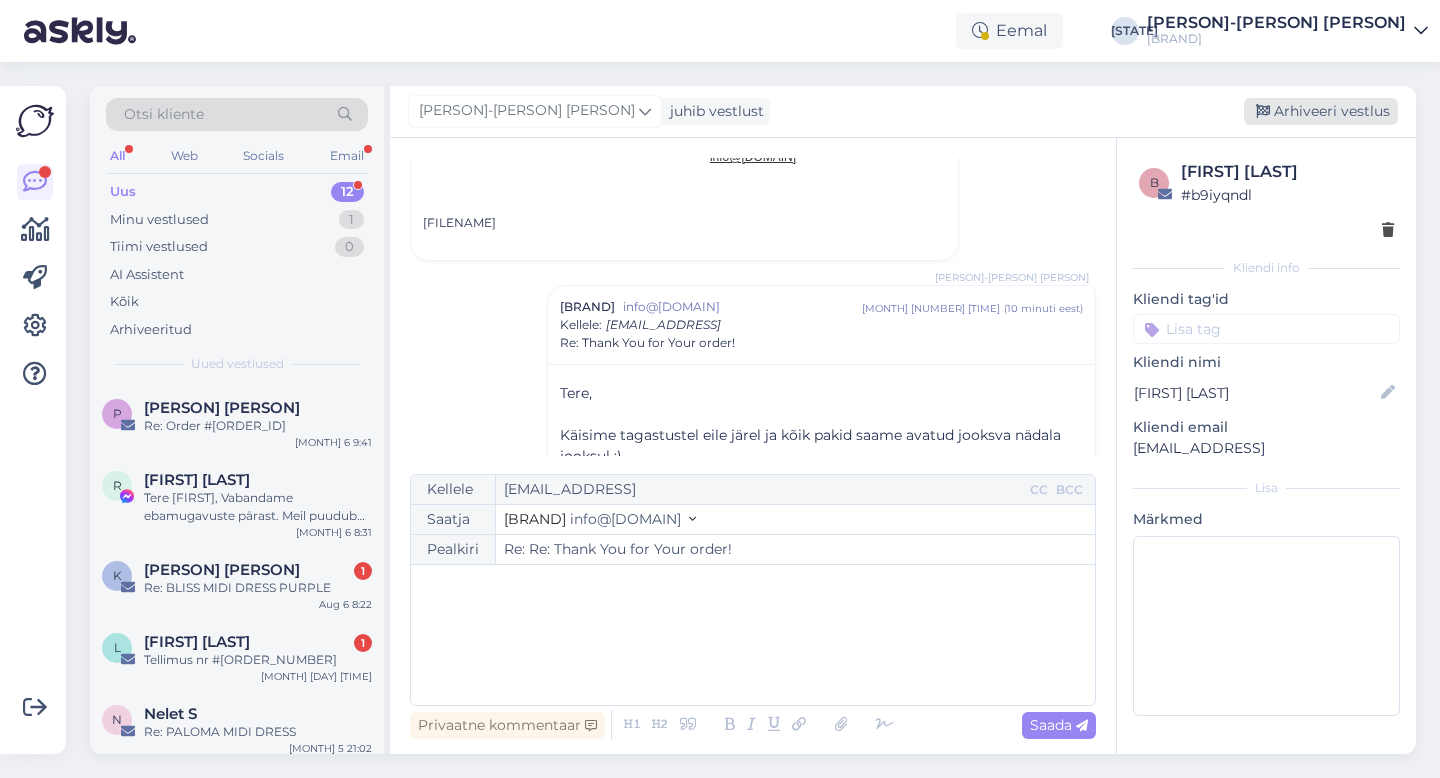 click on "Arhiveeri vestlus" at bounding box center [1321, 111] 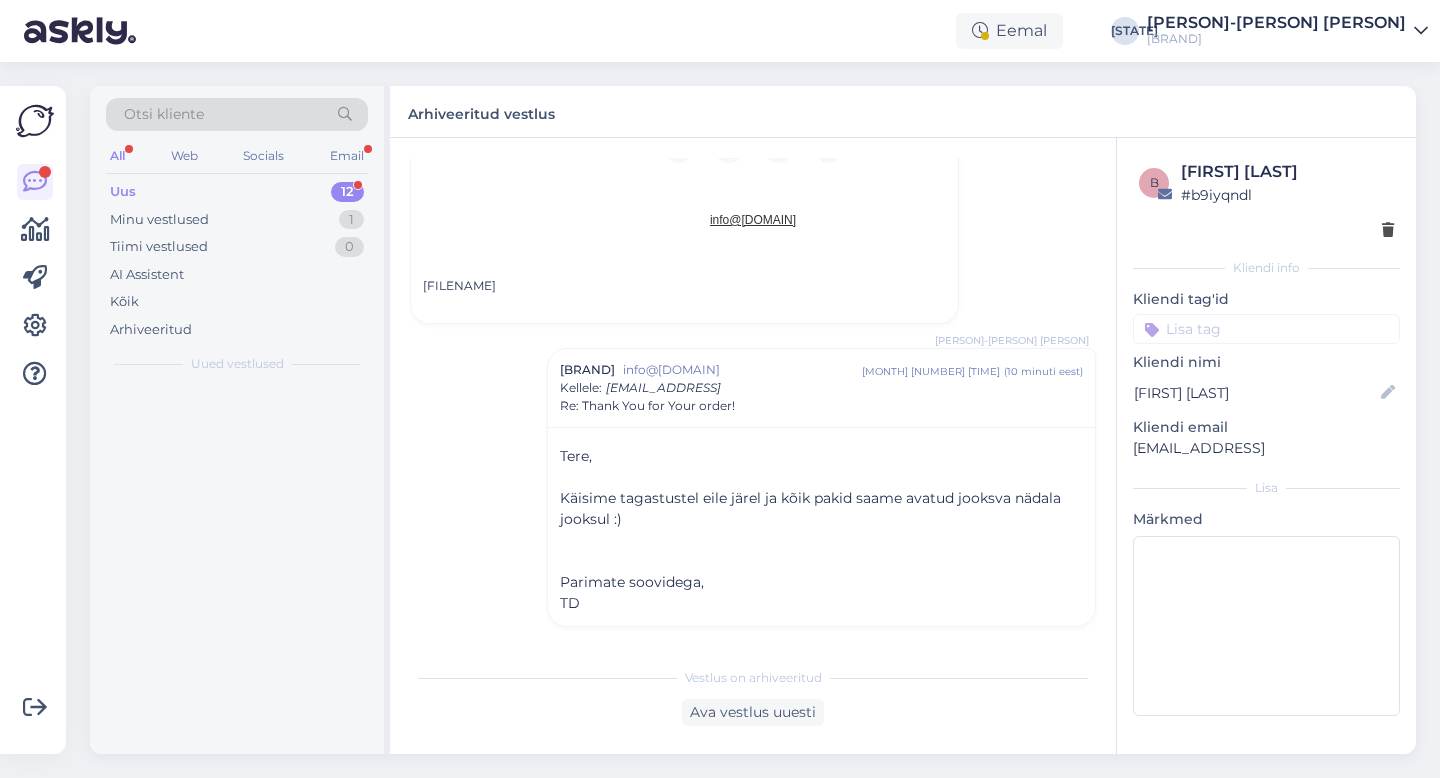 scroll, scrollTop: 1215, scrollLeft: 0, axis: vertical 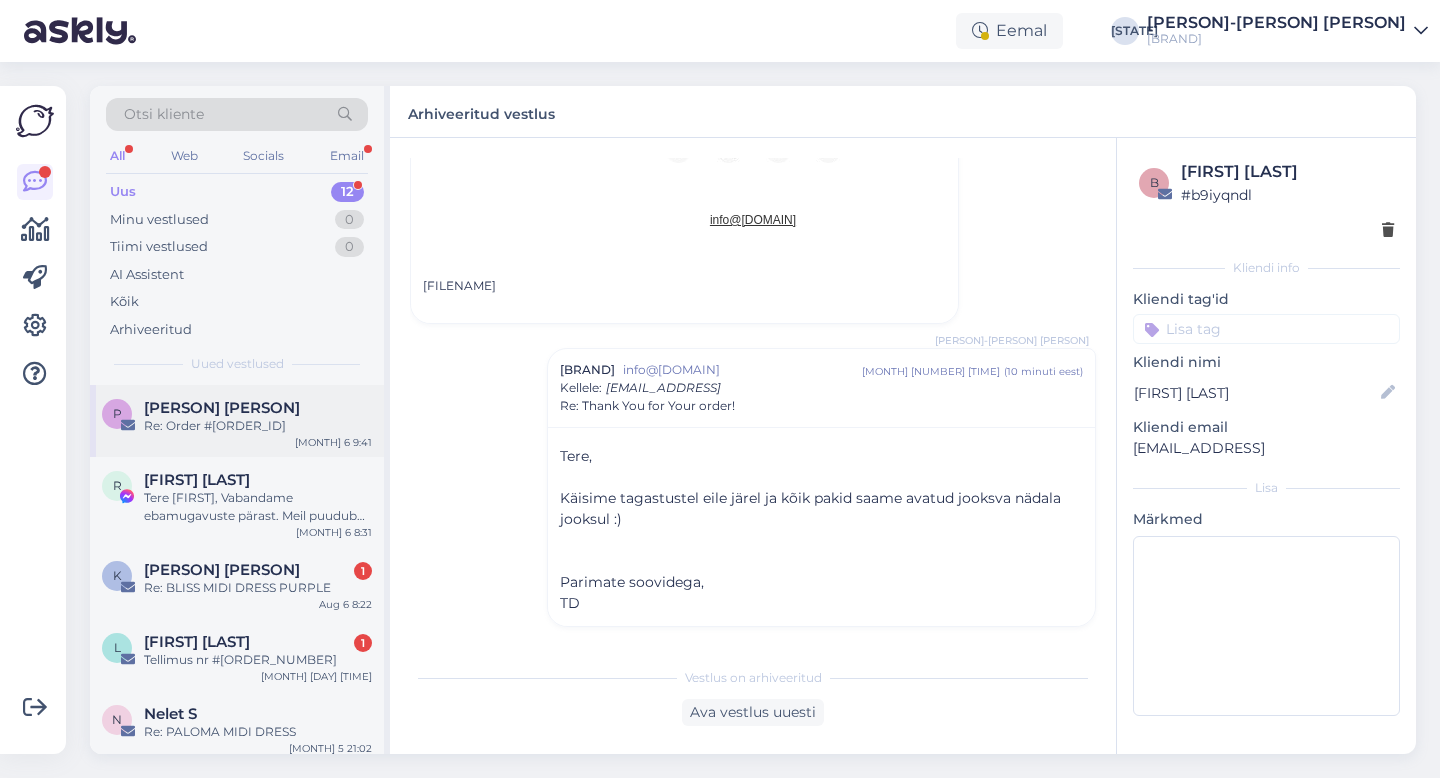click on "[FIRST] [LAST] Re: Order #[ORDER_ID] [MONTH] [DAY] [TIME]" at bounding box center [237, 421] 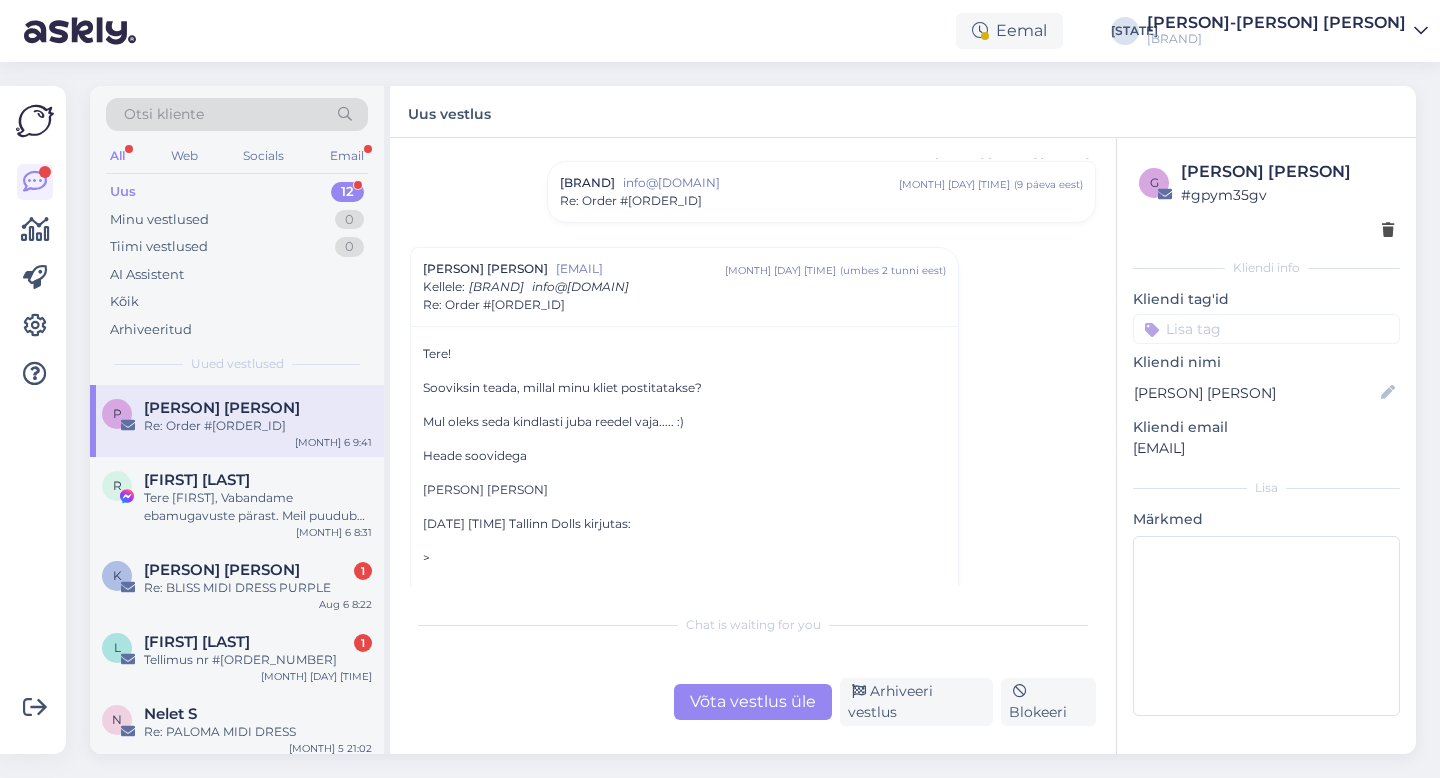 scroll, scrollTop: 140, scrollLeft: 0, axis: vertical 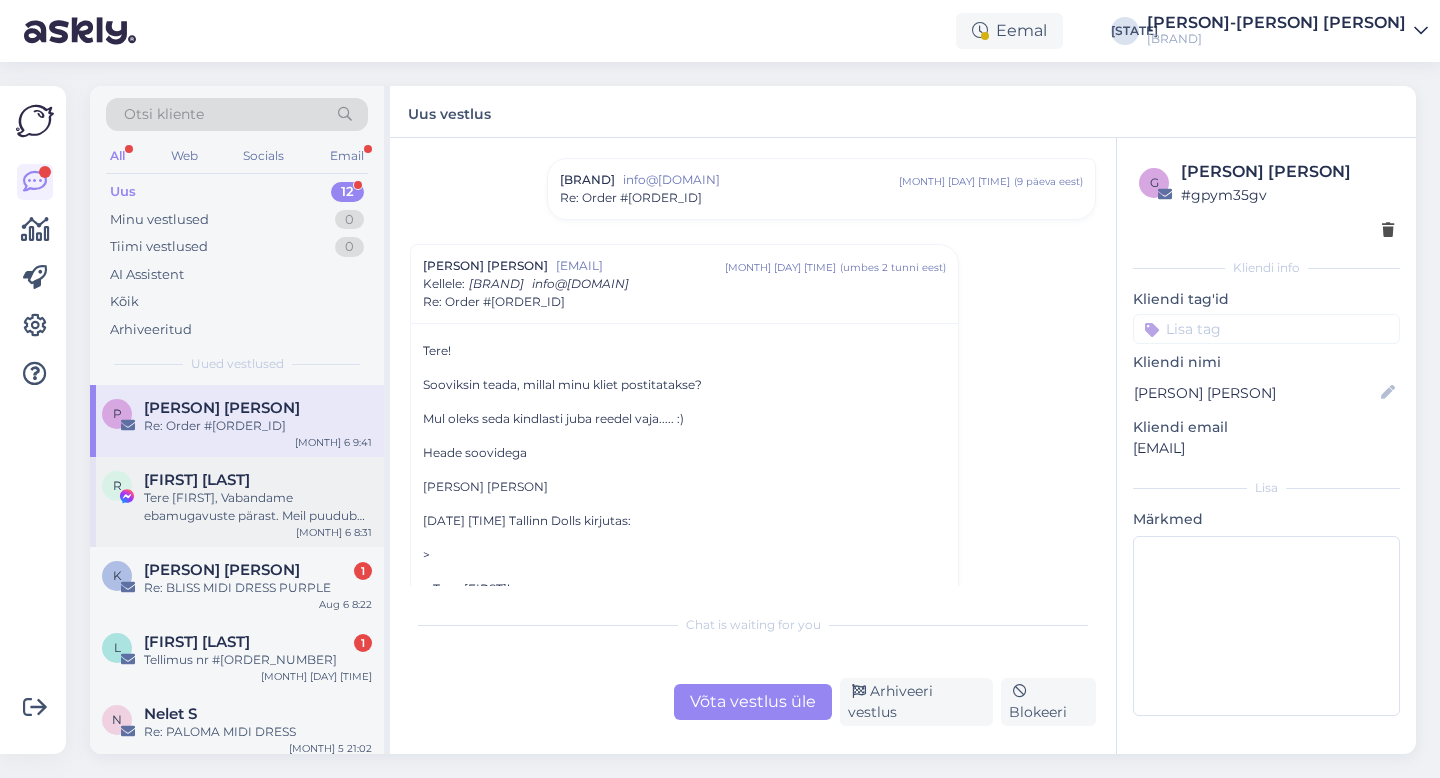 click on "Tere [FIRST],
Vabandame ebamugavuste pärast. Meil puudub informatsioon sooduskoodide kohta. Edastame teie küsimuse kolleegile, kes saab teid selles osas aidata." at bounding box center (258, 507) 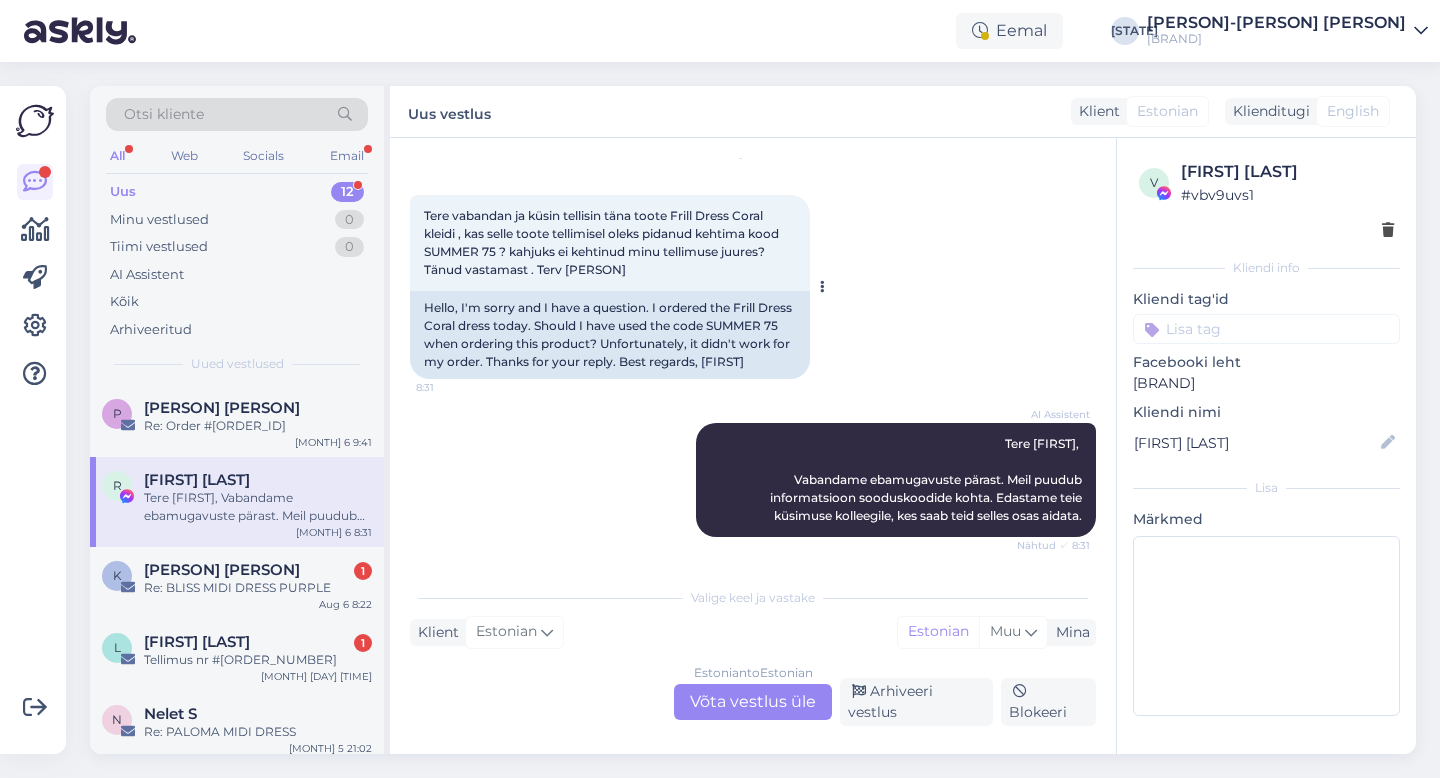 scroll, scrollTop: 6613, scrollLeft: 0, axis: vertical 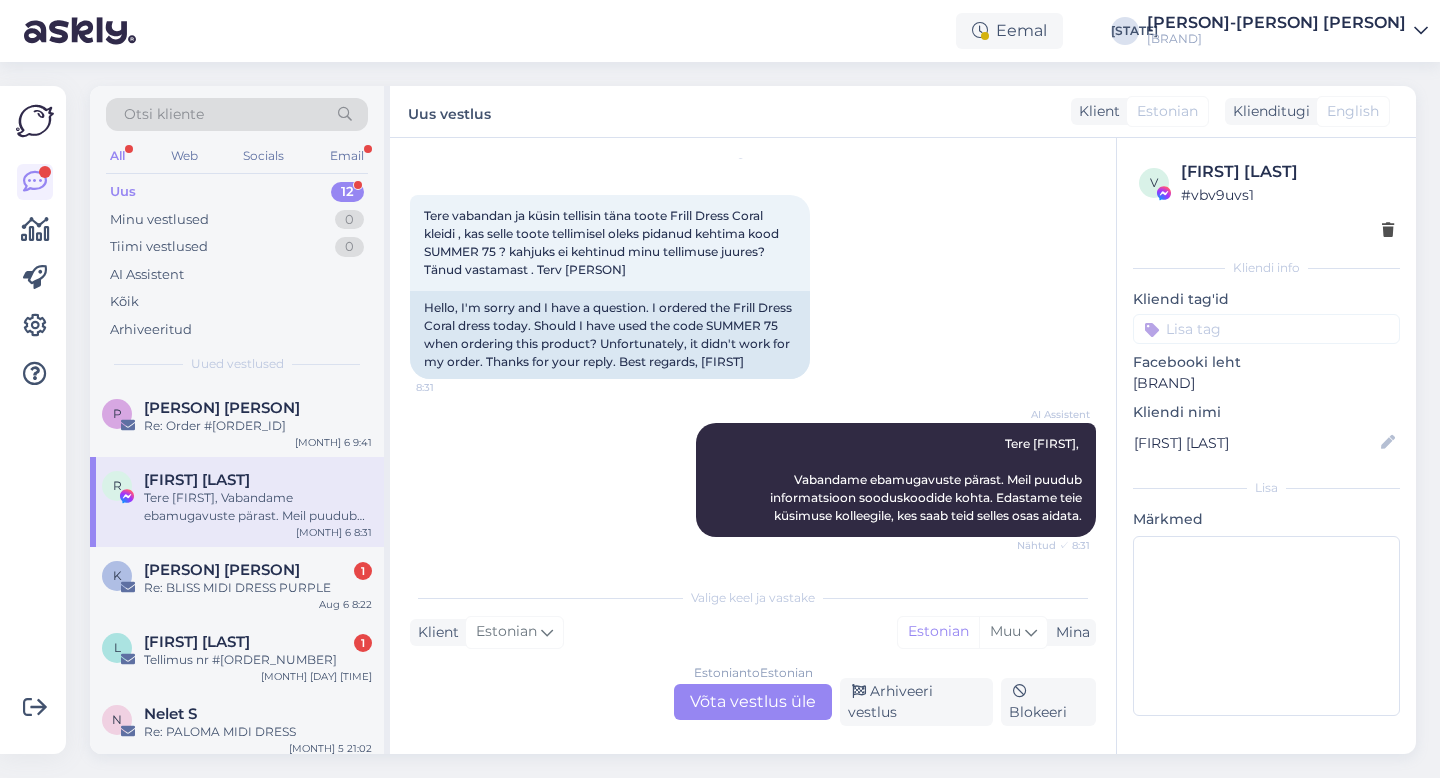 click on "Estonian  to  Estonian Võta vestlus üle" at bounding box center (753, 702) 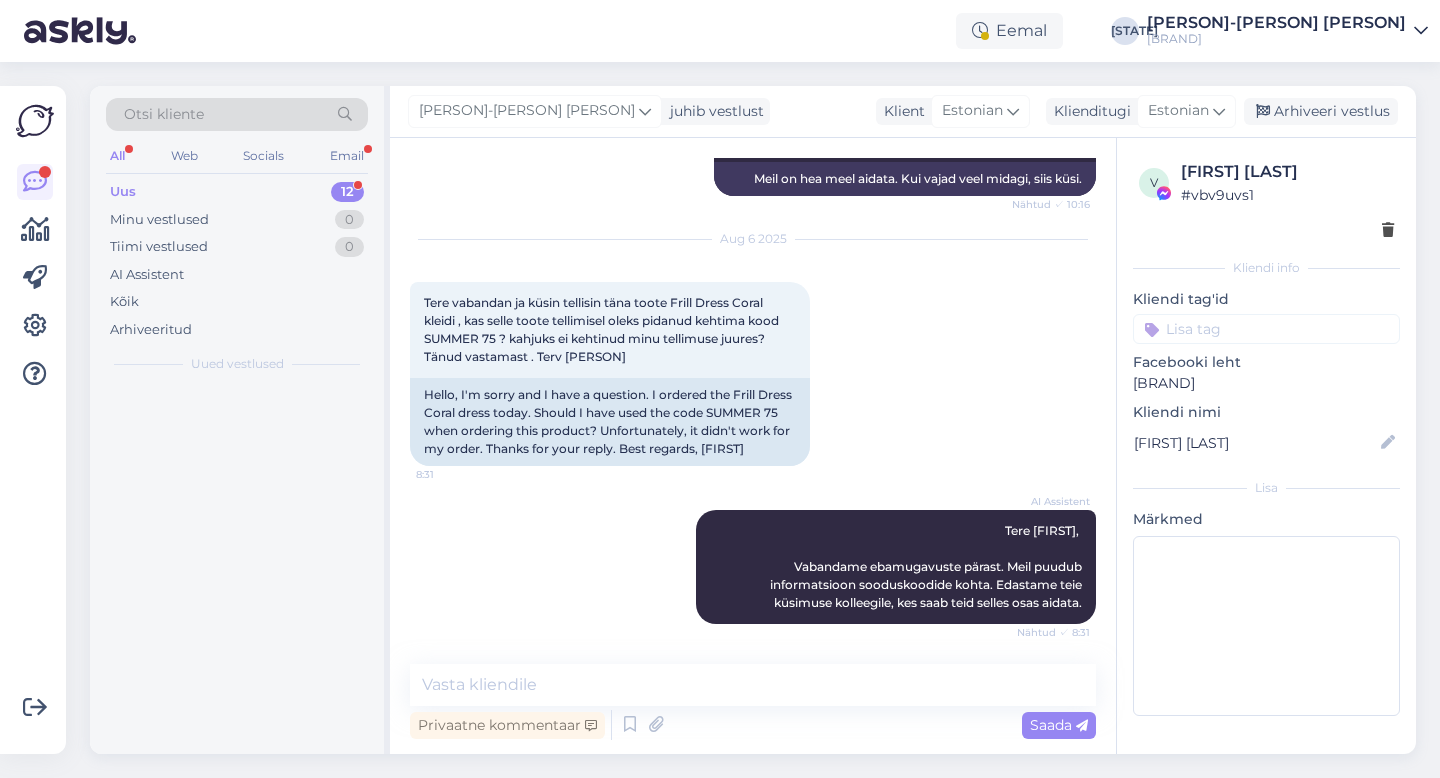 scroll, scrollTop: 6538, scrollLeft: 0, axis: vertical 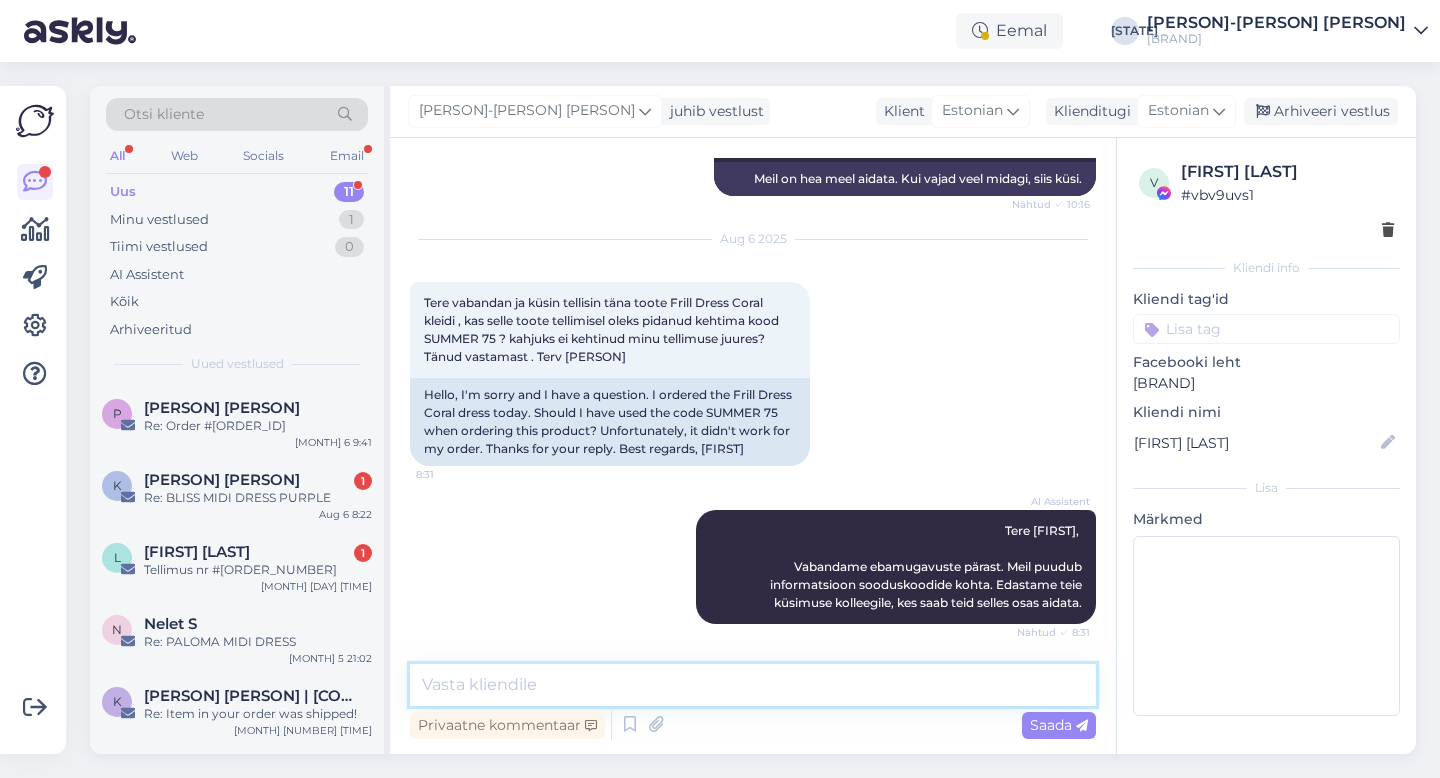 click at bounding box center (753, 685) 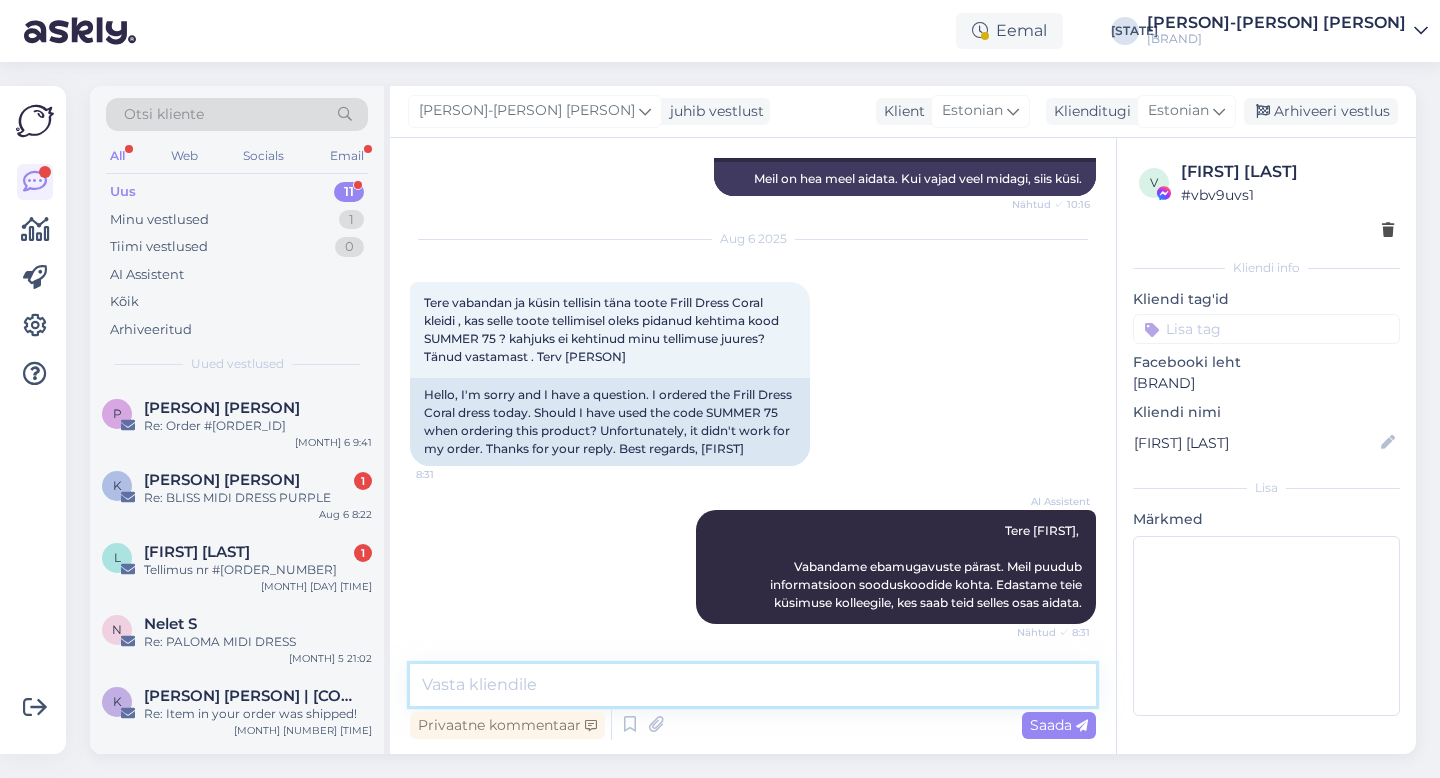 click at bounding box center (753, 685) 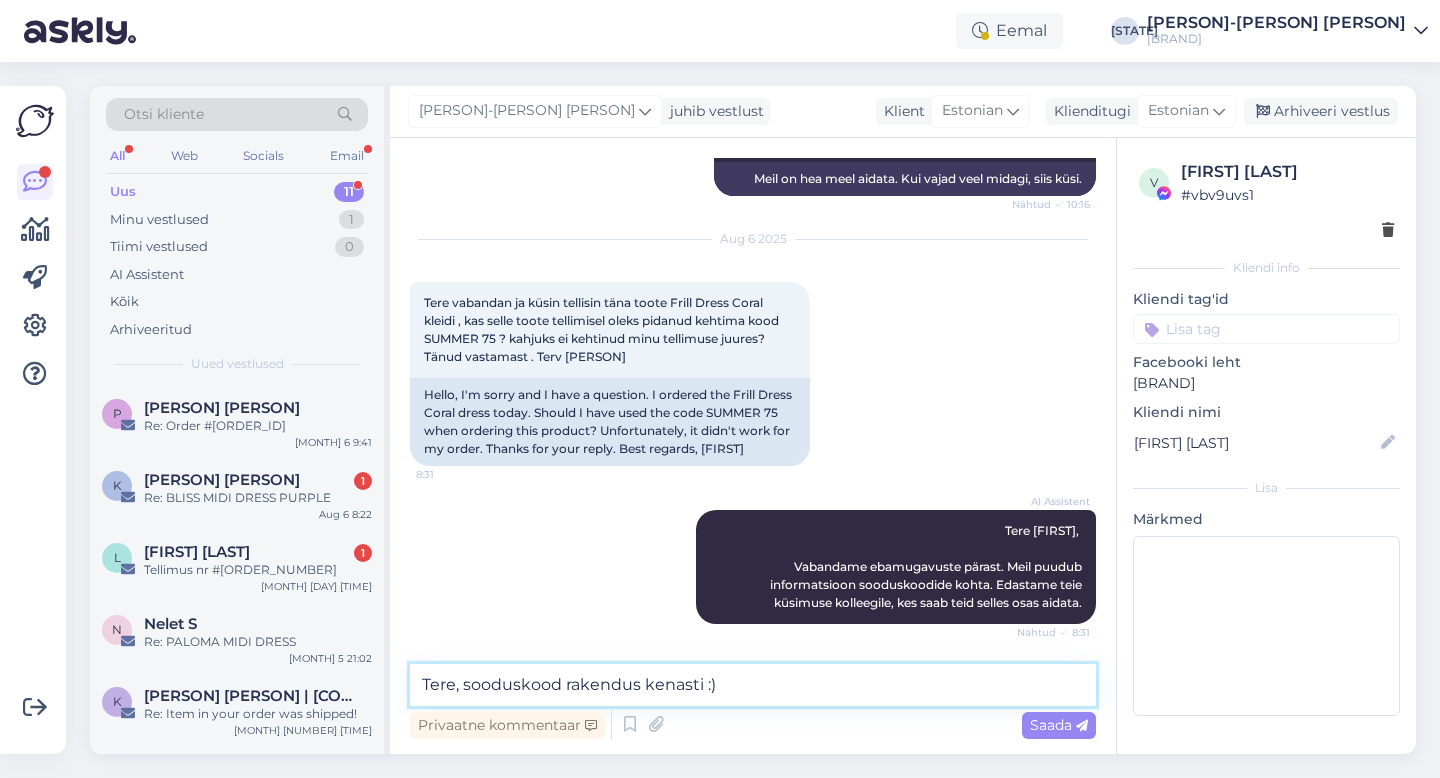 click on "Tere, sooduskood rakendus kenasti :)" at bounding box center (753, 685) 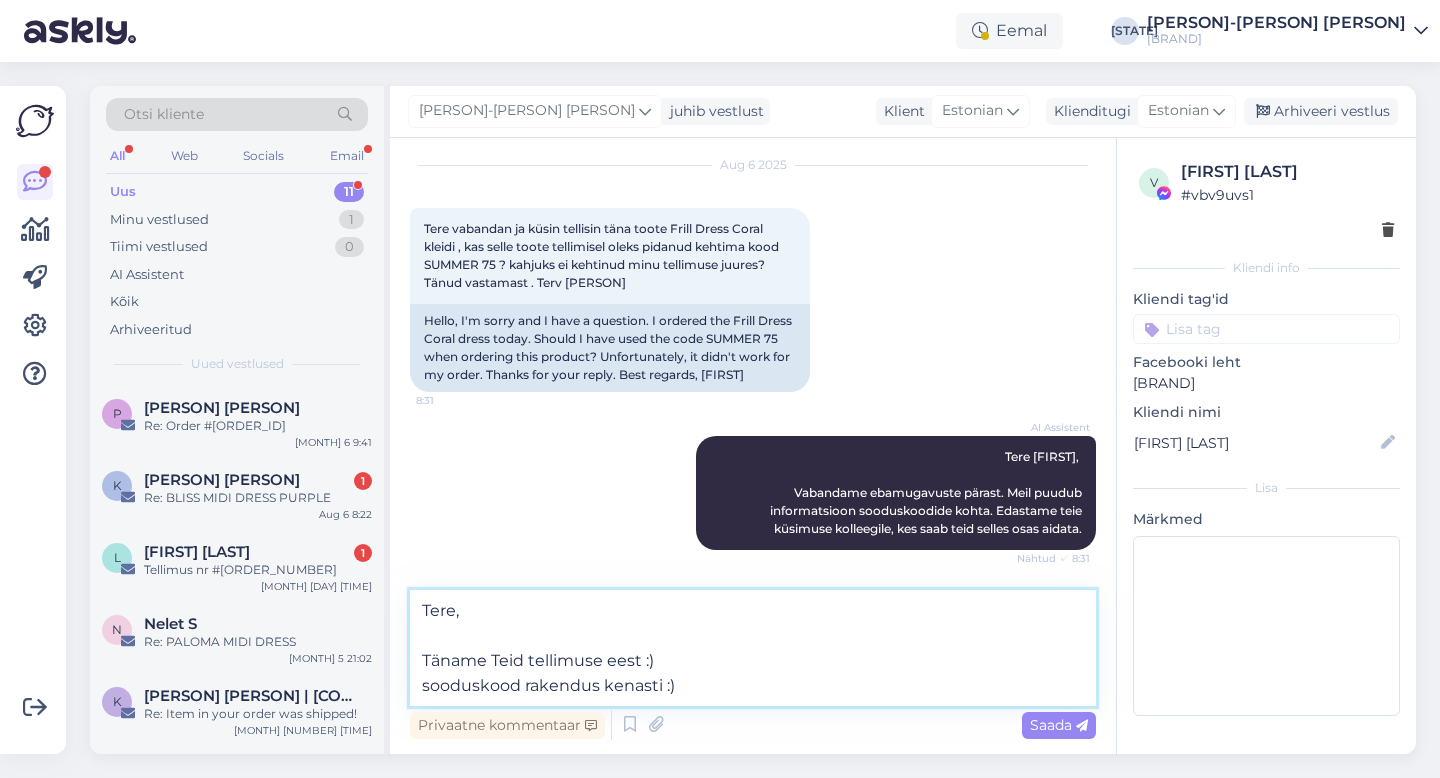 scroll, scrollTop: 6612, scrollLeft: 0, axis: vertical 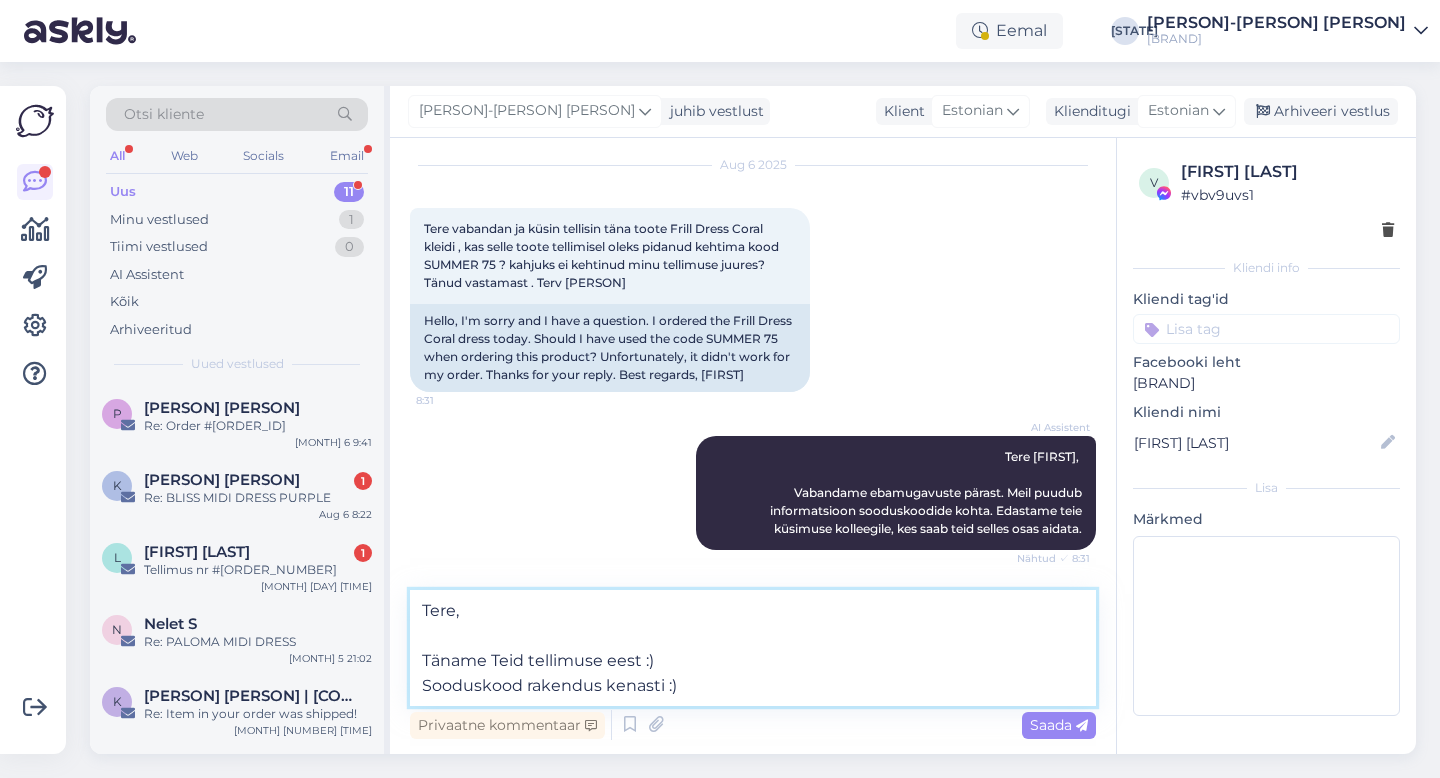 click on "Tere,
Täname Teid tellimuse eest :)
Sooduskood rakendus kenasti :)" at bounding box center (753, 648) 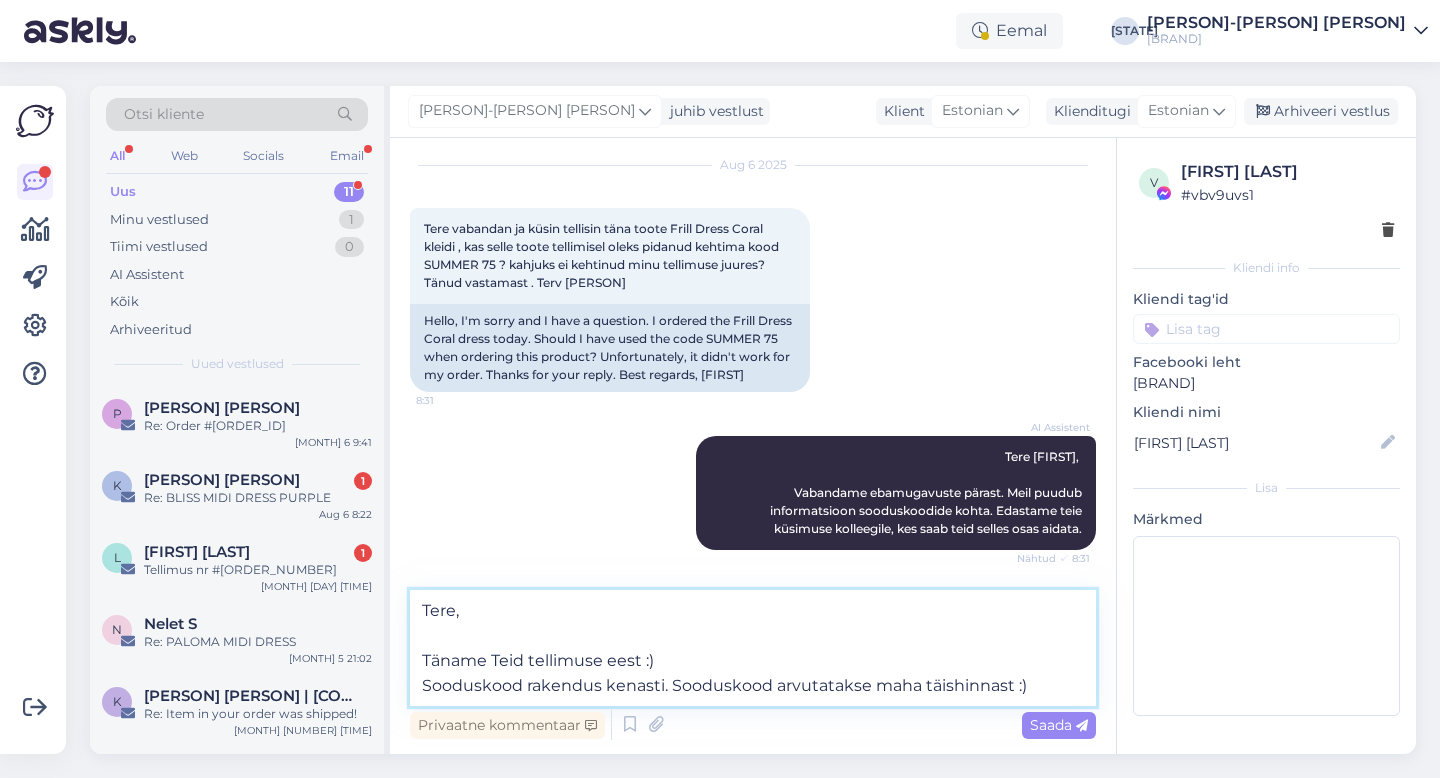 type on "Tere,
Täname Teid tellimuse eest :)
Sooduskood rakendus kenasti. Sooduskood arvutatakse maha täishinnast :)" 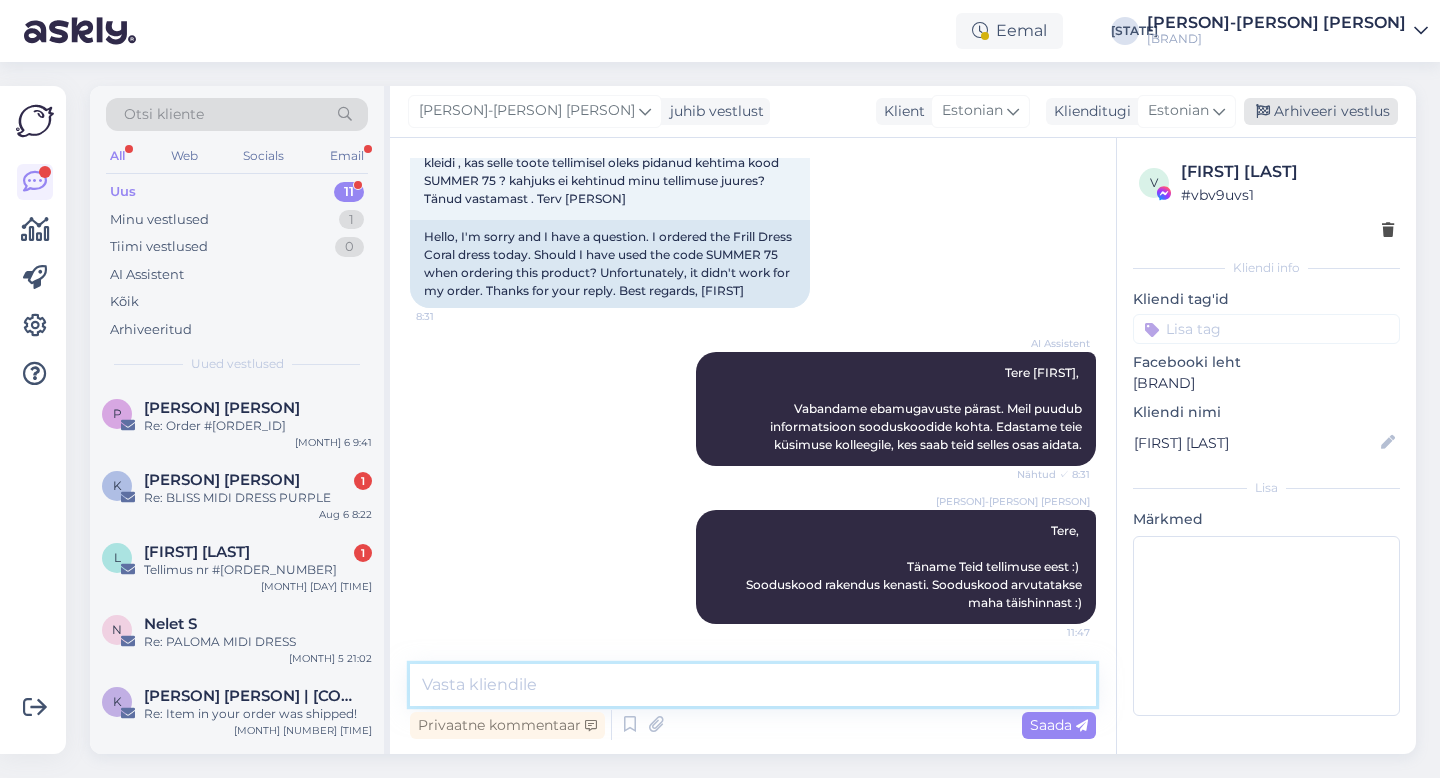 type 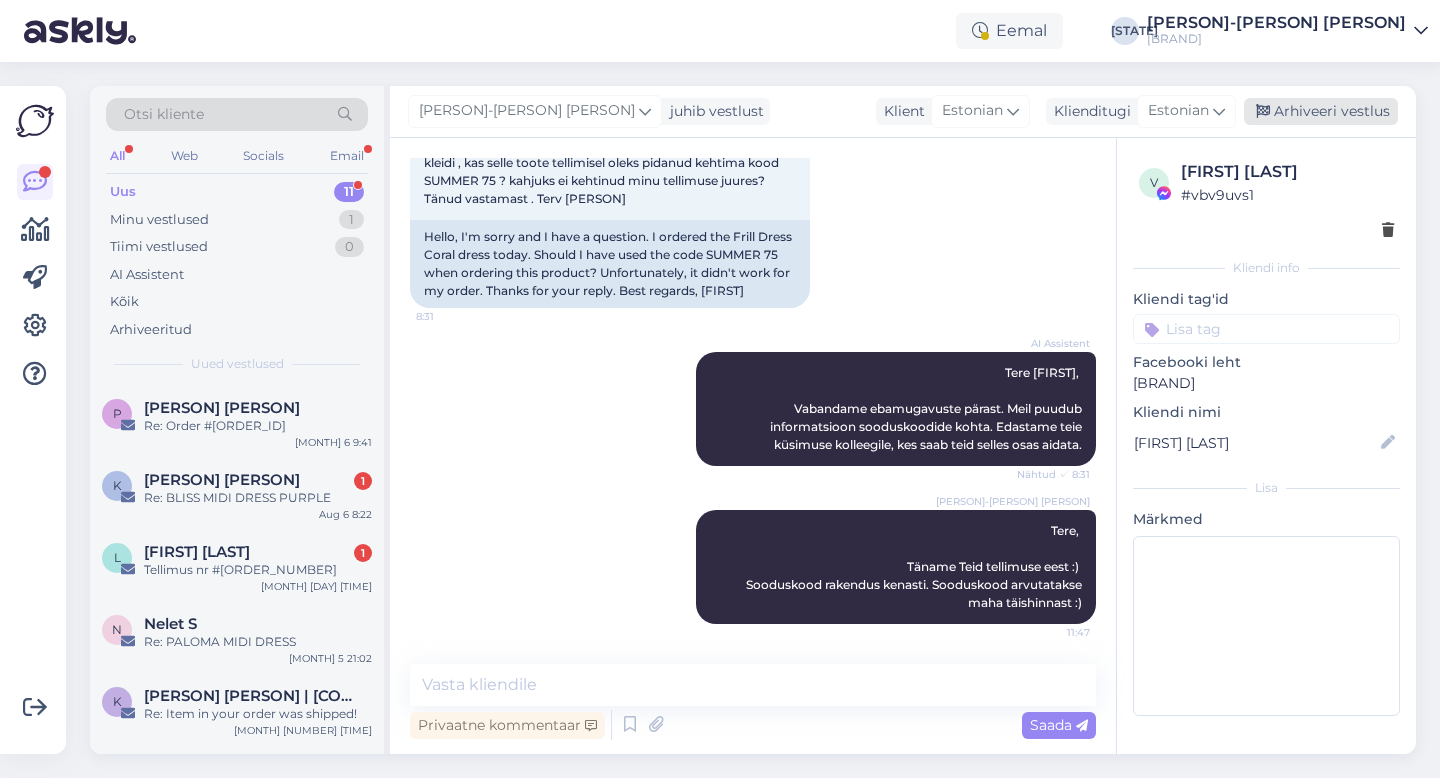 click on "Arhiveeri vestlus" at bounding box center [1321, 111] 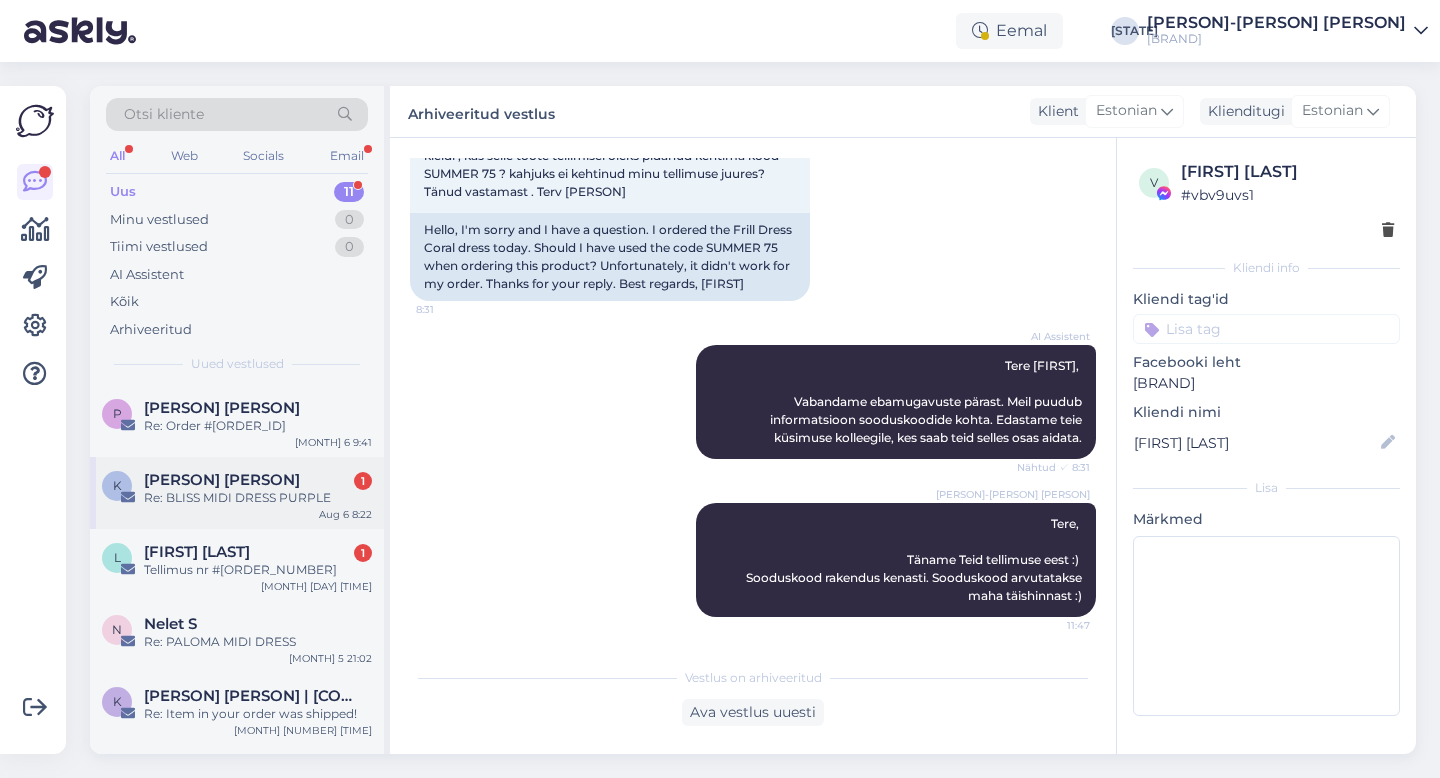 click on "Re: BLISS MIDI DRESS PURPLE" at bounding box center (258, 498) 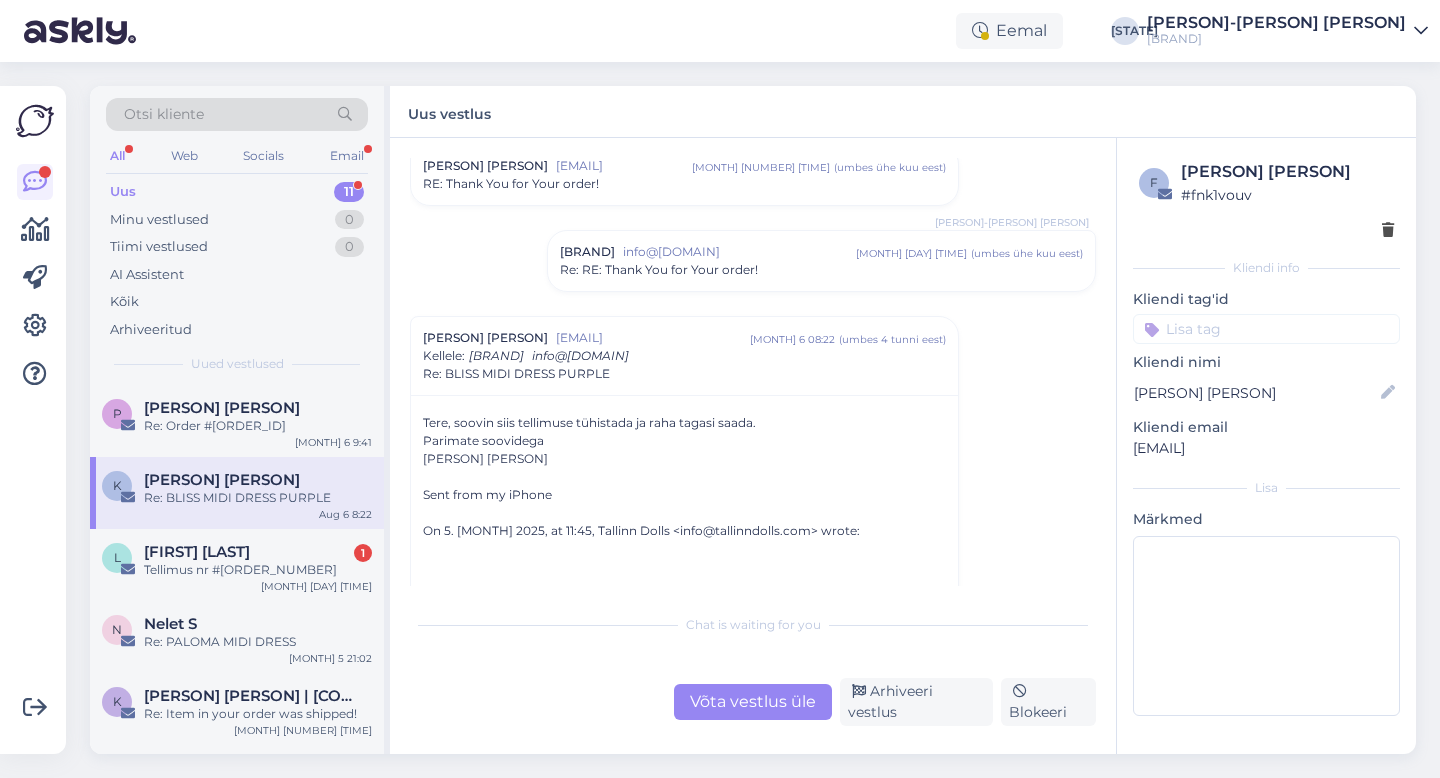 scroll, scrollTop: 934, scrollLeft: 0, axis: vertical 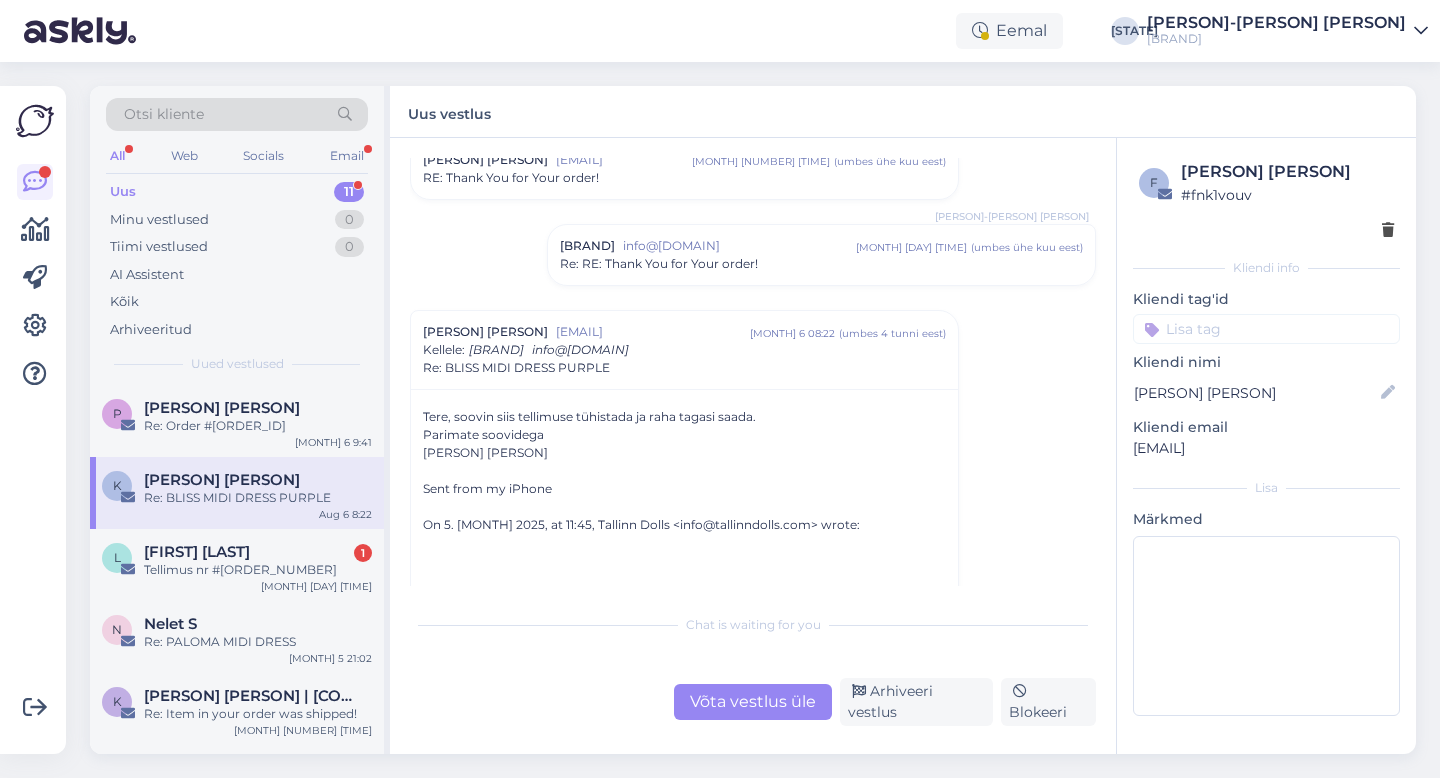 click on "Võta vestlus üle" at bounding box center (753, 702) 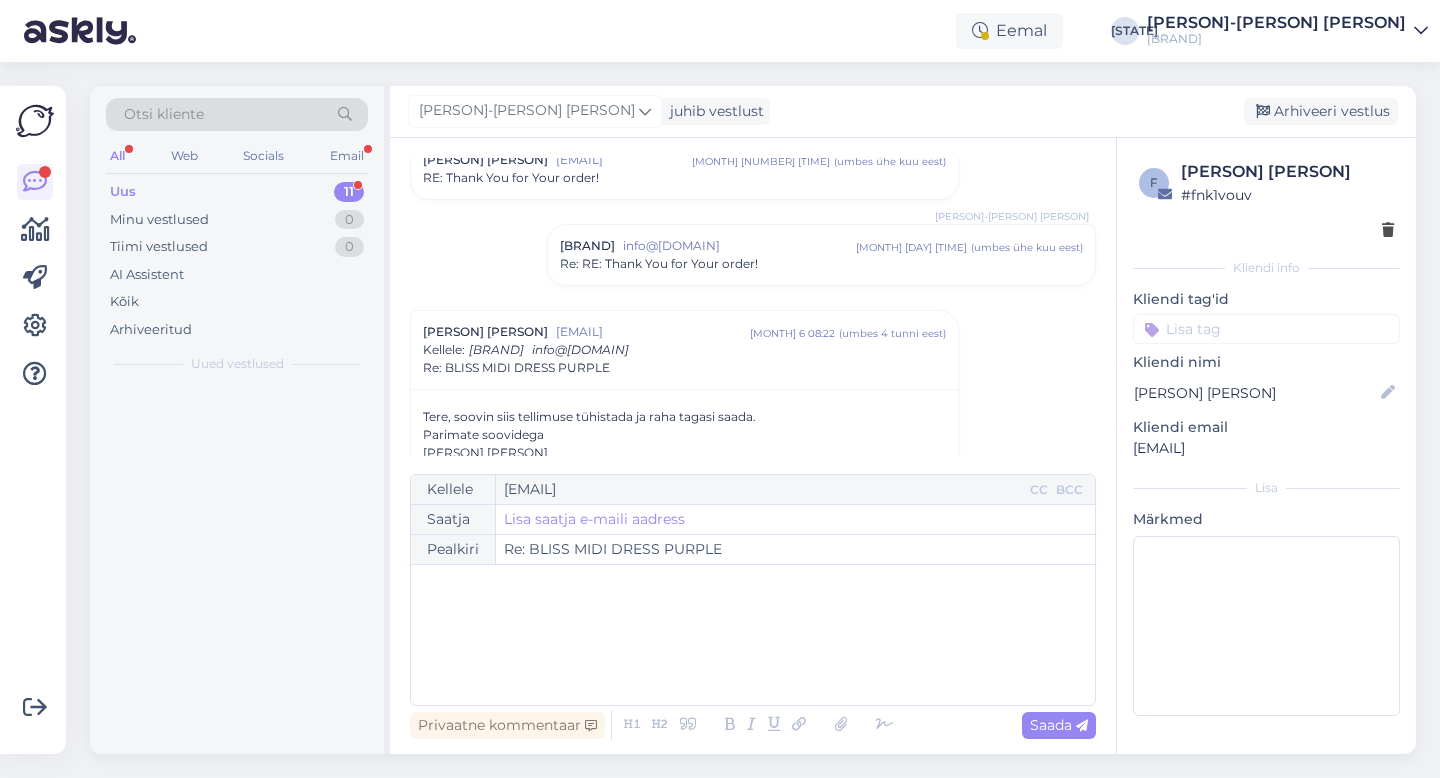 scroll, scrollTop: 1086, scrollLeft: 0, axis: vertical 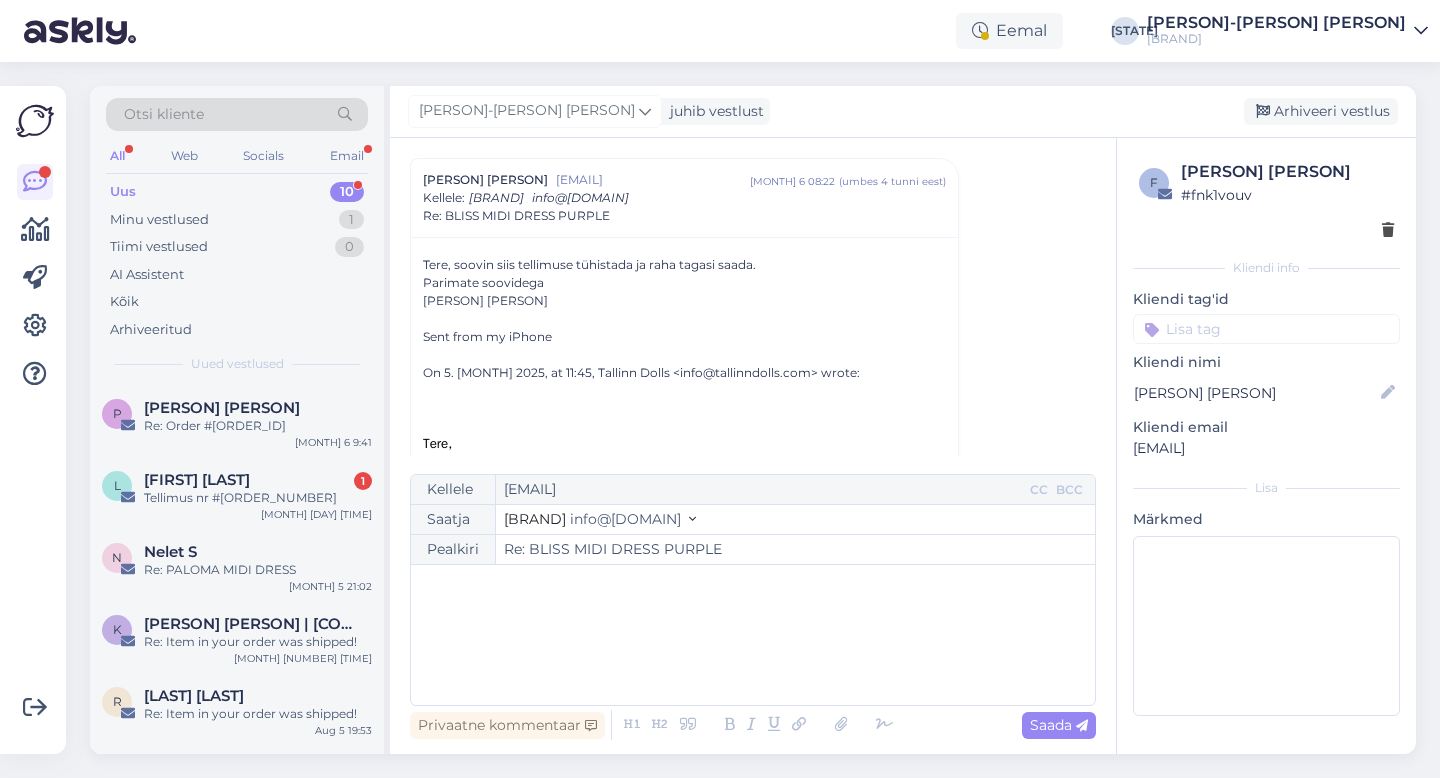 click on "﻿" at bounding box center [753, 635] 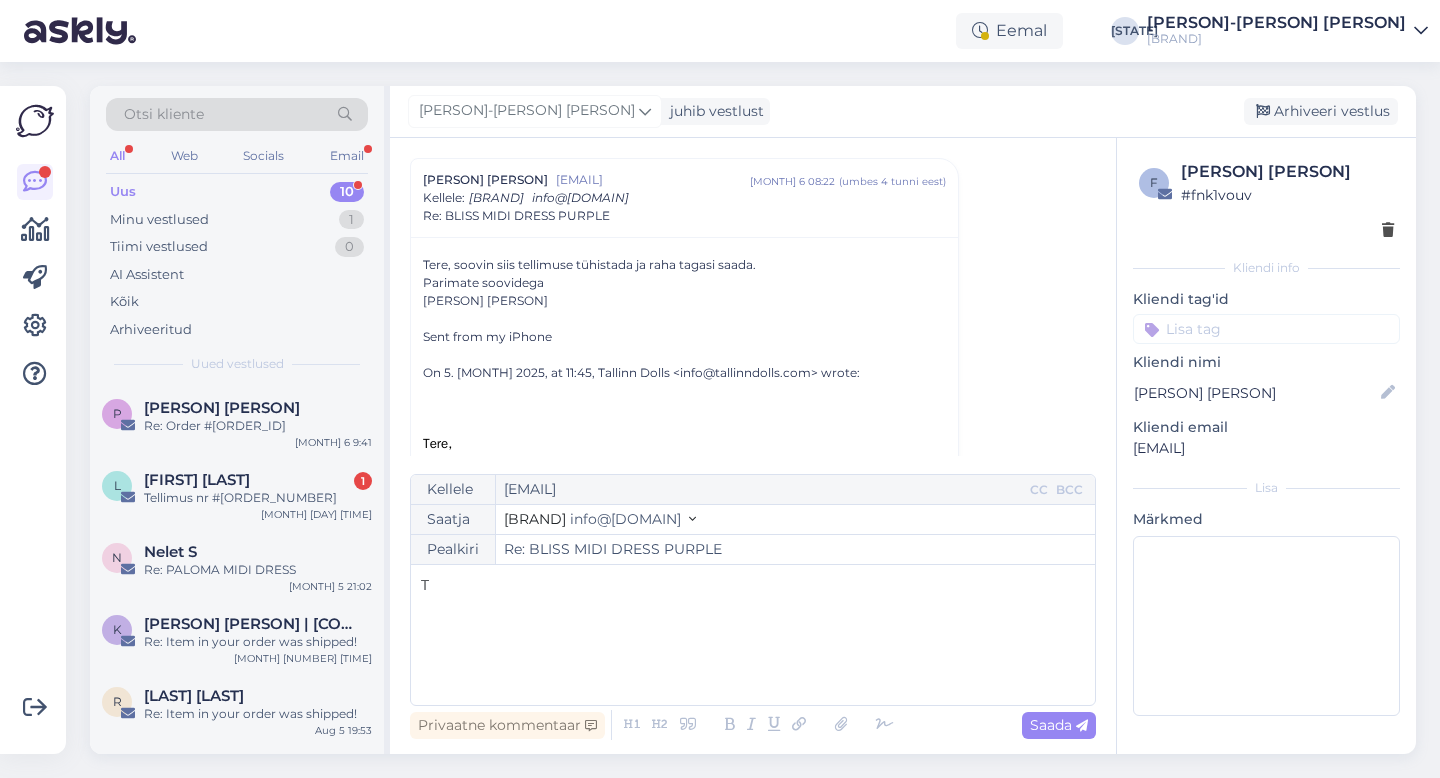 type 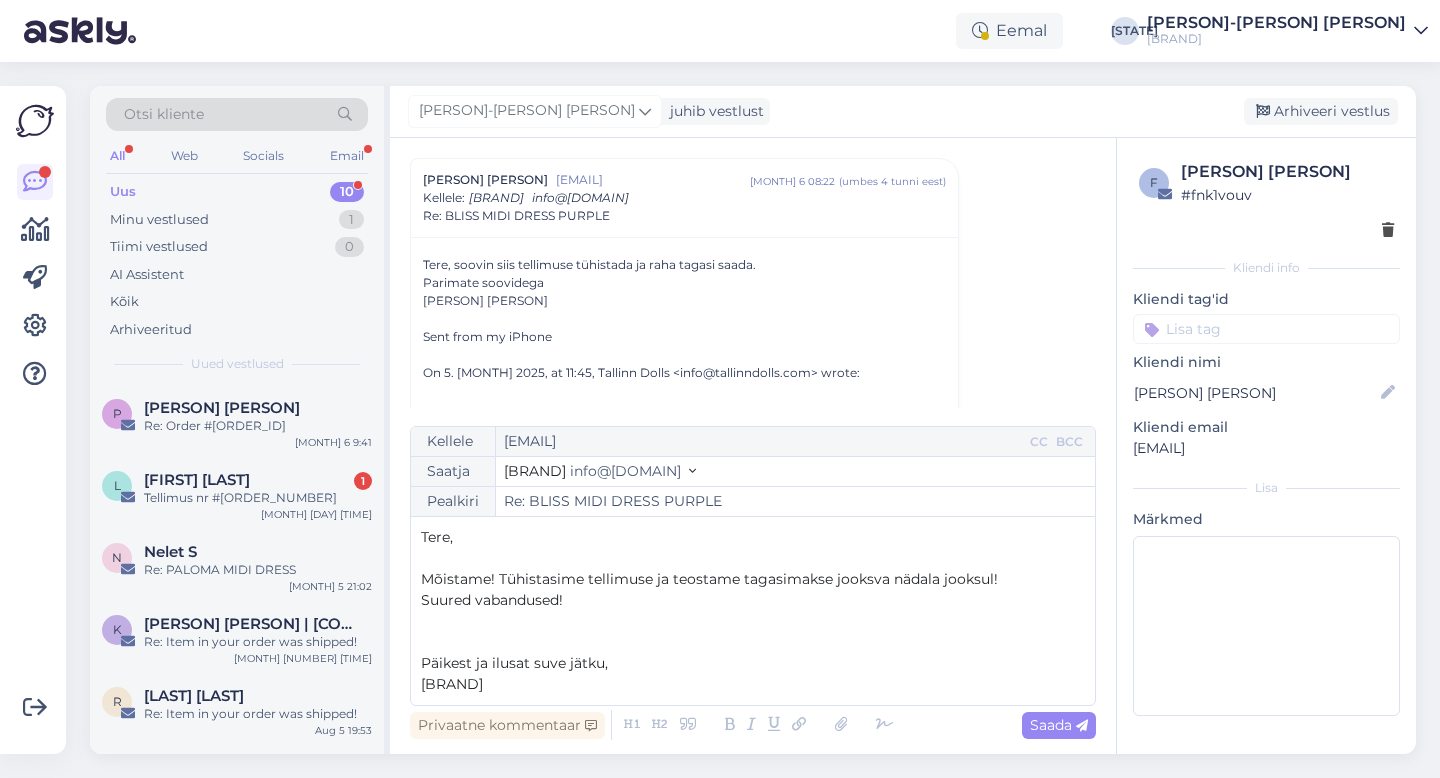 click on "Privaatne kommentaar Saada" at bounding box center [753, 725] 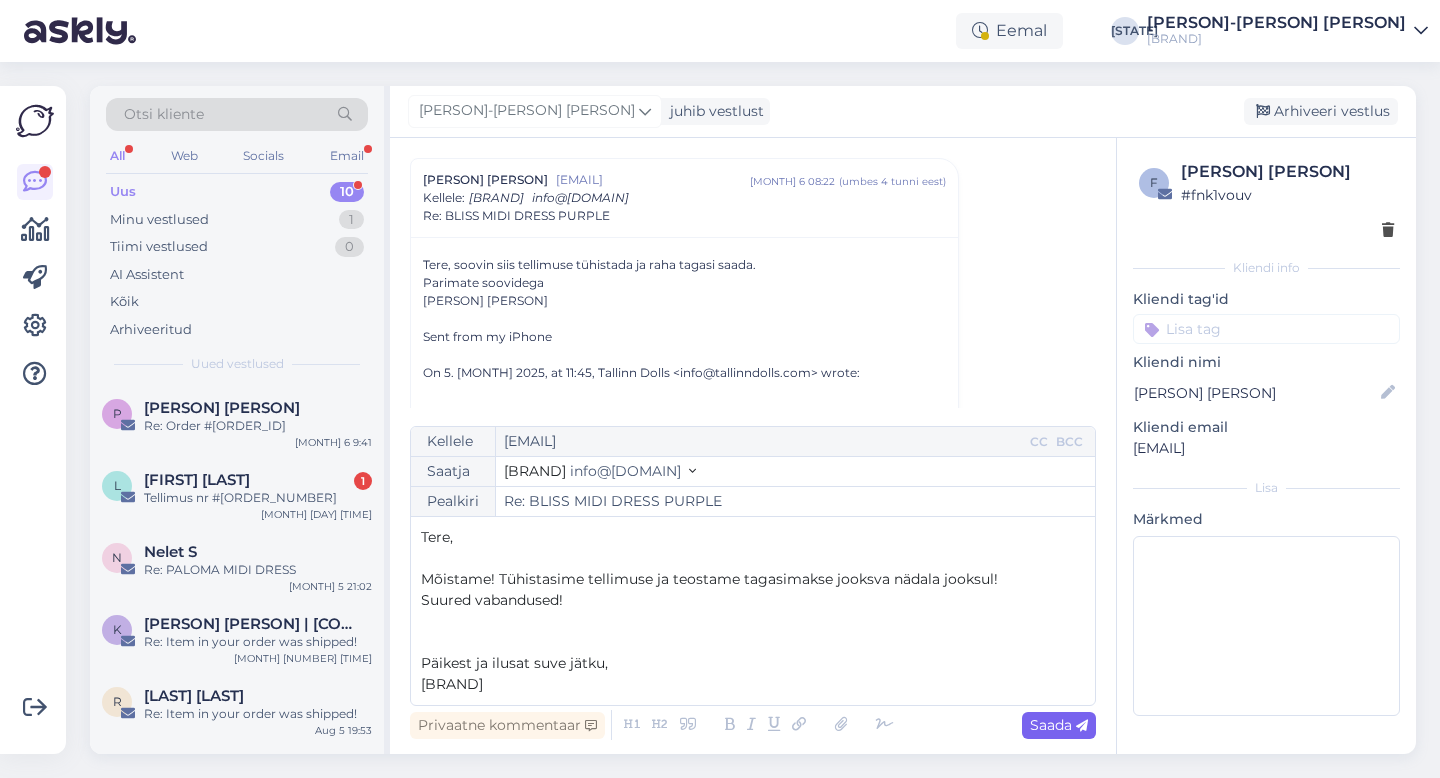 click on "Saada" at bounding box center (1059, 725) 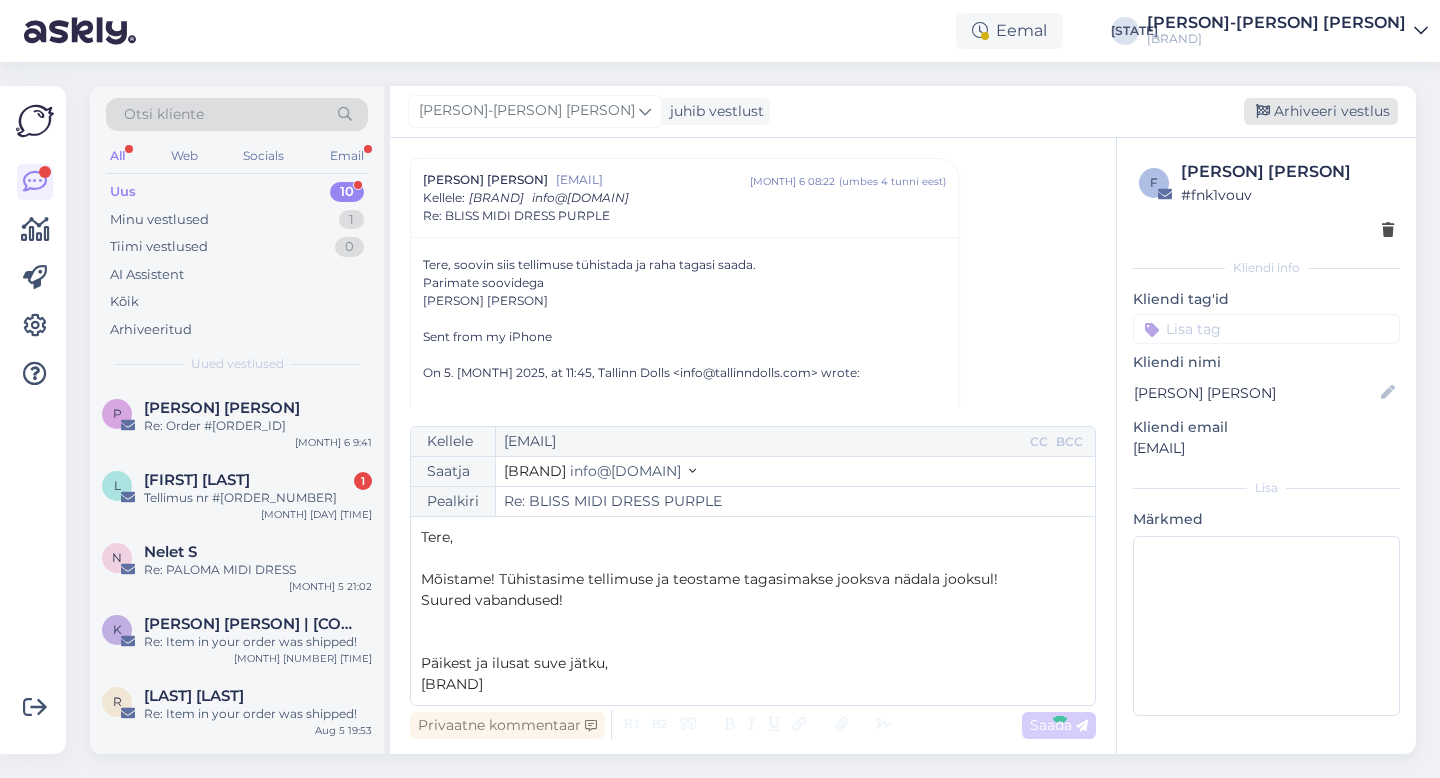 type on "Re: Re: BLISS MIDI DRESS PURPLE" 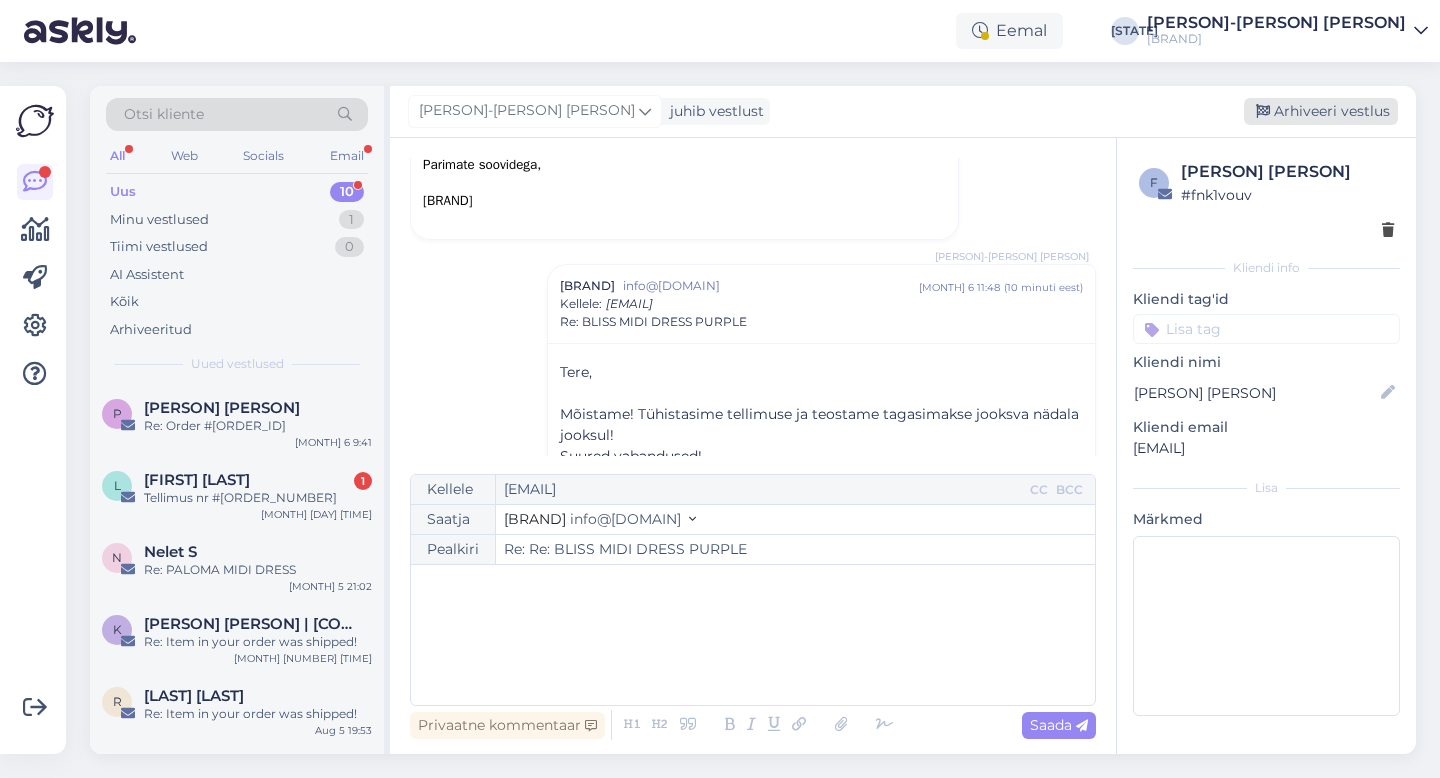 click on "Arhiveeri vestlus" at bounding box center (1321, 111) 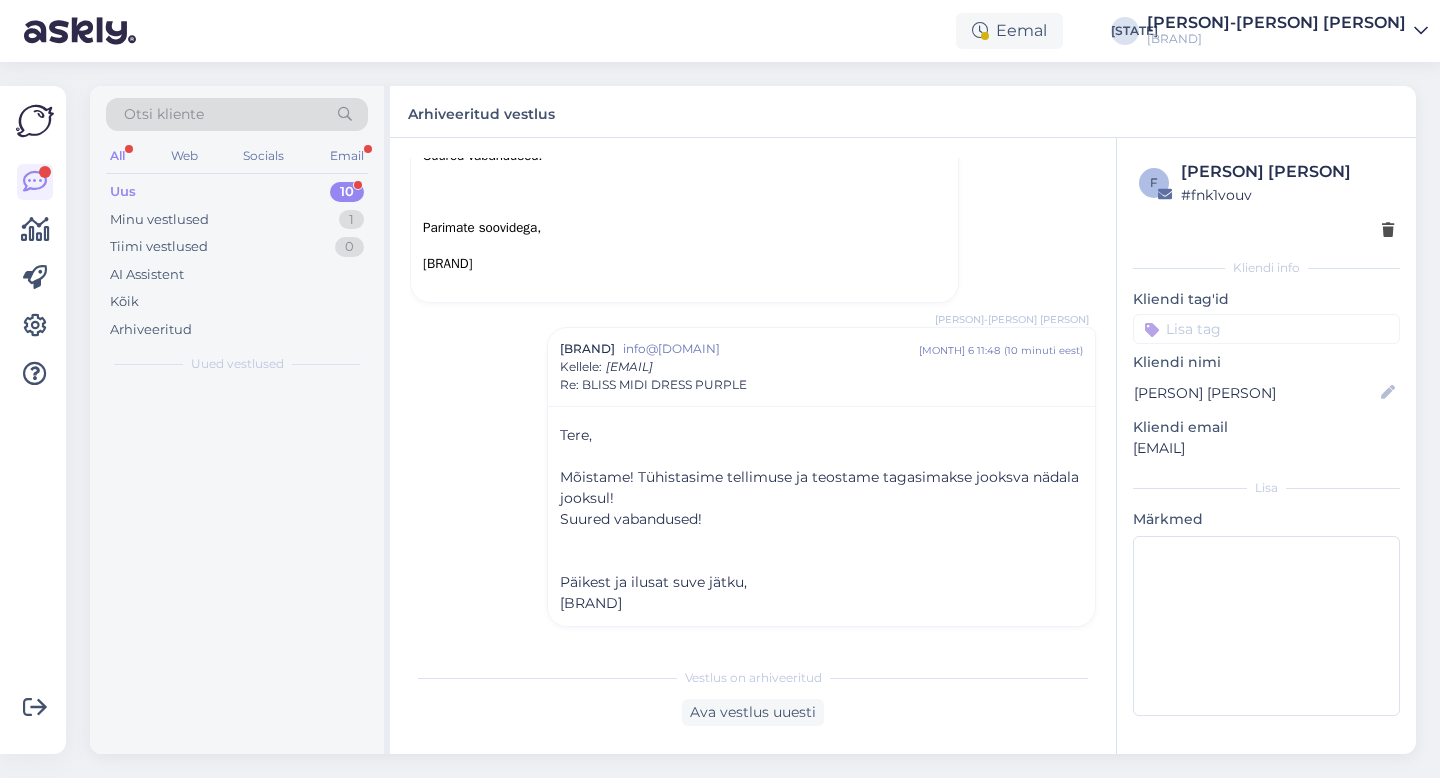 scroll, scrollTop: 1610, scrollLeft: 0, axis: vertical 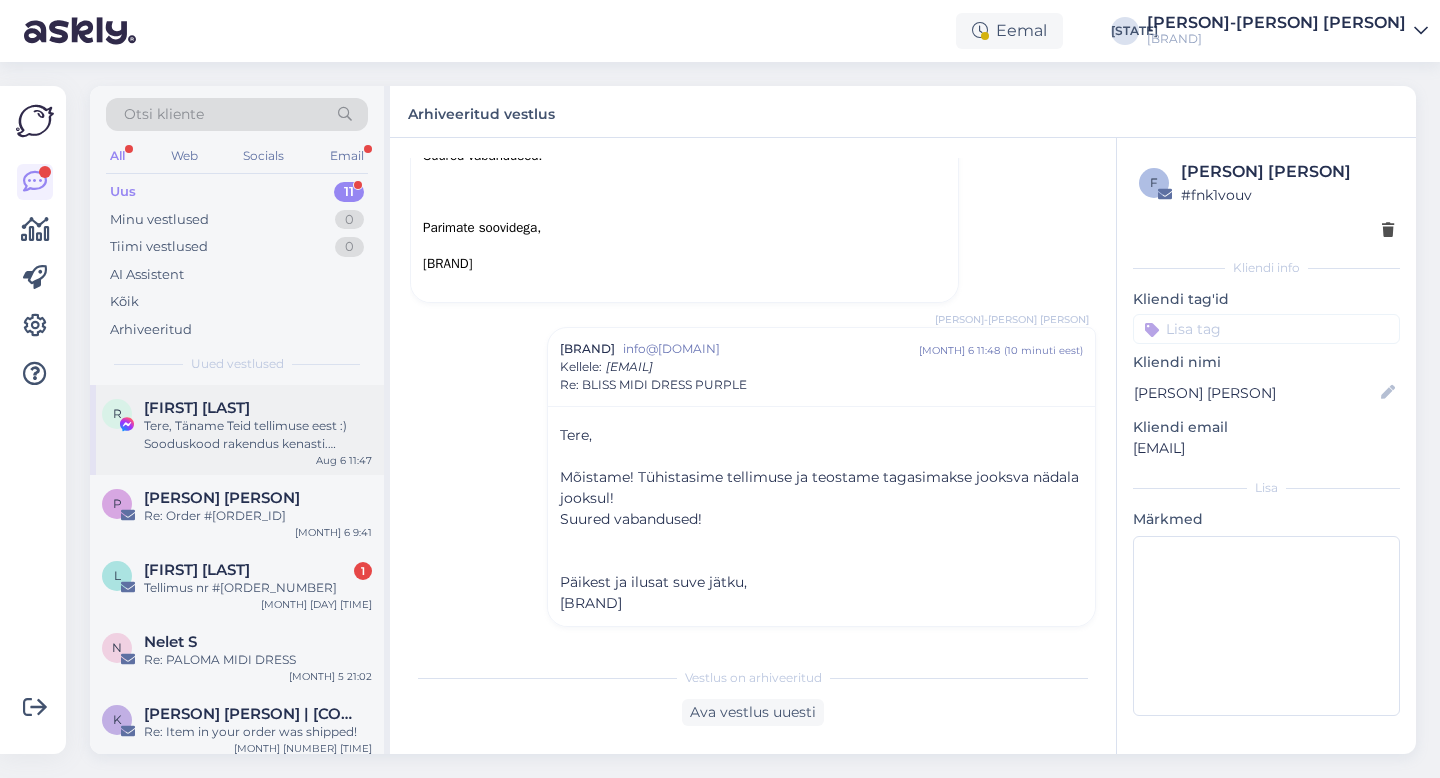 click on "[FIRST] [LAST]" at bounding box center [258, 408] 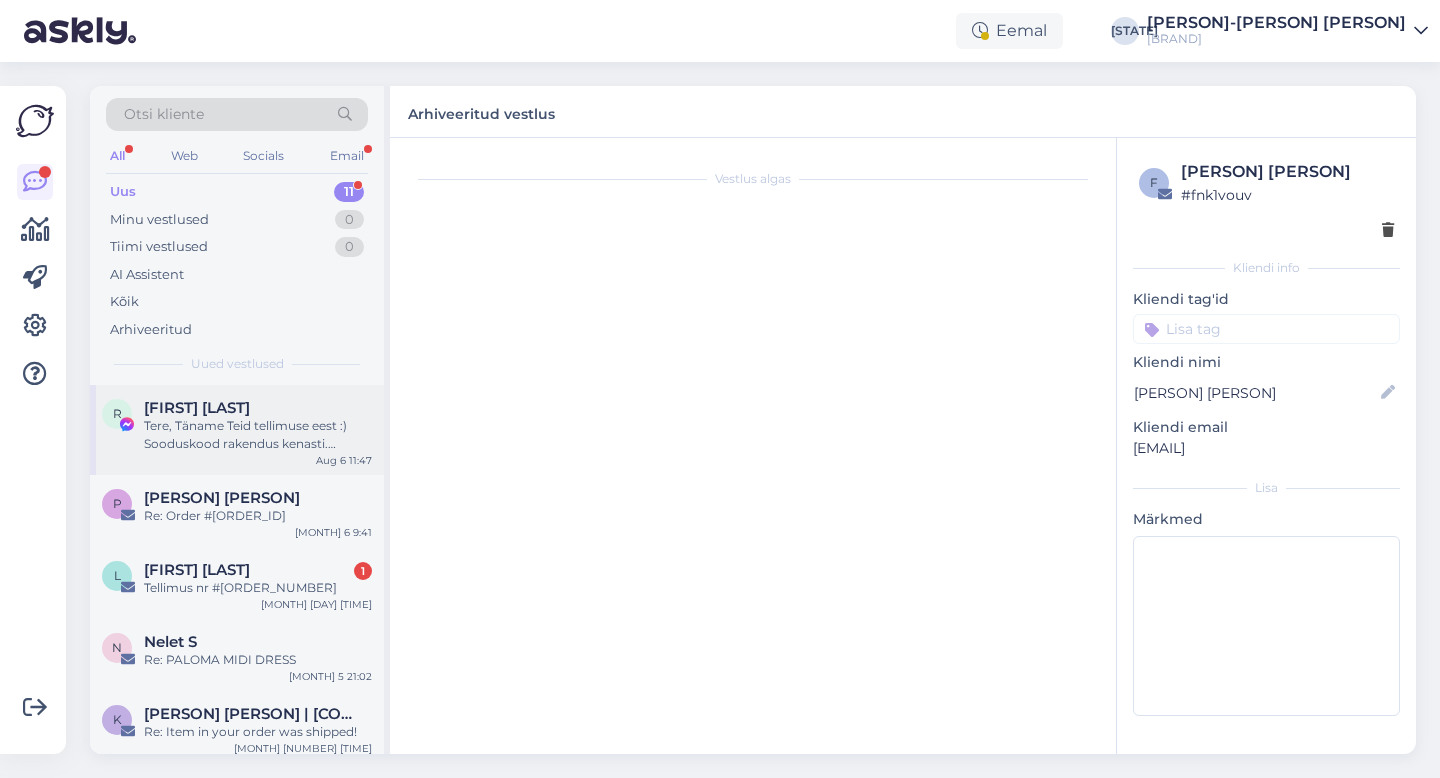 scroll, scrollTop: 6771, scrollLeft: 0, axis: vertical 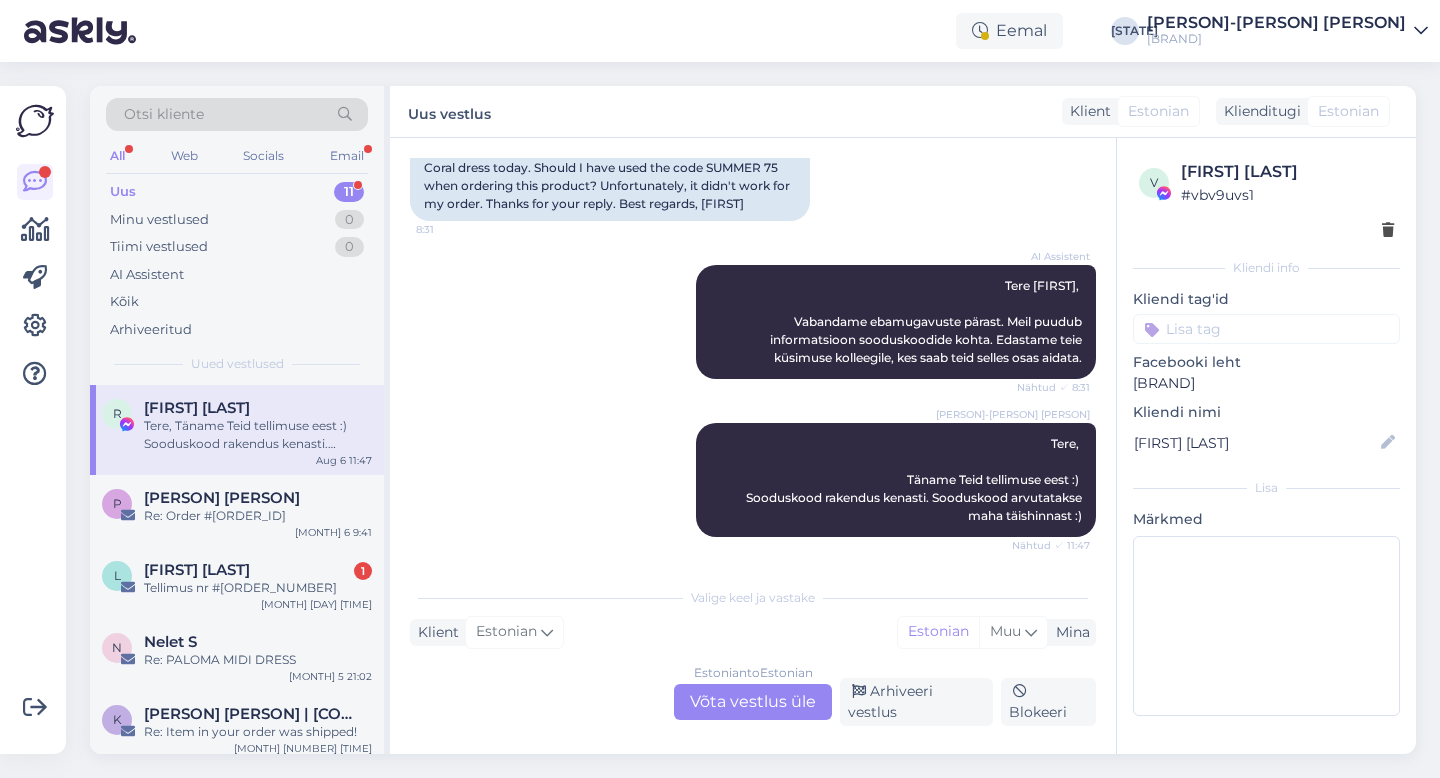 click on "Estonian  to  Estonian Võta vestlus üle Arhiveeri vestlus Blokeeri" at bounding box center [753, 702] 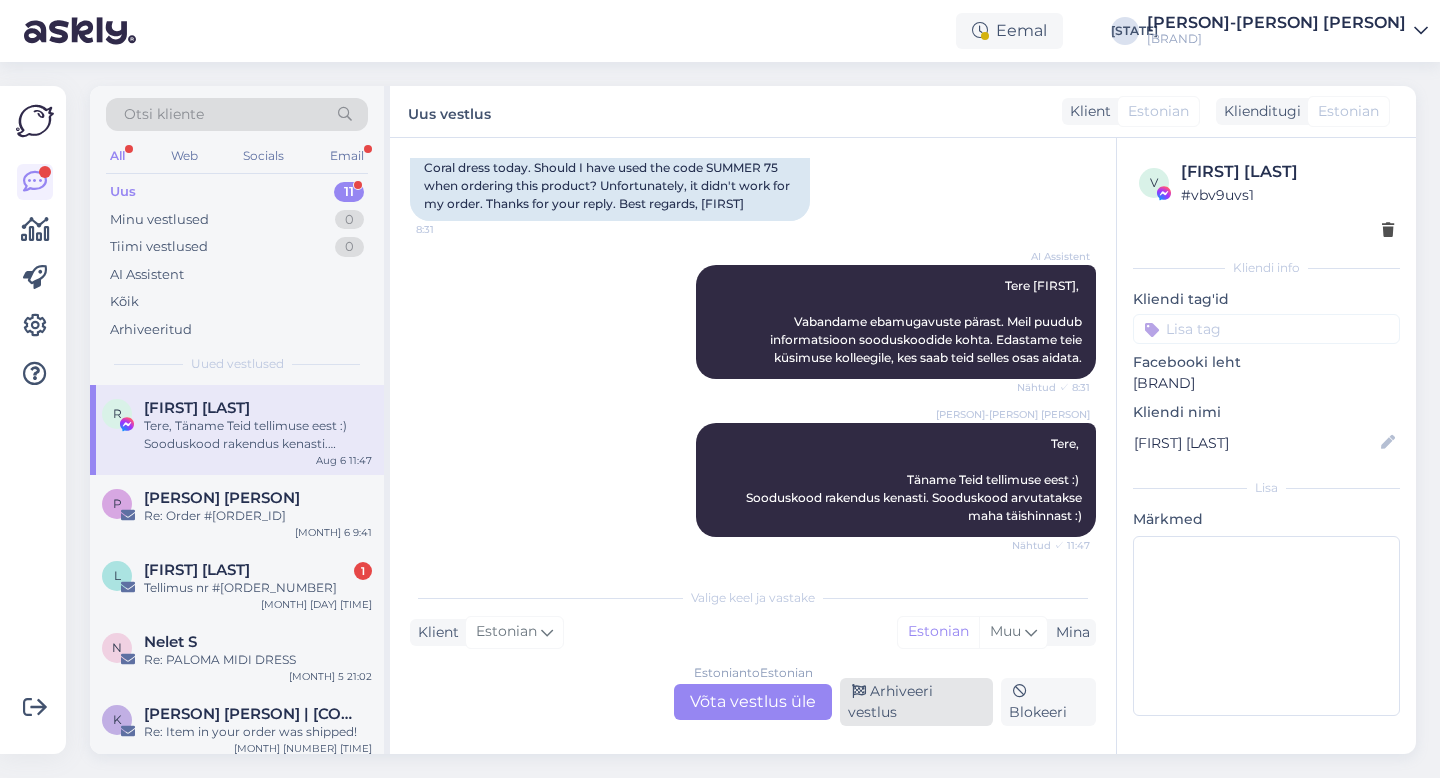 click on "Arhiveeri vestlus" at bounding box center [916, 702] 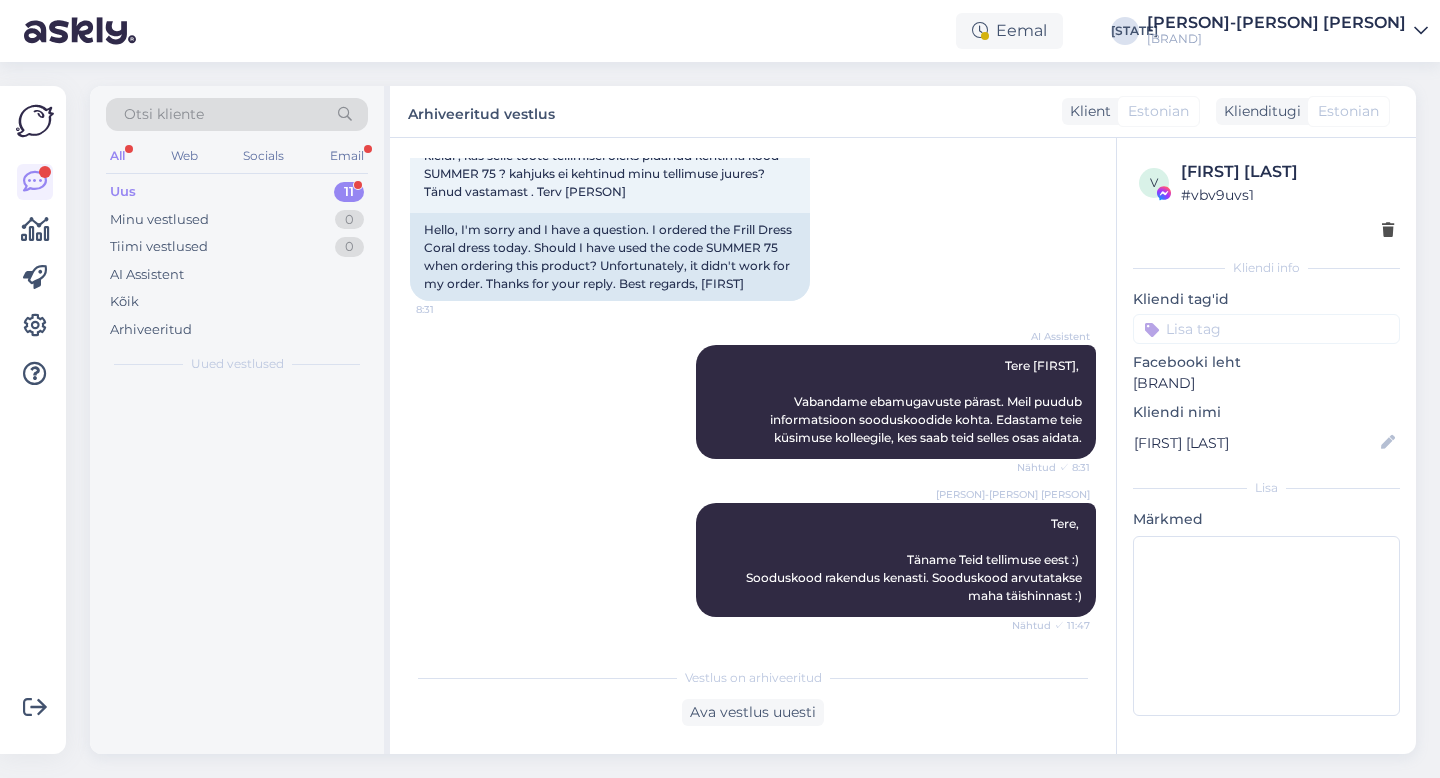 scroll, scrollTop: 6703, scrollLeft: 0, axis: vertical 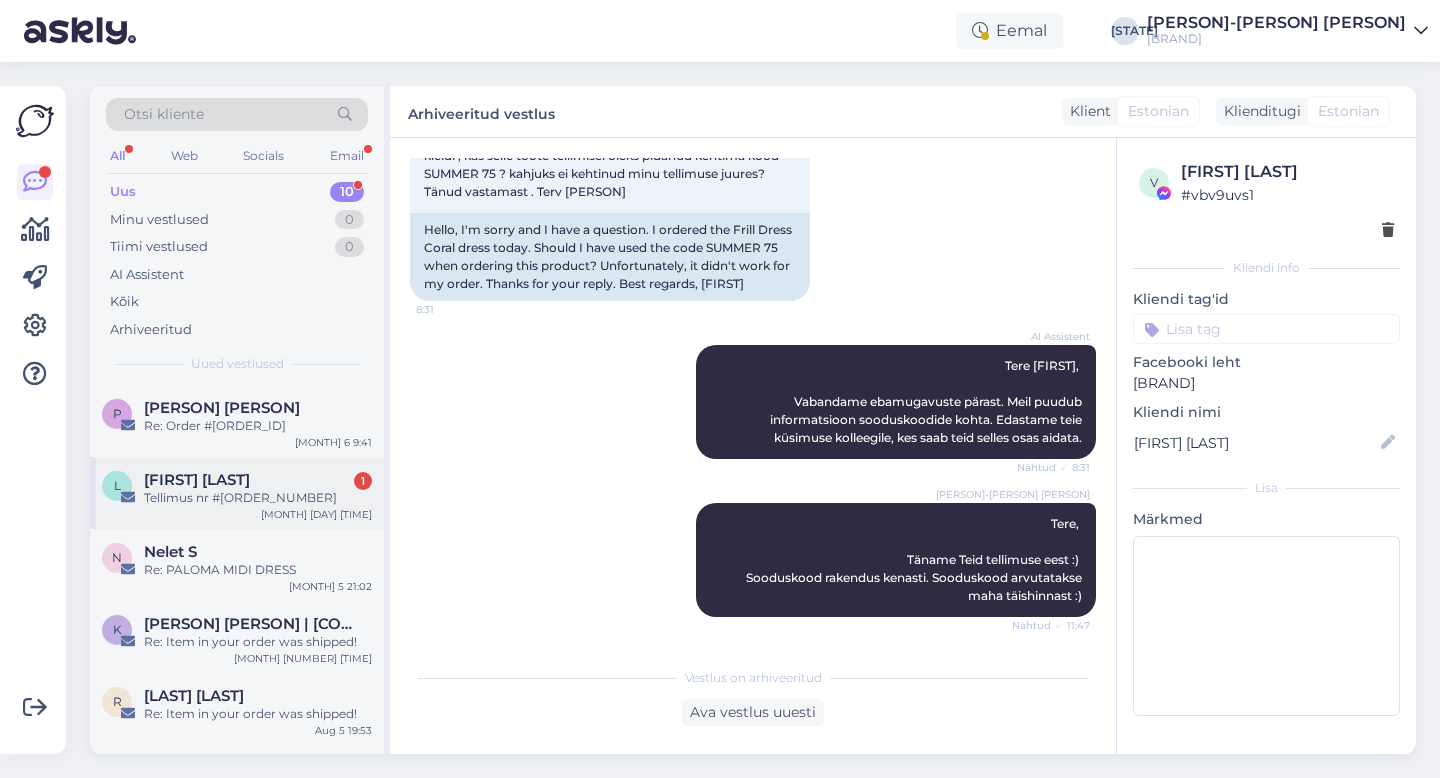 click on "[PERSON] [PERSON] [NUMBER] [MONTH] [DAY] [TIME]" at bounding box center (237, 493) 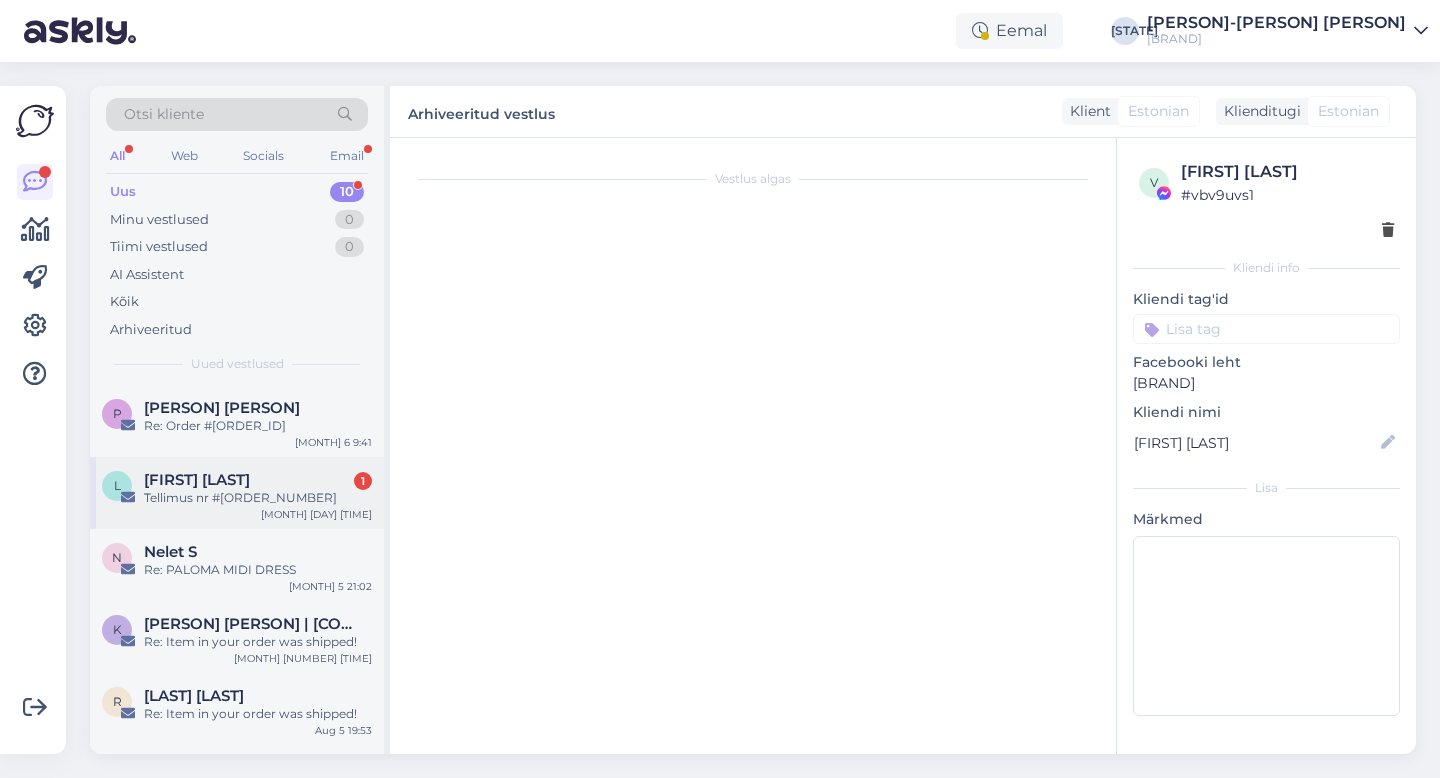 scroll, scrollTop: 0, scrollLeft: 0, axis: both 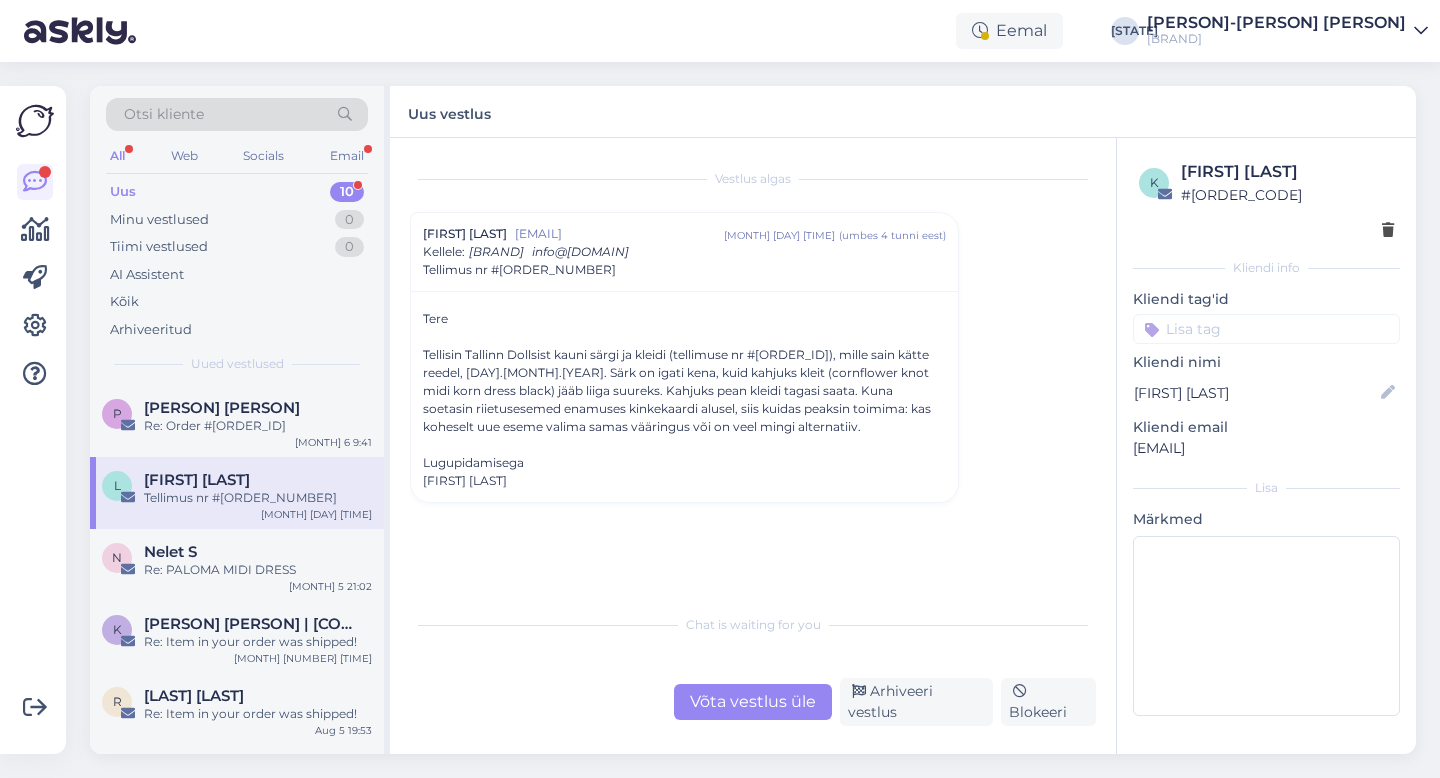 click on "Võta vestlus üle" at bounding box center [753, 702] 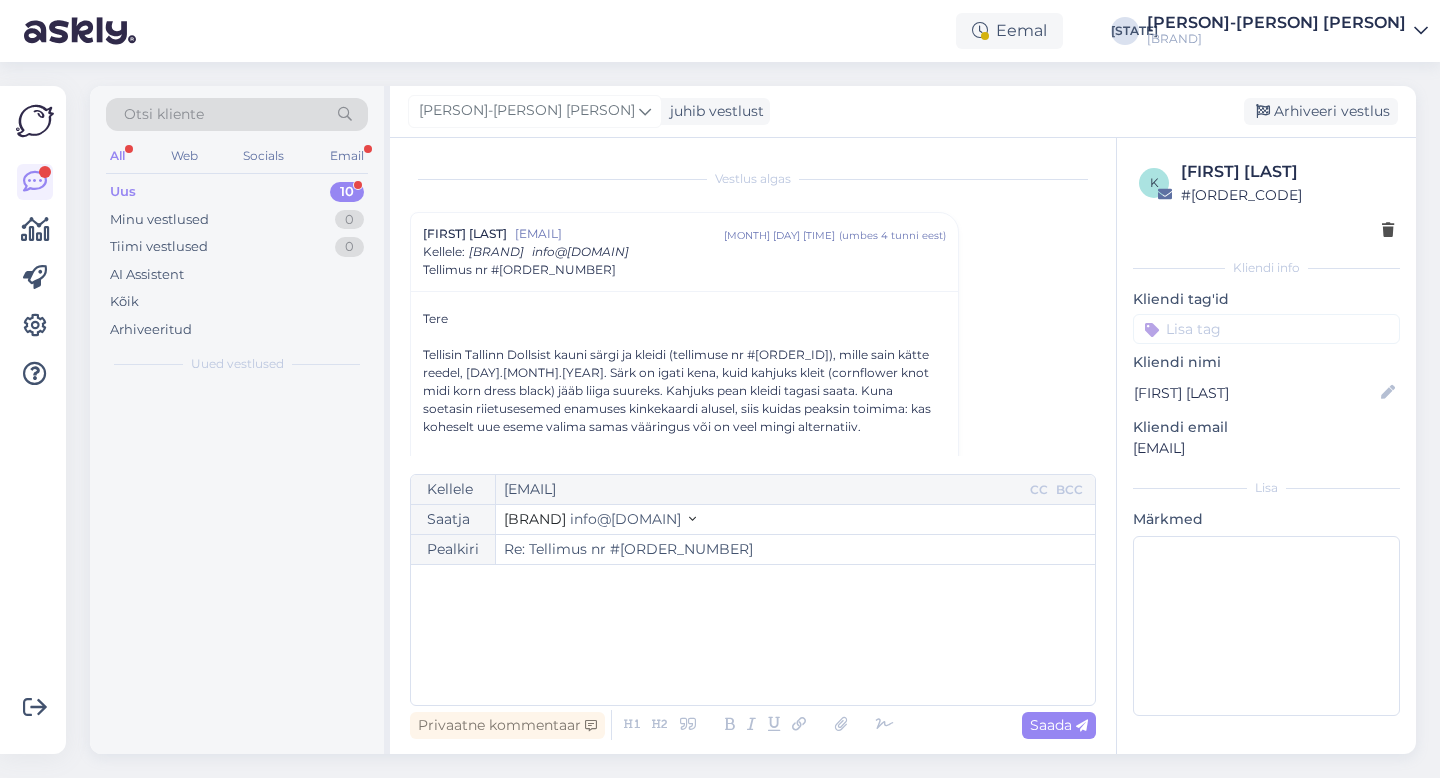 scroll, scrollTop: 54, scrollLeft: 0, axis: vertical 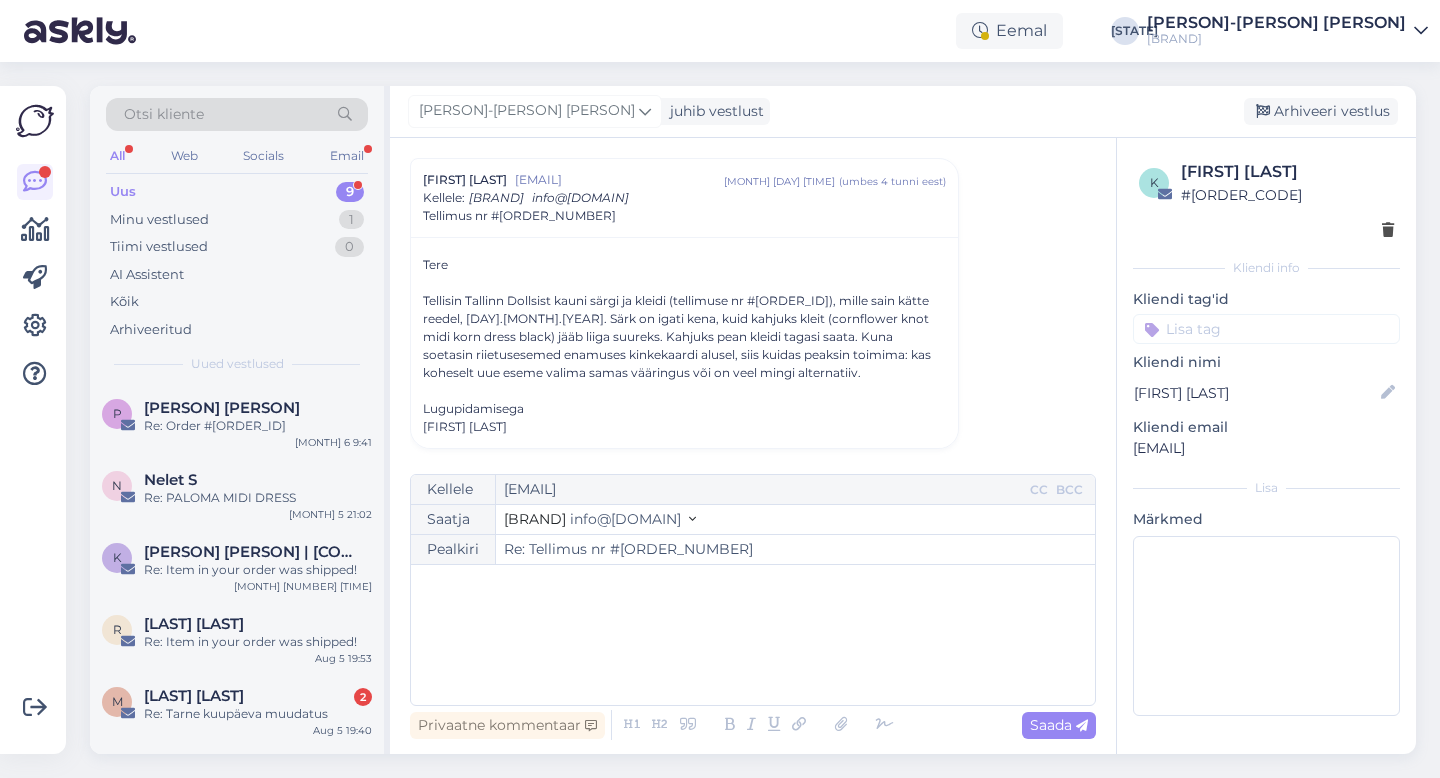 click on "﻿" at bounding box center [753, 635] 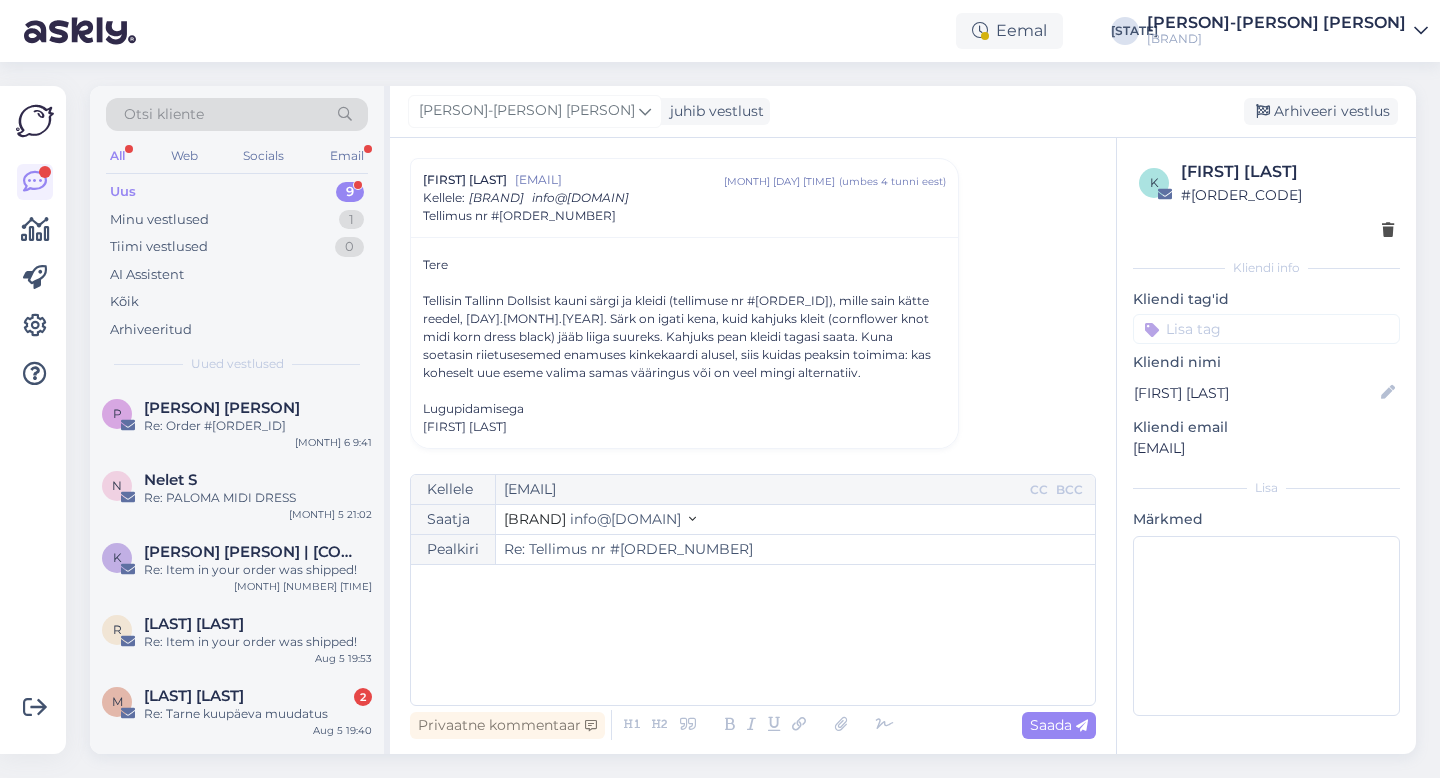 click on "﻿" at bounding box center (753, 635) 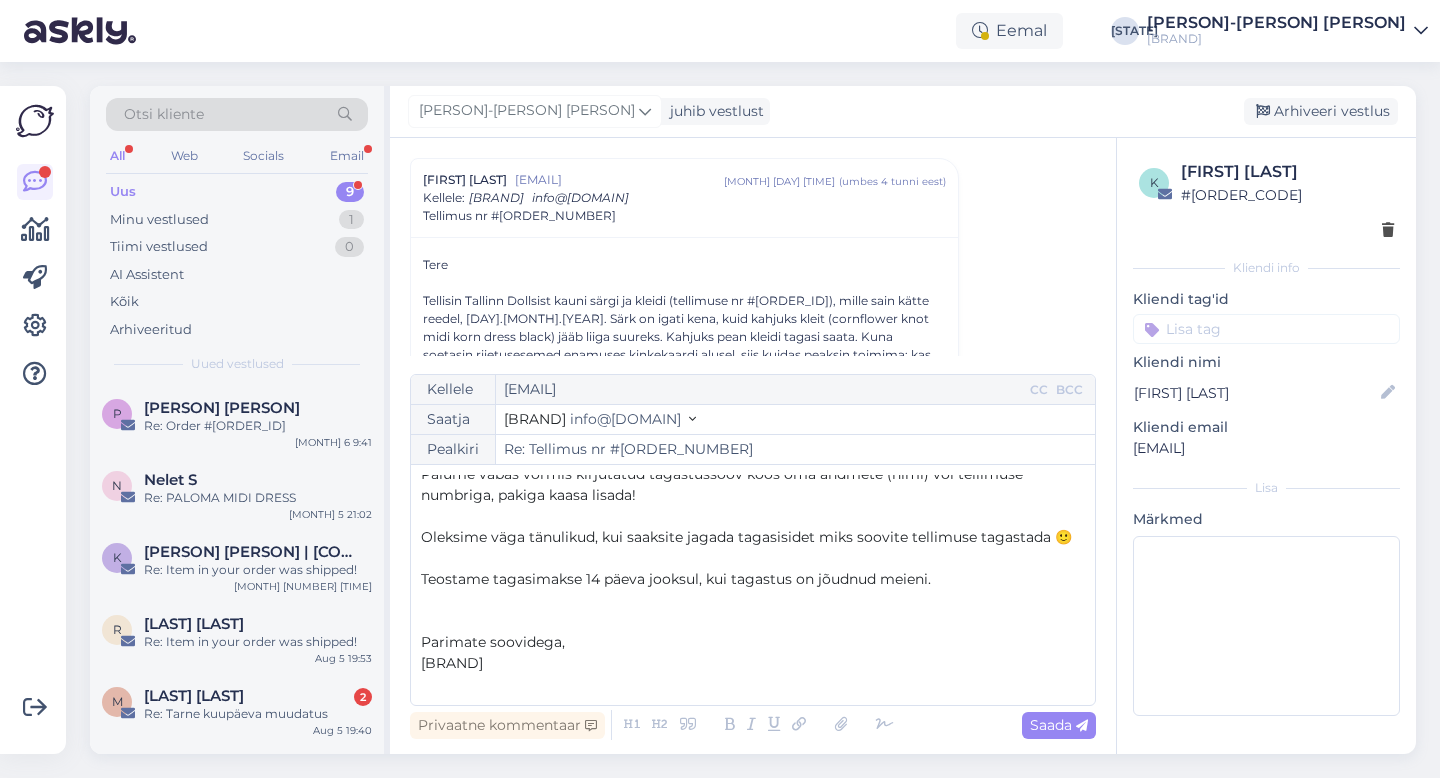 scroll, scrollTop: 0, scrollLeft: 0, axis: both 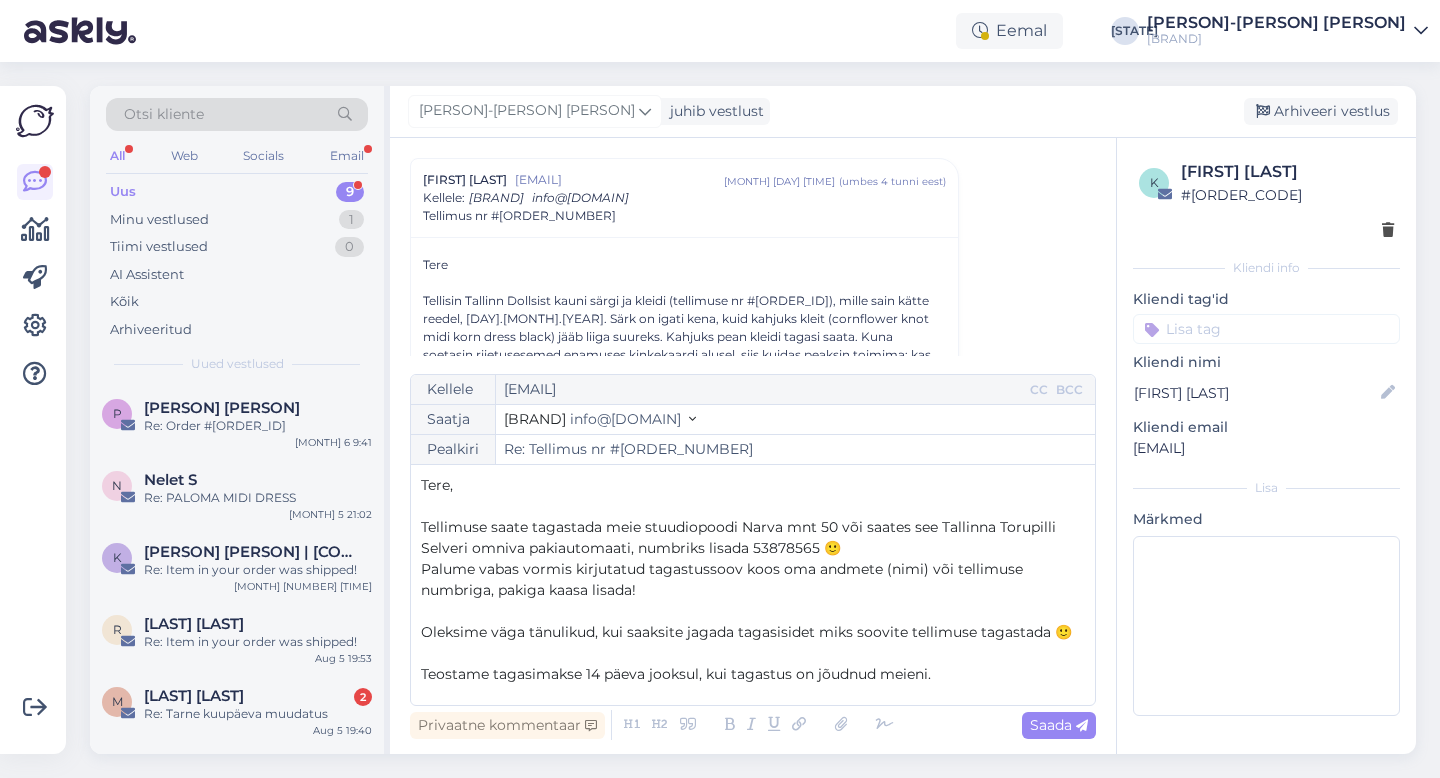 click on "﻿" at bounding box center (753, 506) 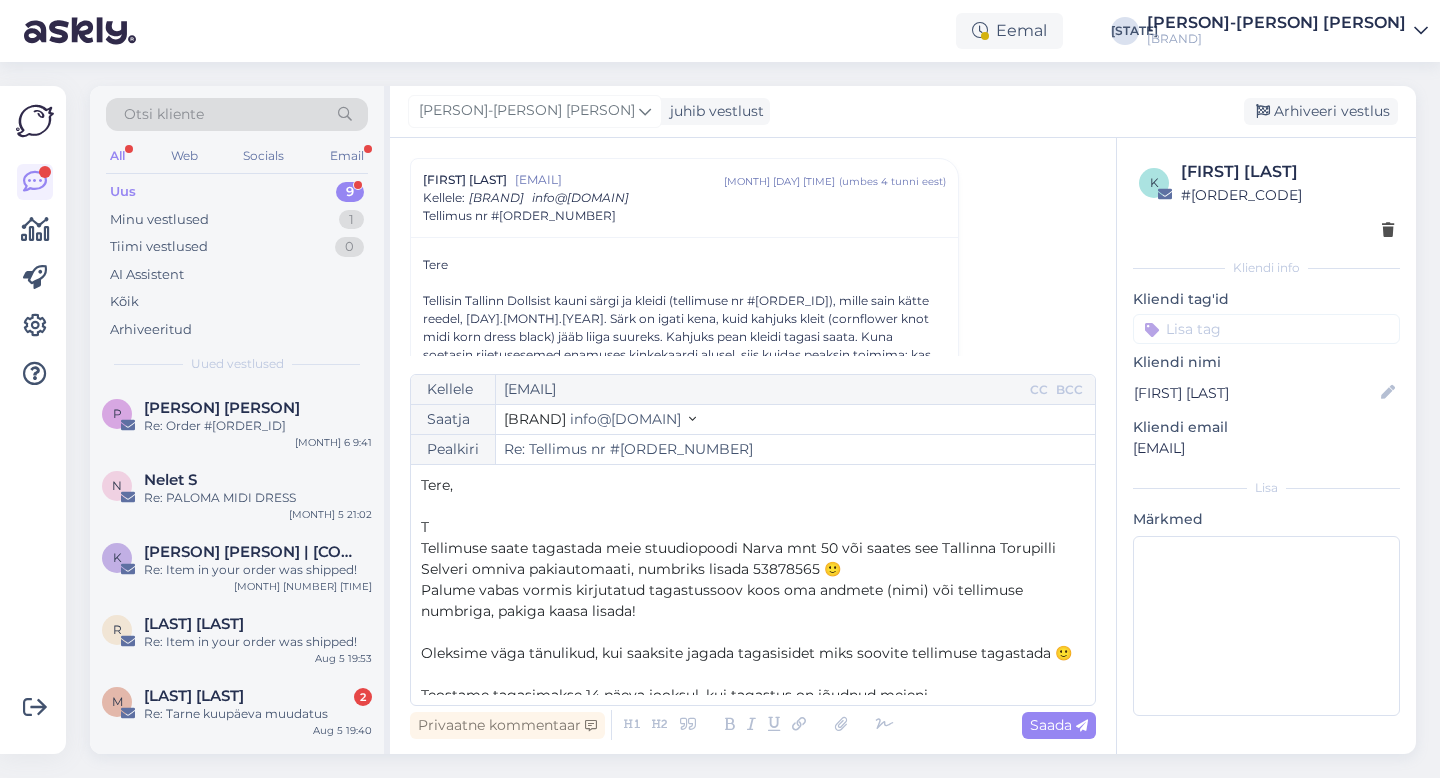 type 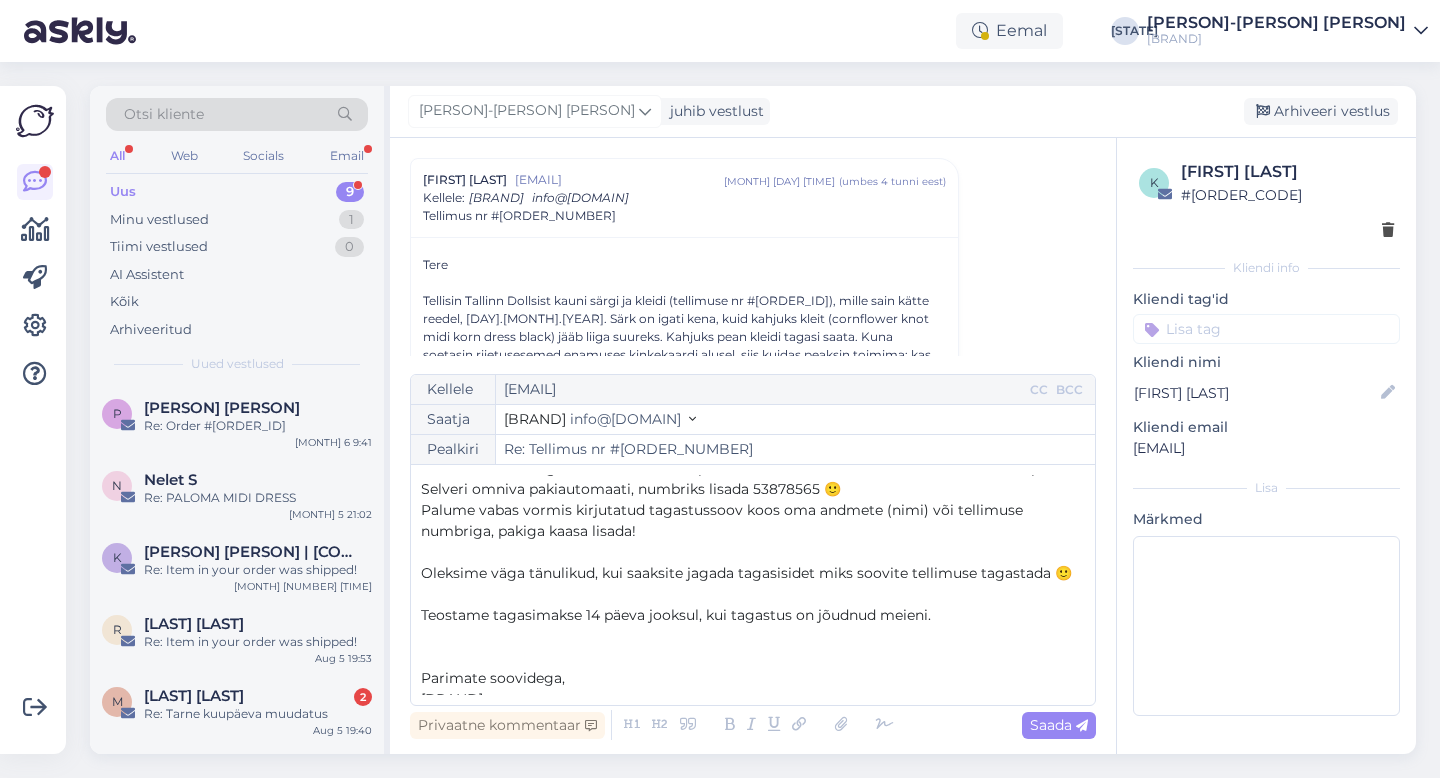 scroll, scrollTop: 116, scrollLeft: 0, axis: vertical 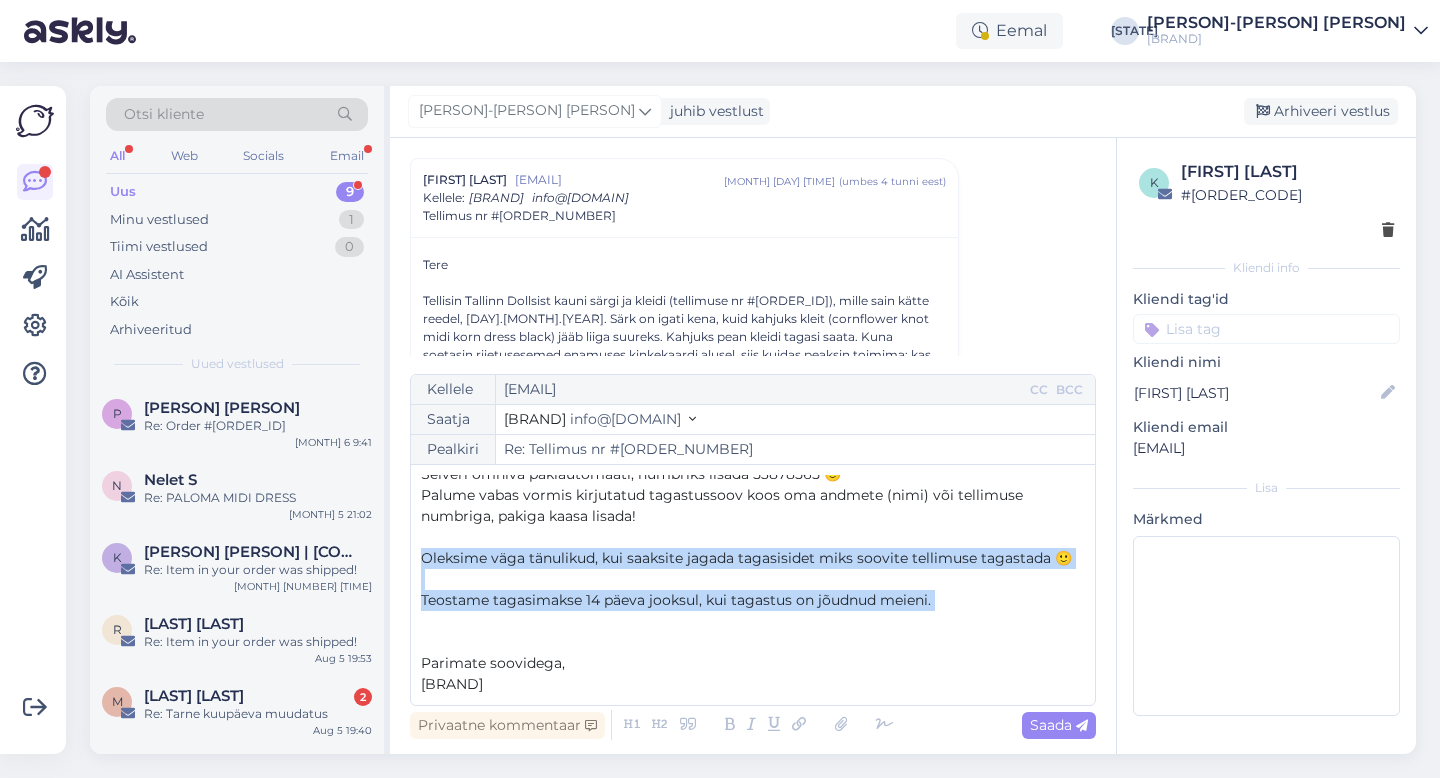 drag, startPoint x: 421, startPoint y: 554, endPoint x: 979, endPoint y: 610, distance: 560.803 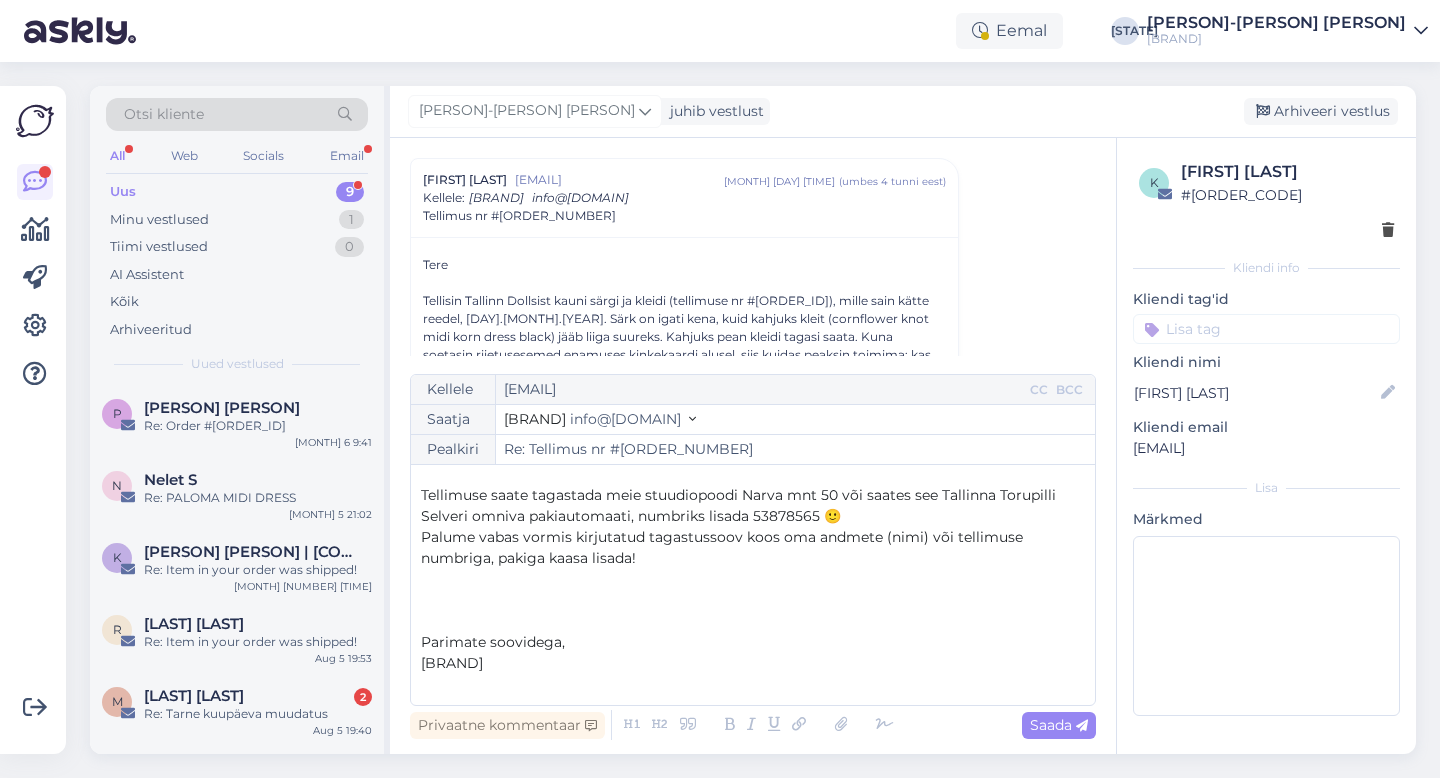 scroll, scrollTop: 0, scrollLeft: 0, axis: both 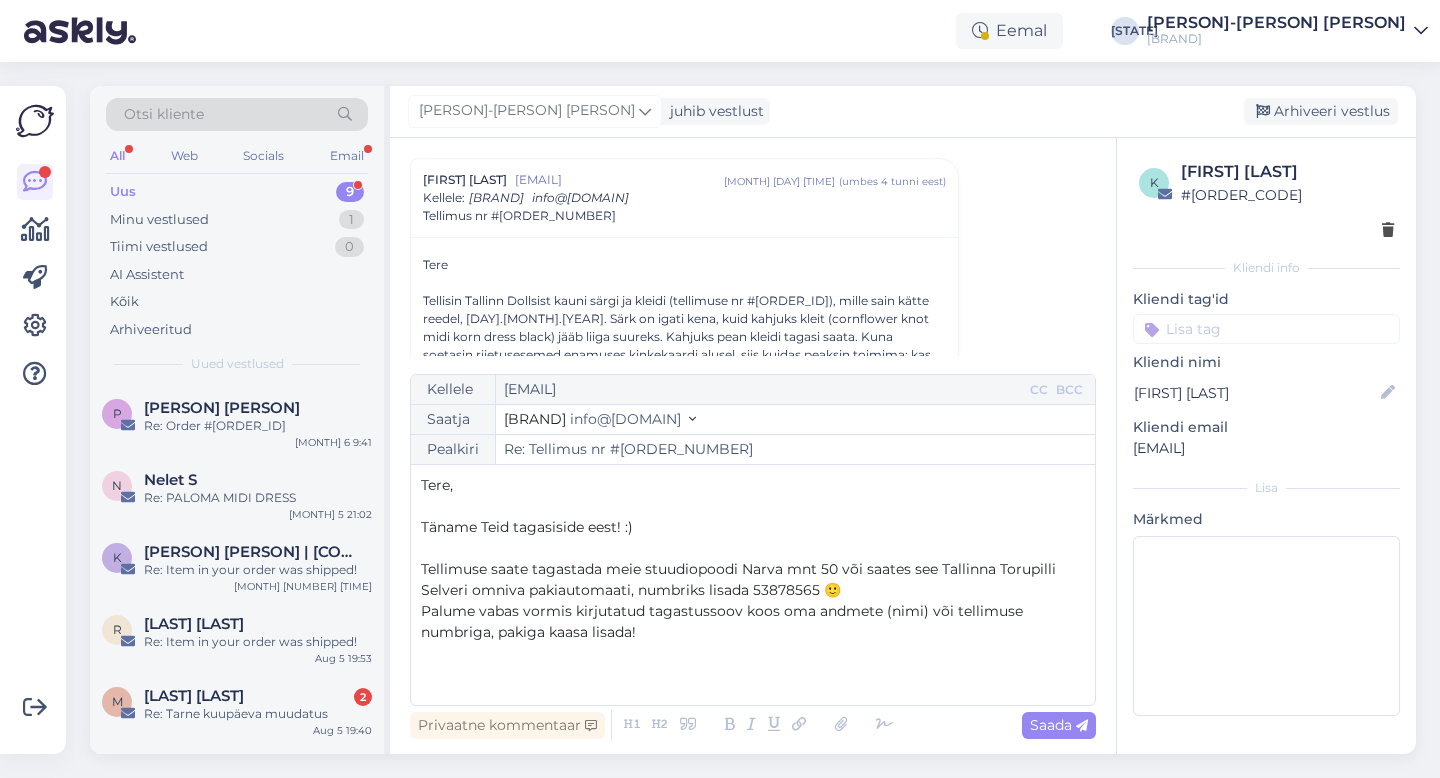 click on "Täname Teid tagasiside eest! :)" at bounding box center (753, 527) 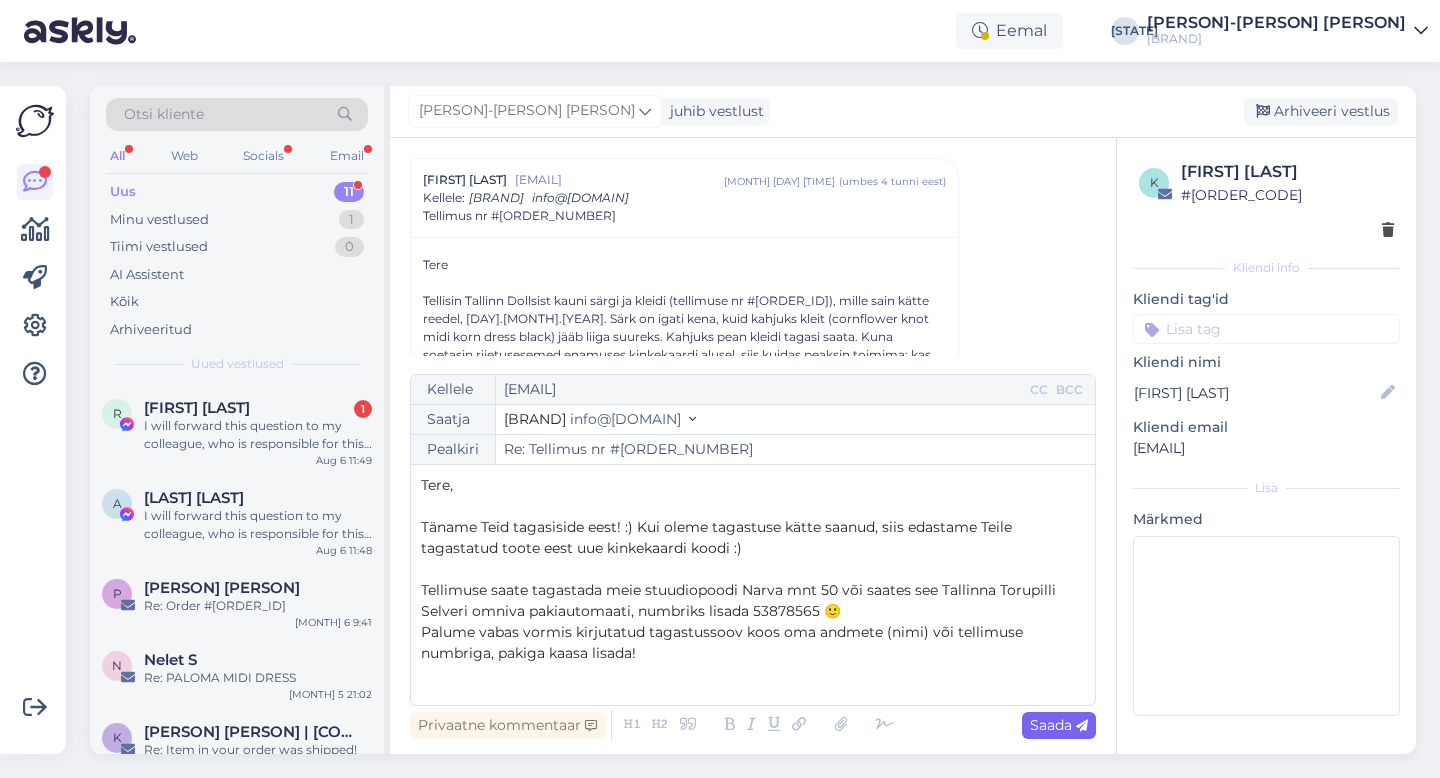 click on "Saada" at bounding box center (1059, 725) 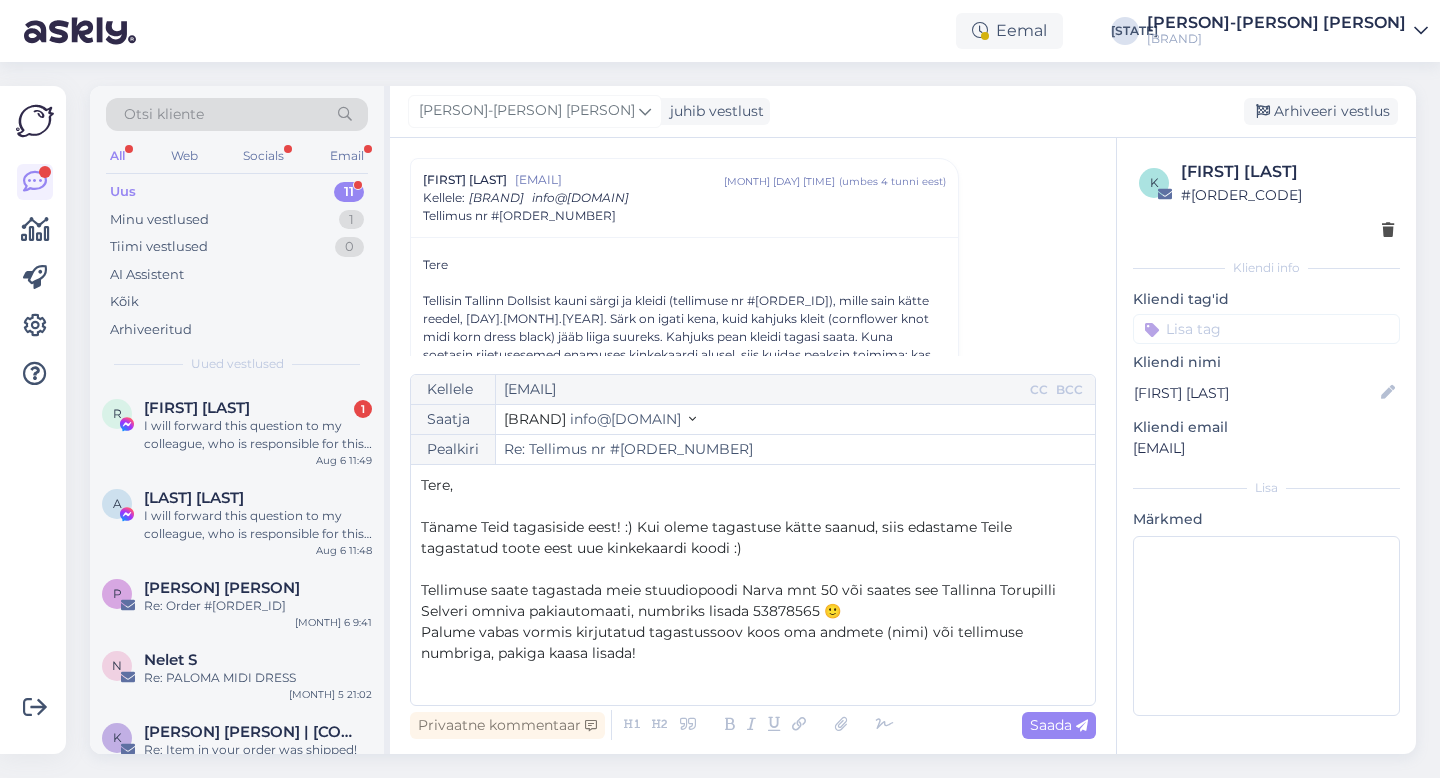 type on "Re: Re: Tellimus nr #000122791" 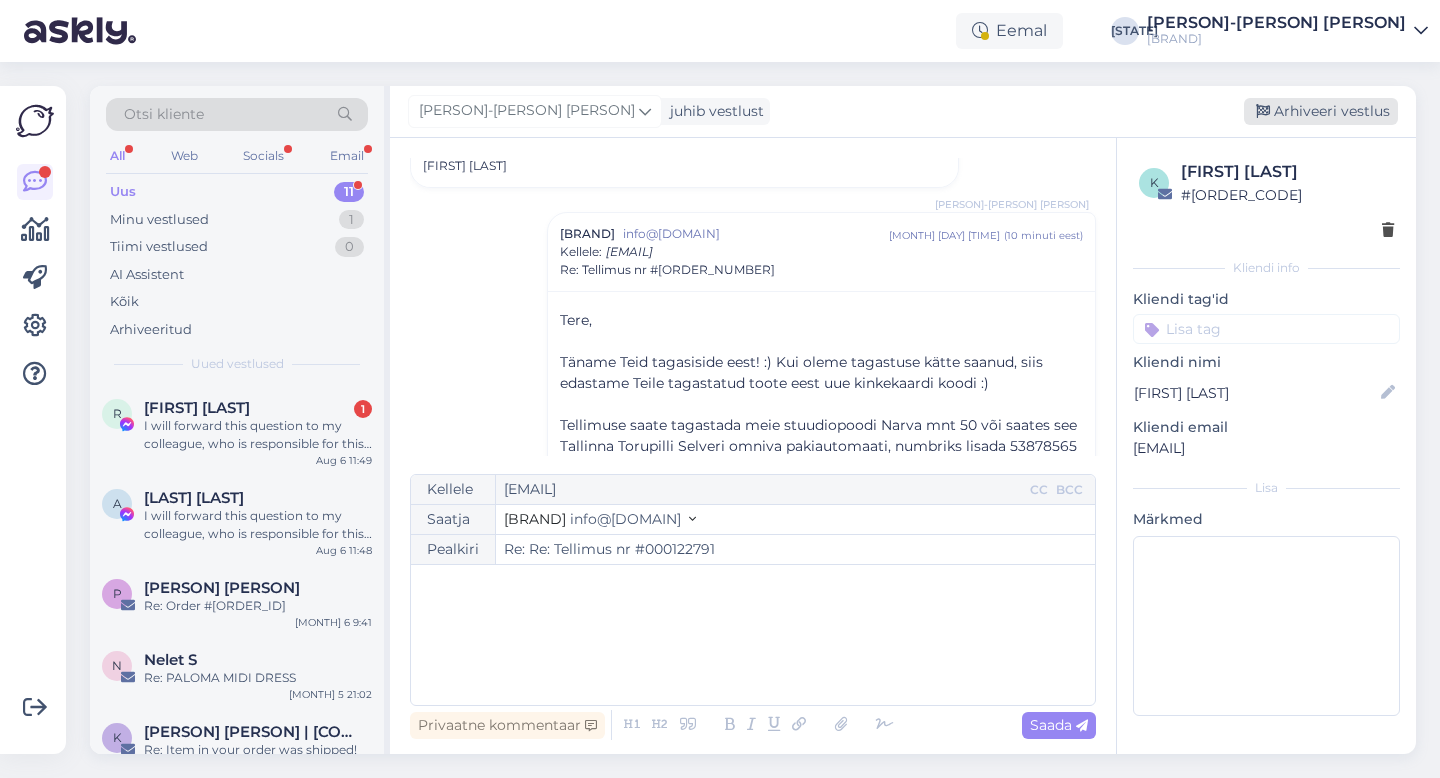 click on "Arhiveeri vestlus" at bounding box center [1321, 111] 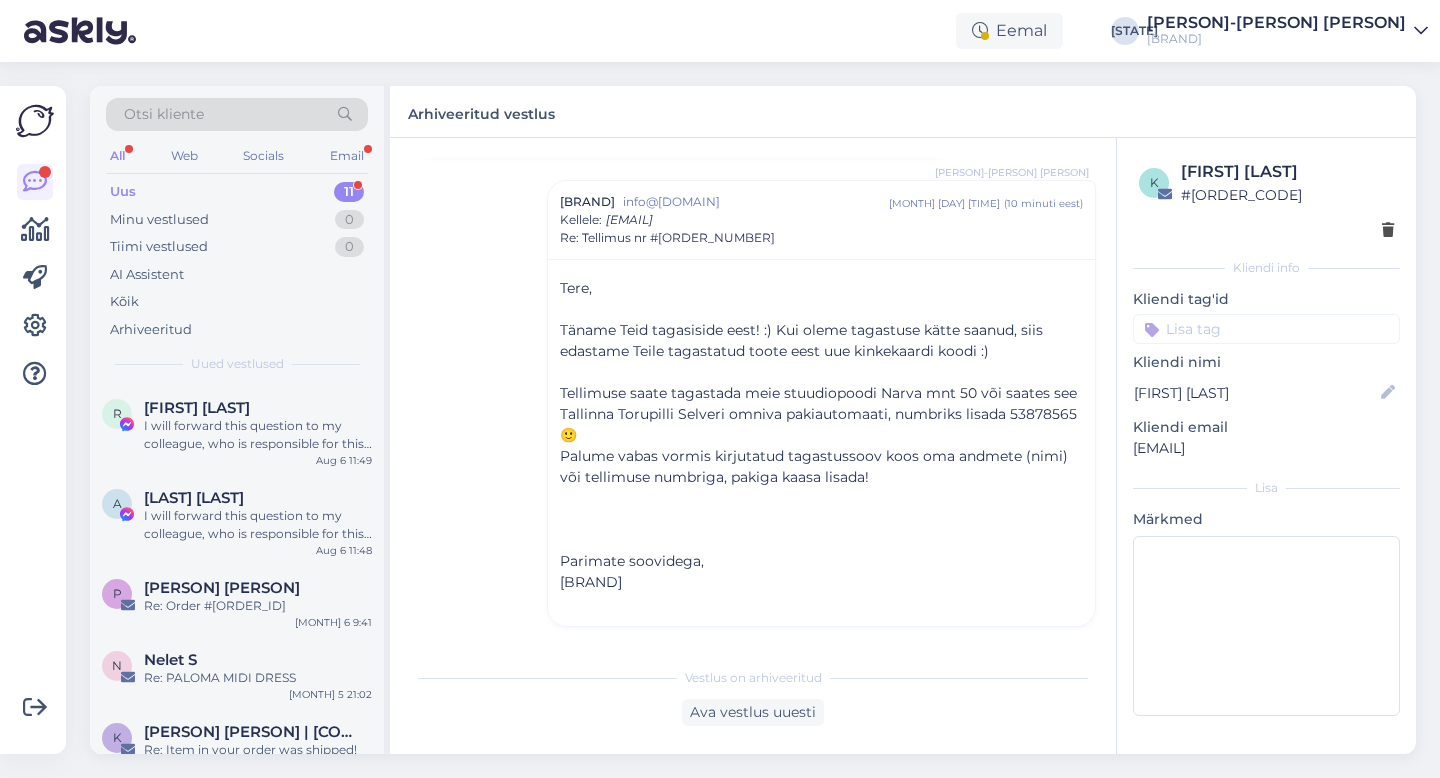 click on "I will forward this question to my colleague, who is responsible for this. The reply will be here during our working hours." at bounding box center (258, 435) 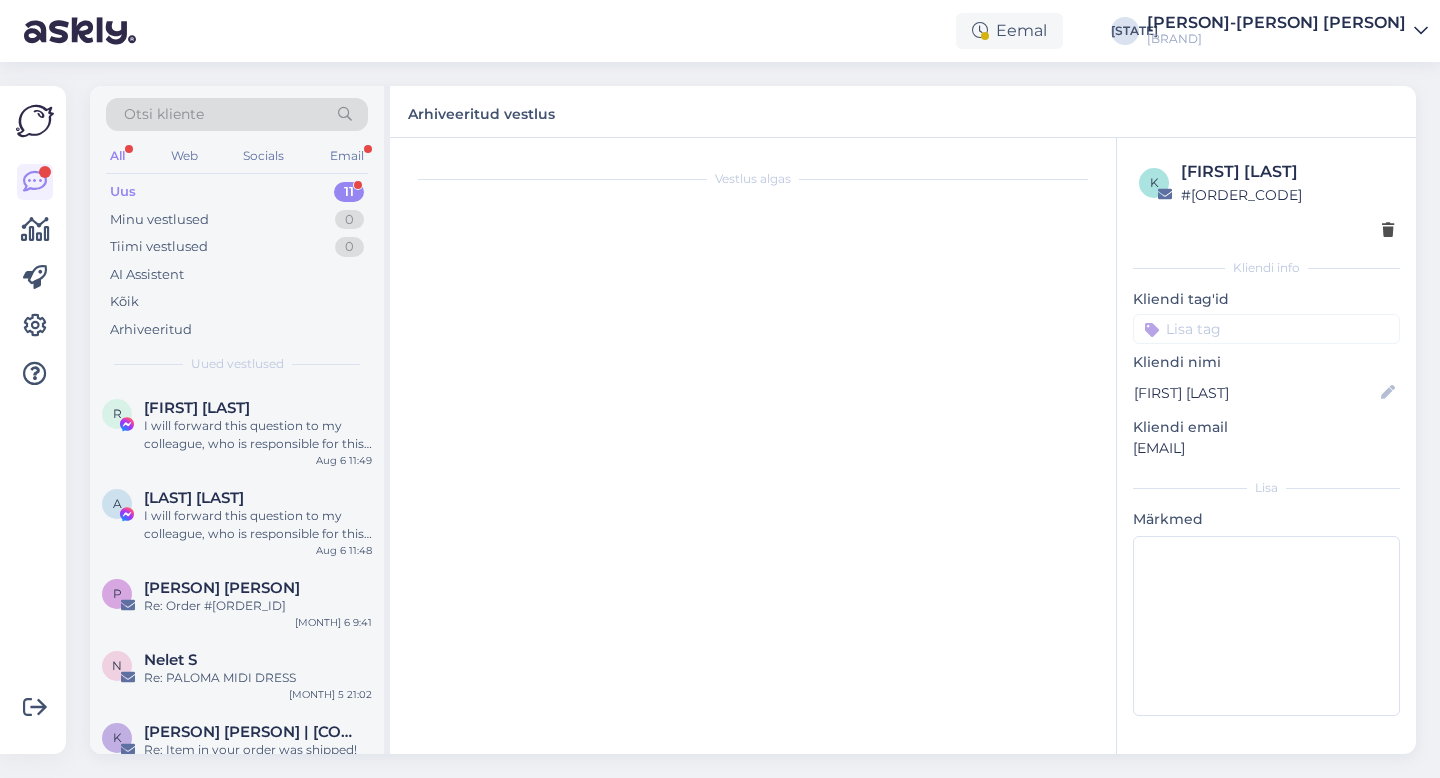 scroll, scrollTop: 7101, scrollLeft: 0, axis: vertical 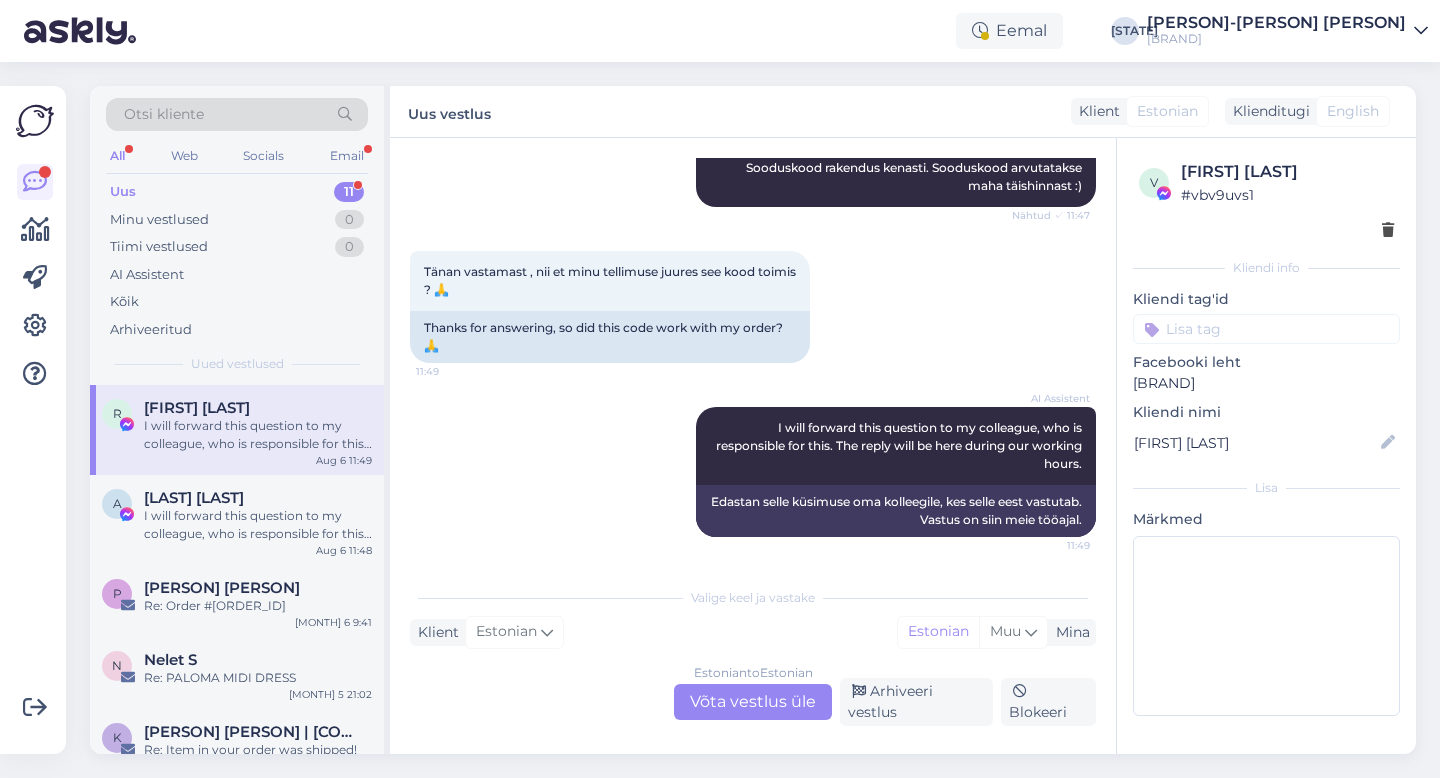 click on "Estonian  to  Estonian Võta vestlus üle" at bounding box center [753, 702] 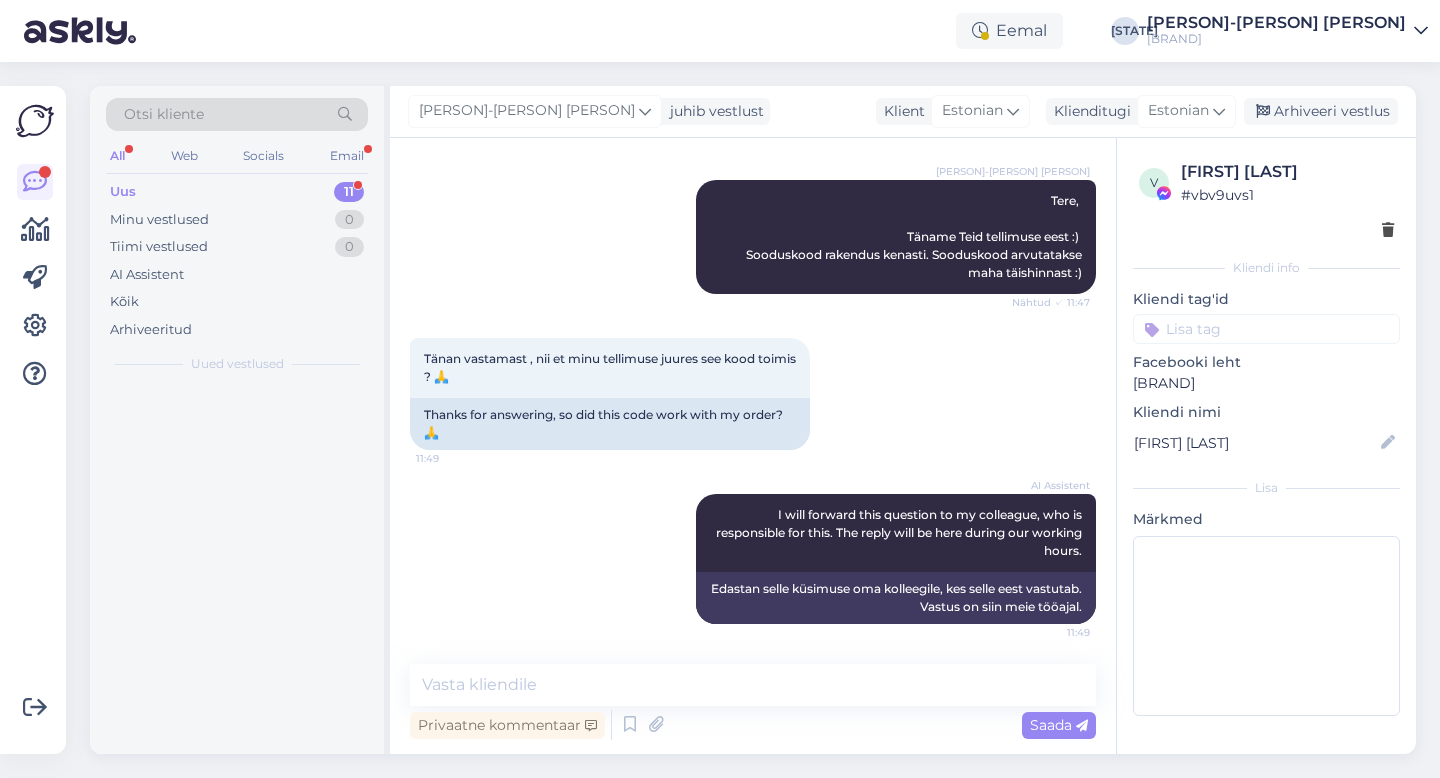 scroll, scrollTop: 7026, scrollLeft: 0, axis: vertical 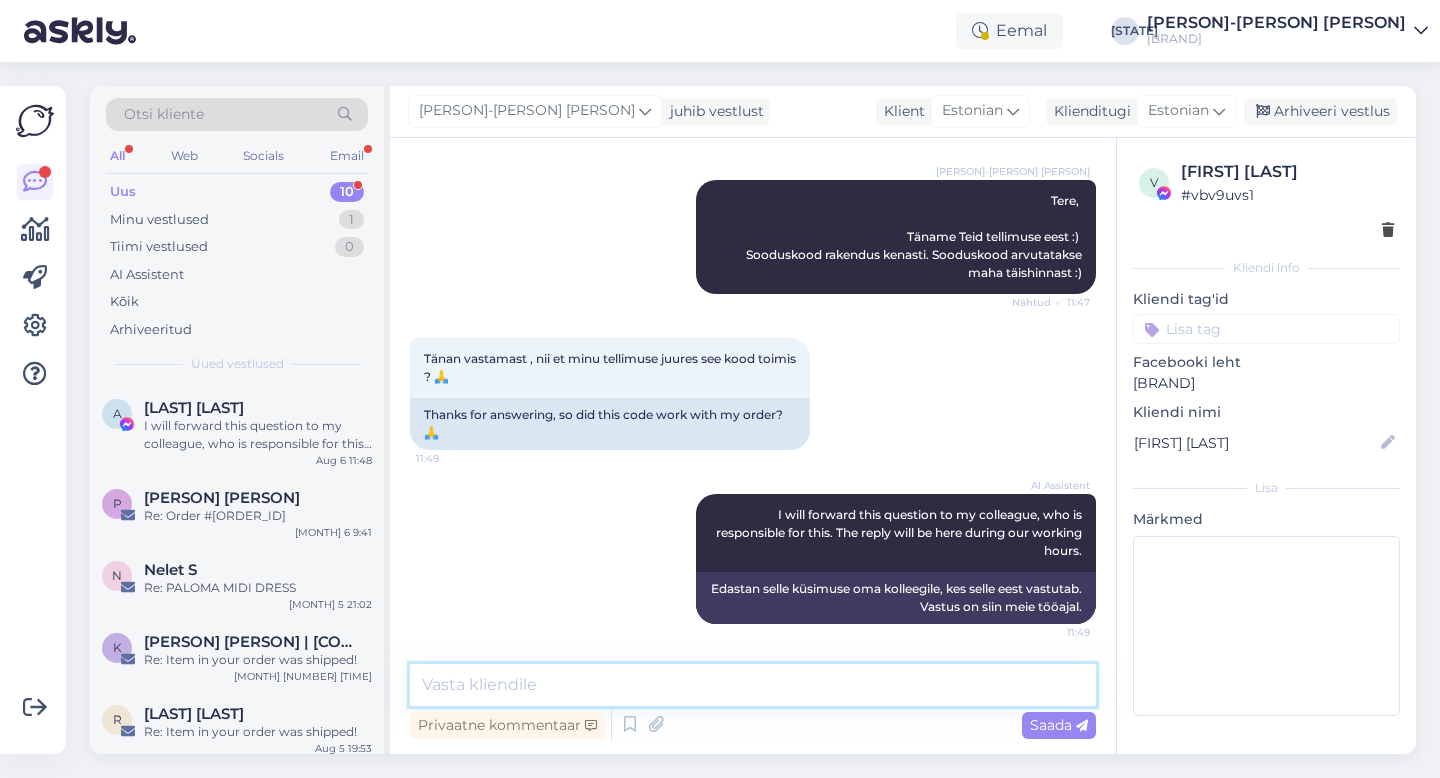 click at bounding box center (753, 685) 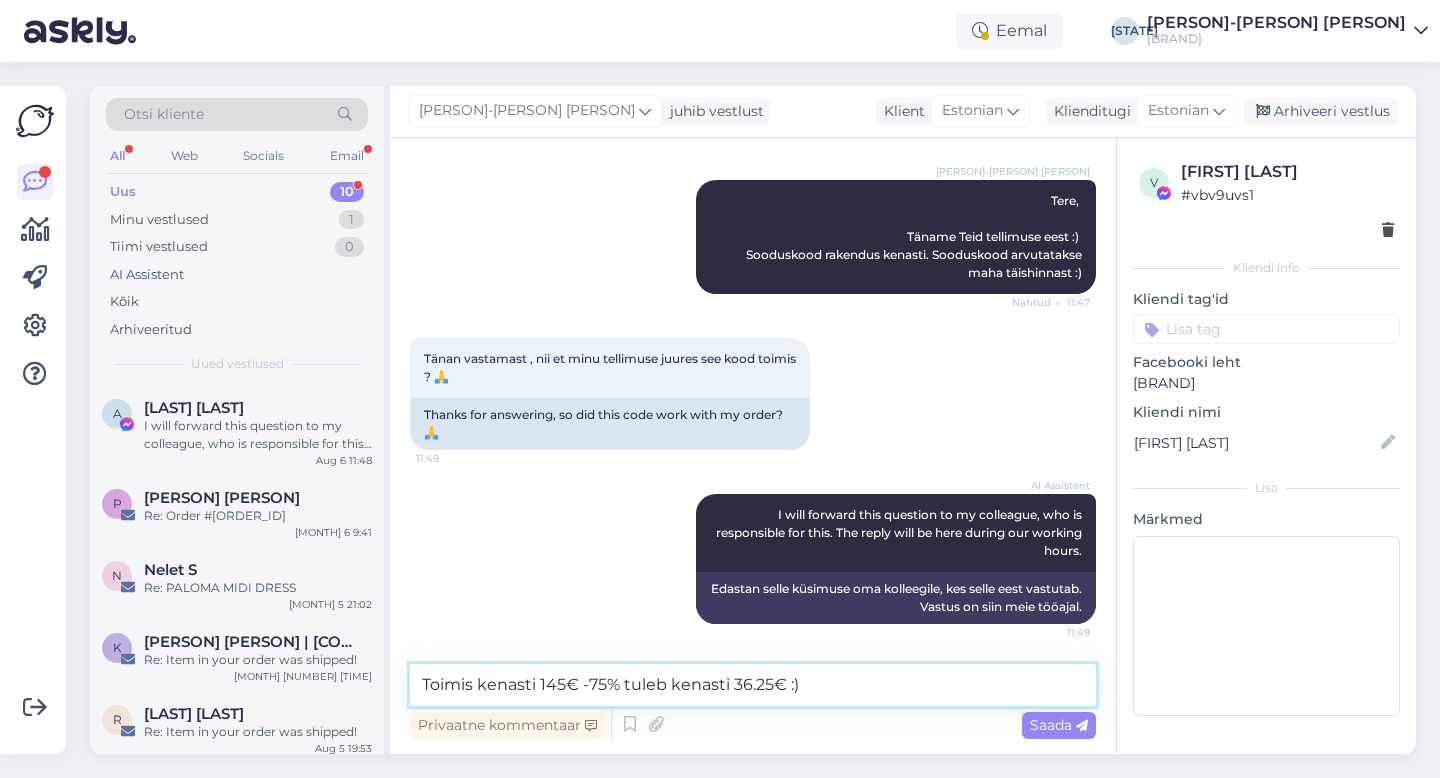 type on "Toimis kenasti 145€ -75% tuleb kenasti 36.25€ :)" 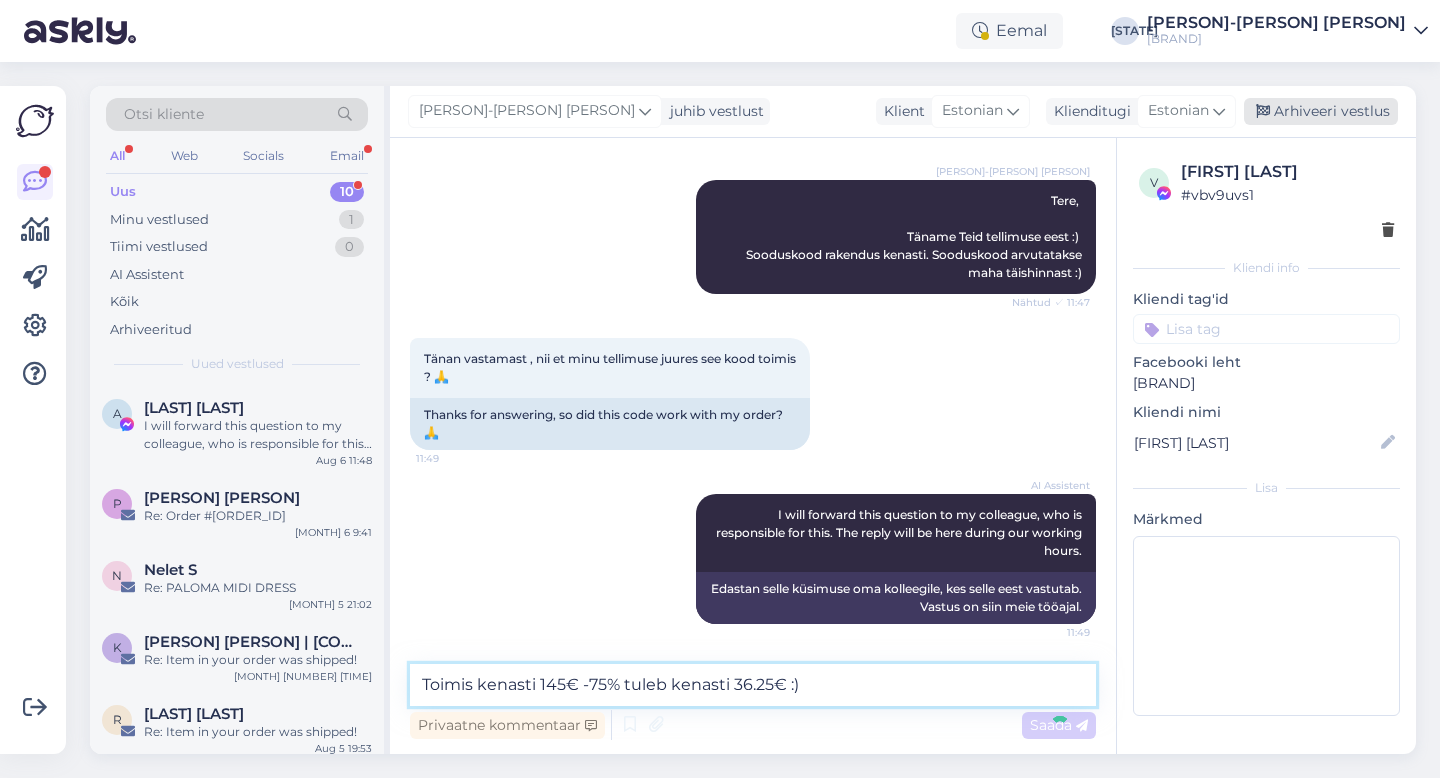 type 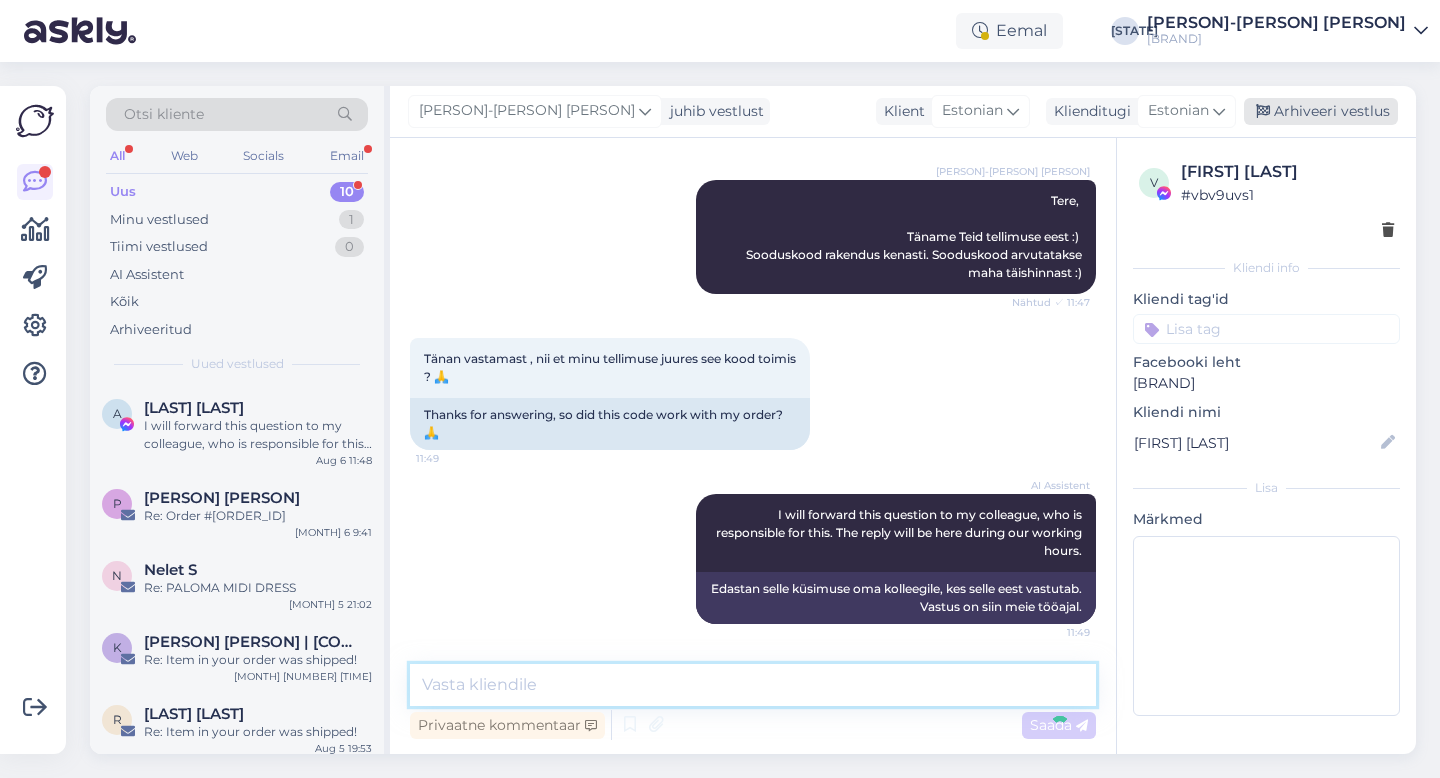 scroll, scrollTop: 7112, scrollLeft: 0, axis: vertical 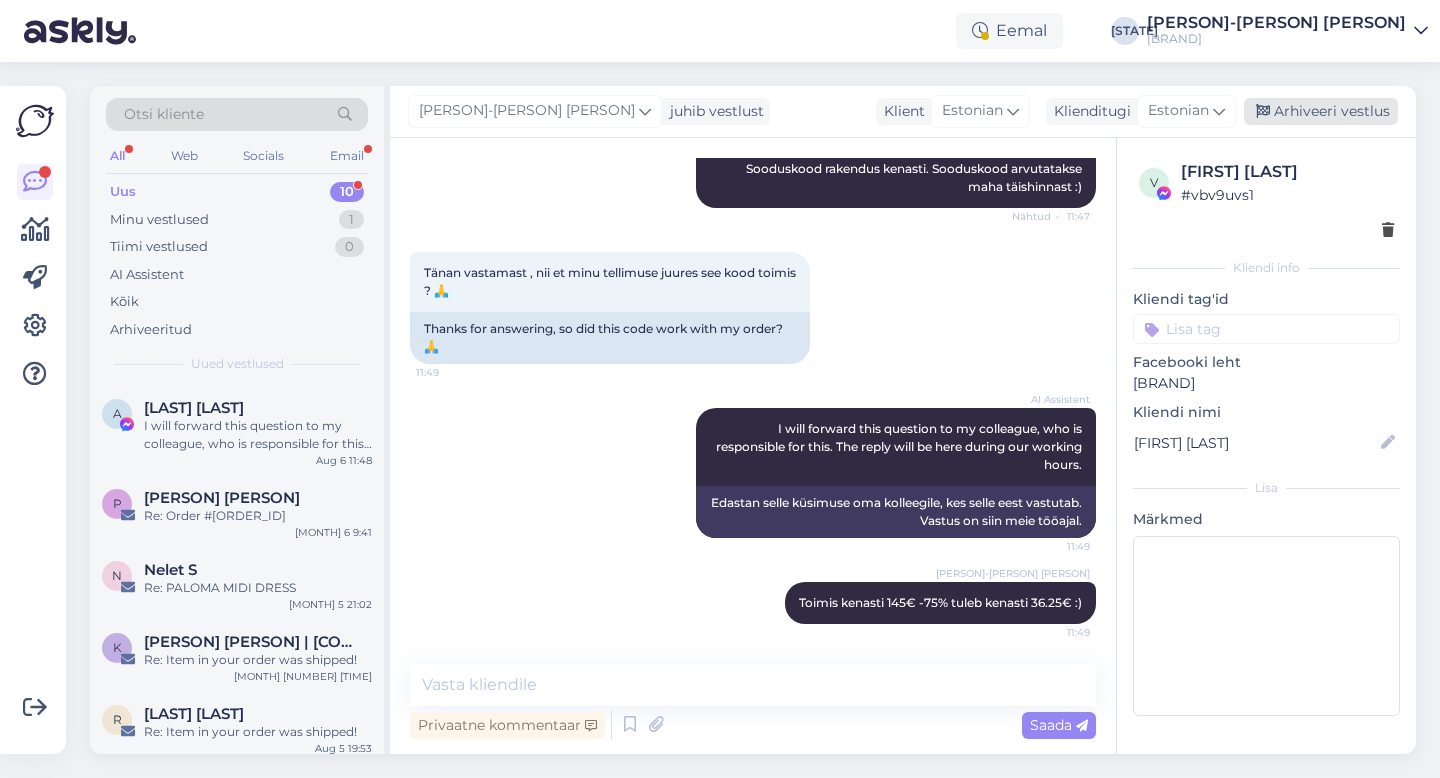 click on "Arhiveeri vestlus" at bounding box center [1321, 111] 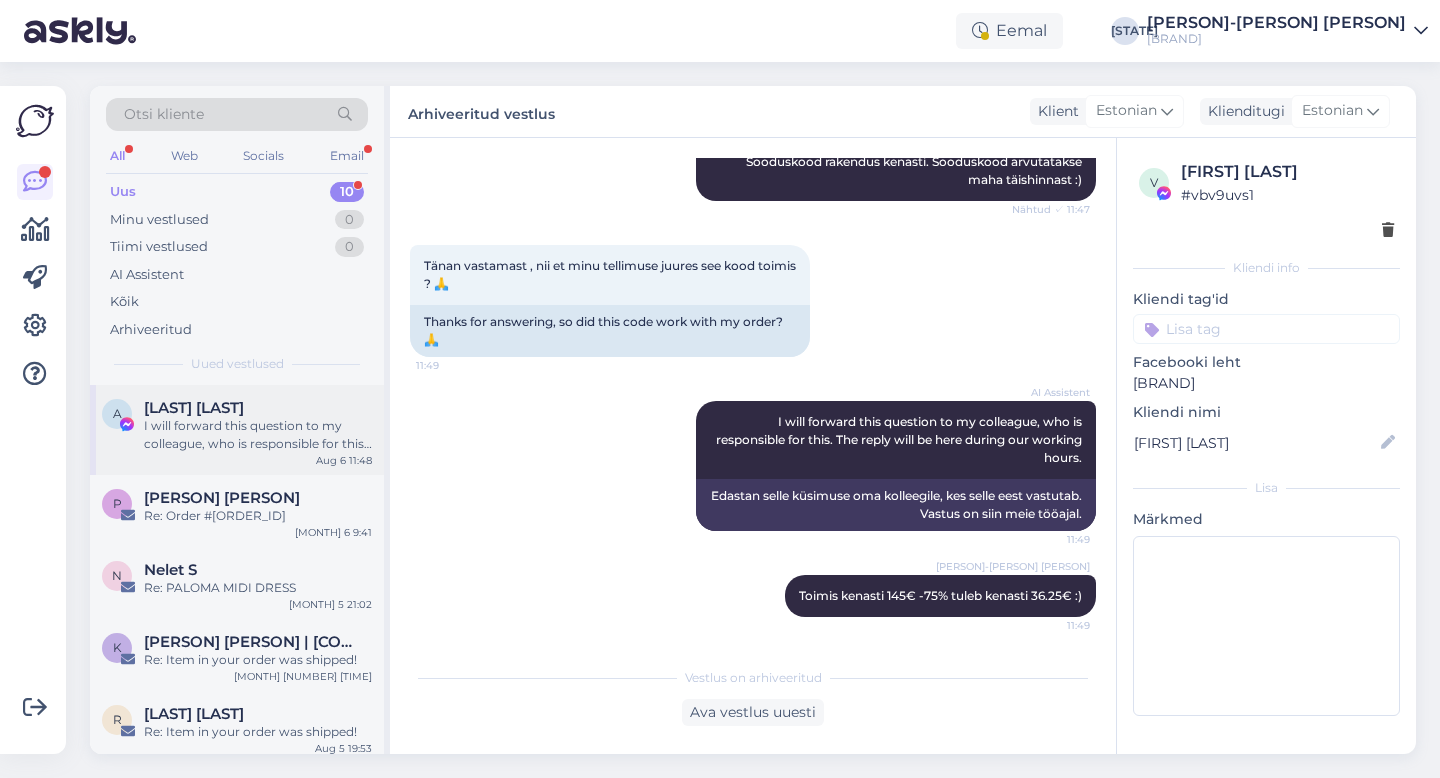 click on "I will forward this question to my colleague, who is responsible for this. The reply will be here during our working hours." at bounding box center (258, 435) 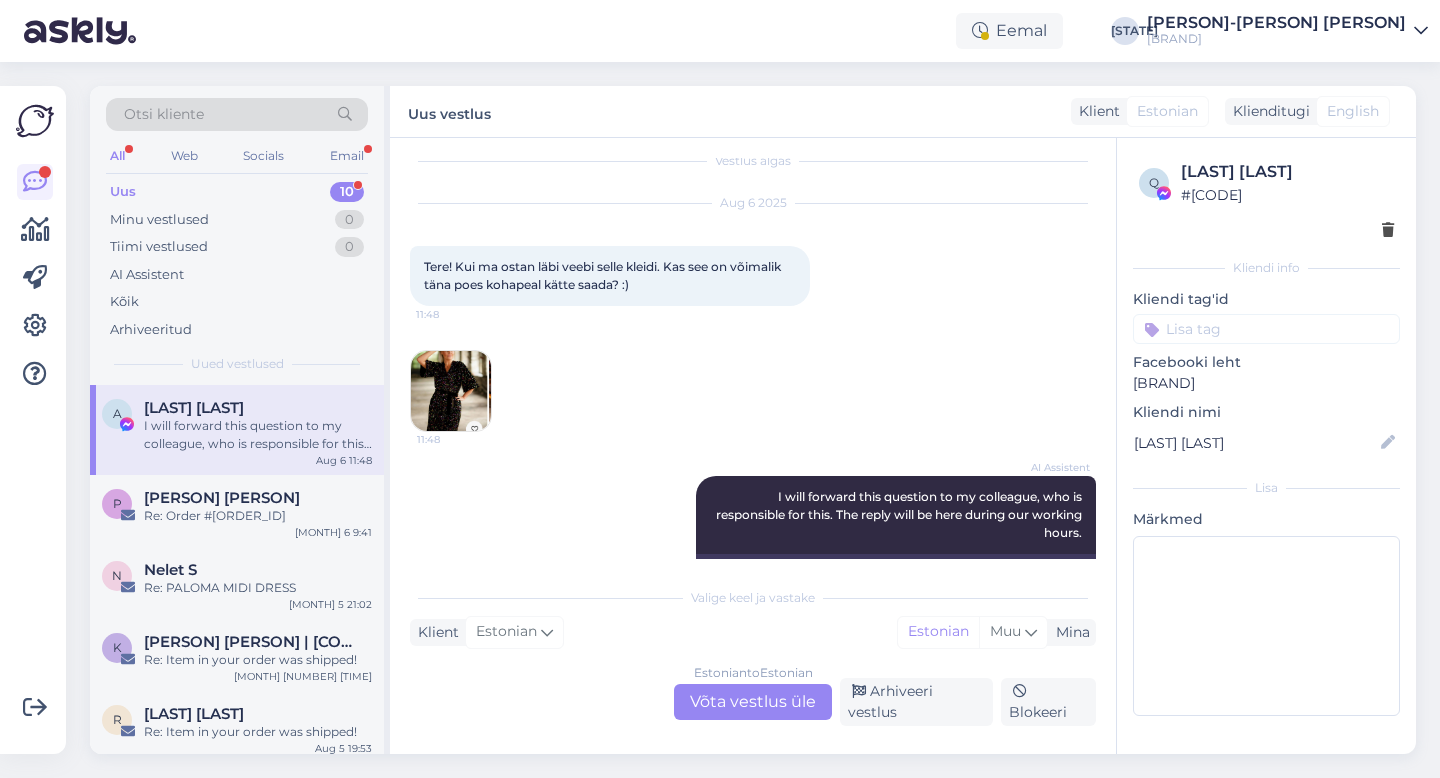 scroll, scrollTop: 75, scrollLeft: 0, axis: vertical 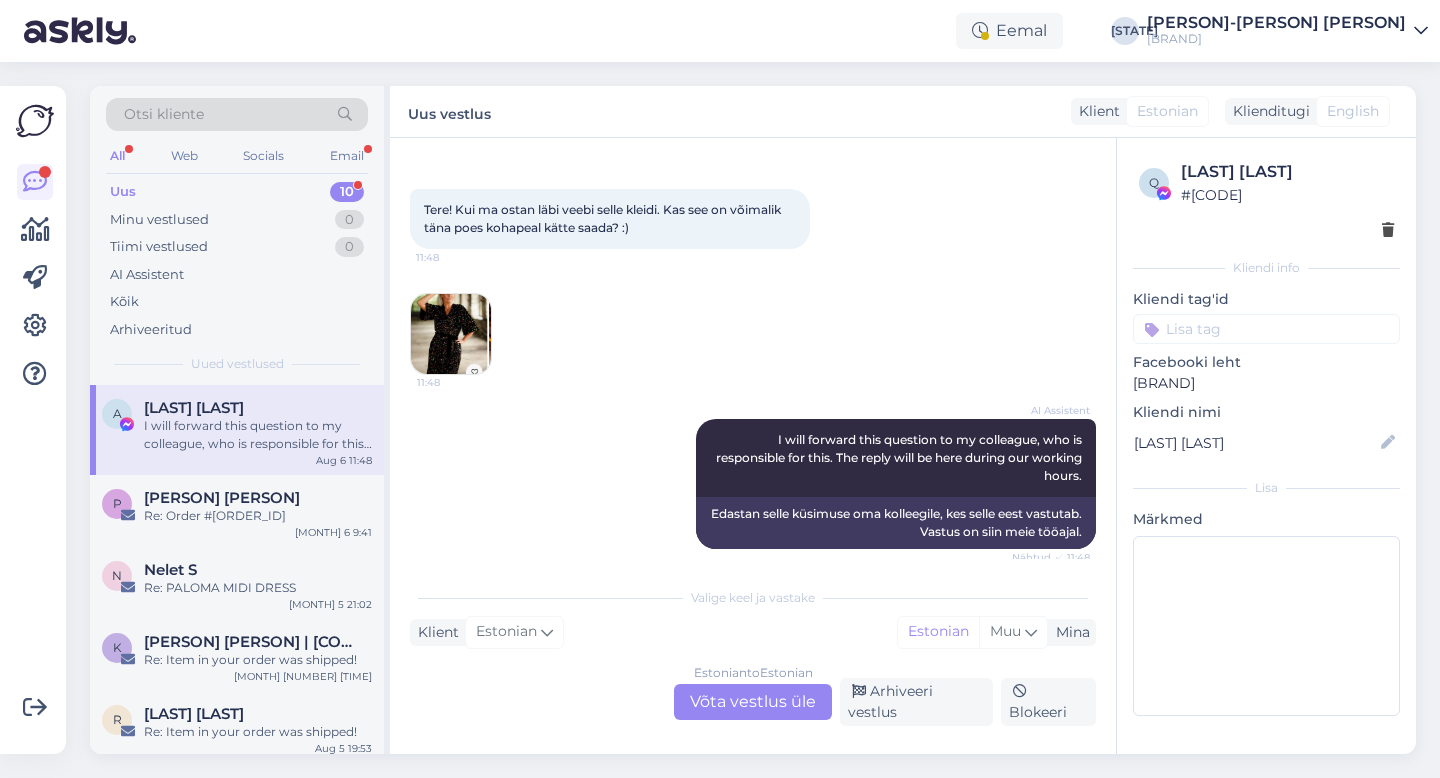 click on "Estonian  to  Estonian Võta vestlus üle" at bounding box center [753, 702] 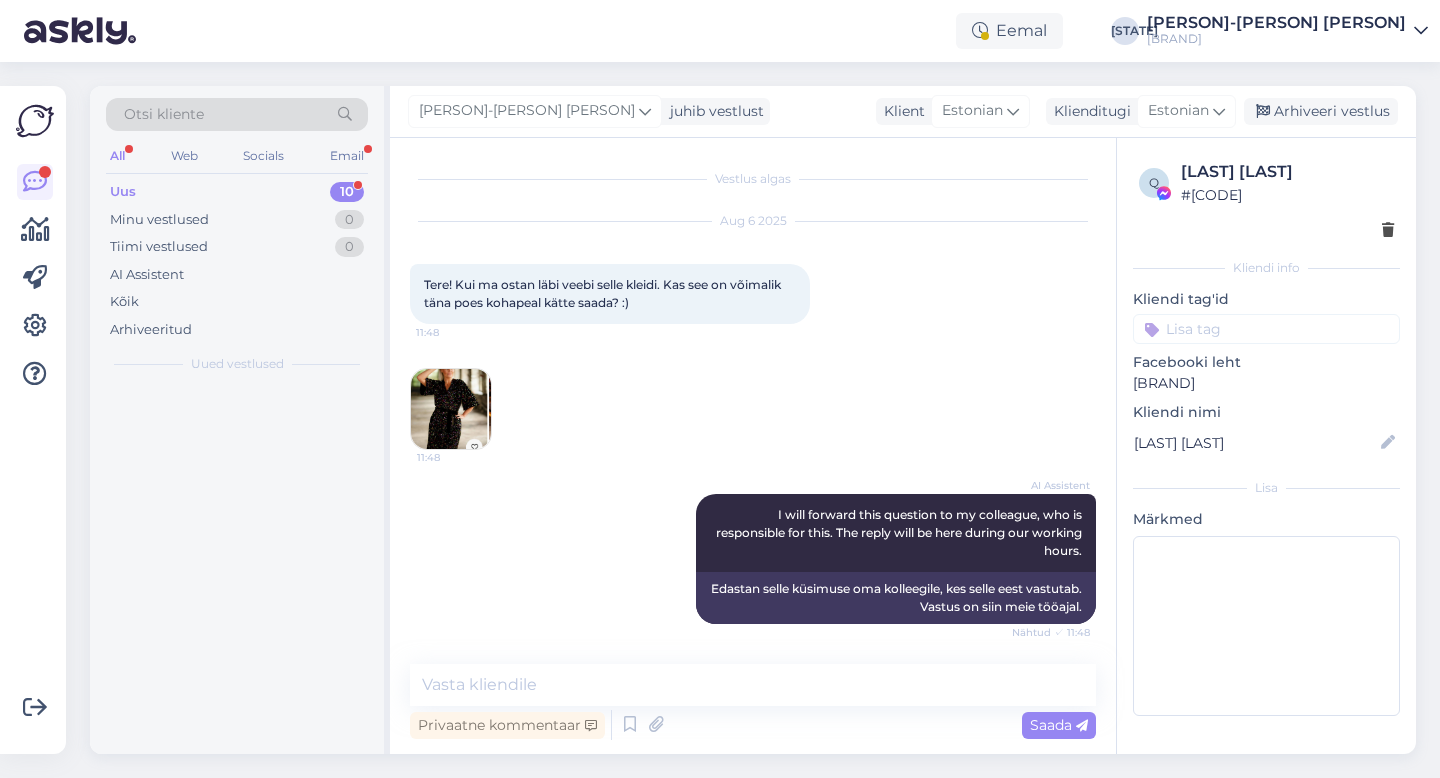 scroll, scrollTop: 0, scrollLeft: 0, axis: both 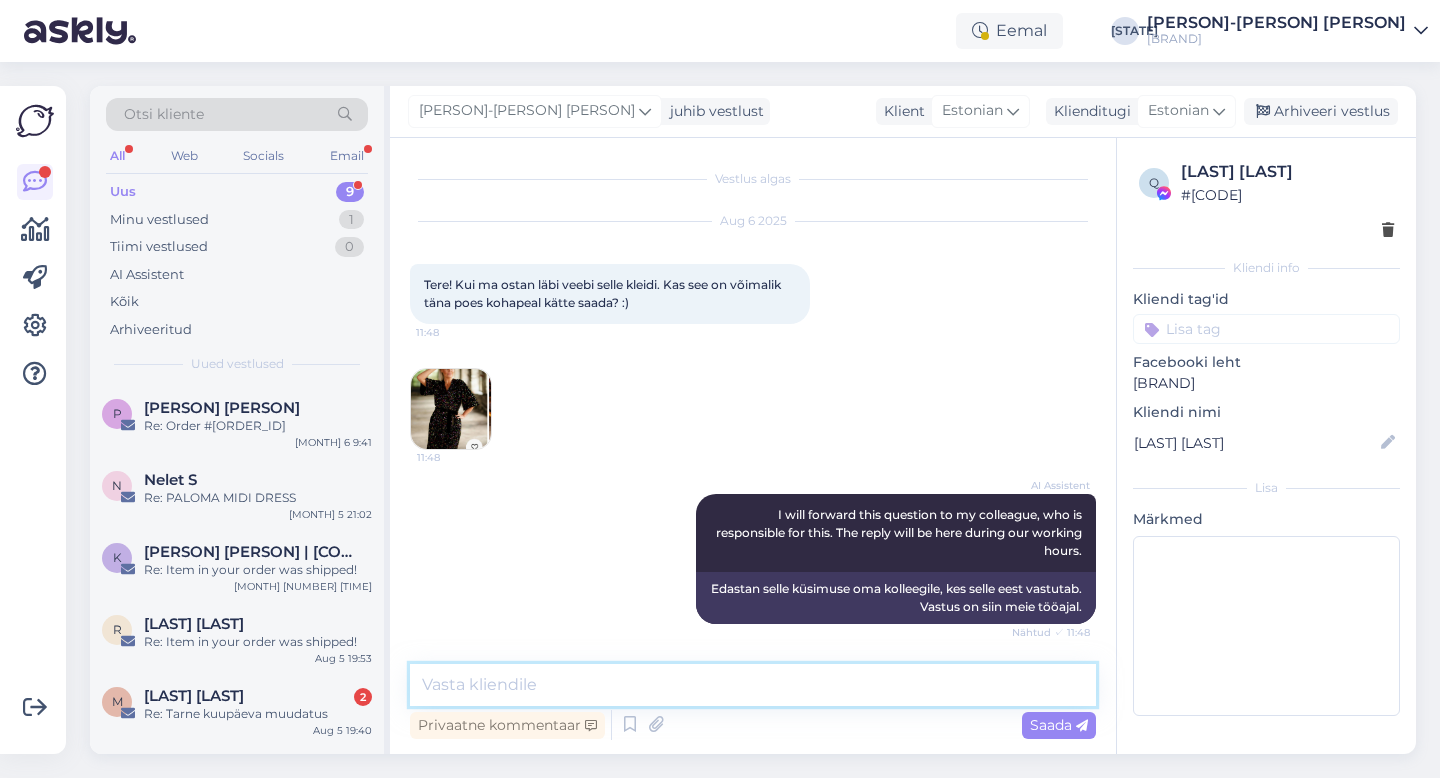 click at bounding box center (753, 685) 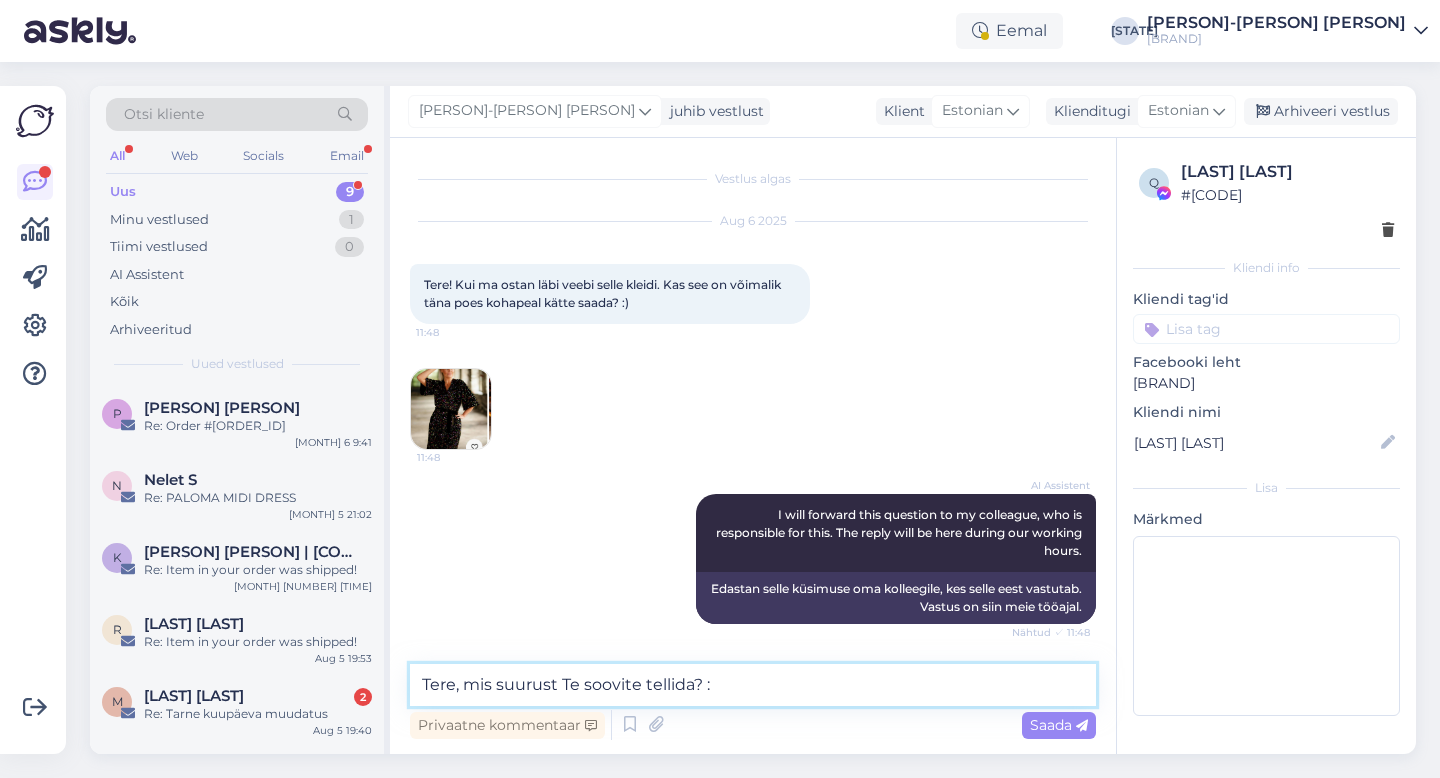 type on "Tere, mis suurust Te soovite tellida? :)" 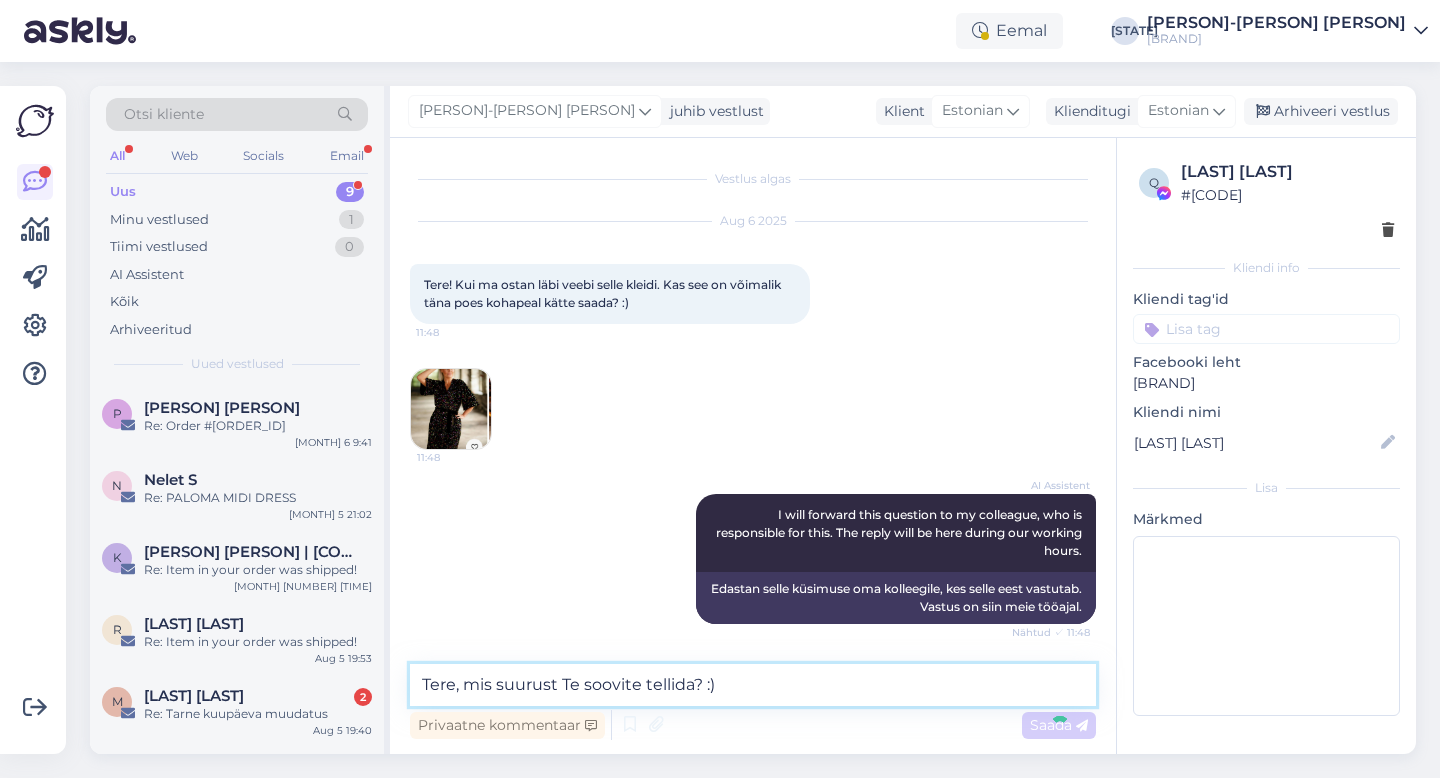 type 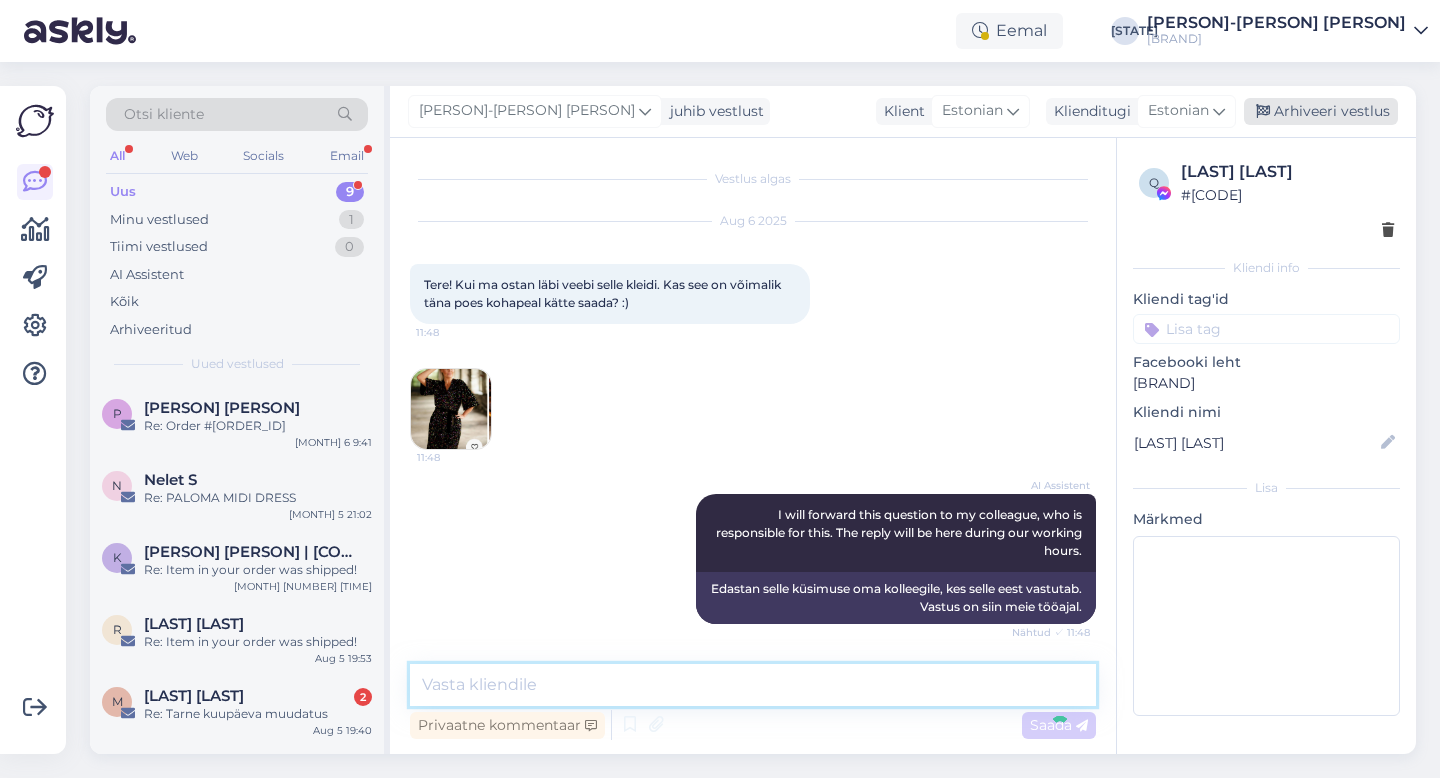 scroll, scrollTop: 86, scrollLeft: 0, axis: vertical 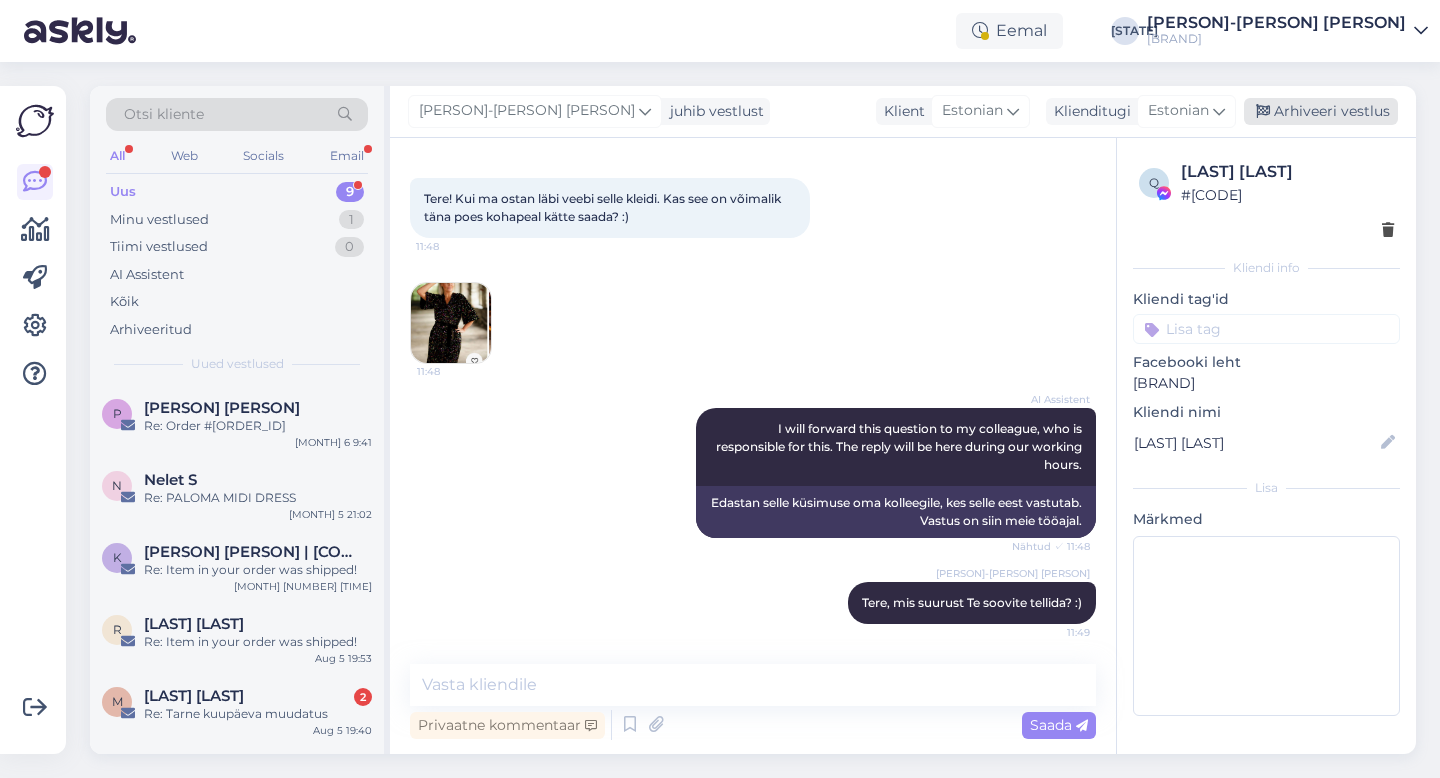 click on "Arhiveeri vestlus" at bounding box center [1321, 111] 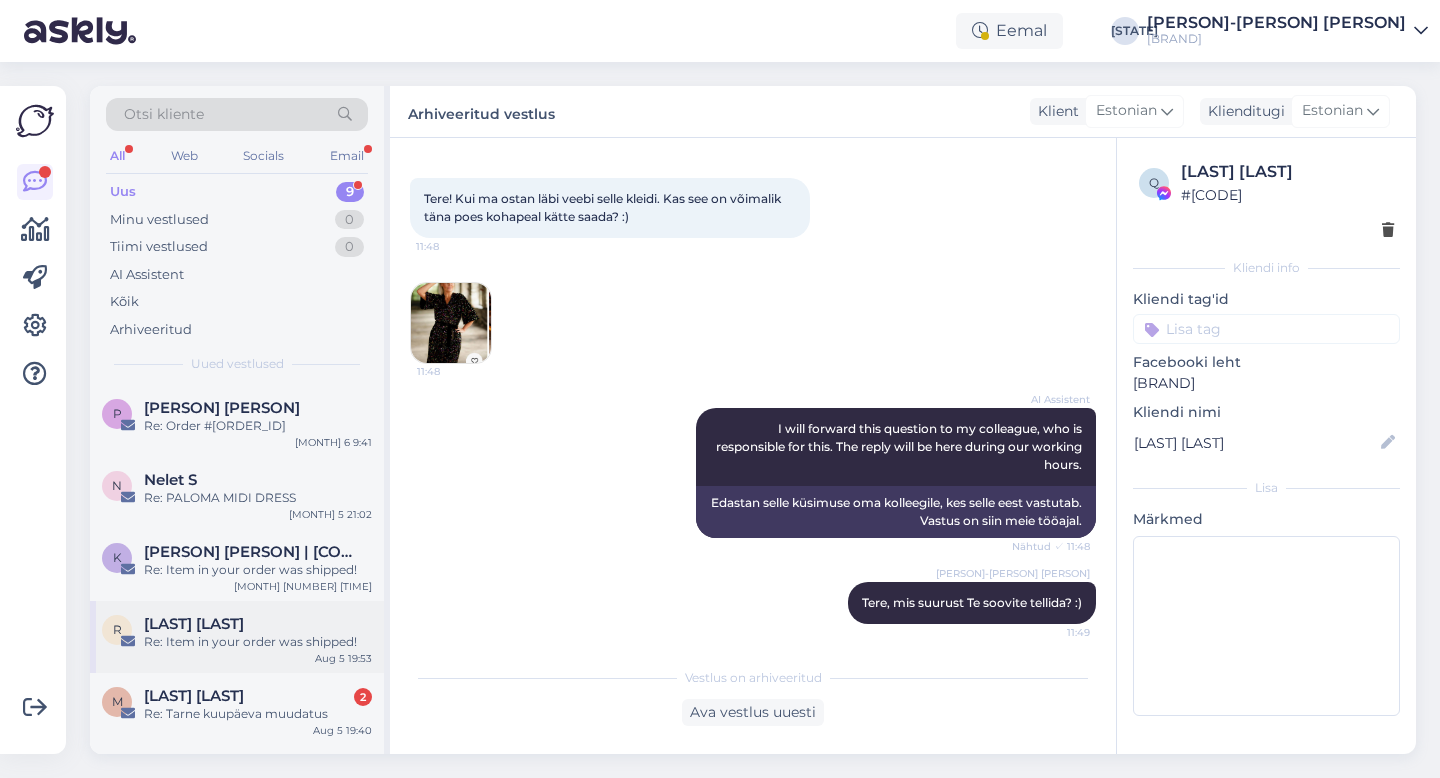 click on "R [NAME] [LASTNAME] Re: Item in your order was shipped! [MONTH] 5 19:53" at bounding box center (237, 637) 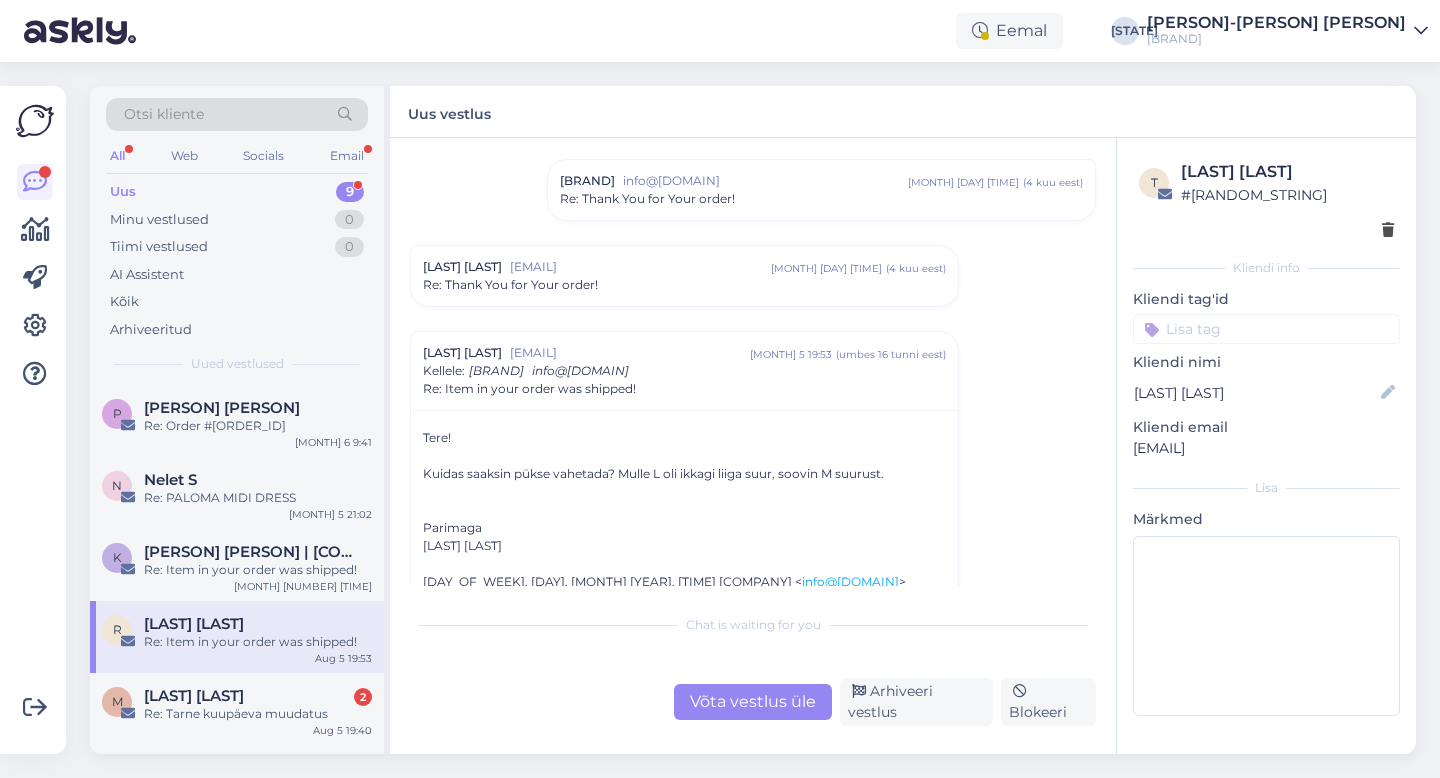 scroll, scrollTop: 388, scrollLeft: 0, axis: vertical 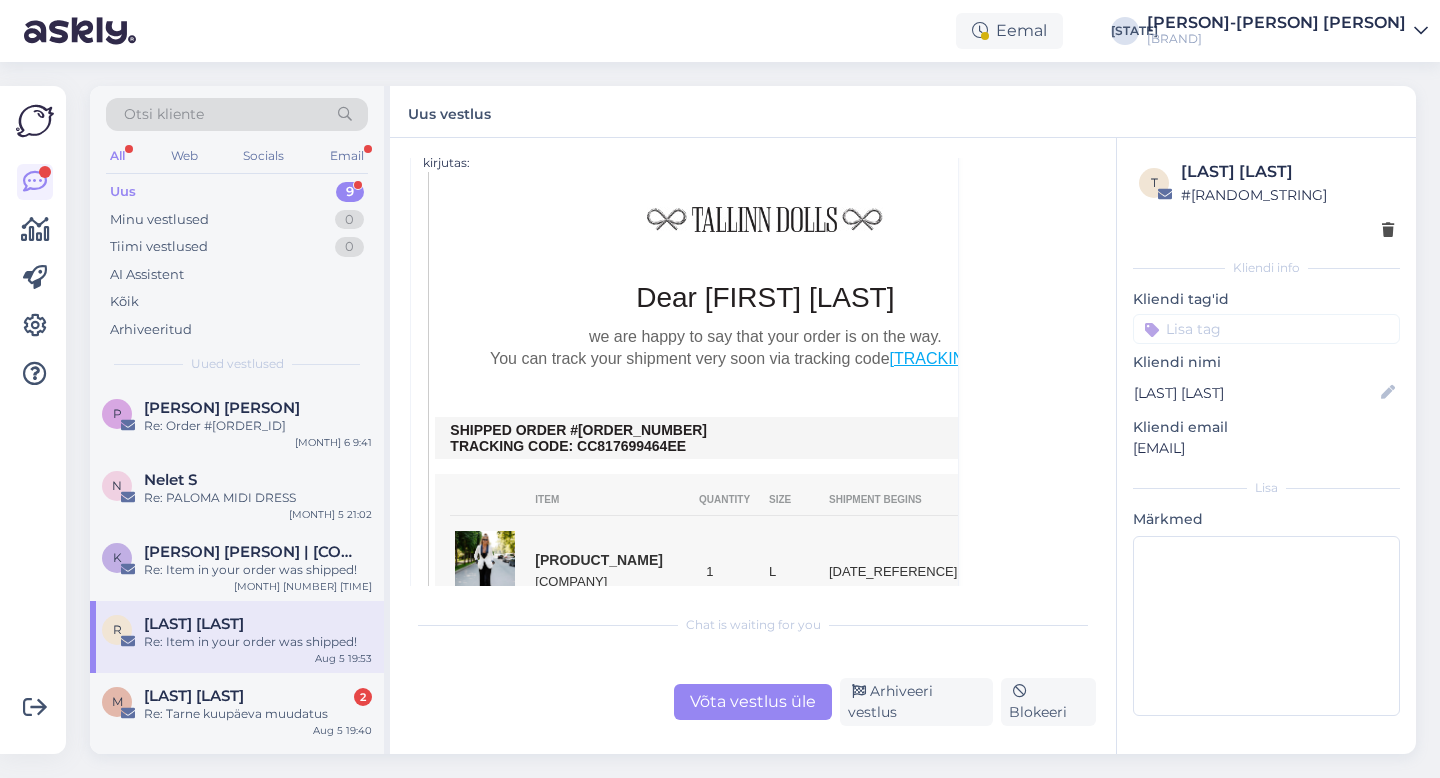 click on "Võta vestlus üle" at bounding box center (753, 702) 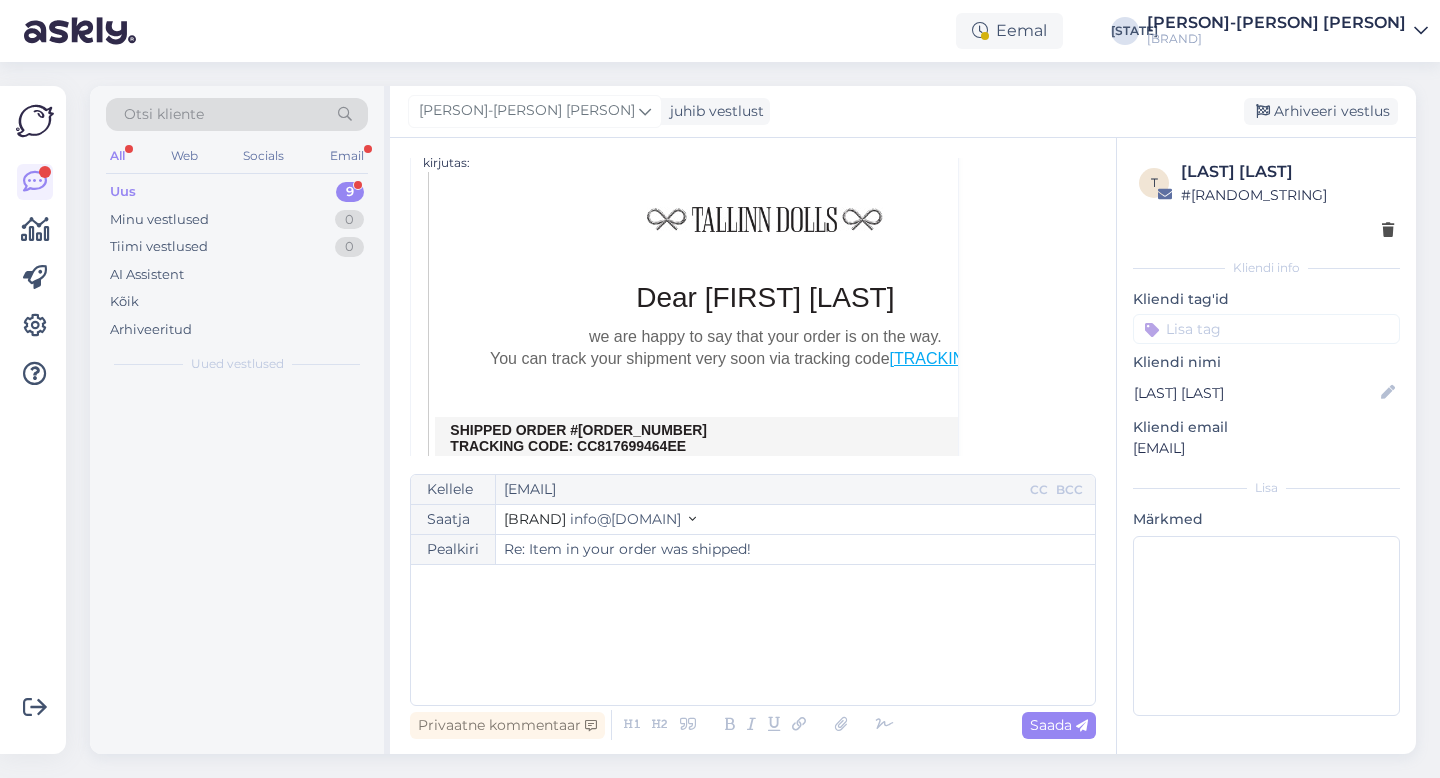 scroll, scrollTop: 484, scrollLeft: 0, axis: vertical 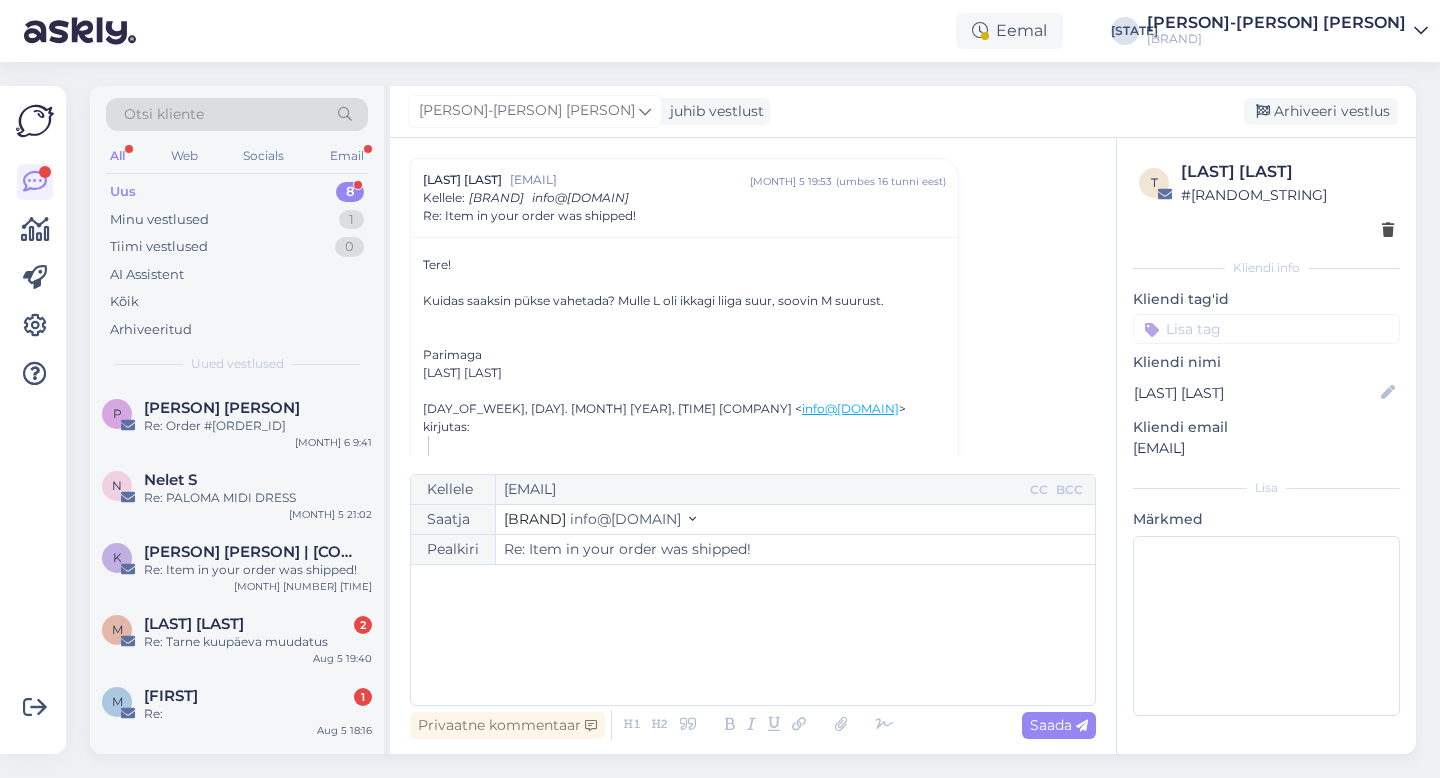 click on "﻿" at bounding box center [753, 635] 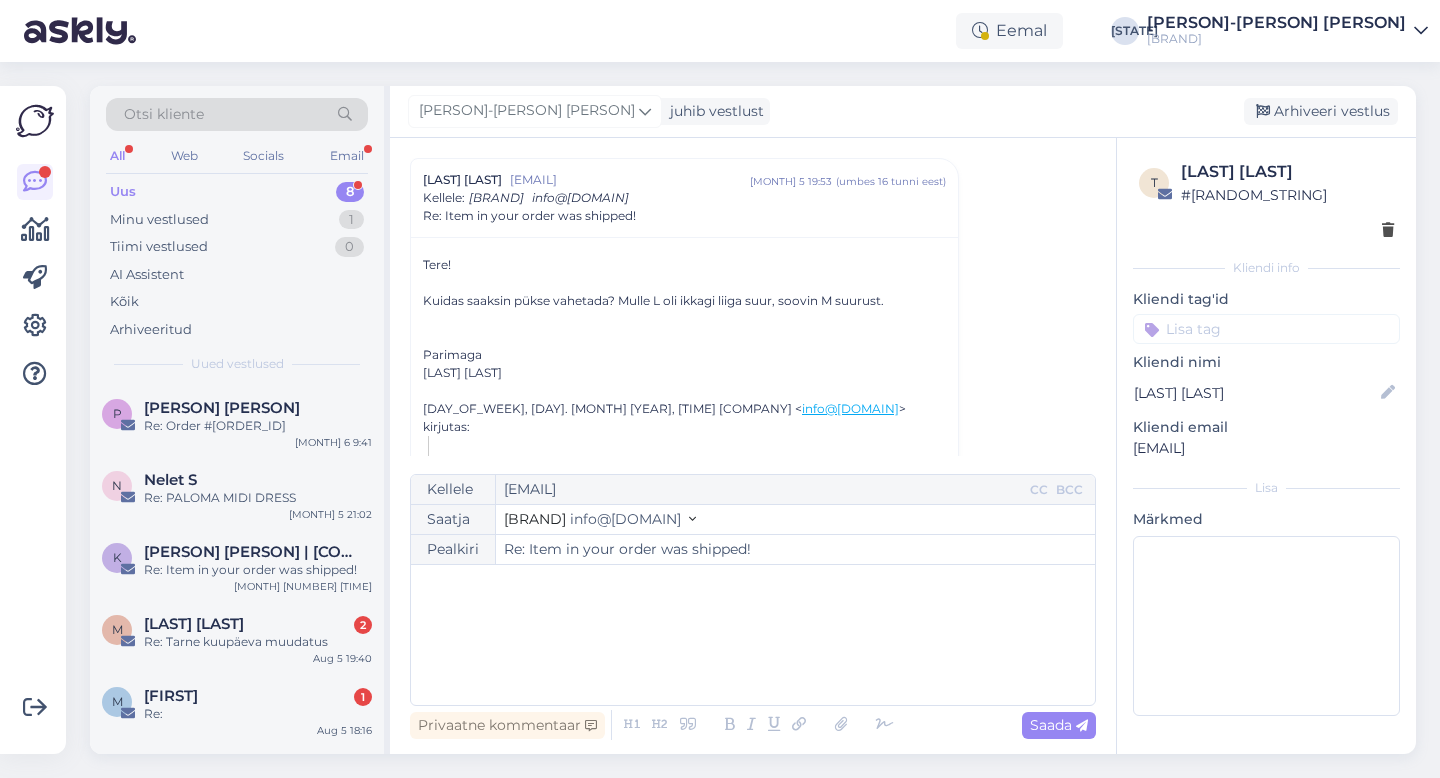 click on "﻿" at bounding box center [753, 635] 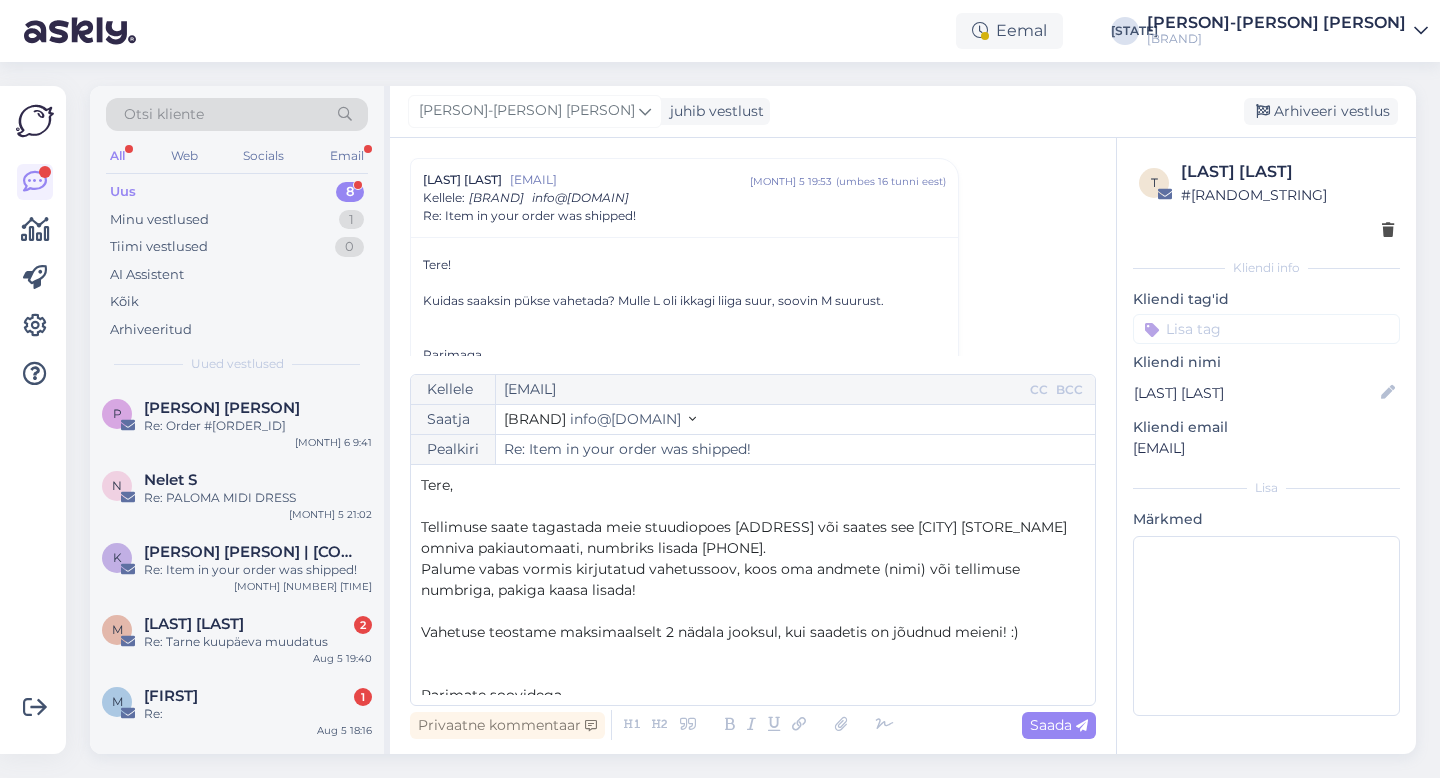 scroll, scrollTop: 32, scrollLeft: 0, axis: vertical 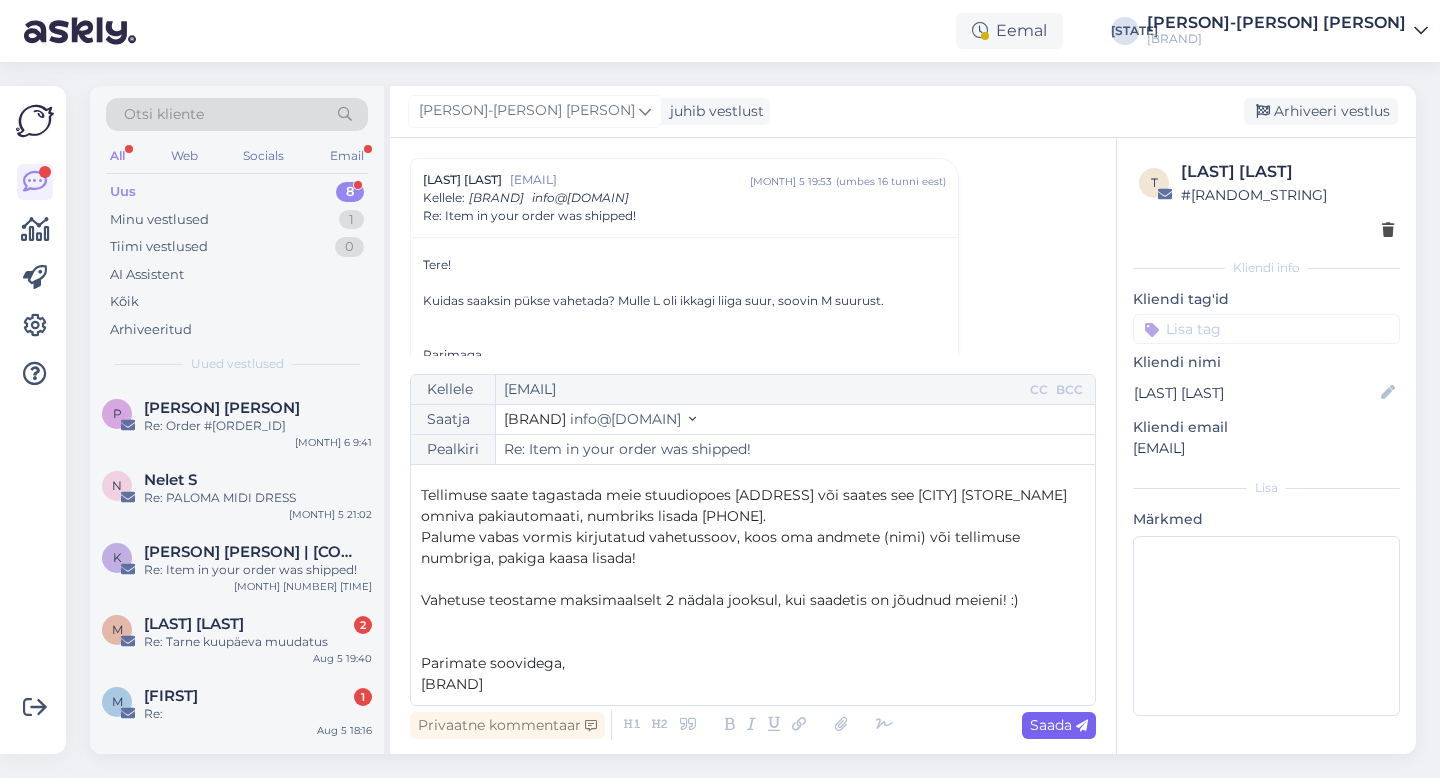 click on "Saada" at bounding box center [1059, 725] 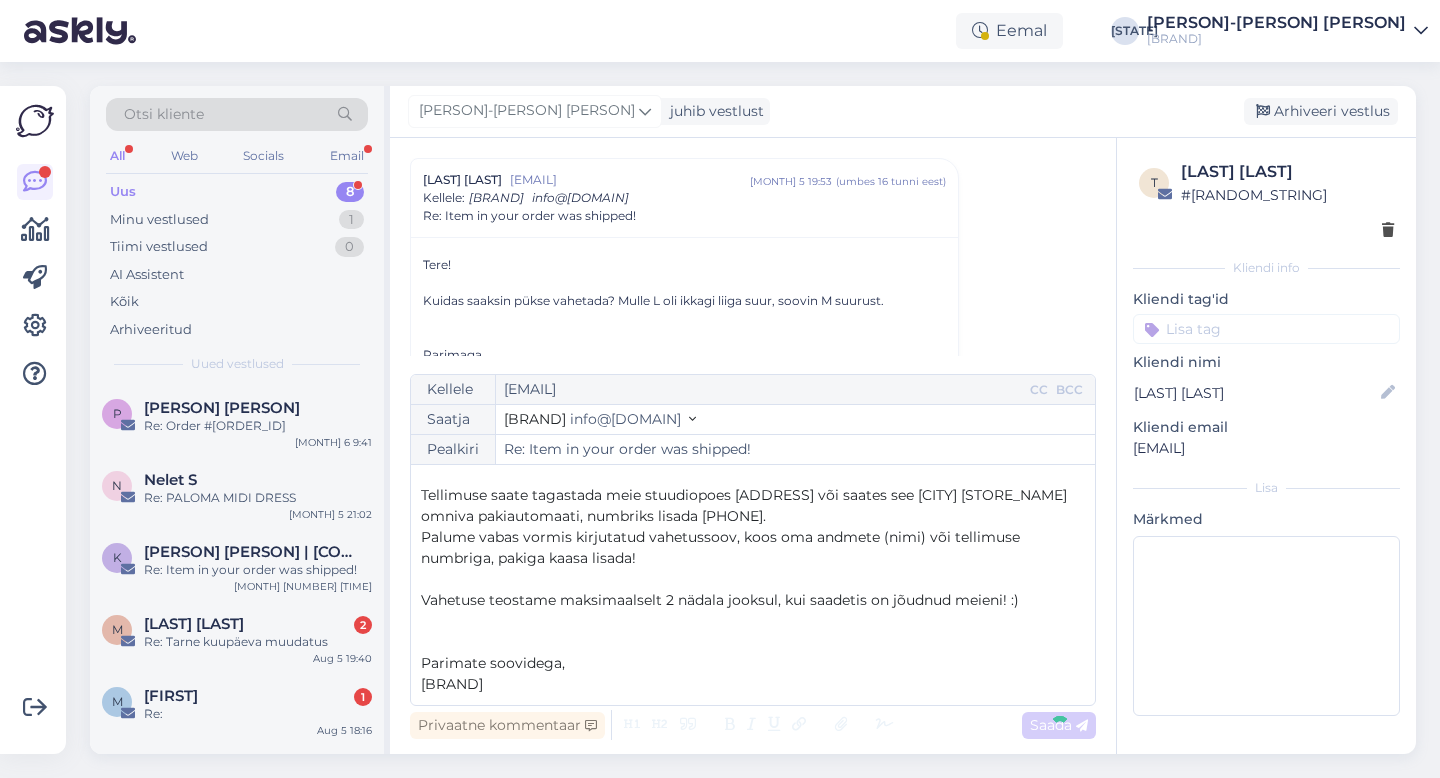 type on "Re: Re: Item in your order was shipped!" 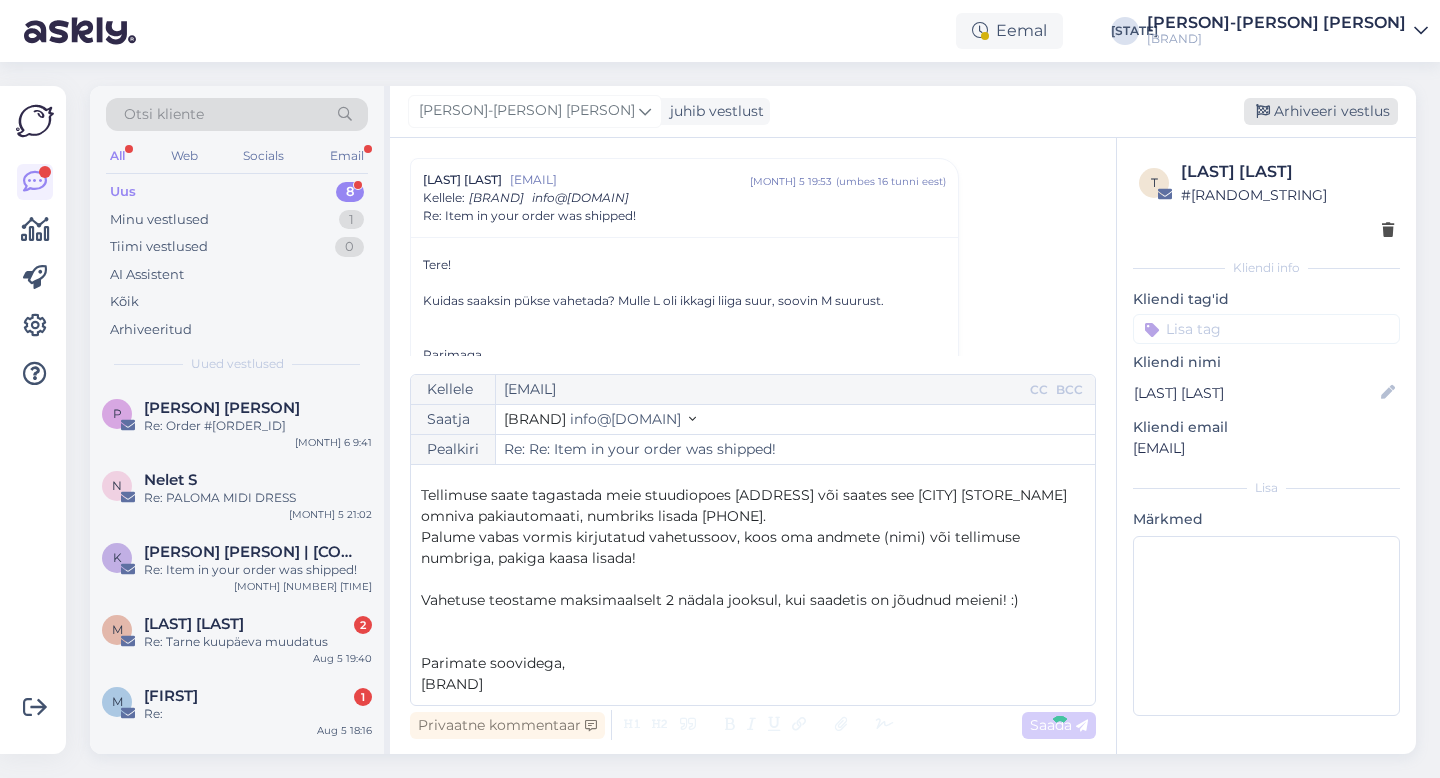 scroll, scrollTop: 1709, scrollLeft: 0, axis: vertical 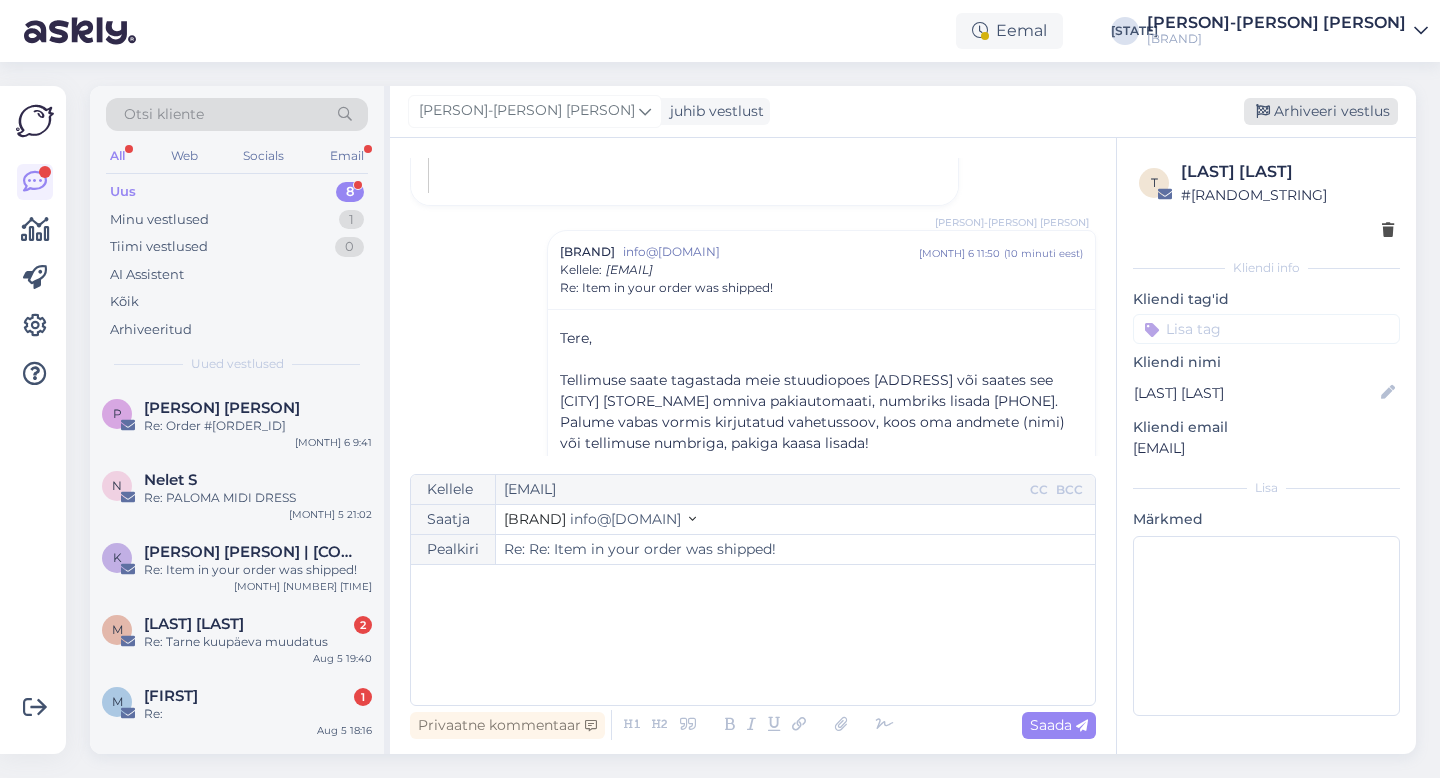 click on "Arhiveeri vestlus" at bounding box center (1321, 111) 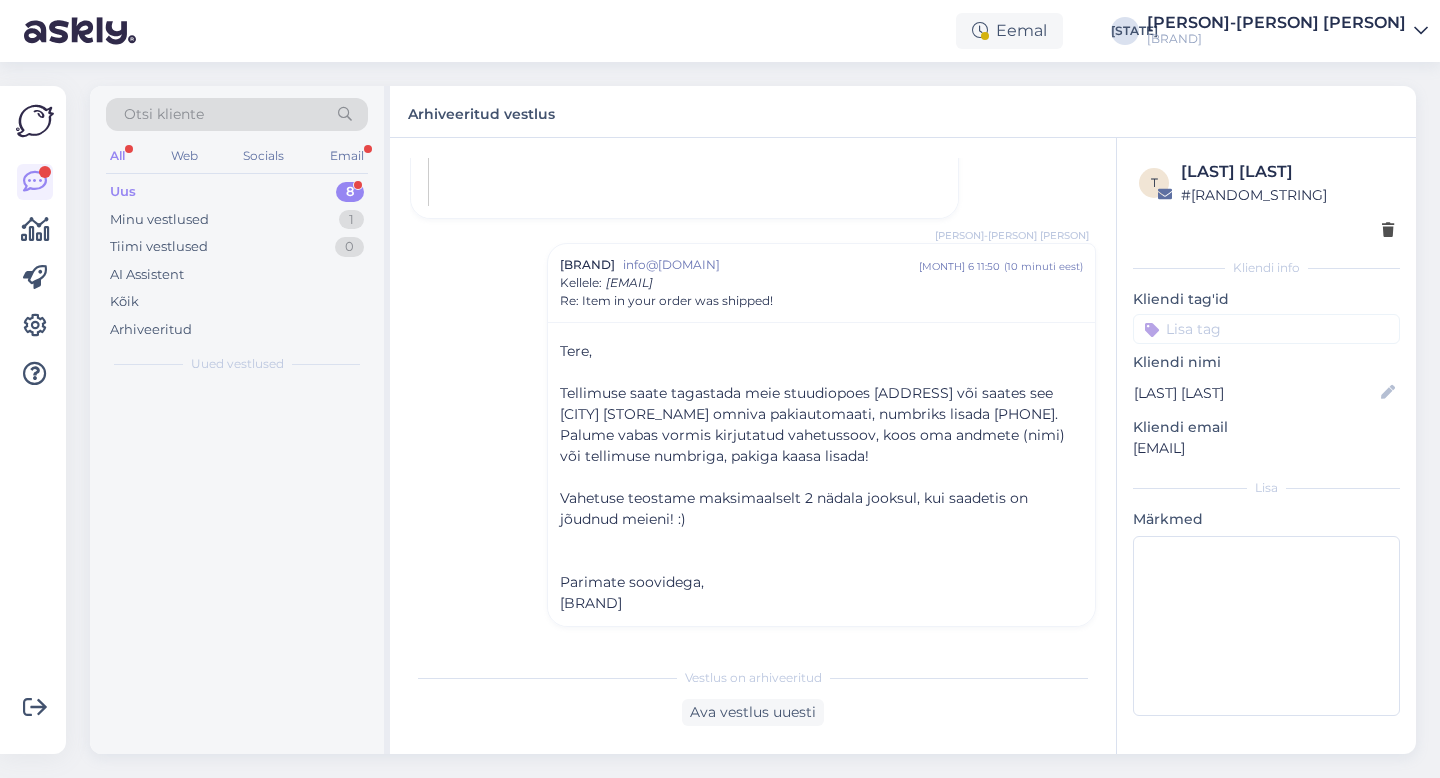 scroll, scrollTop: 1678, scrollLeft: 0, axis: vertical 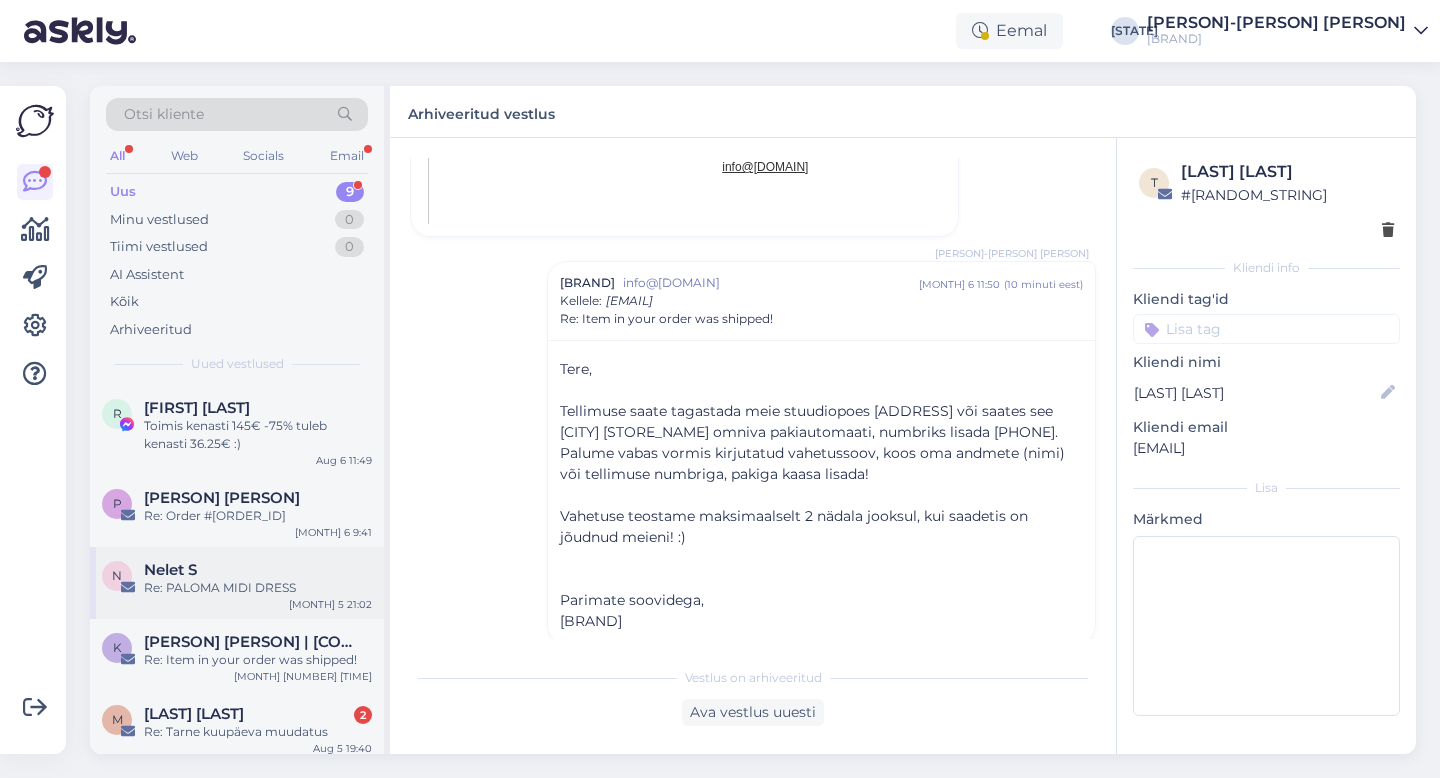 click on "Nelet S" at bounding box center [258, 570] 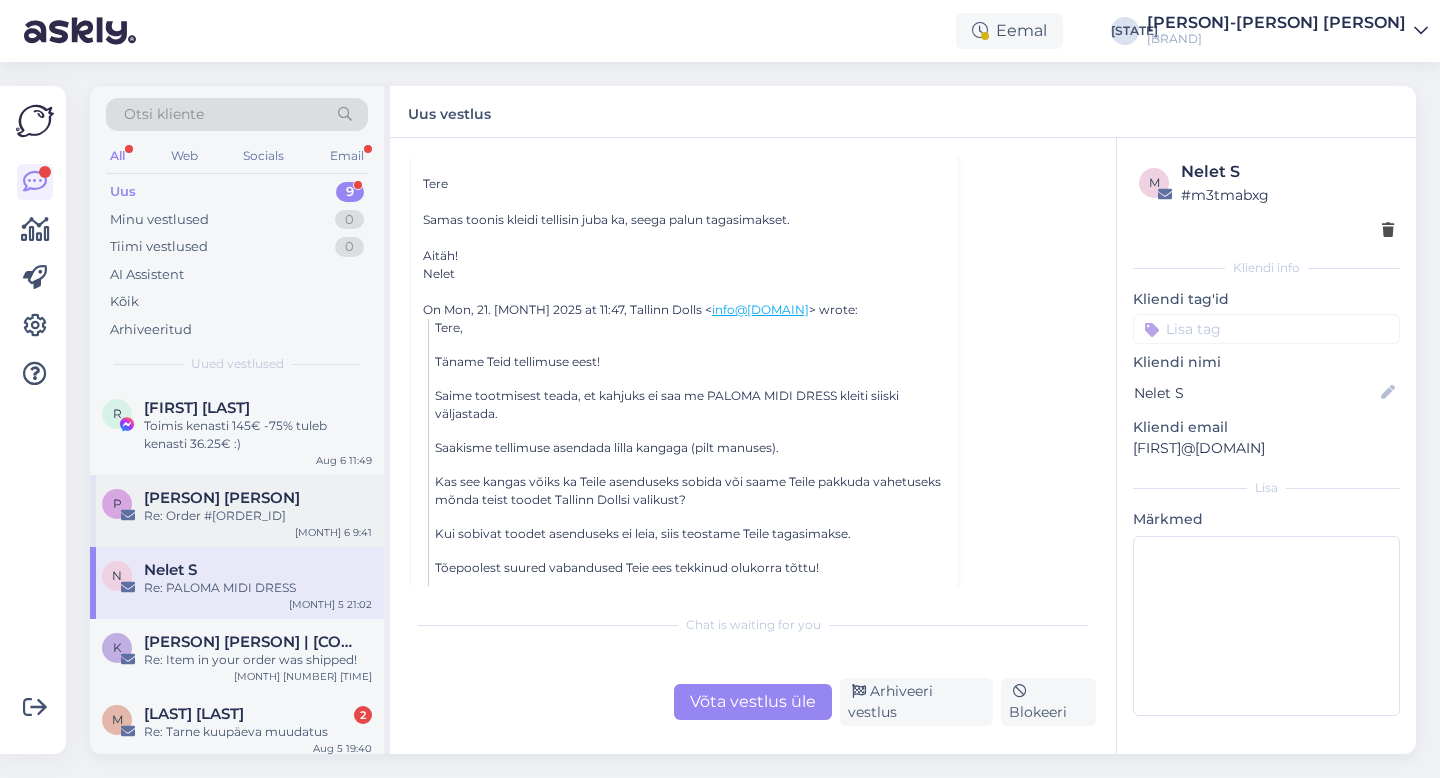 scroll, scrollTop: 148, scrollLeft: 0, axis: vertical 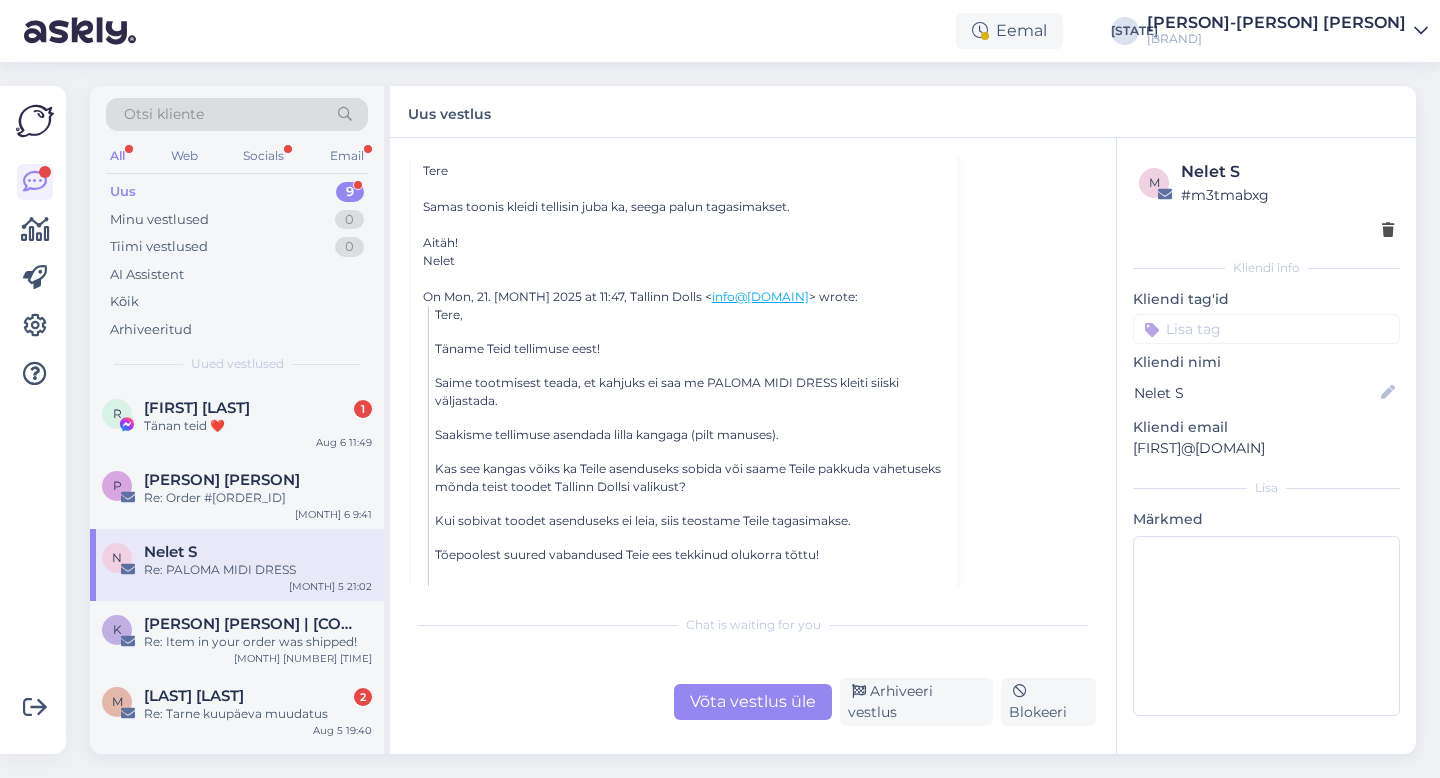 click on "Võta vestlus üle" at bounding box center (753, 702) 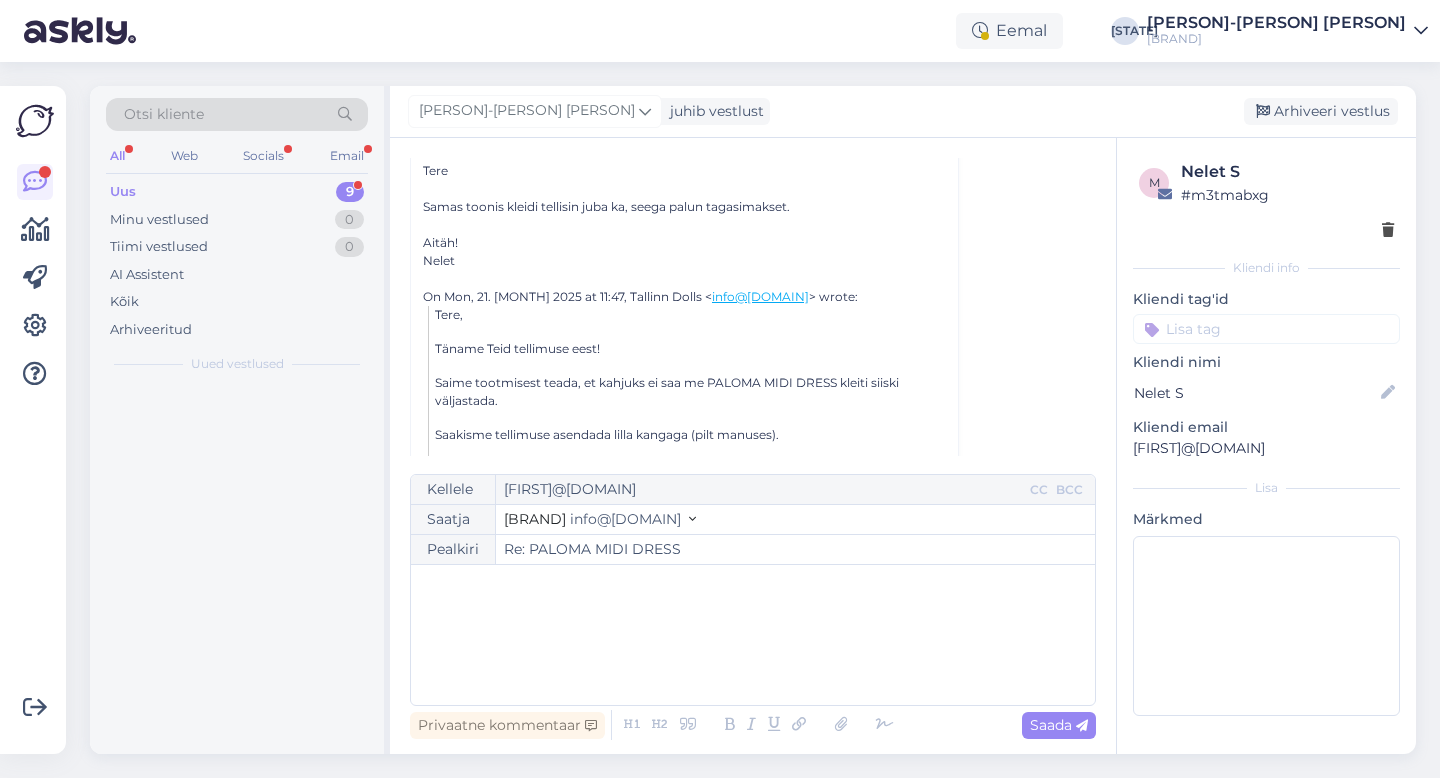 scroll, scrollTop: 54, scrollLeft: 0, axis: vertical 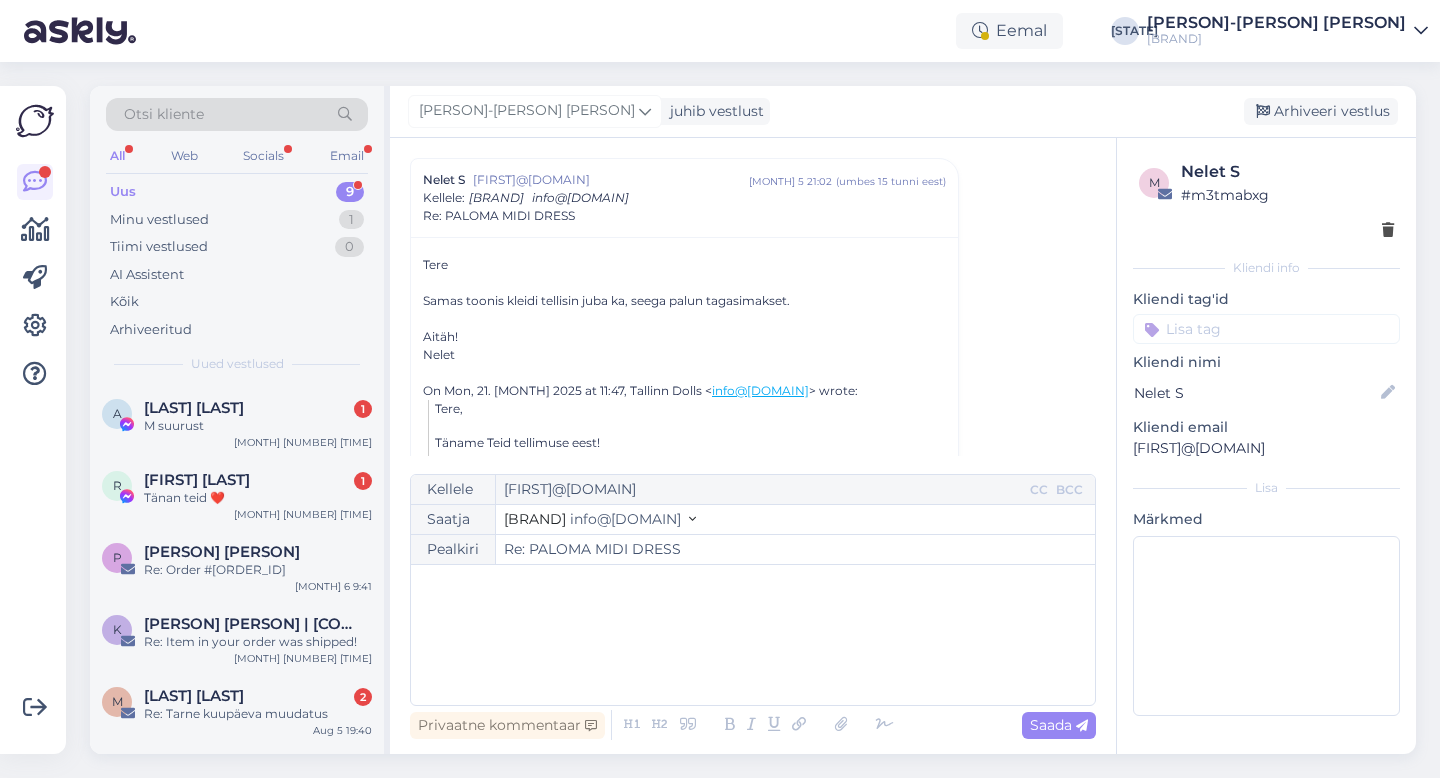 click on "﻿" at bounding box center (753, 635) 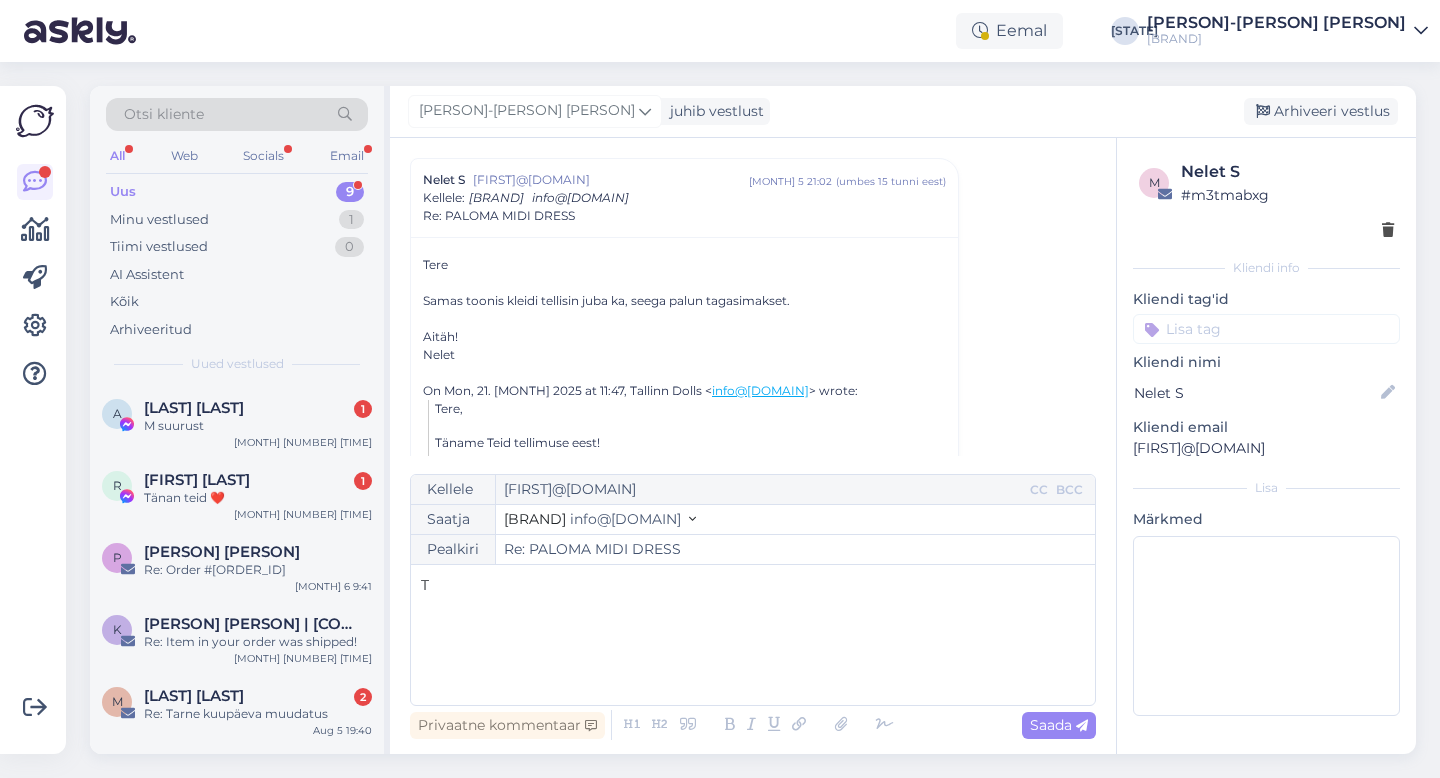 type 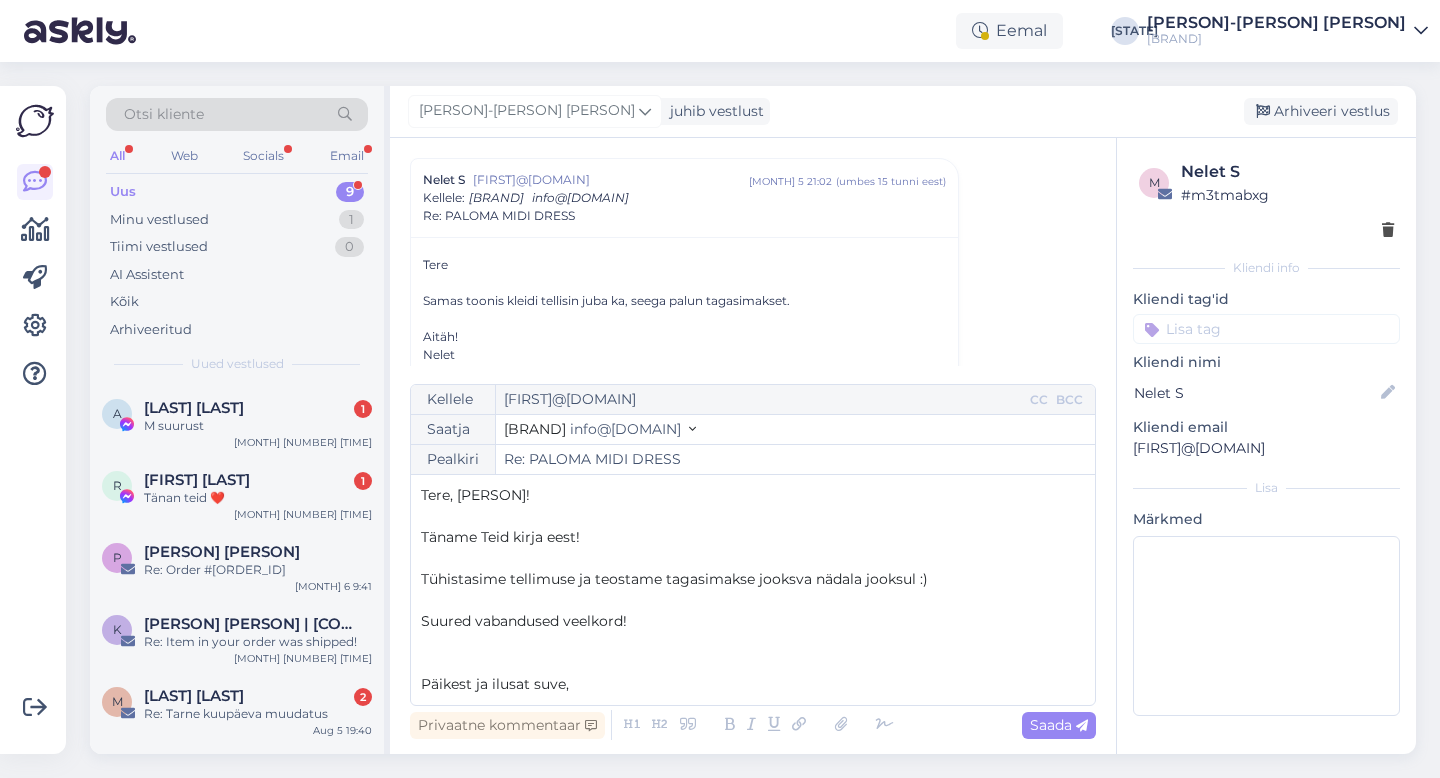 scroll, scrollTop: 11, scrollLeft: 0, axis: vertical 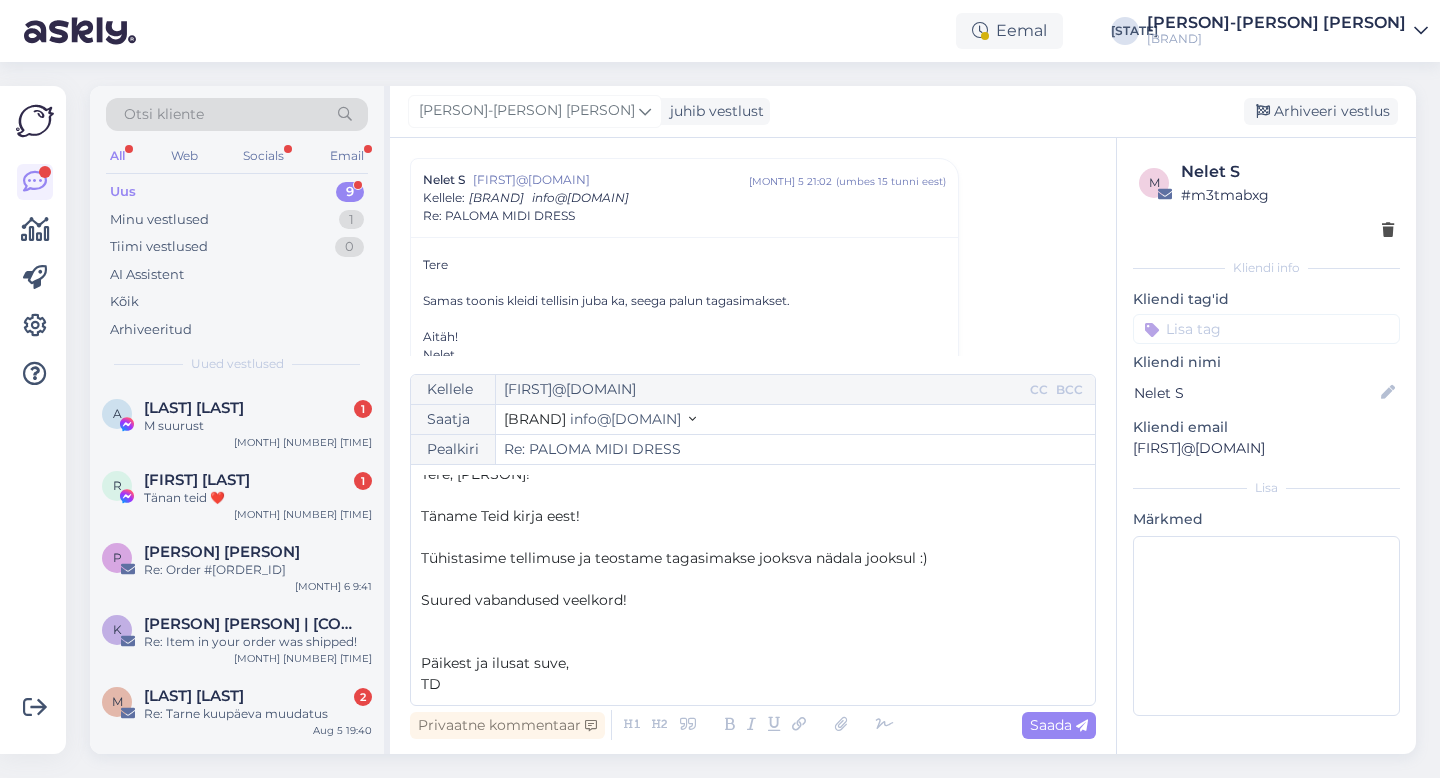 click on "Privaatne kommentaar Saada" at bounding box center [753, 725] 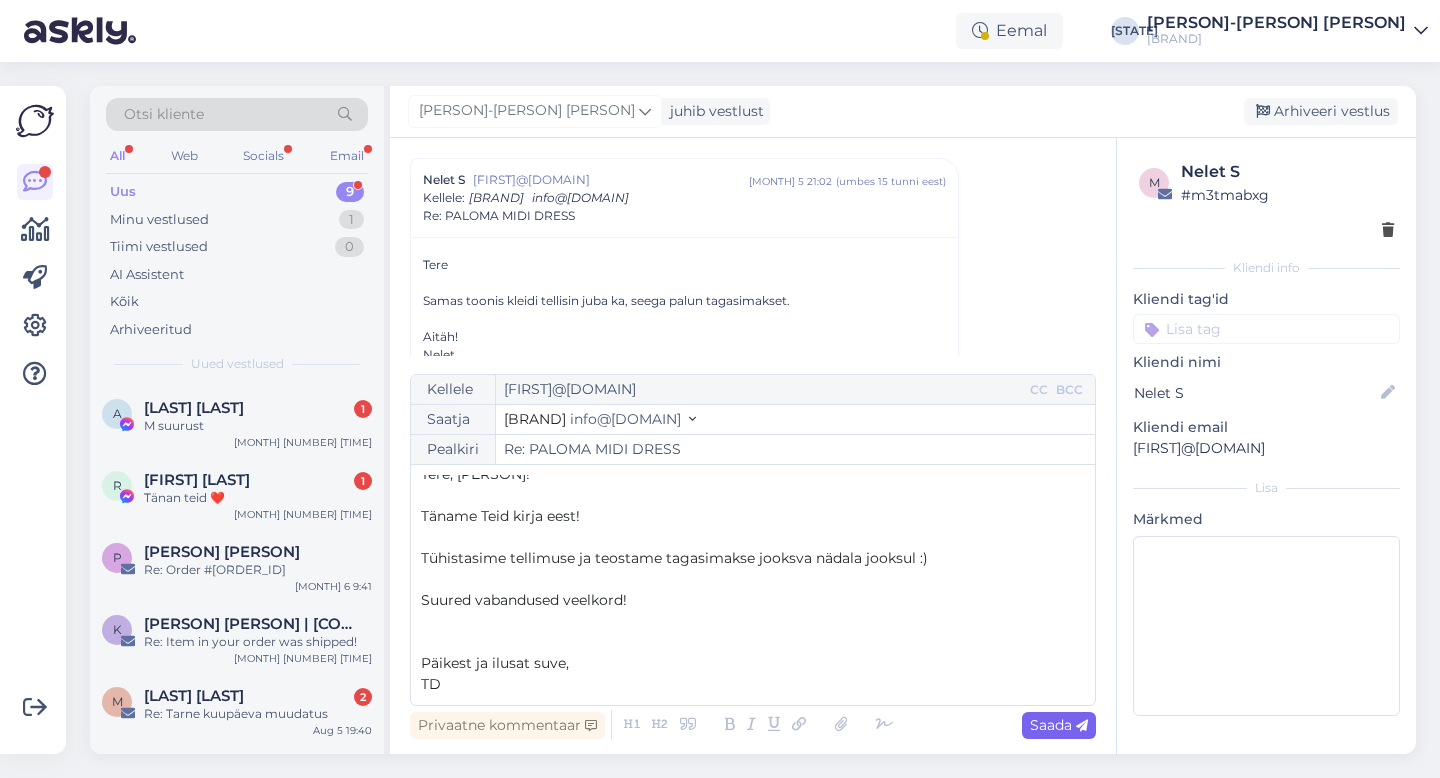 click on "Saada" at bounding box center [1059, 725] 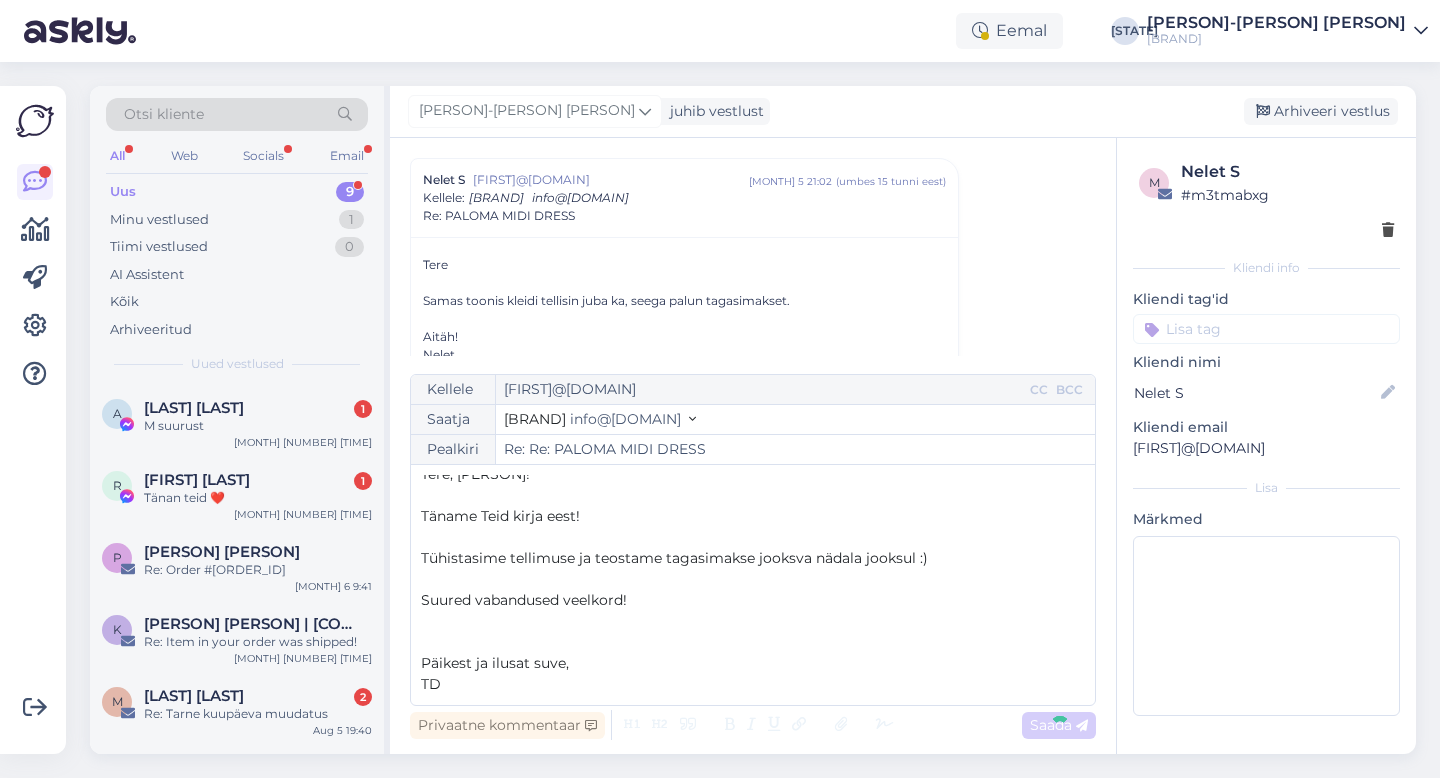 type on "Re: PALOMA MIDI DRESS" 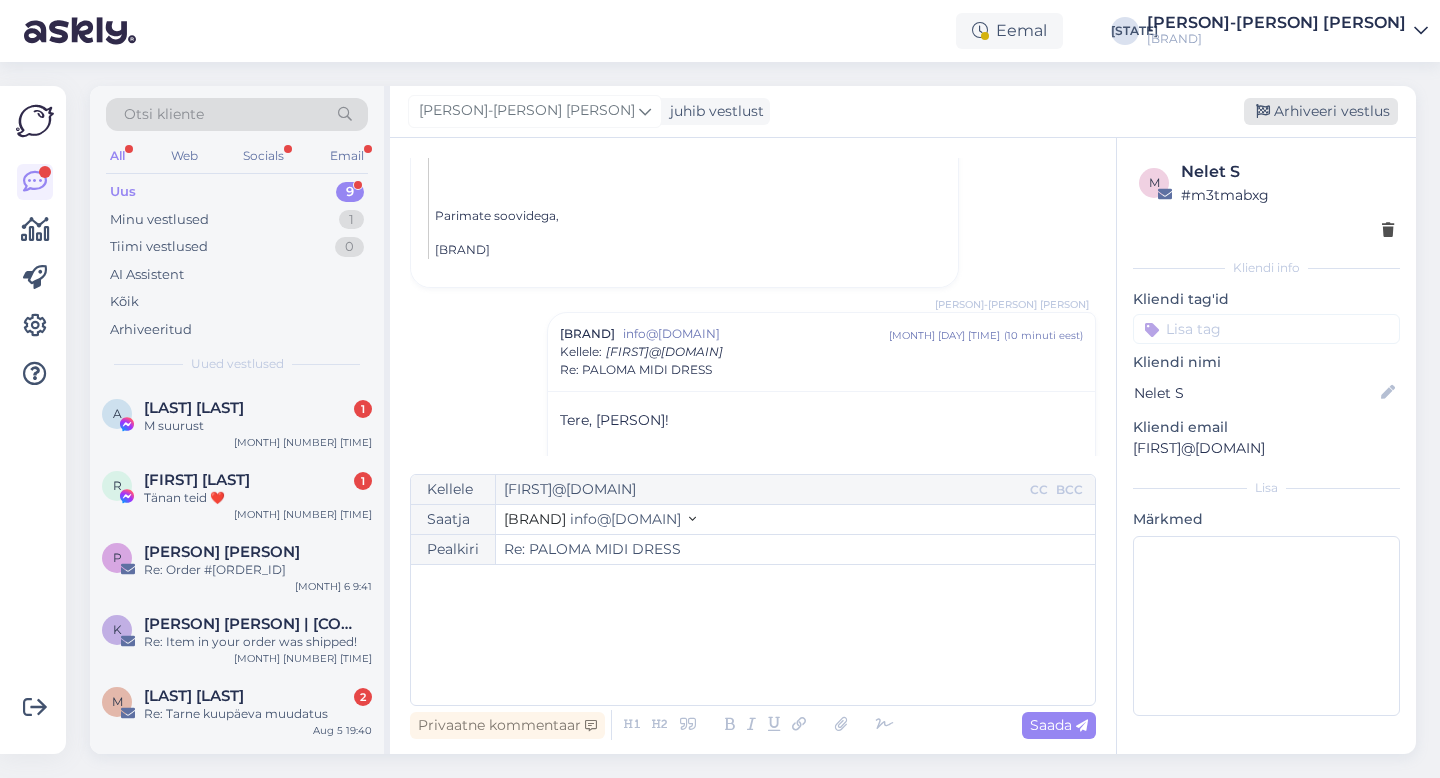 click on "Arhiveeri vestlus" at bounding box center [1321, 111] 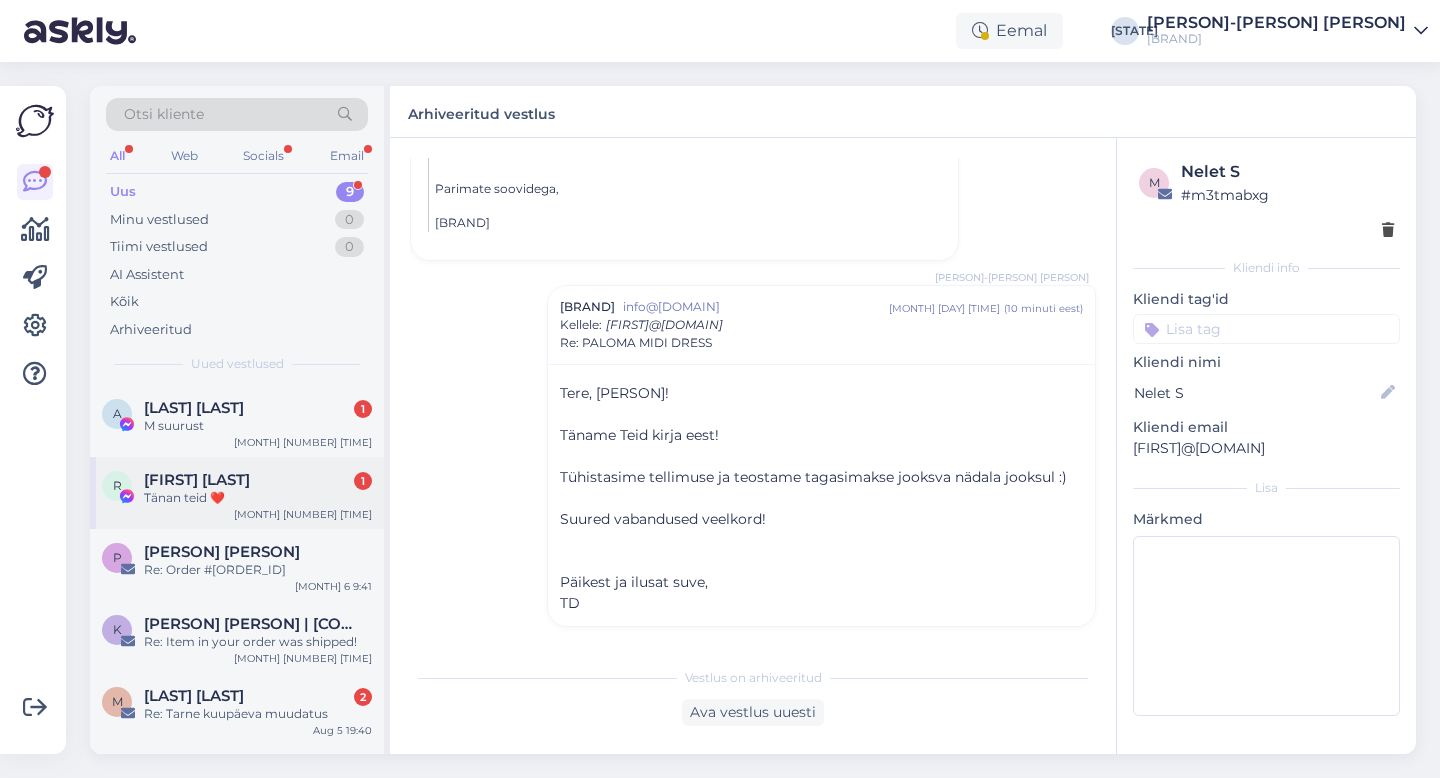 click on "Tänan teid ❤️" at bounding box center [258, 498] 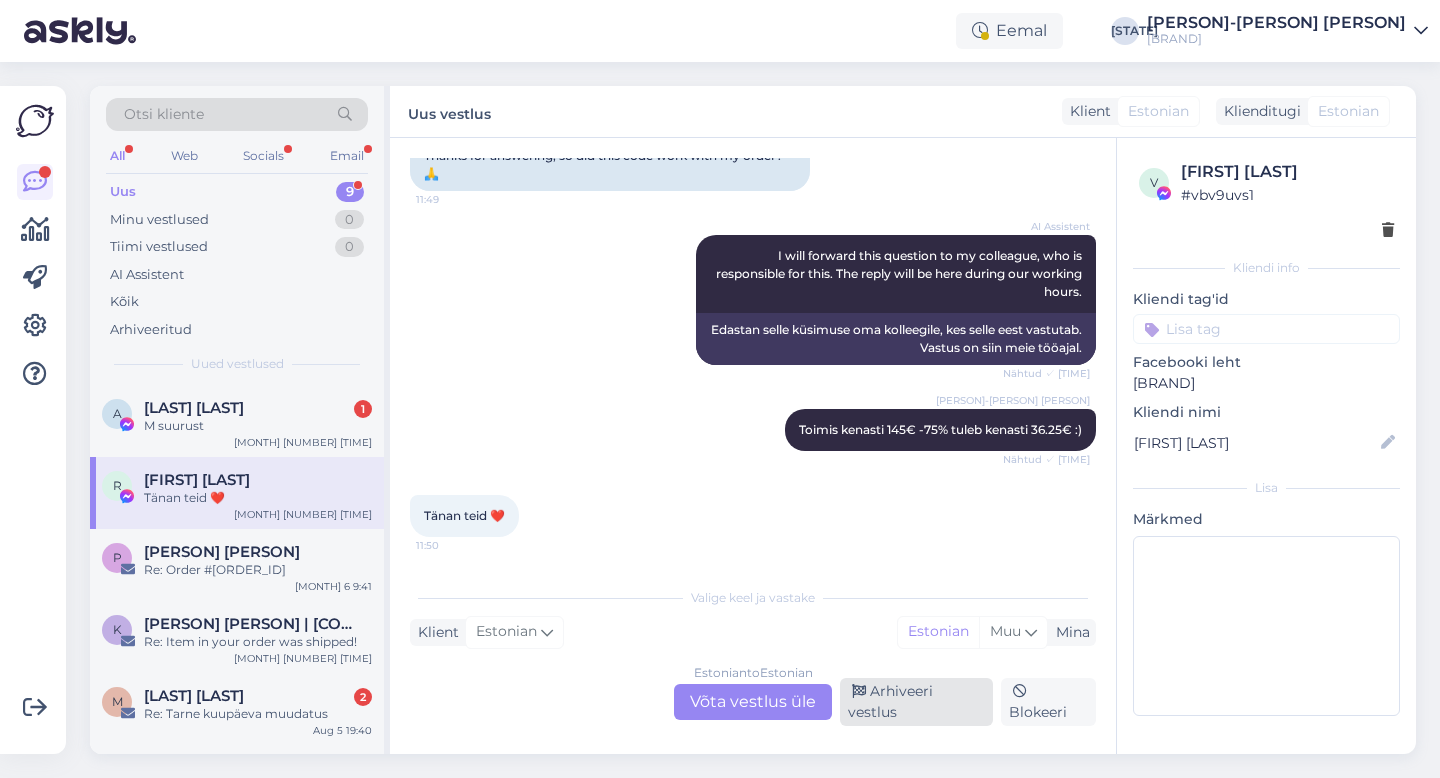 click on "Arhiveeri vestlus" at bounding box center (916, 702) 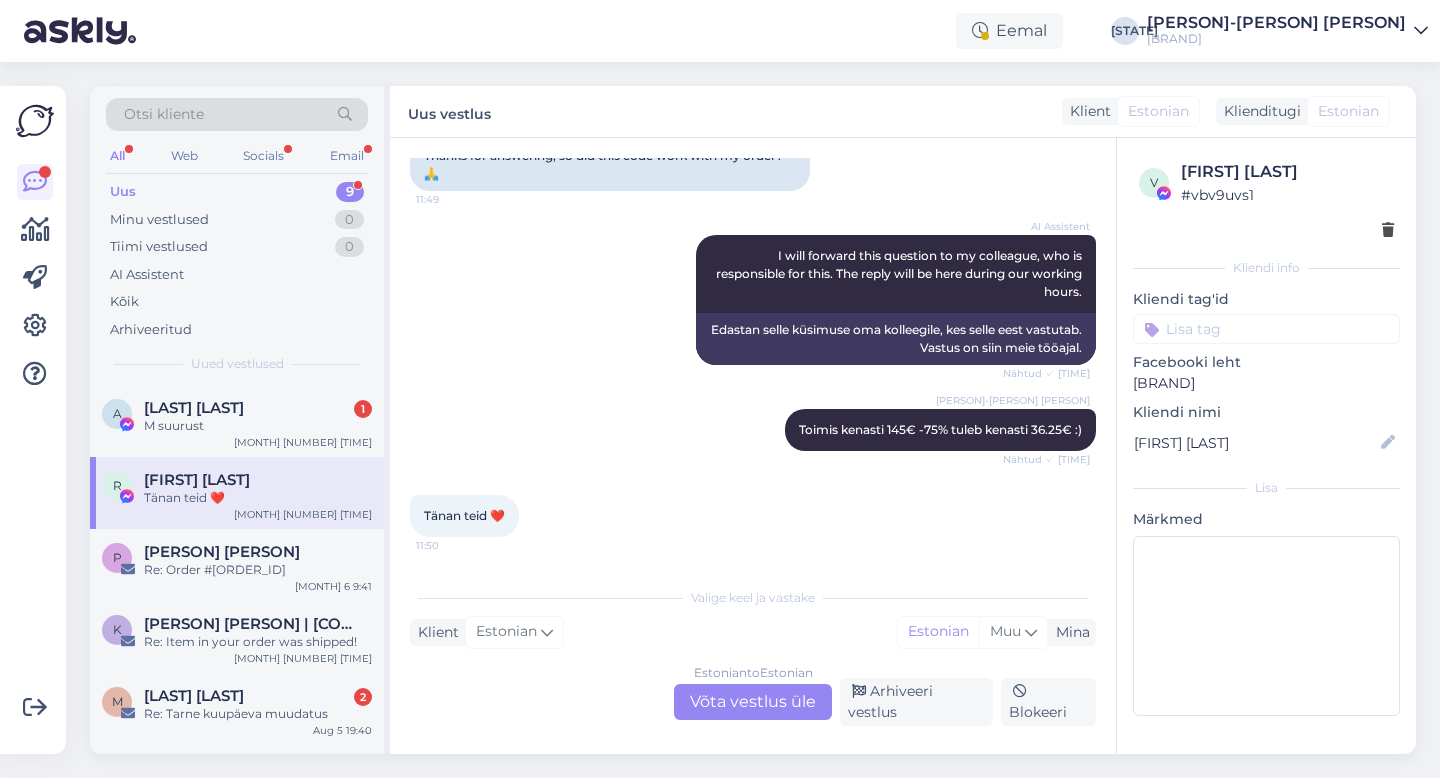 scroll, scrollTop: 7205, scrollLeft: 0, axis: vertical 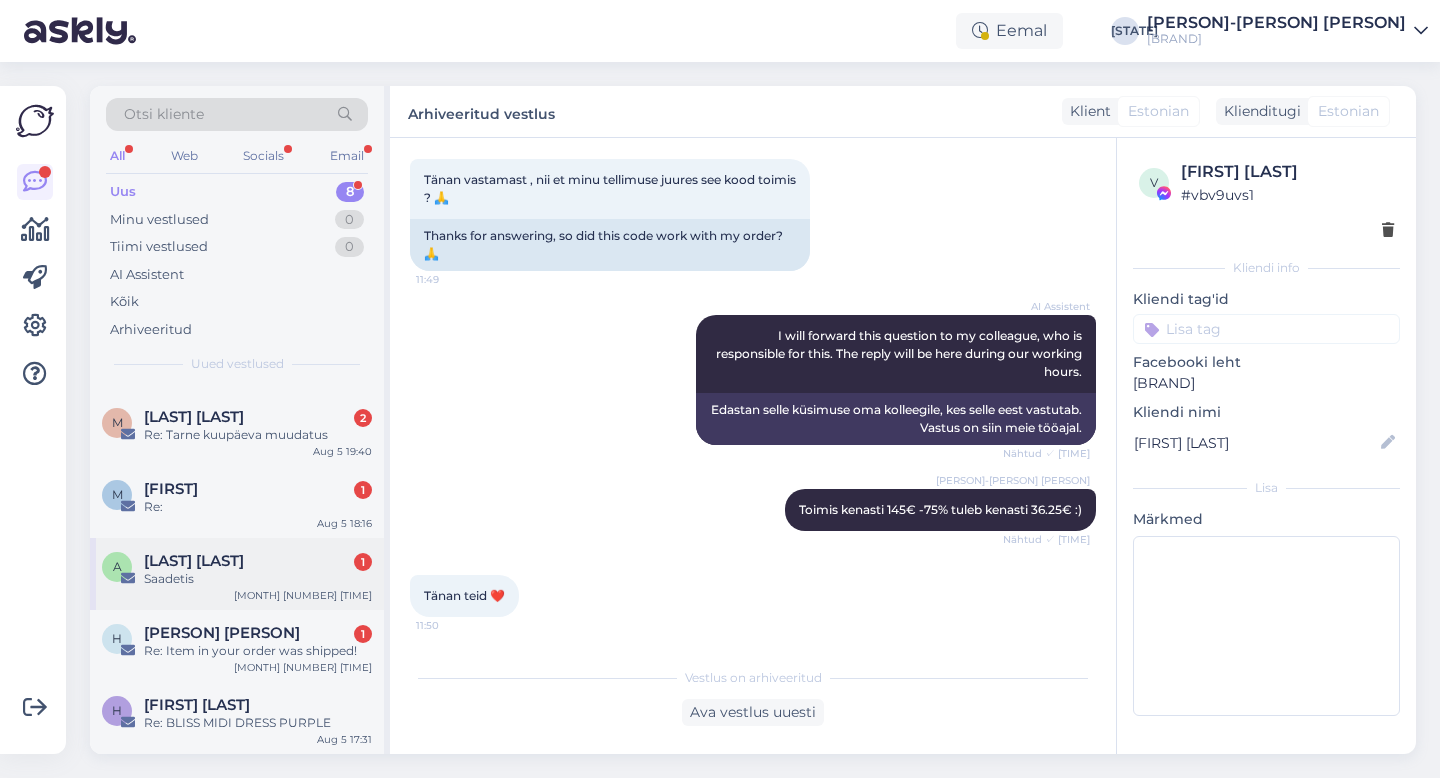 click on "[LAST] [LAST]" at bounding box center [194, 561] 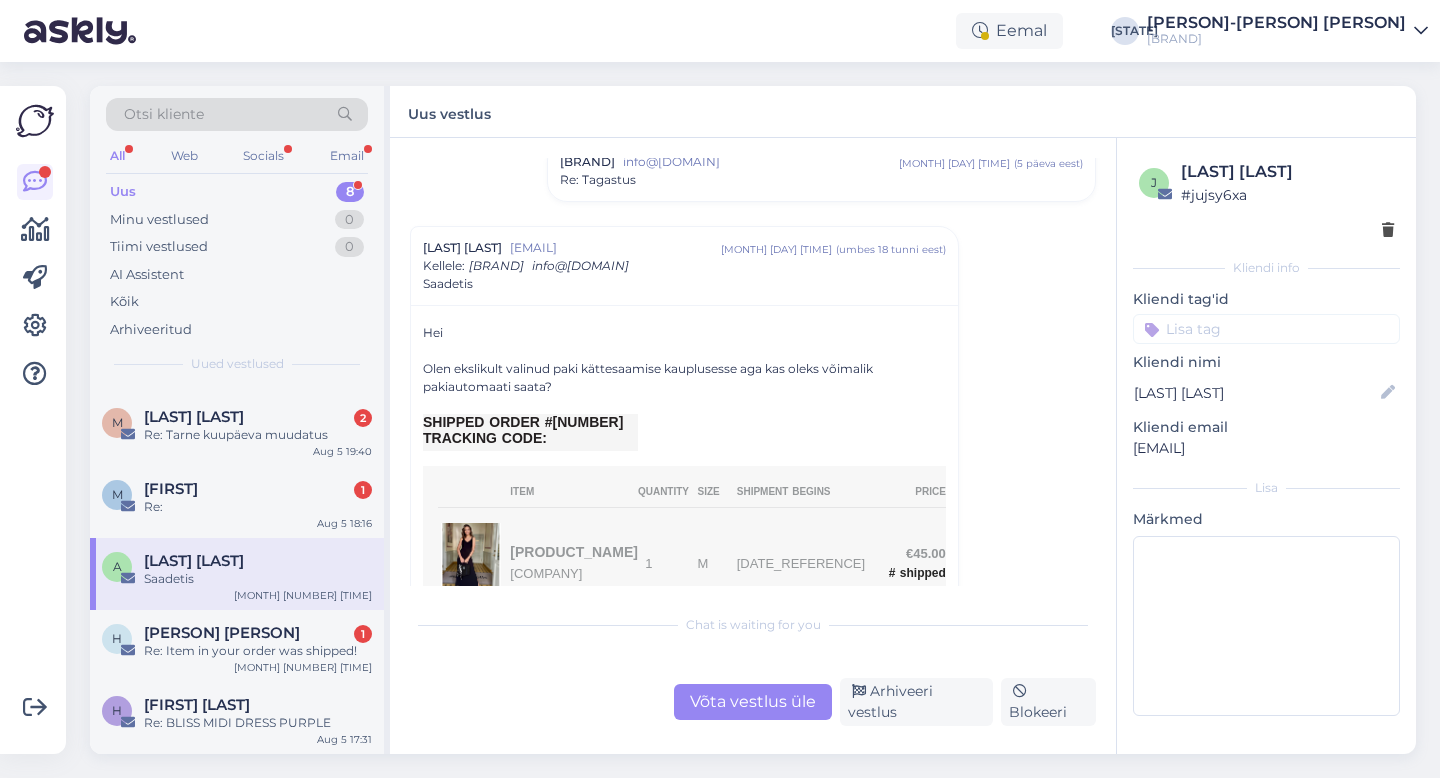 scroll, scrollTop: 853, scrollLeft: 0, axis: vertical 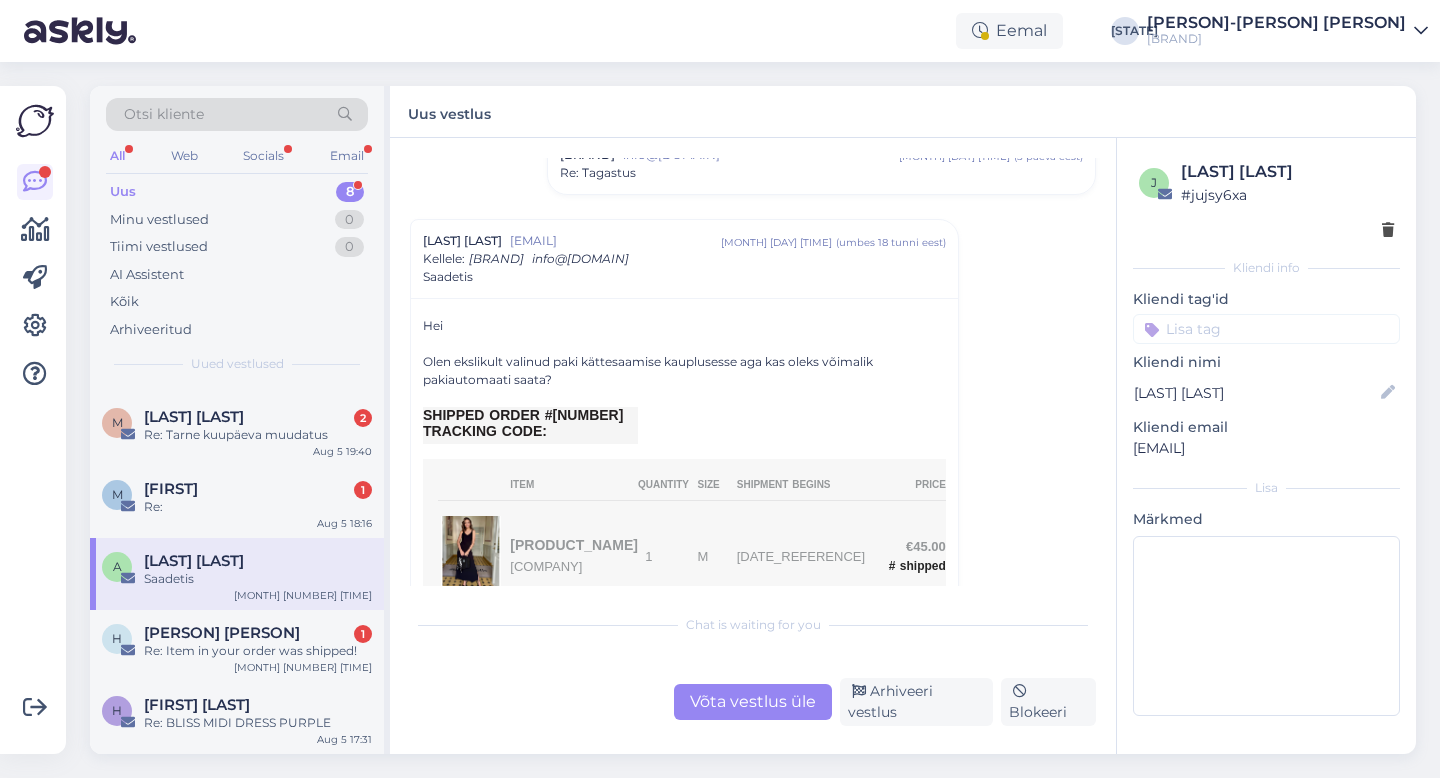 click on "Võta vestlus üle" at bounding box center [753, 702] 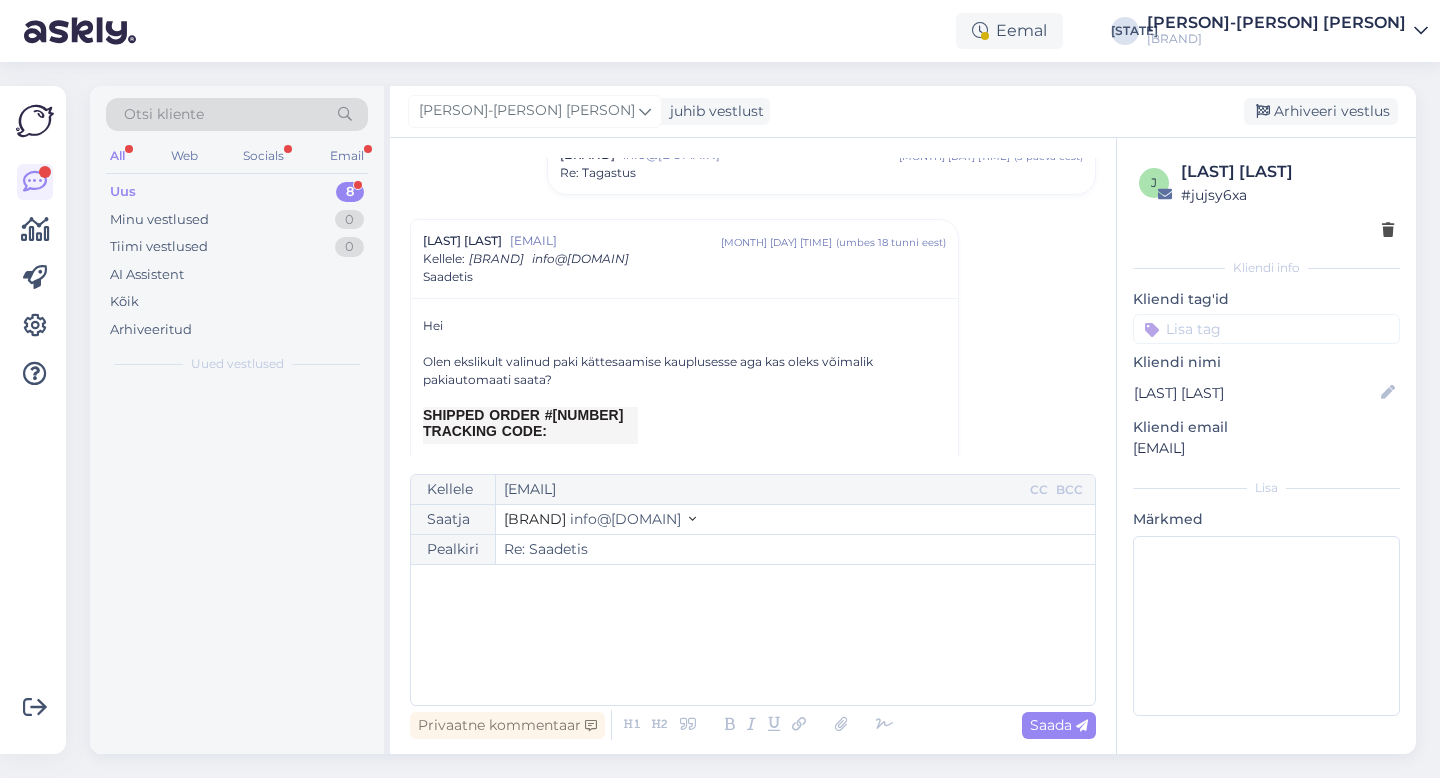 scroll, scrollTop: 914, scrollLeft: 0, axis: vertical 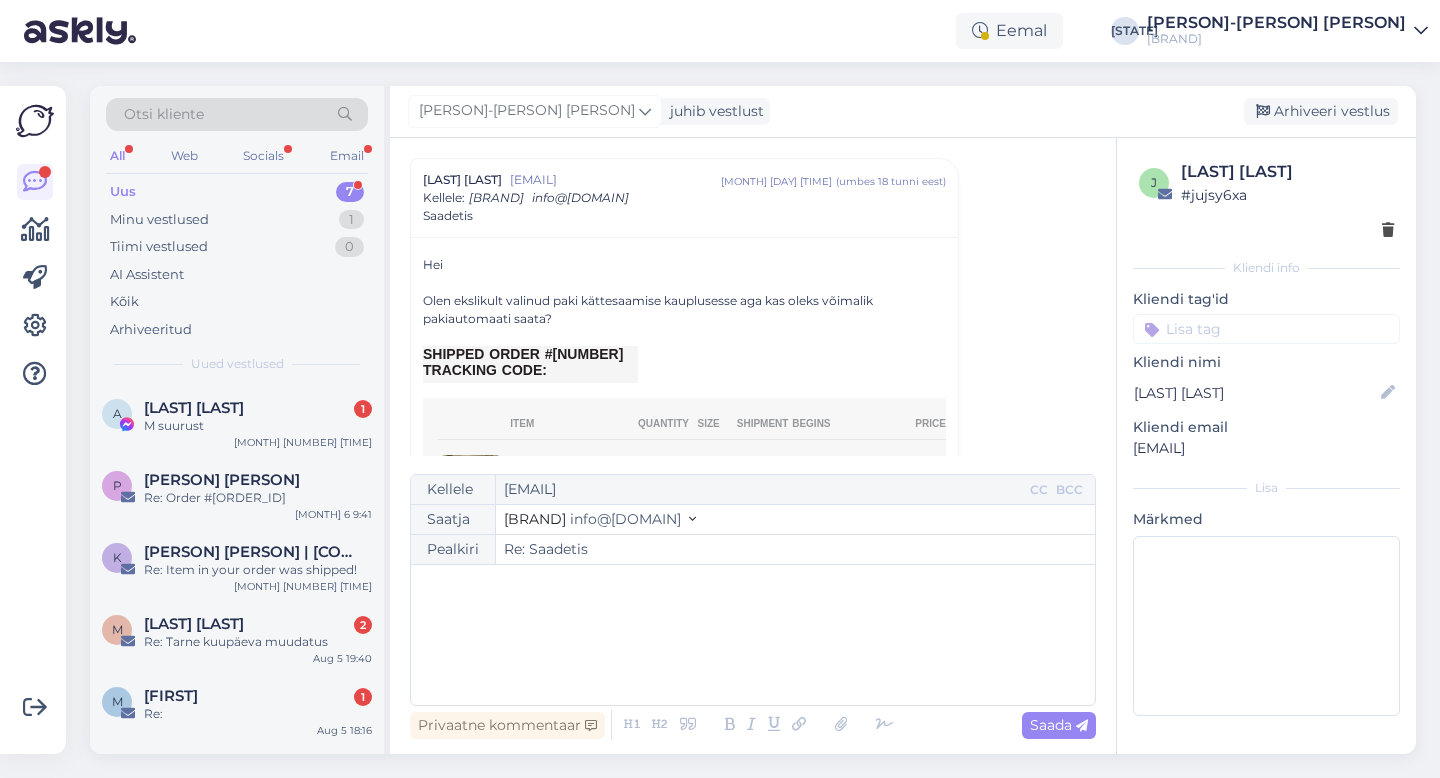 click on "﻿" at bounding box center [753, 635] 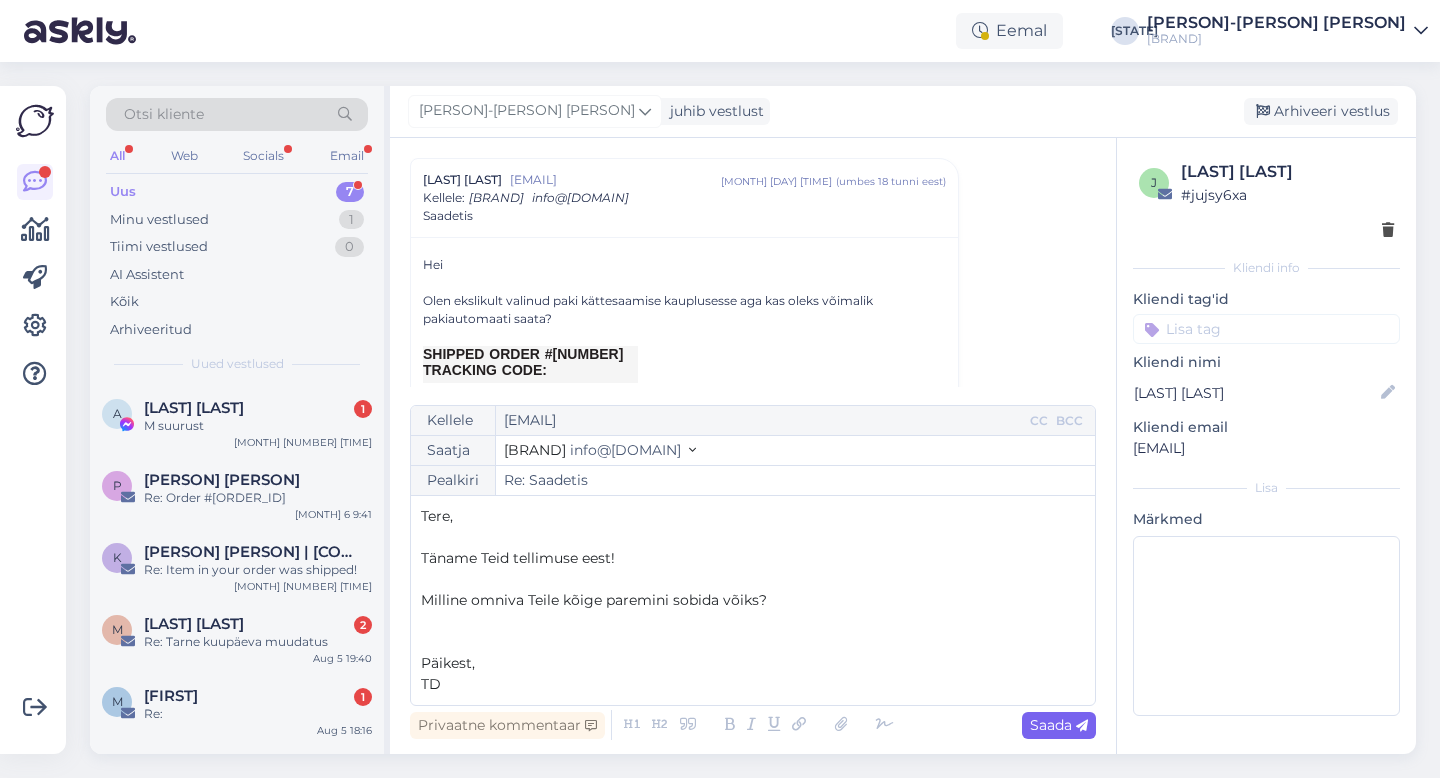 click on "Saada" at bounding box center (1059, 725) 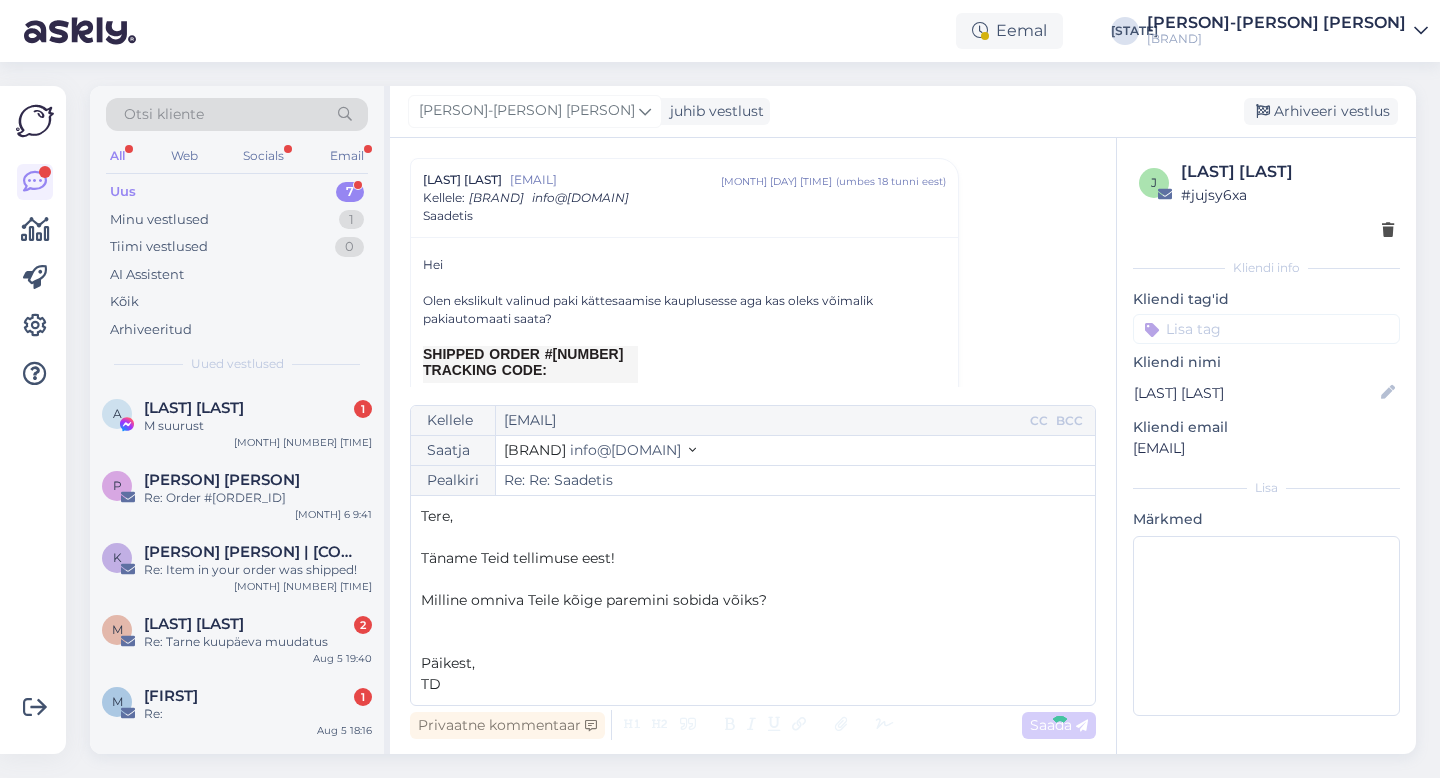 type on "Re: Saadetis" 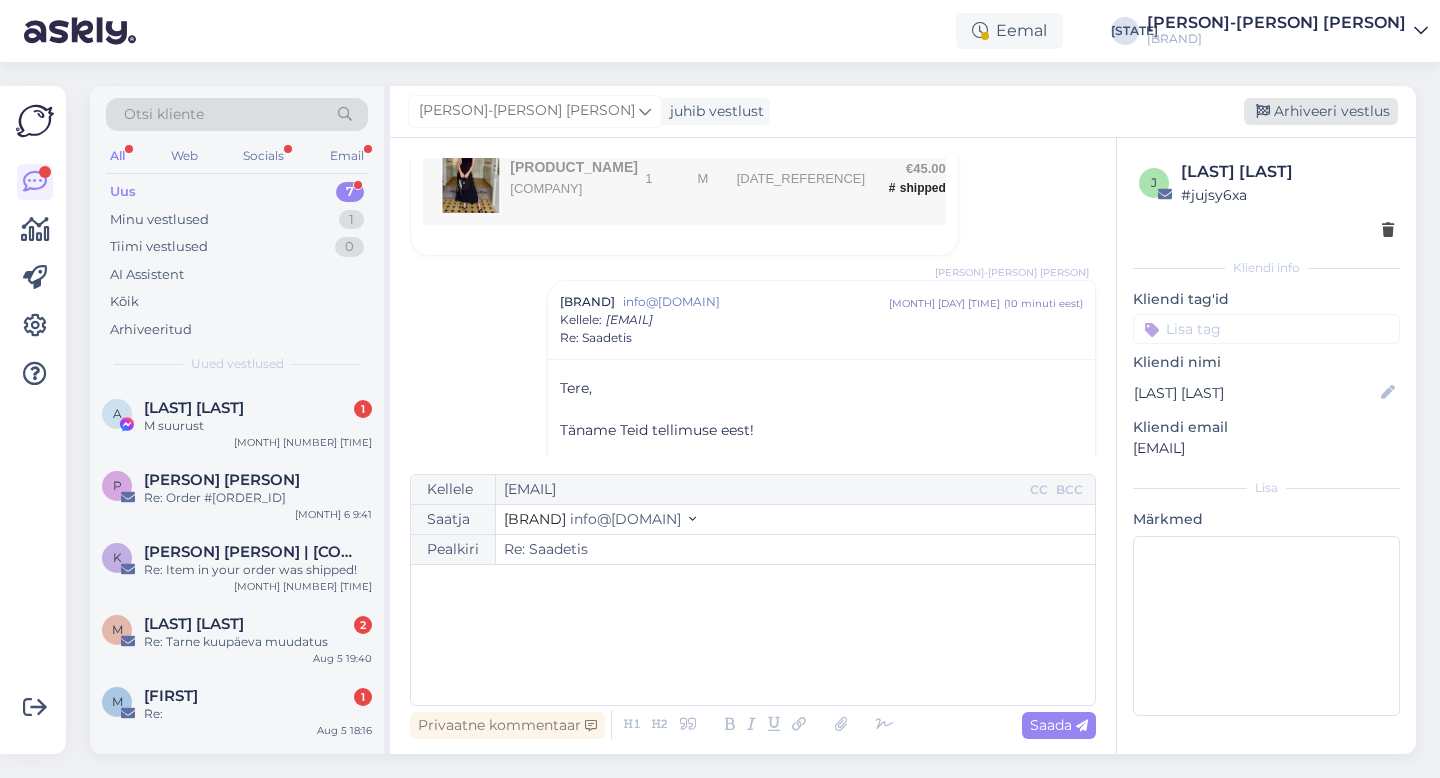 click on "Arhiveeri vestlus" at bounding box center [1321, 111] 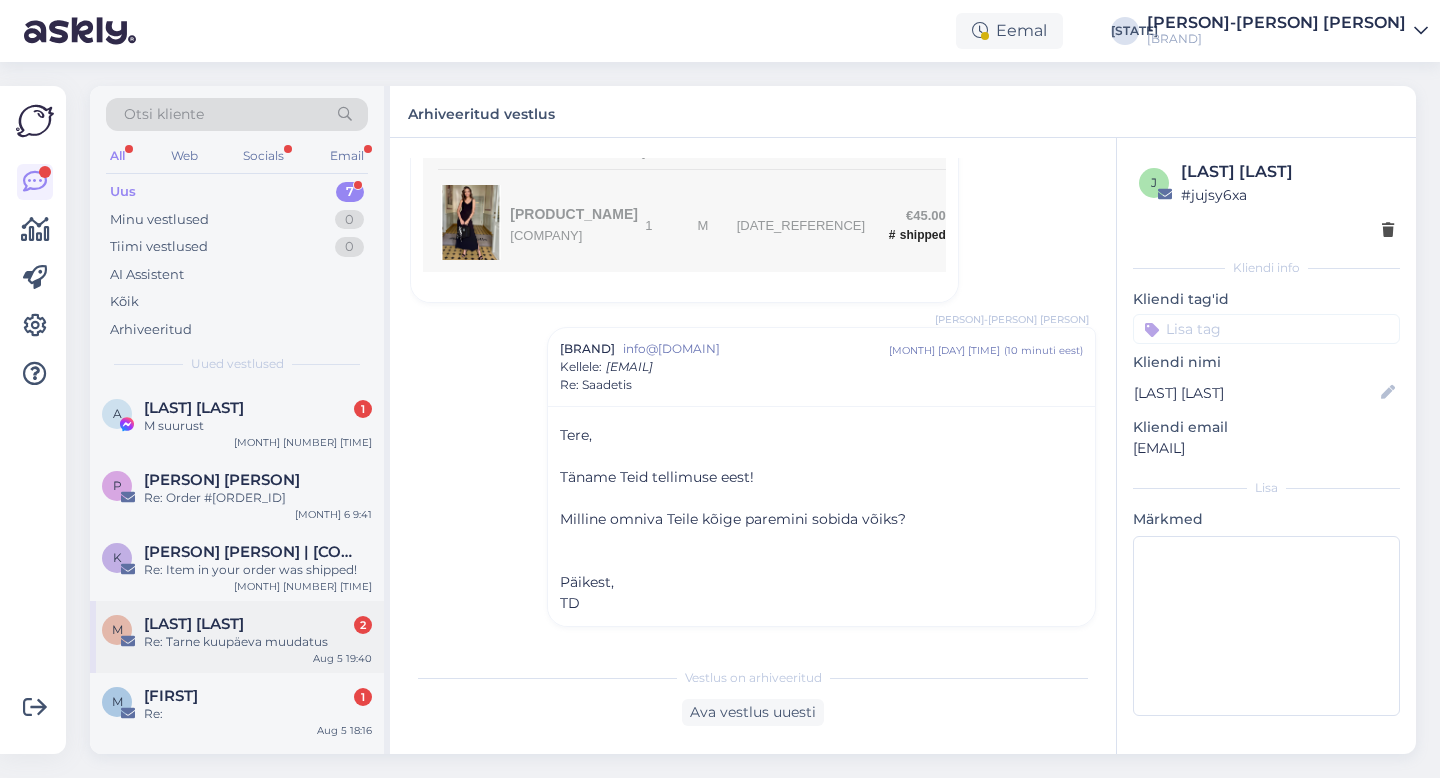 click on "[LAST] [LAST]" at bounding box center (194, 624) 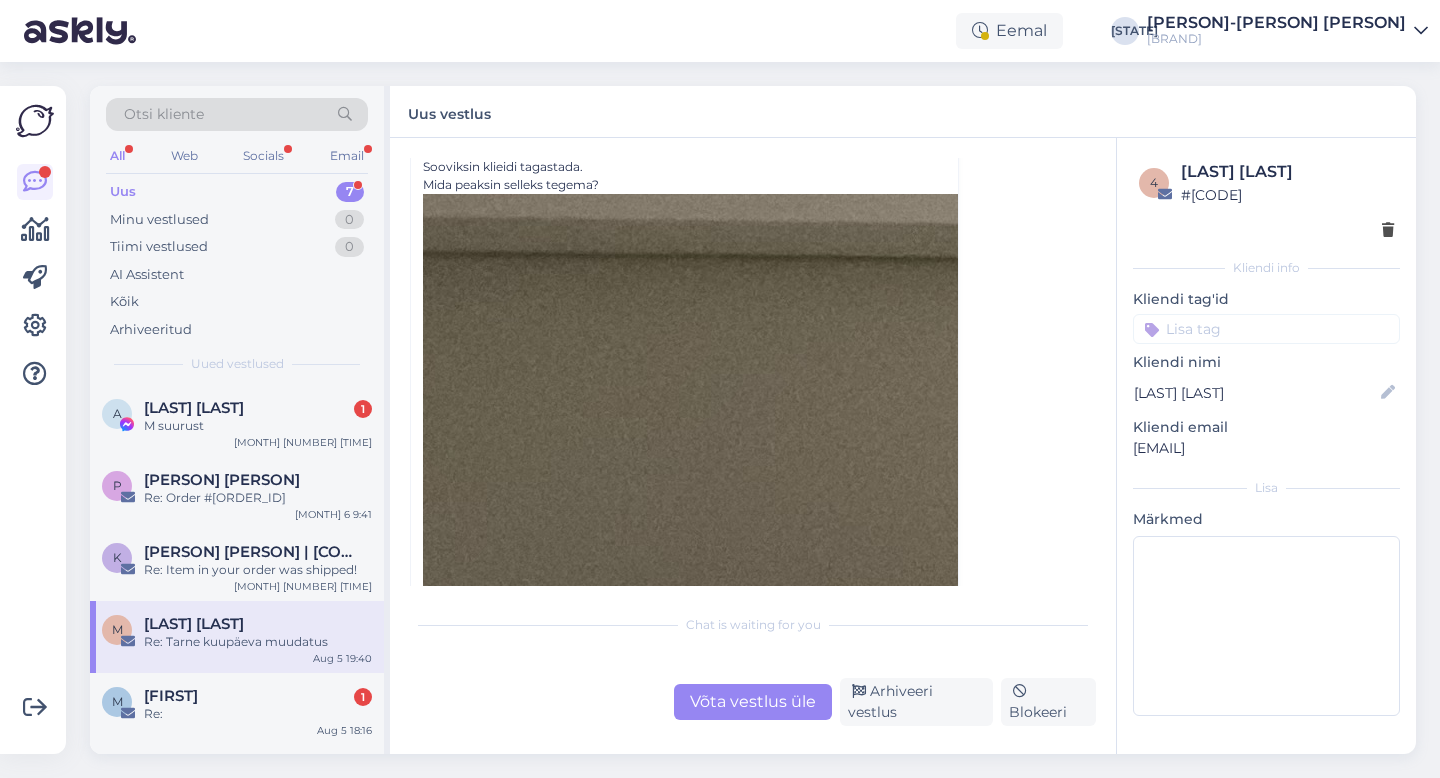 scroll, scrollTop: 970, scrollLeft: 0, axis: vertical 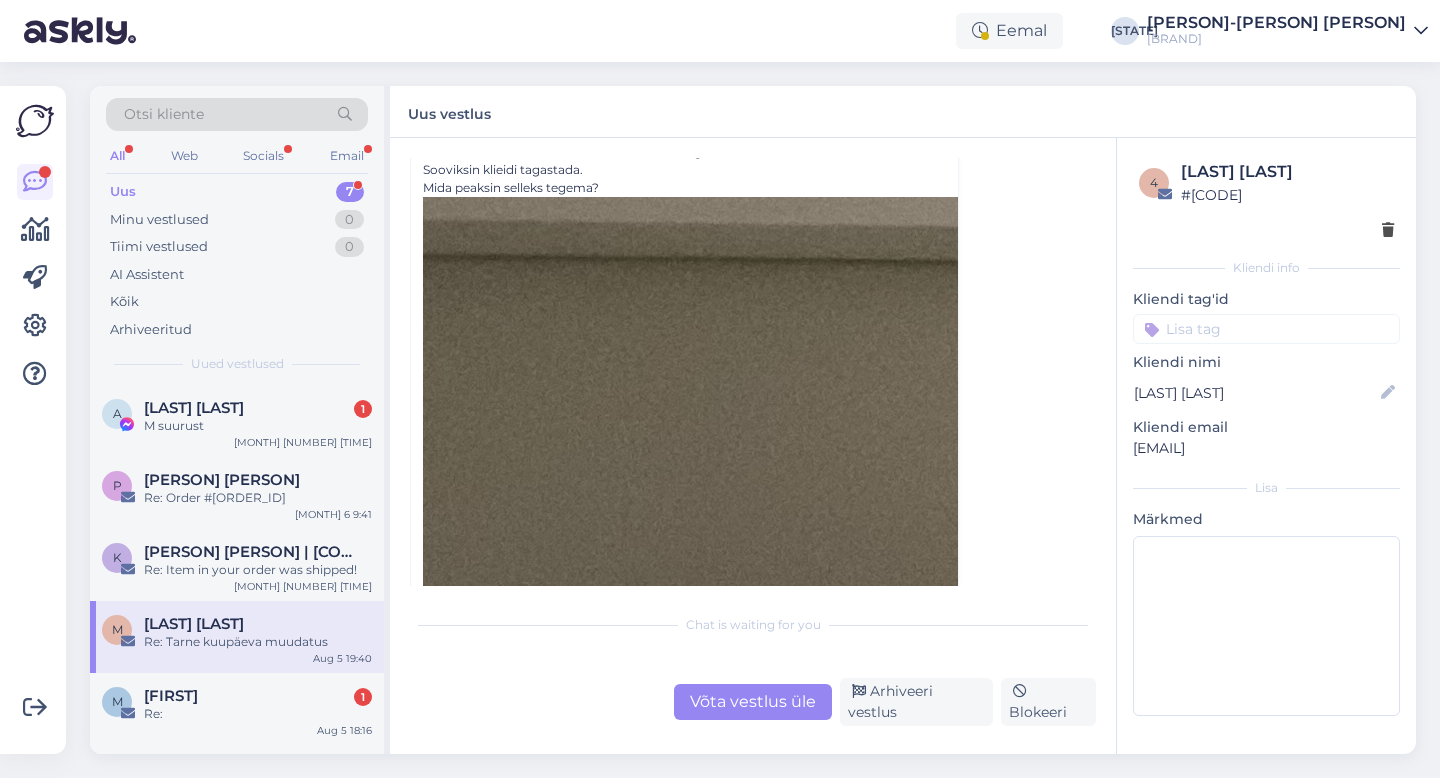click on "Võta vestlus üle" at bounding box center [753, 702] 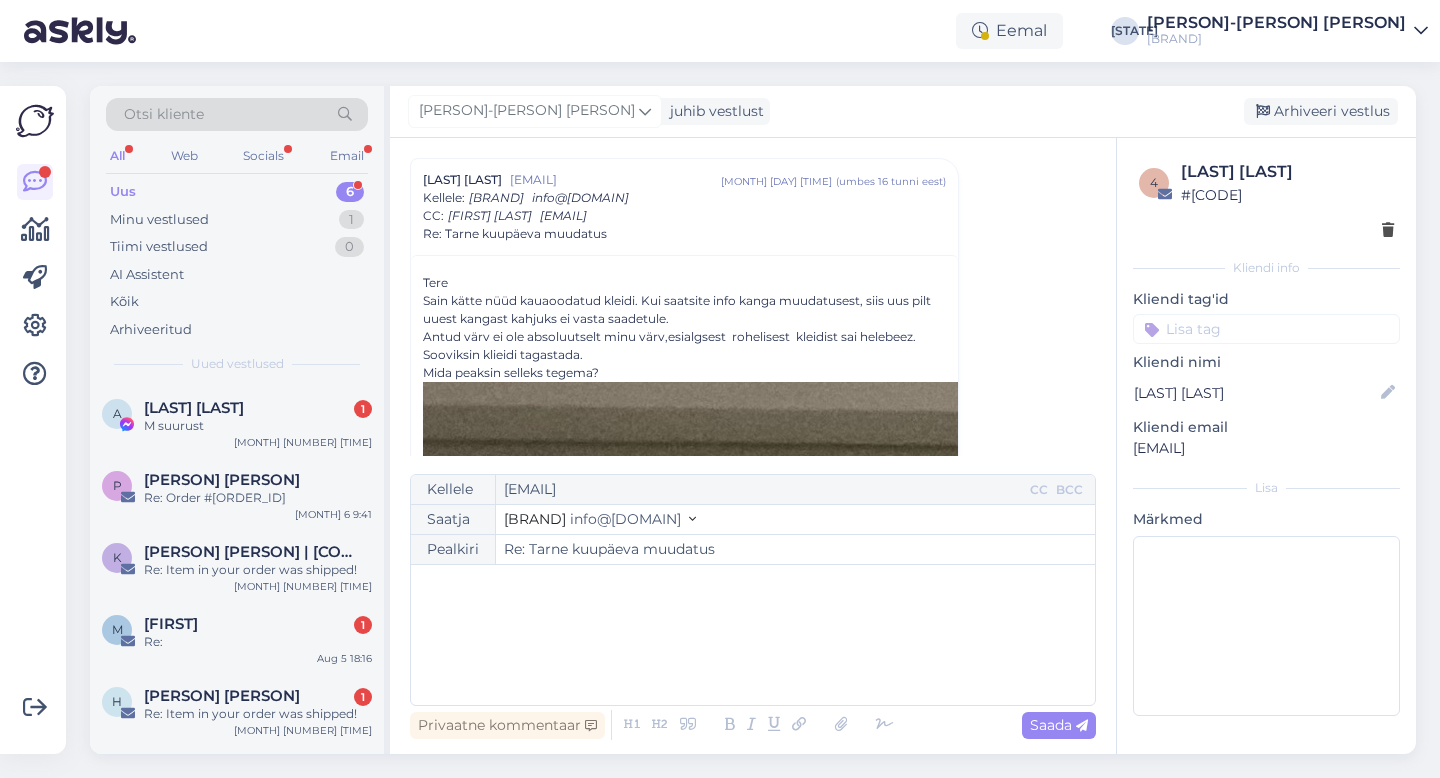click on "﻿" at bounding box center (753, 635) 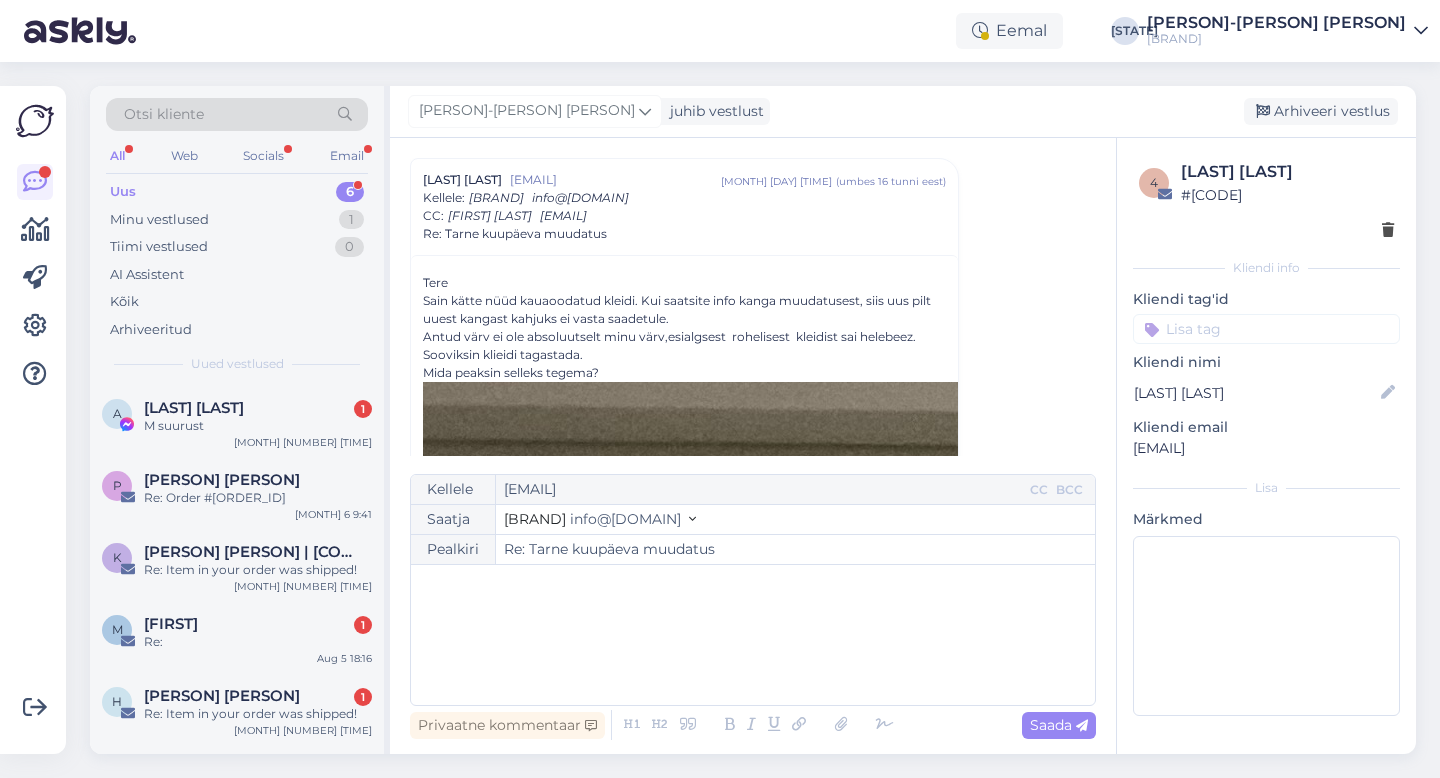 click on "﻿" at bounding box center [753, 635] 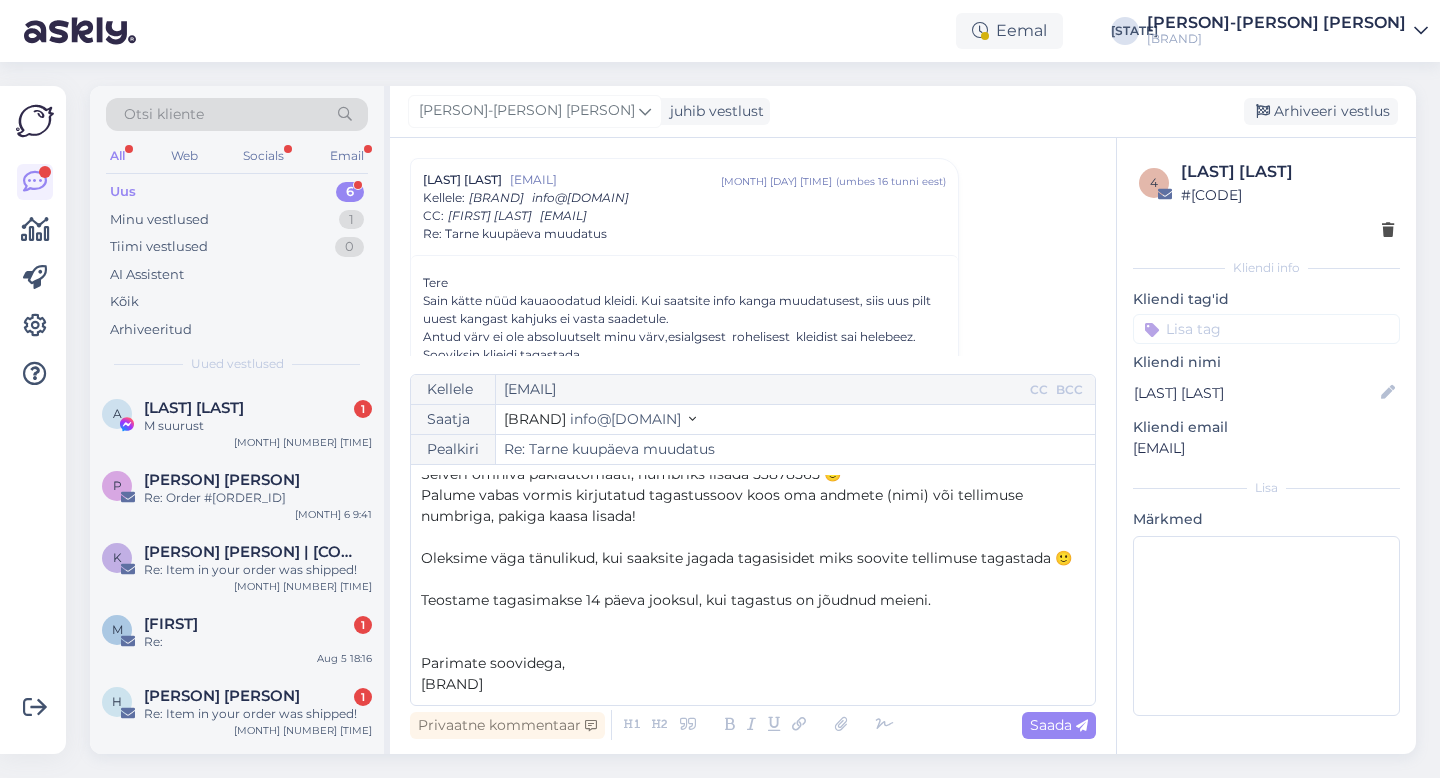 scroll, scrollTop: 0, scrollLeft: 0, axis: both 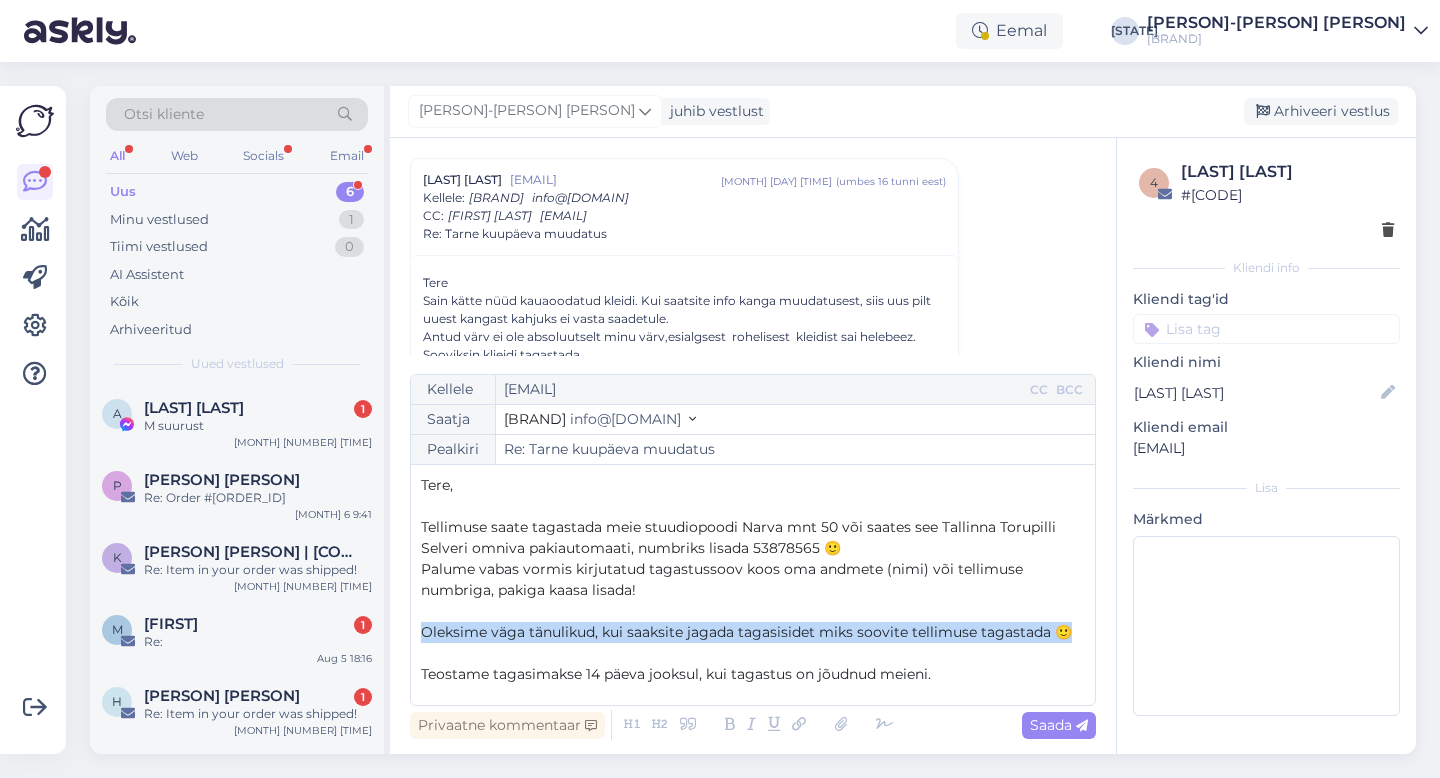 drag, startPoint x: 415, startPoint y: 632, endPoint x: 1082, endPoint y: 637, distance: 667.01874 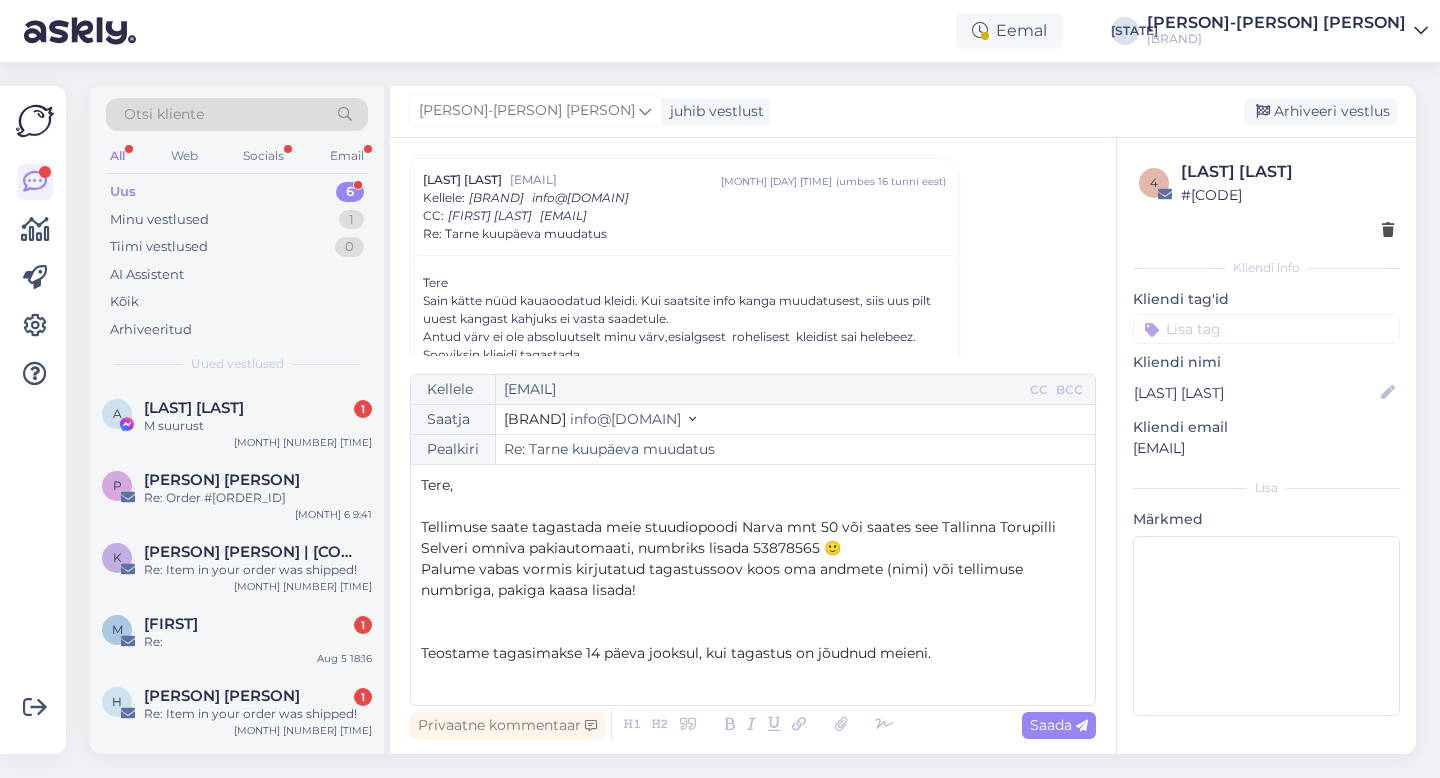 click on "﻿" at bounding box center (753, 506) 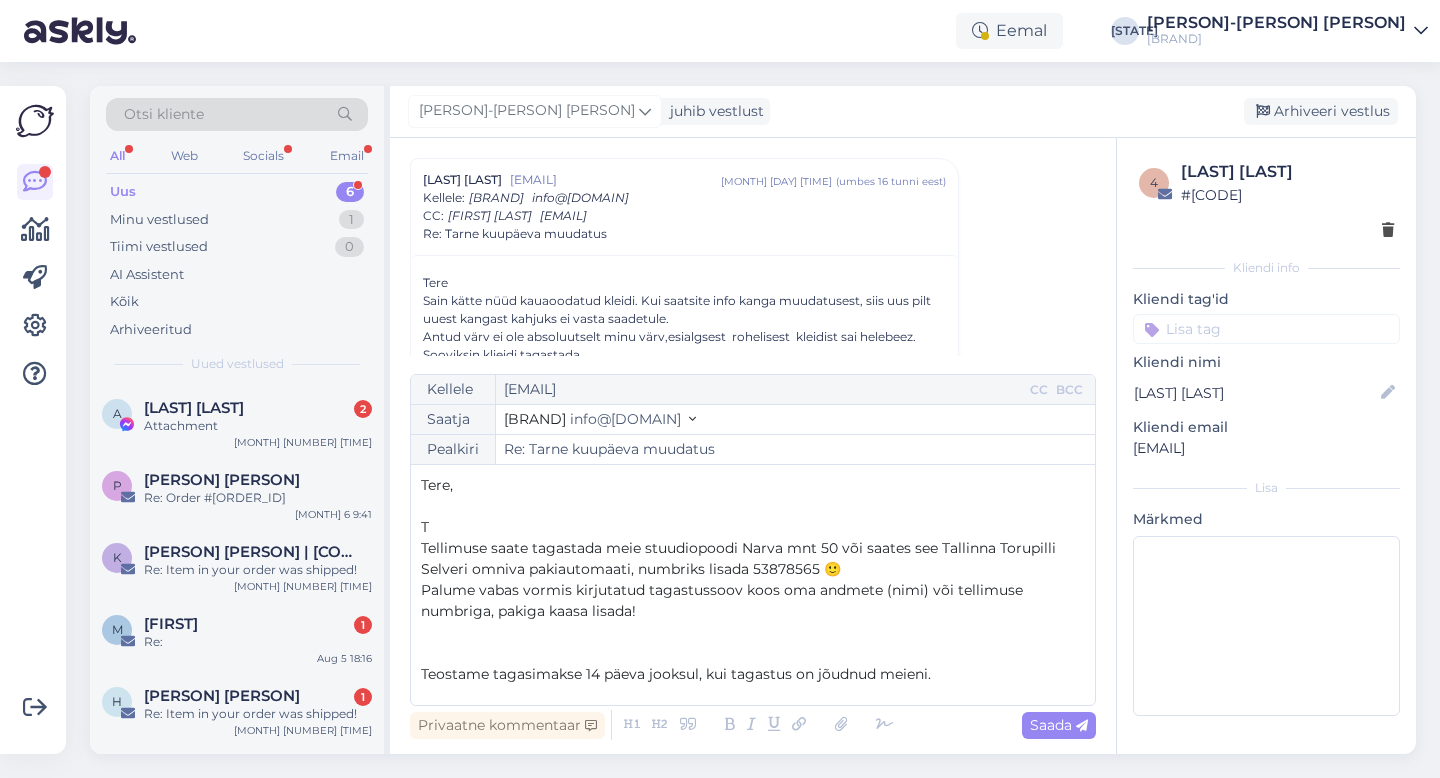 type 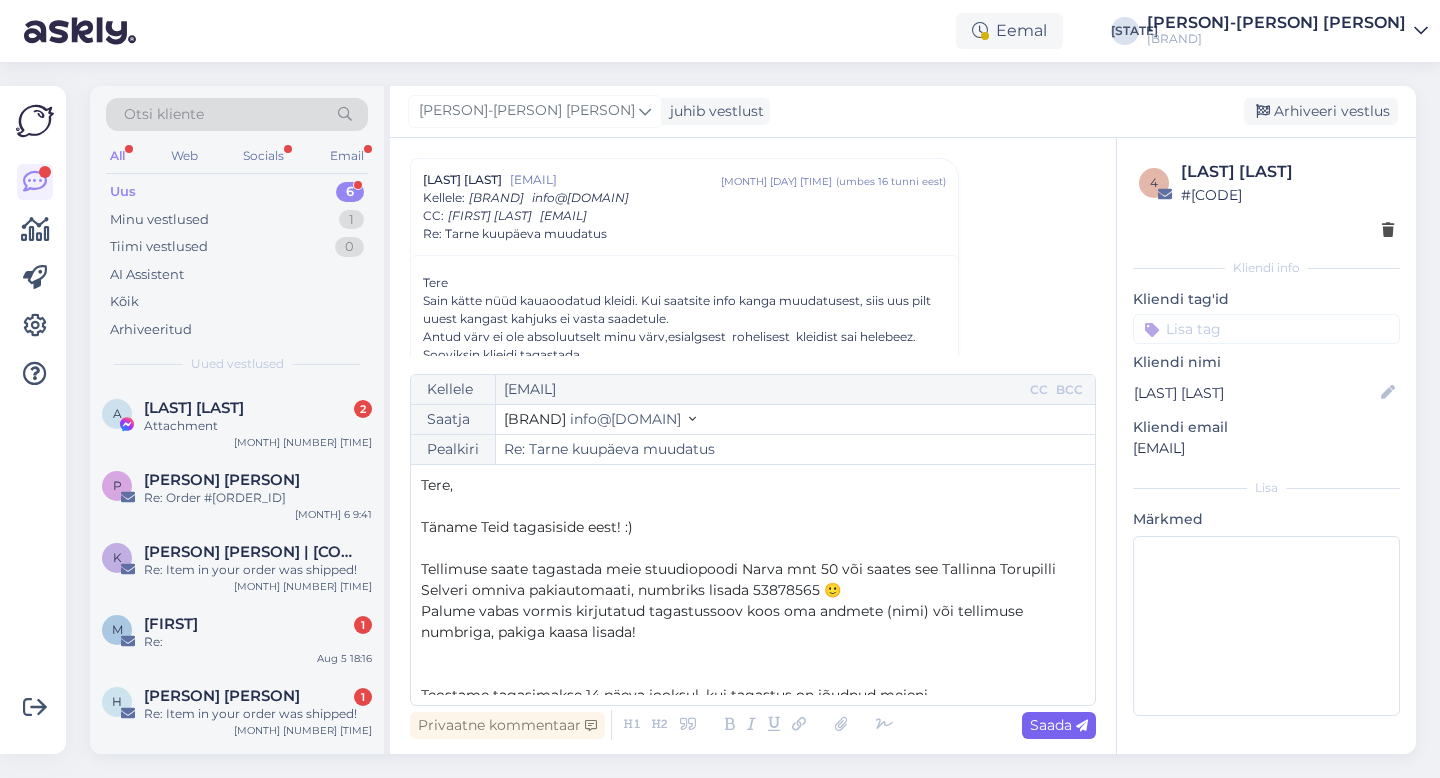 click on "Saada" at bounding box center (1059, 725) 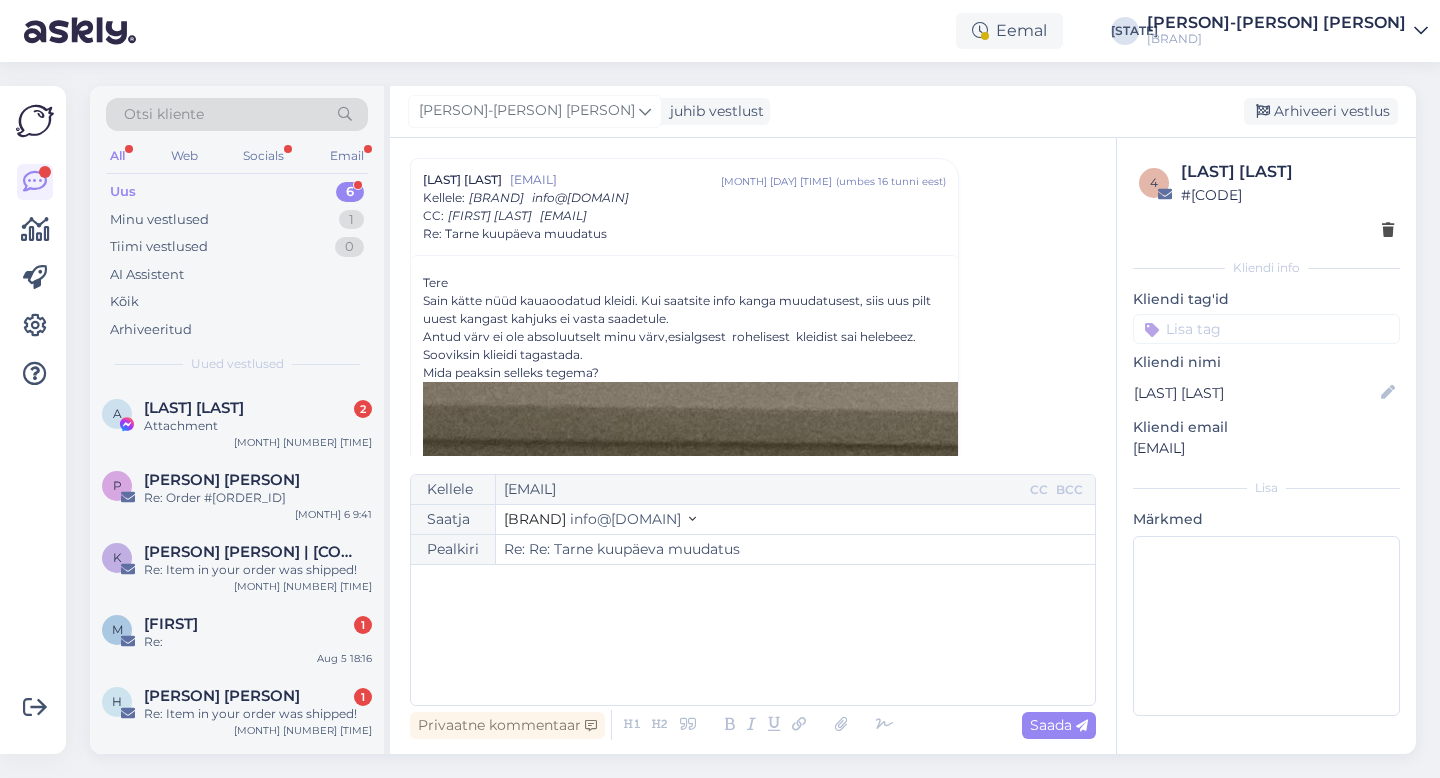 type on "Re: Re: Tarne kuupäeva muudatus" 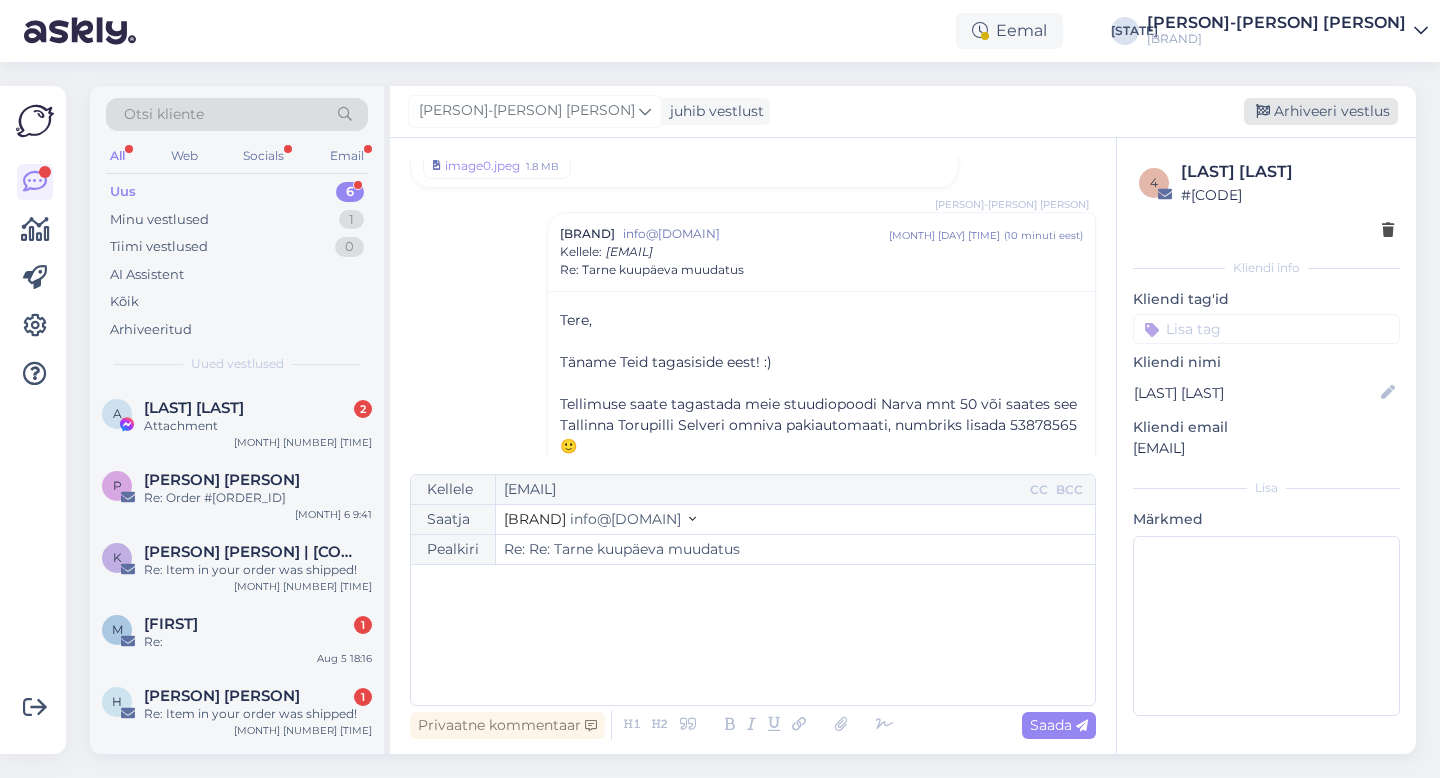 click on "Arhiveeri vestlus" at bounding box center (1321, 111) 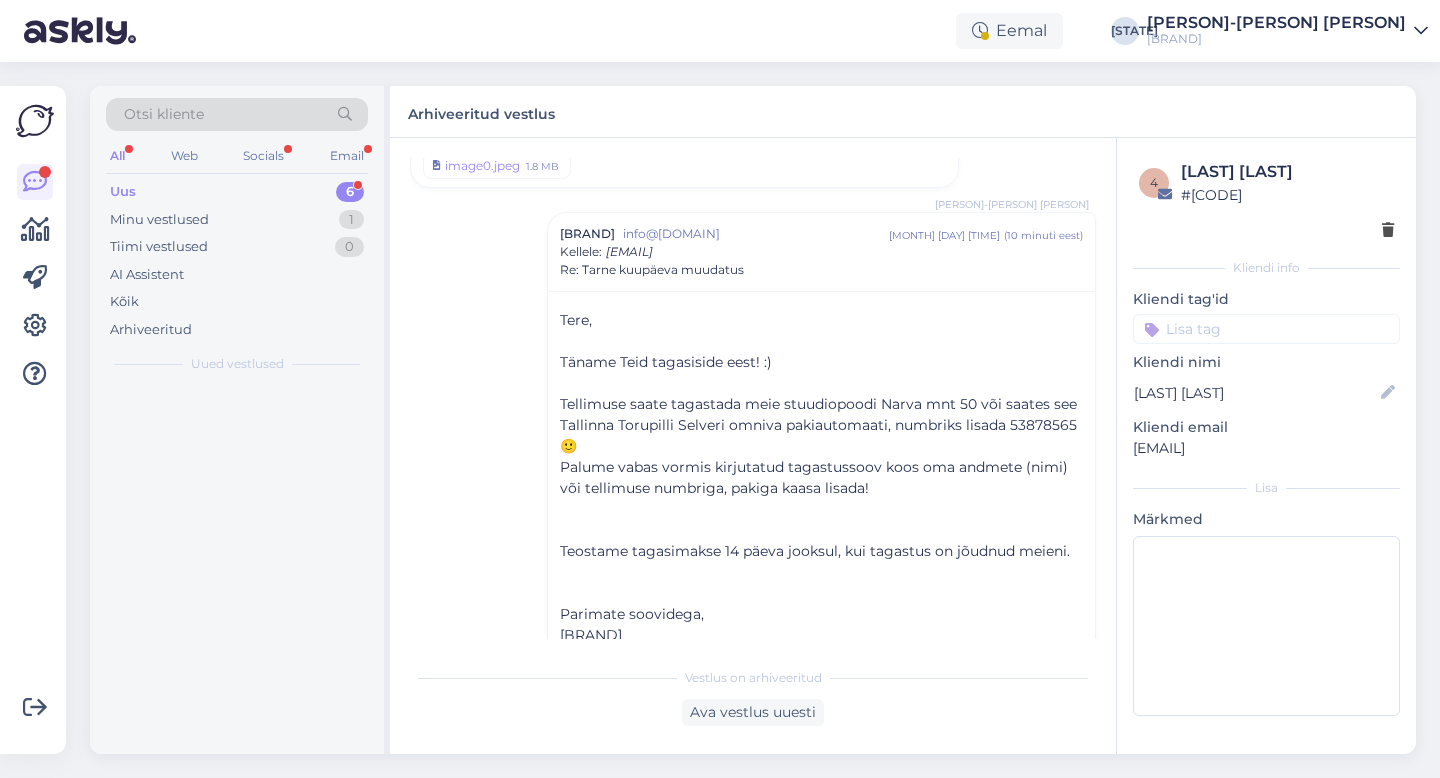 scroll, scrollTop: 4977, scrollLeft: 0, axis: vertical 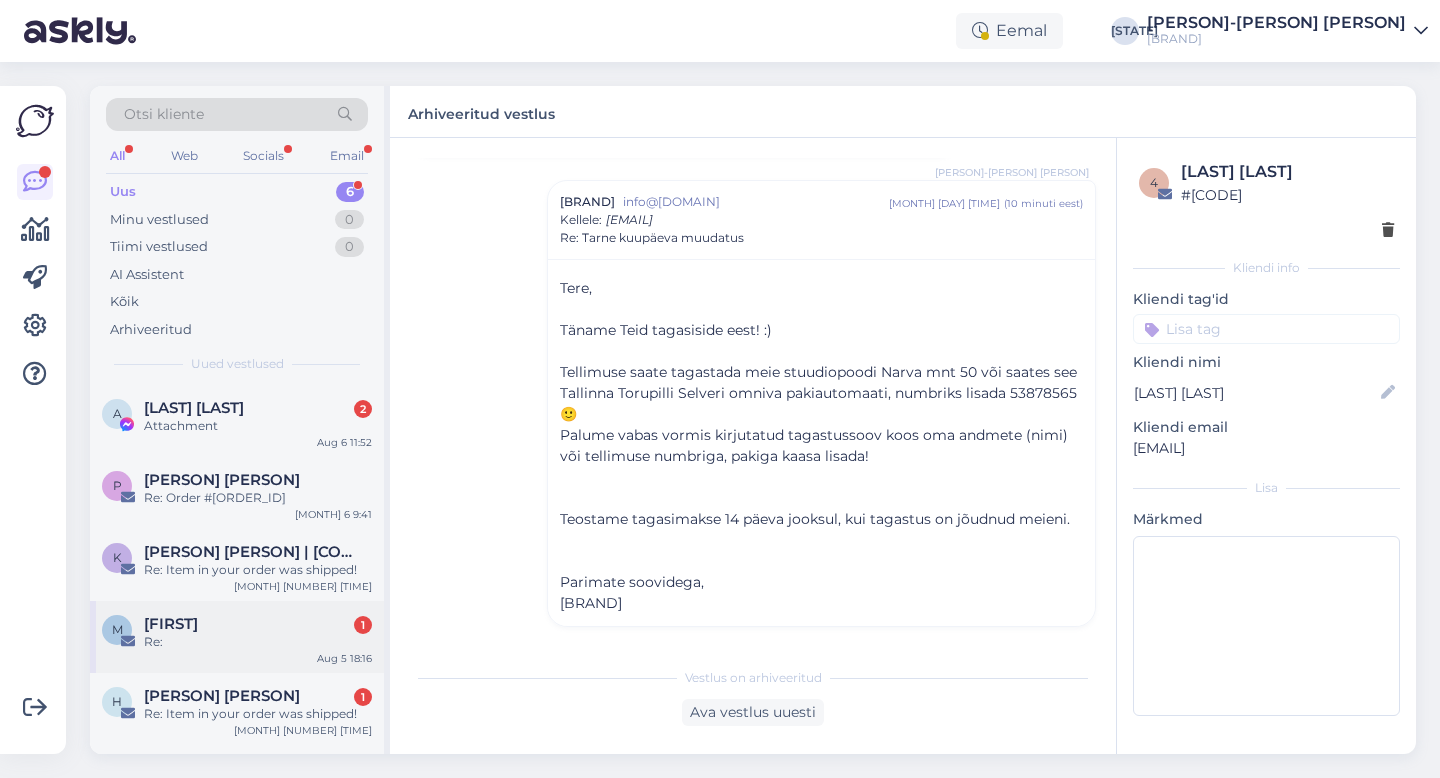 click on "Re:" at bounding box center [258, 642] 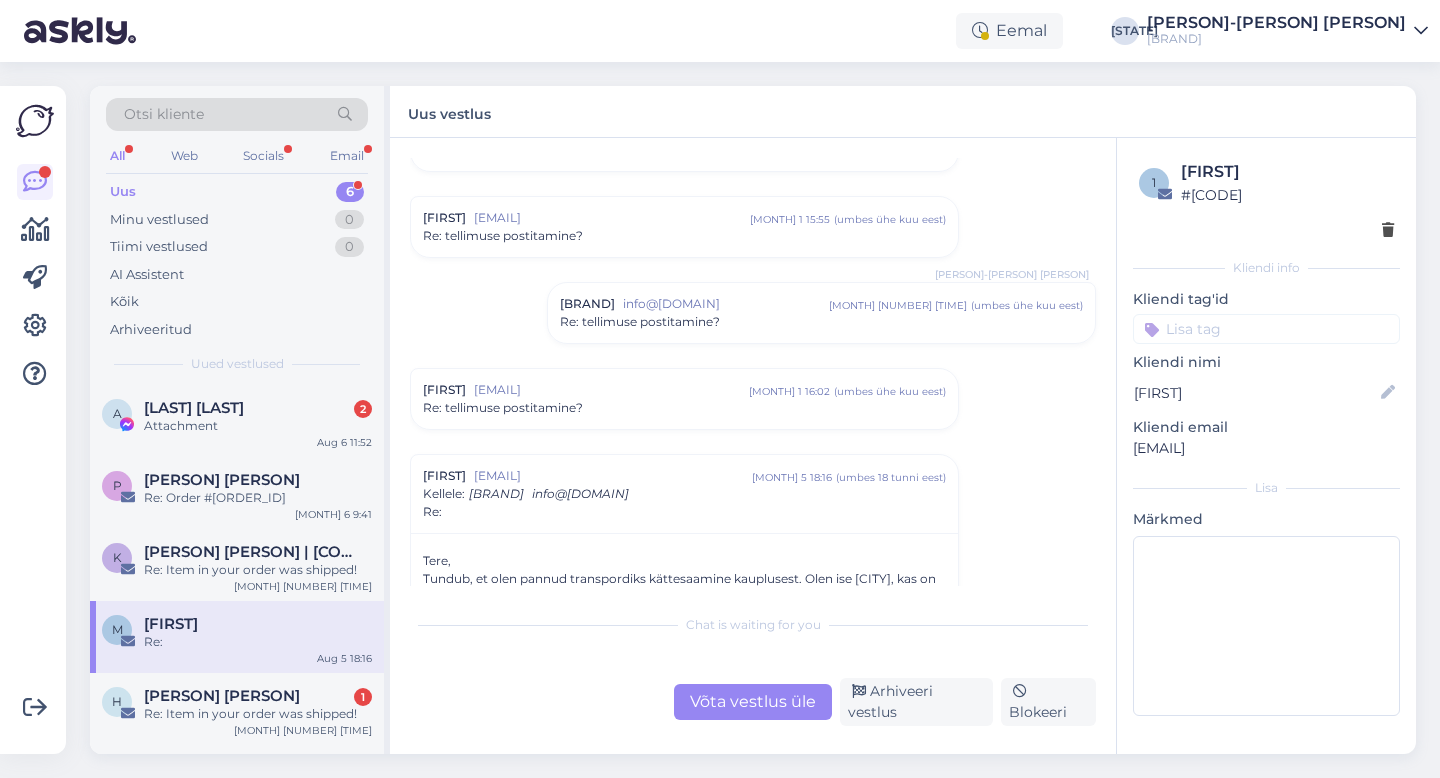 scroll, scrollTop: 788, scrollLeft: 0, axis: vertical 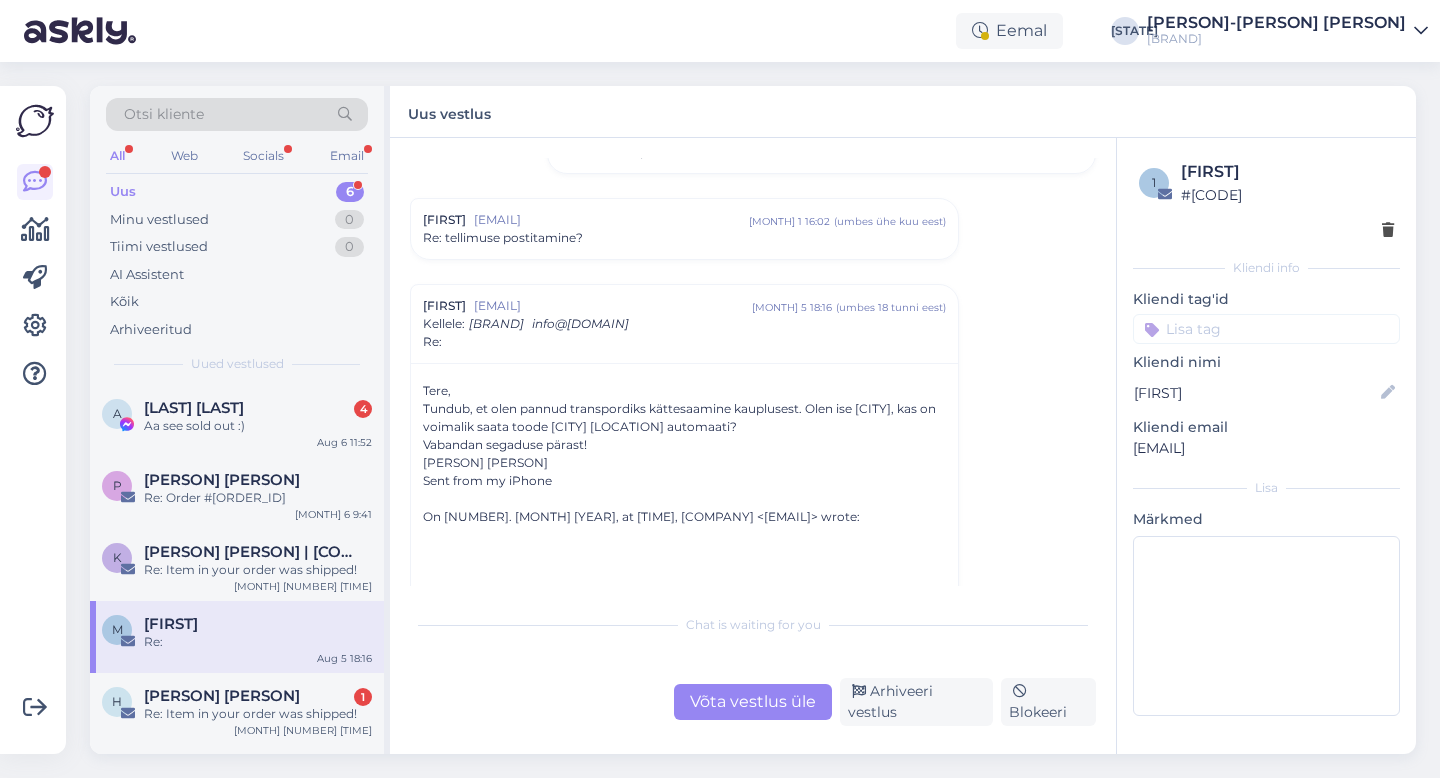 click on "Võta vestlus üle" at bounding box center (753, 702) 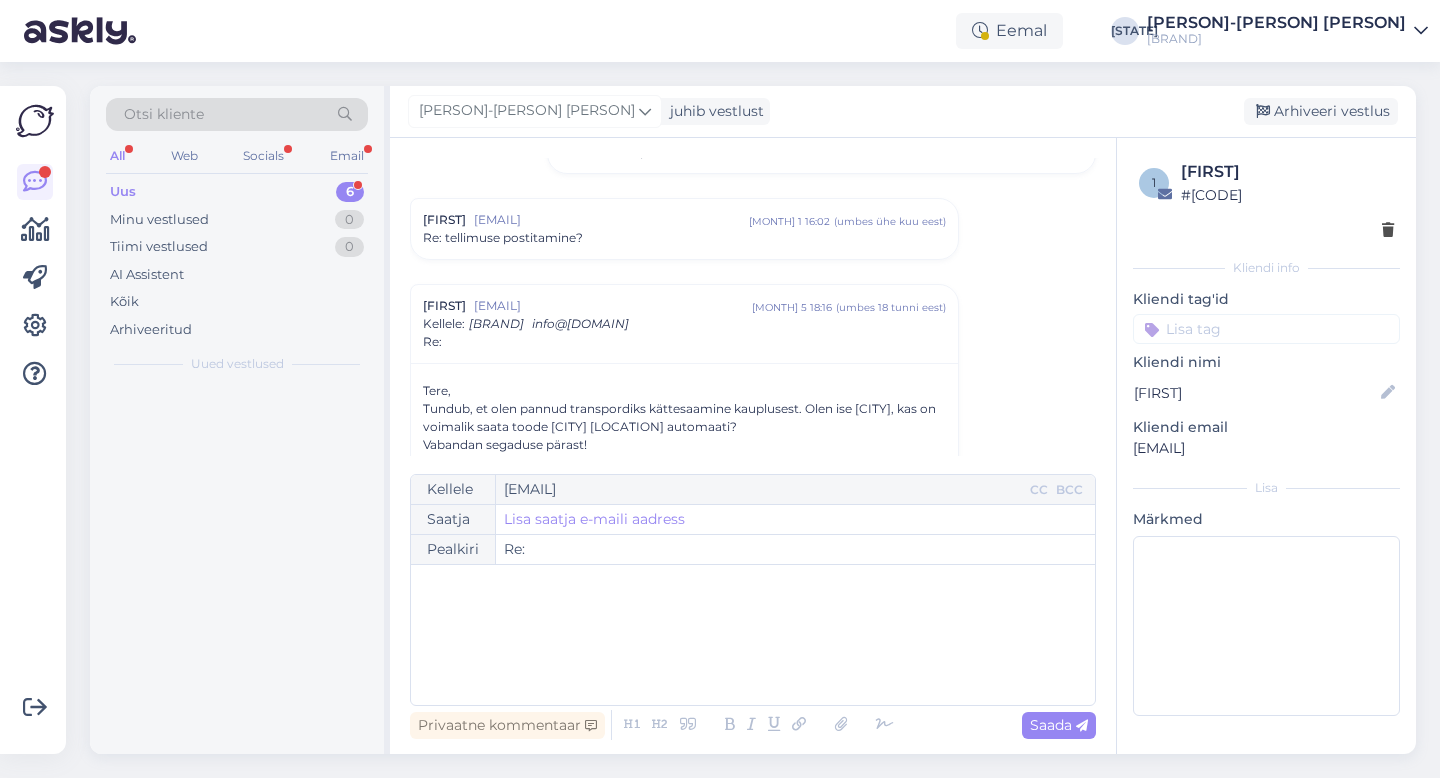 click on "﻿" at bounding box center [753, 635] 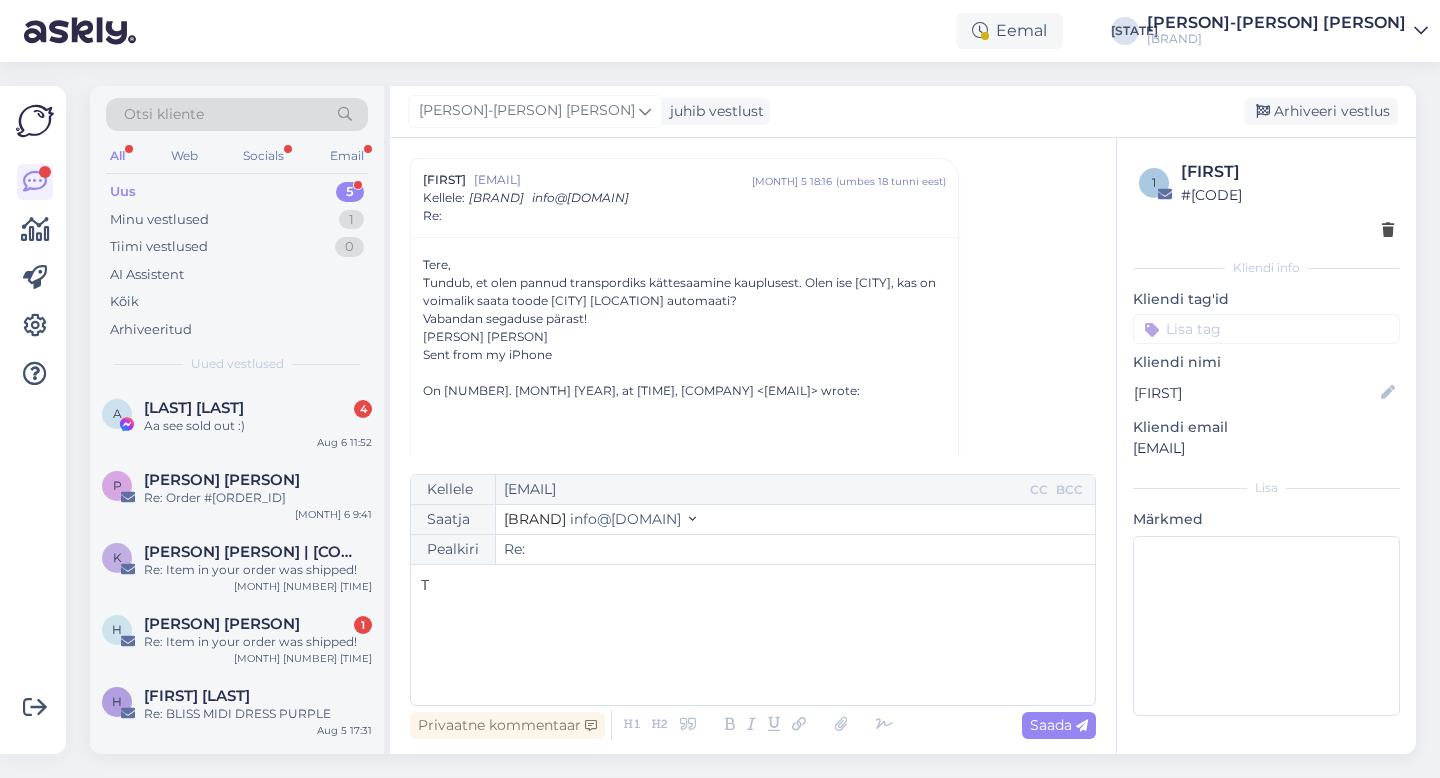 type 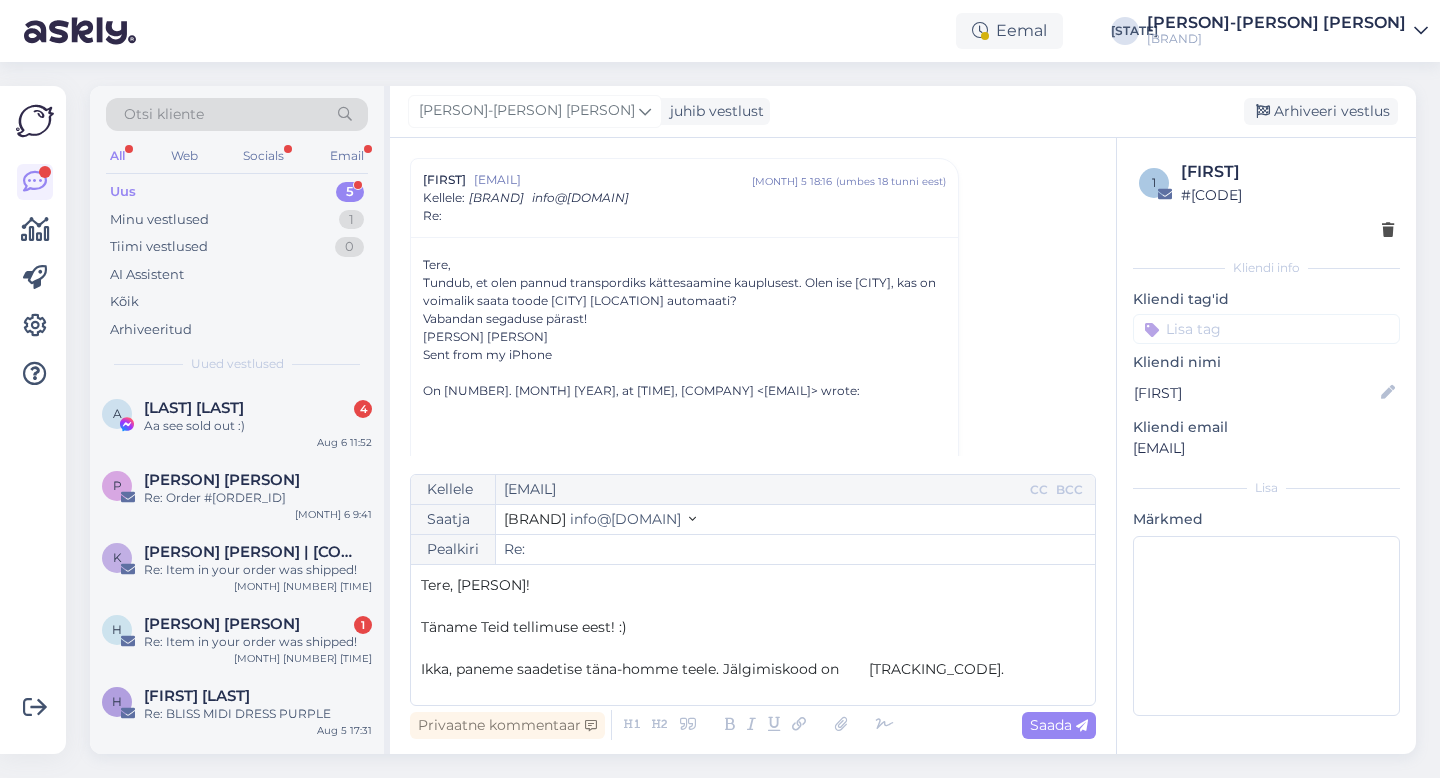 click on "Ikka, paneme saadetise täna-homme teele. Jälgimiskood on 	[TRACKING_CODE]." at bounding box center (712, 669) 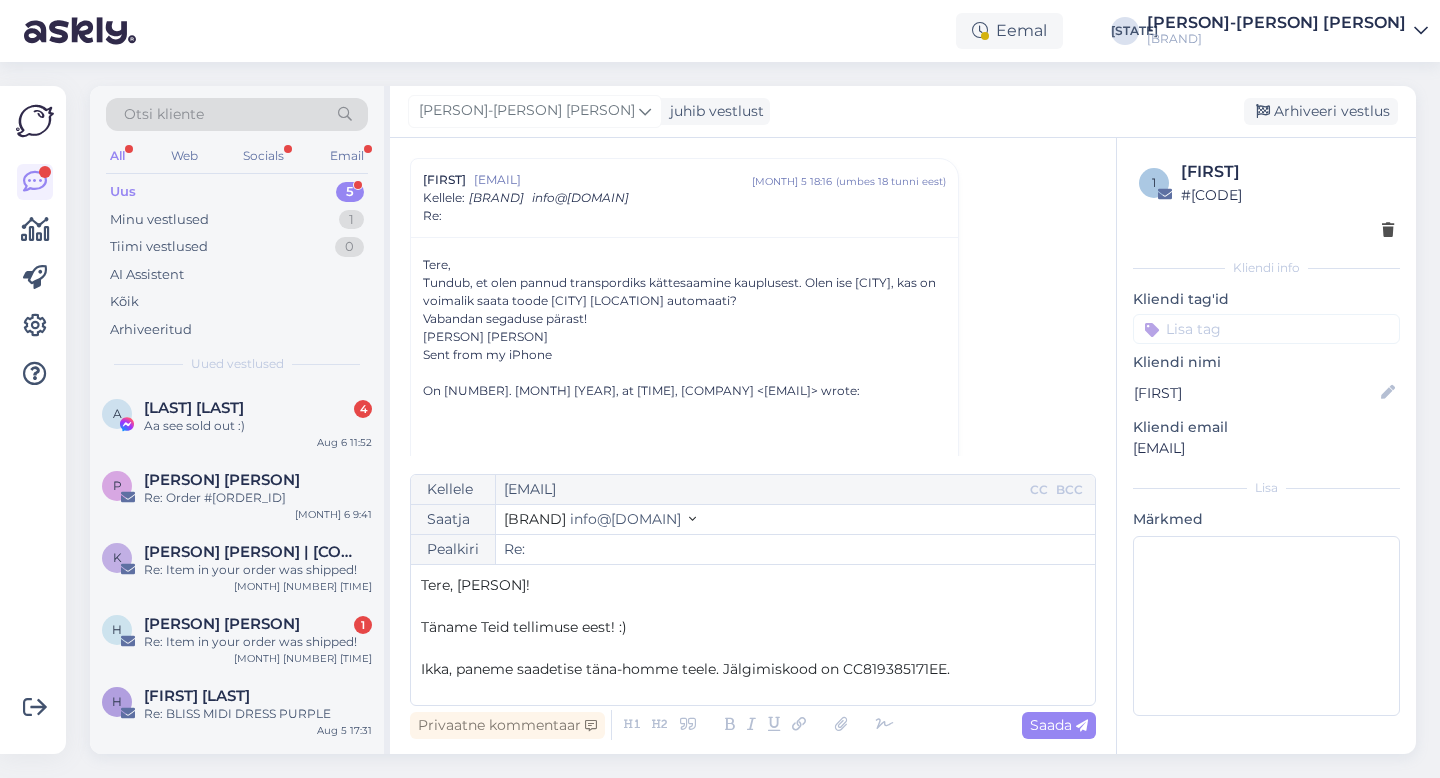 click on "Ikka, paneme saadetise täna-homme teele. Jälgimiskood on CC819385171EE." at bounding box center [753, 669] 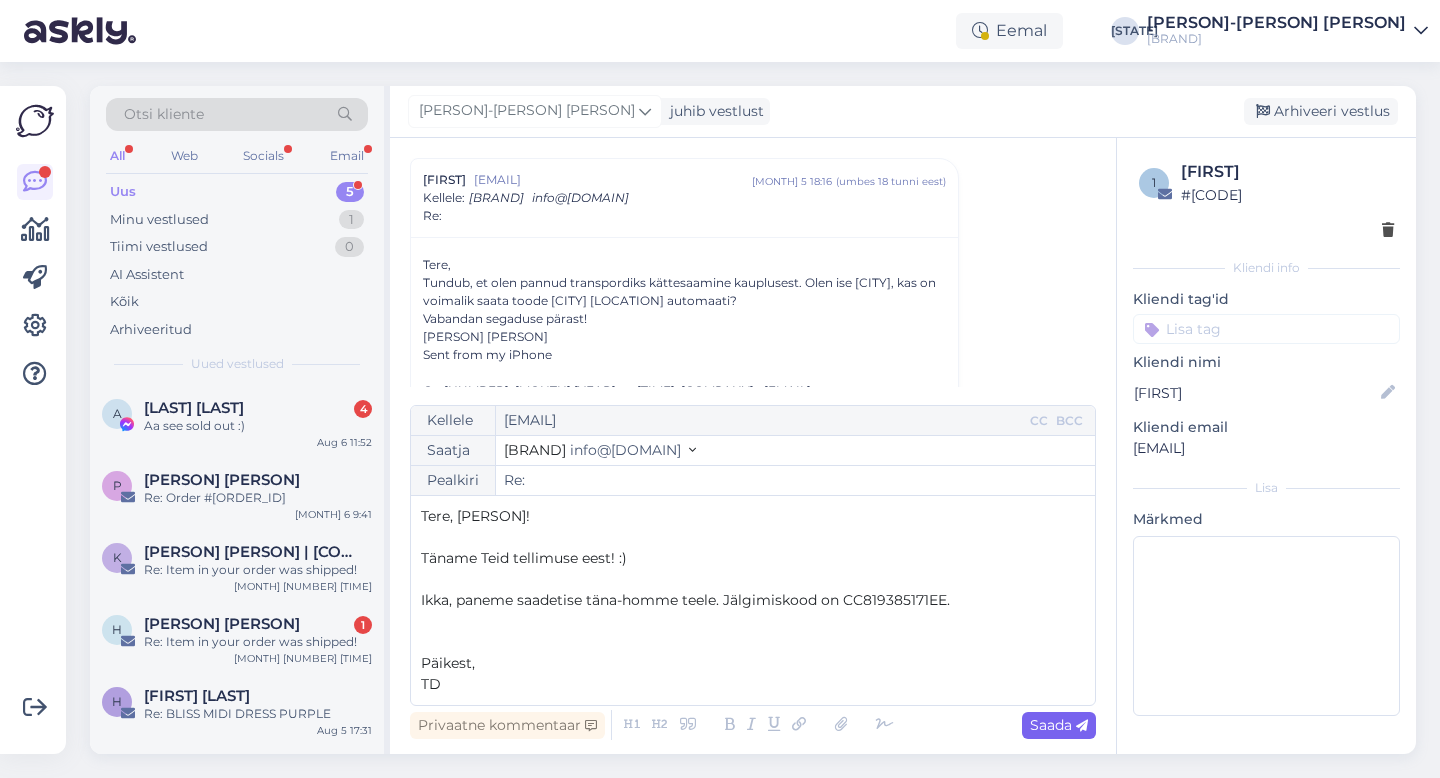 click on "Saada" at bounding box center [1059, 725] 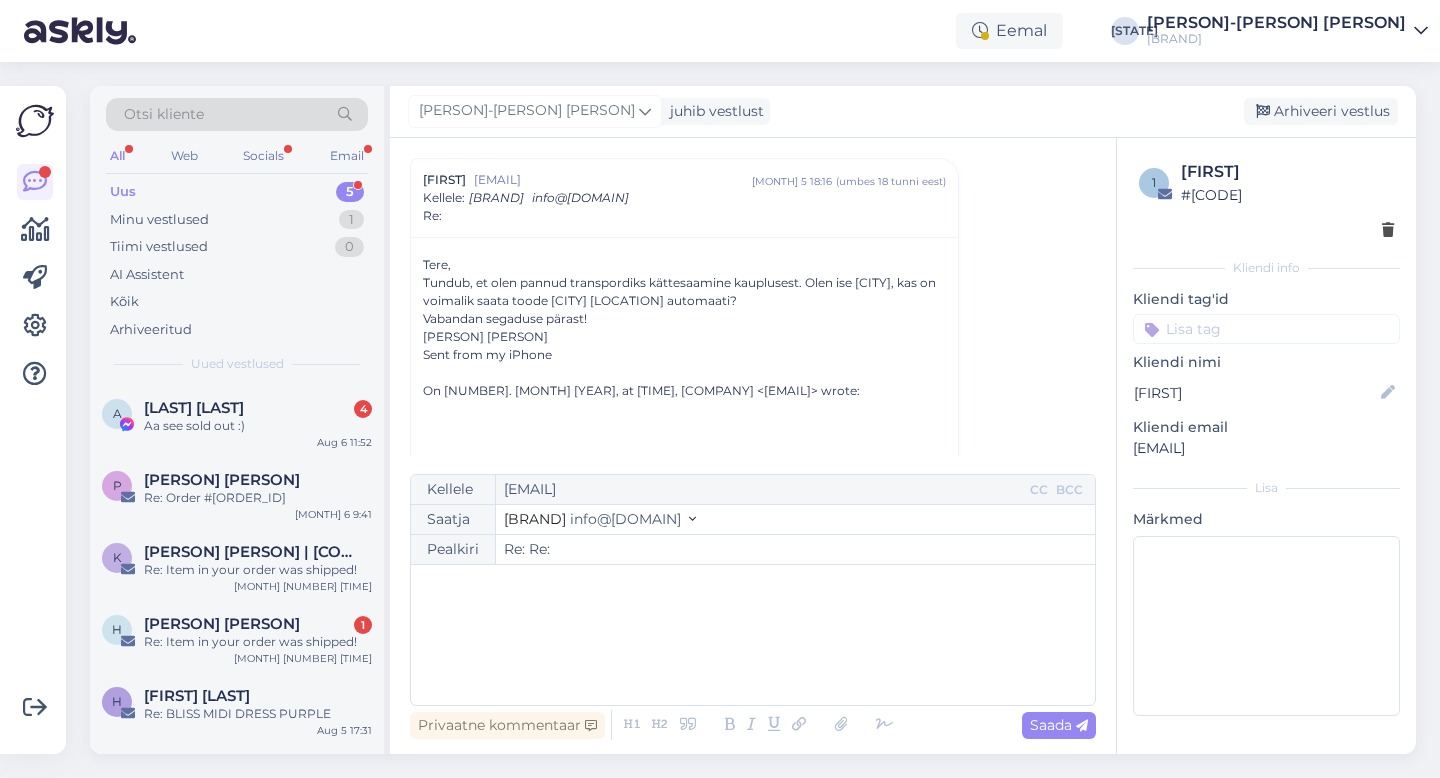 type on "Re:" 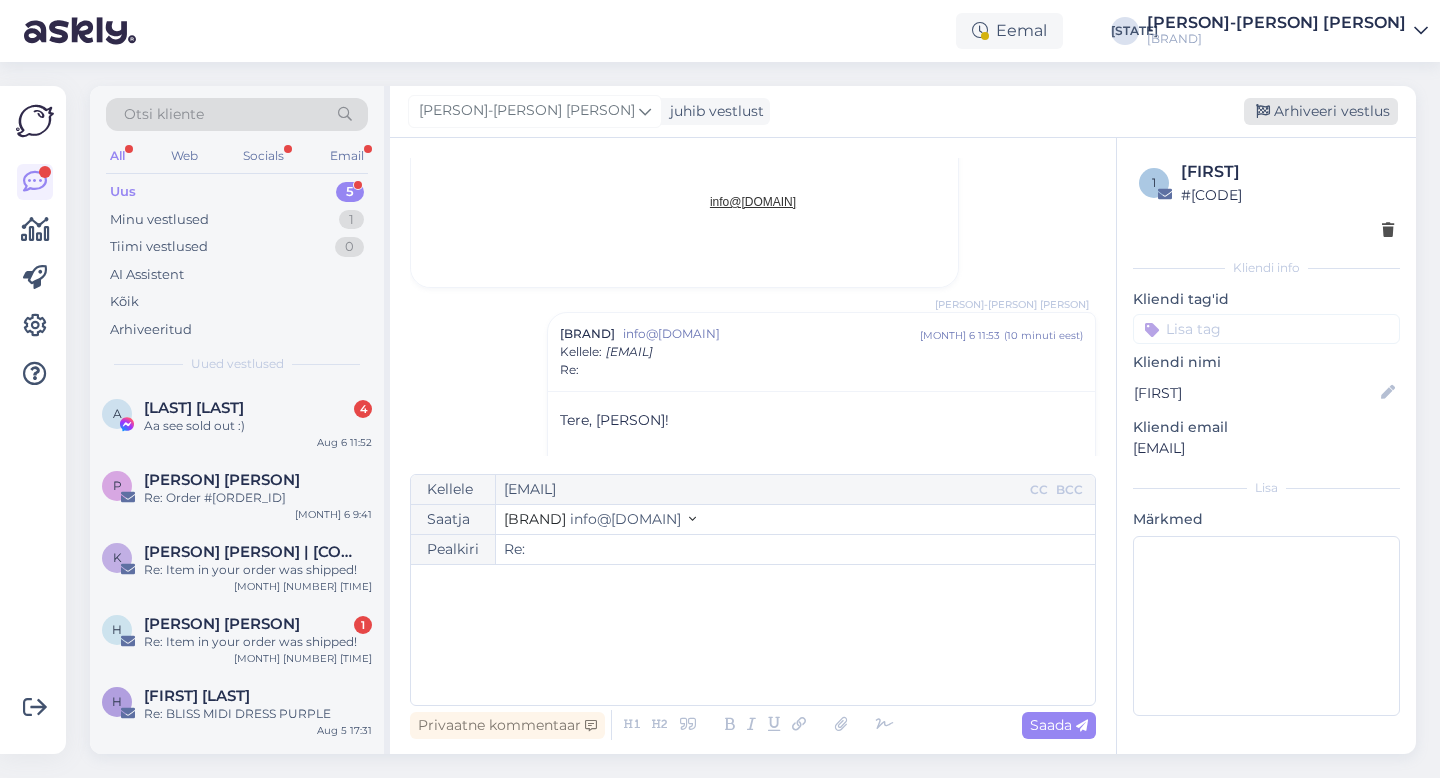 click on "Arhiveeri vestlus" at bounding box center (1321, 111) 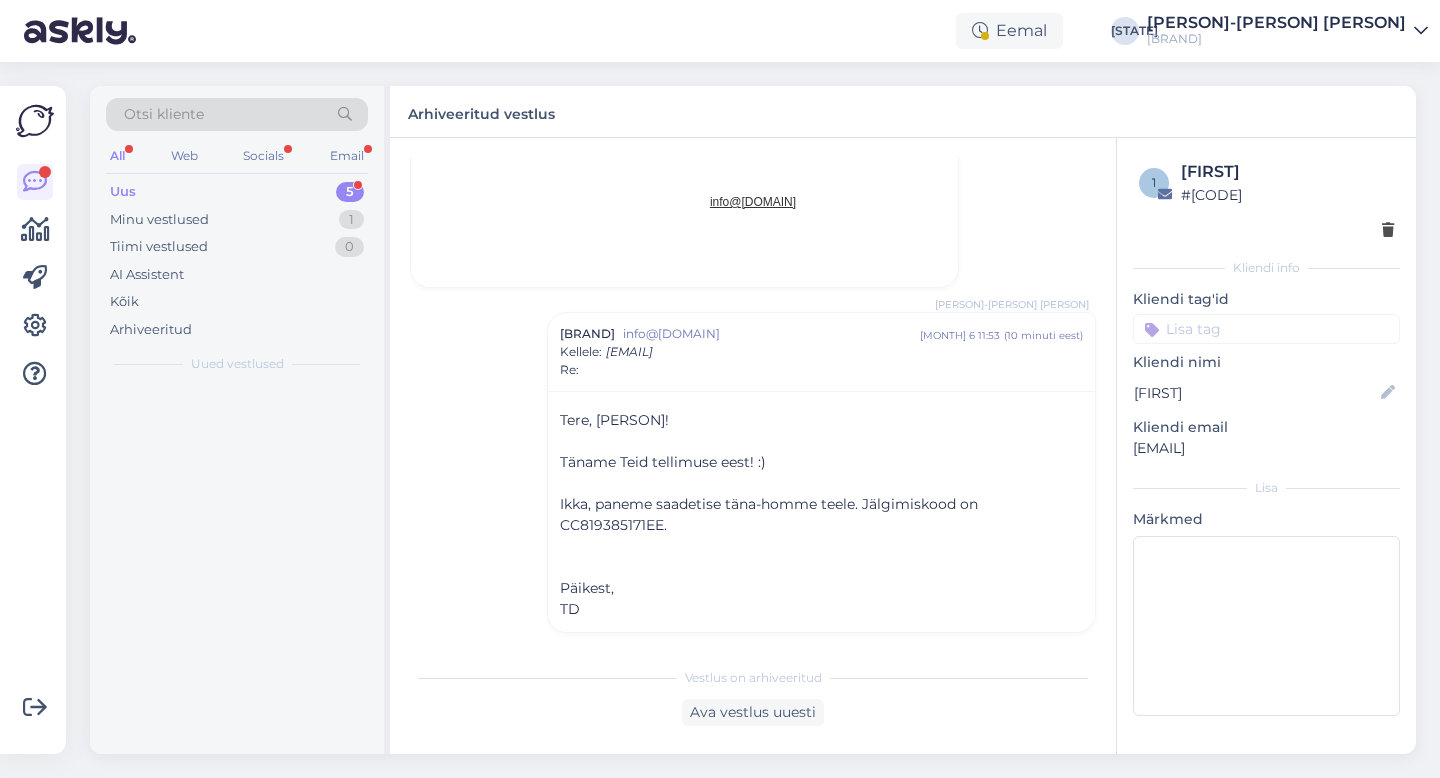 scroll, scrollTop: 2259, scrollLeft: 0, axis: vertical 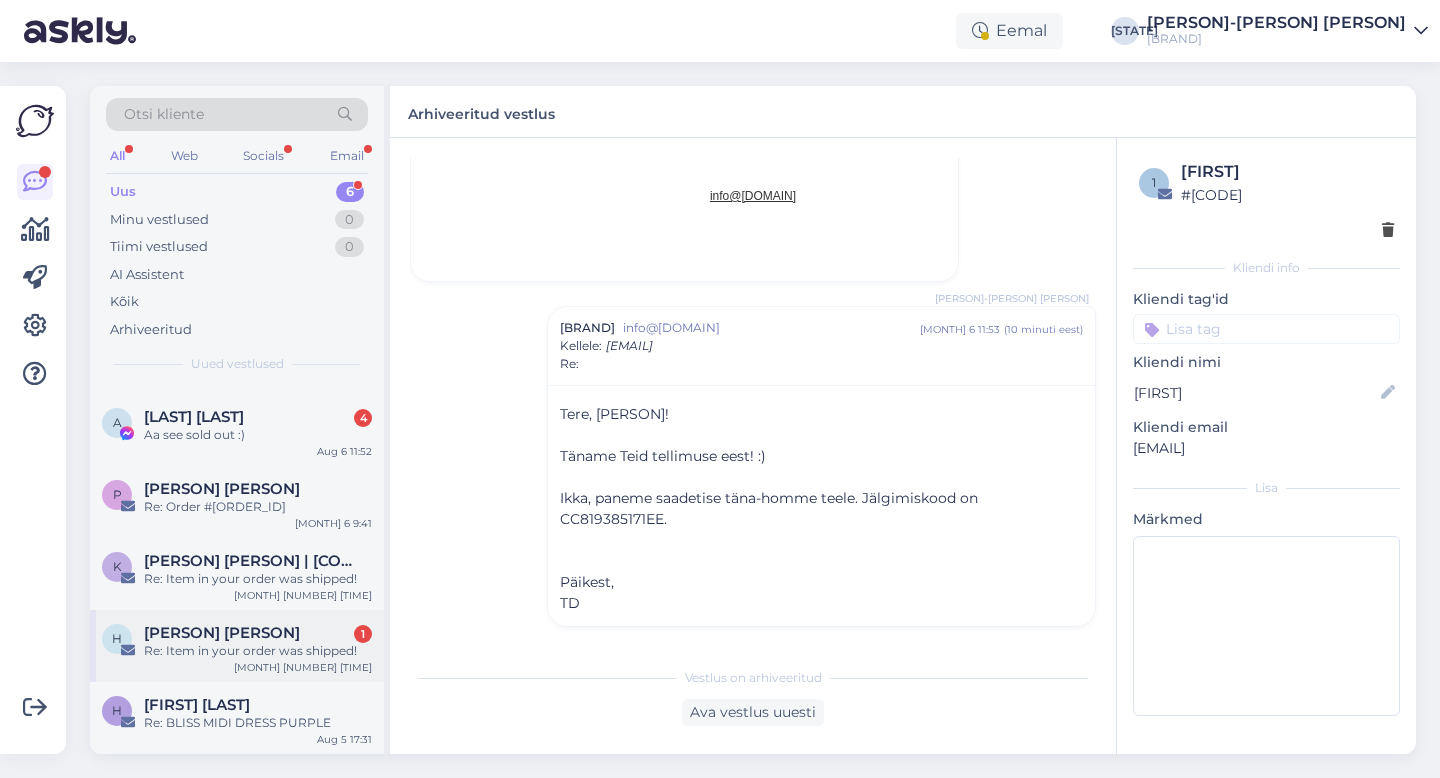 click on "[FIRST] [LAST] [ORDER_STATUS] [MONTH] [NUMBER] [TIME]" at bounding box center [237, 646] 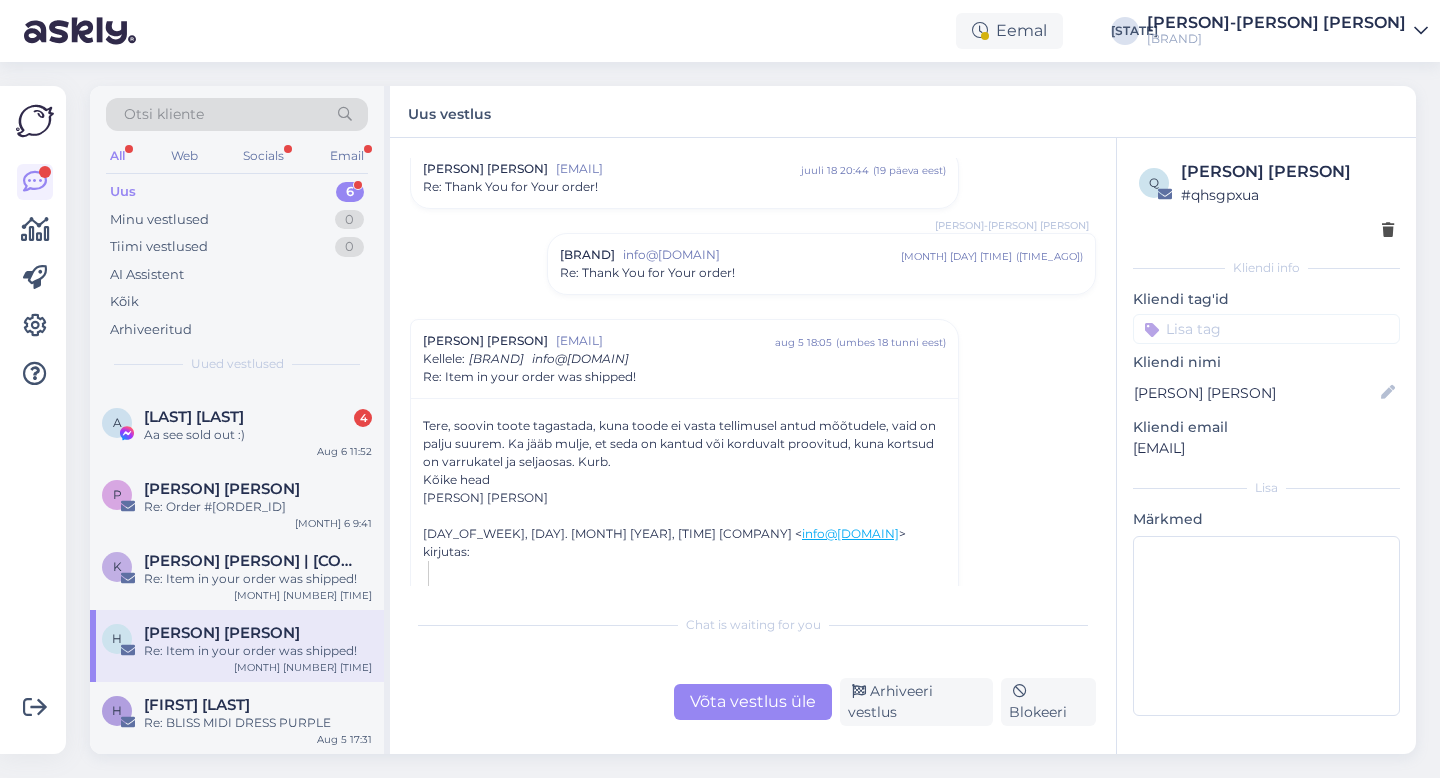 scroll, scrollTop: 1857, scrollLeft: 0, axis: vertical 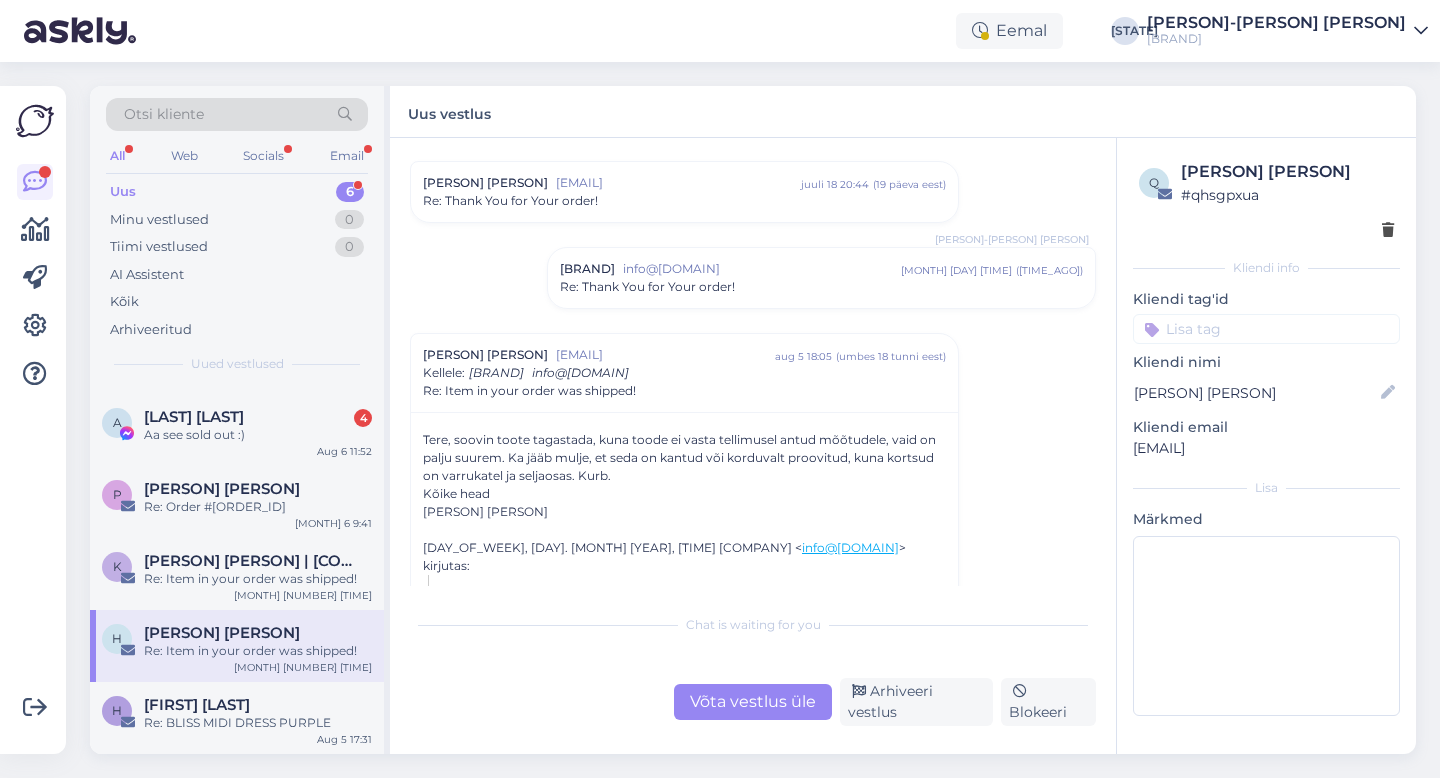 click on "Re: Thank You for Your order!" at bounding box center (821, 287) 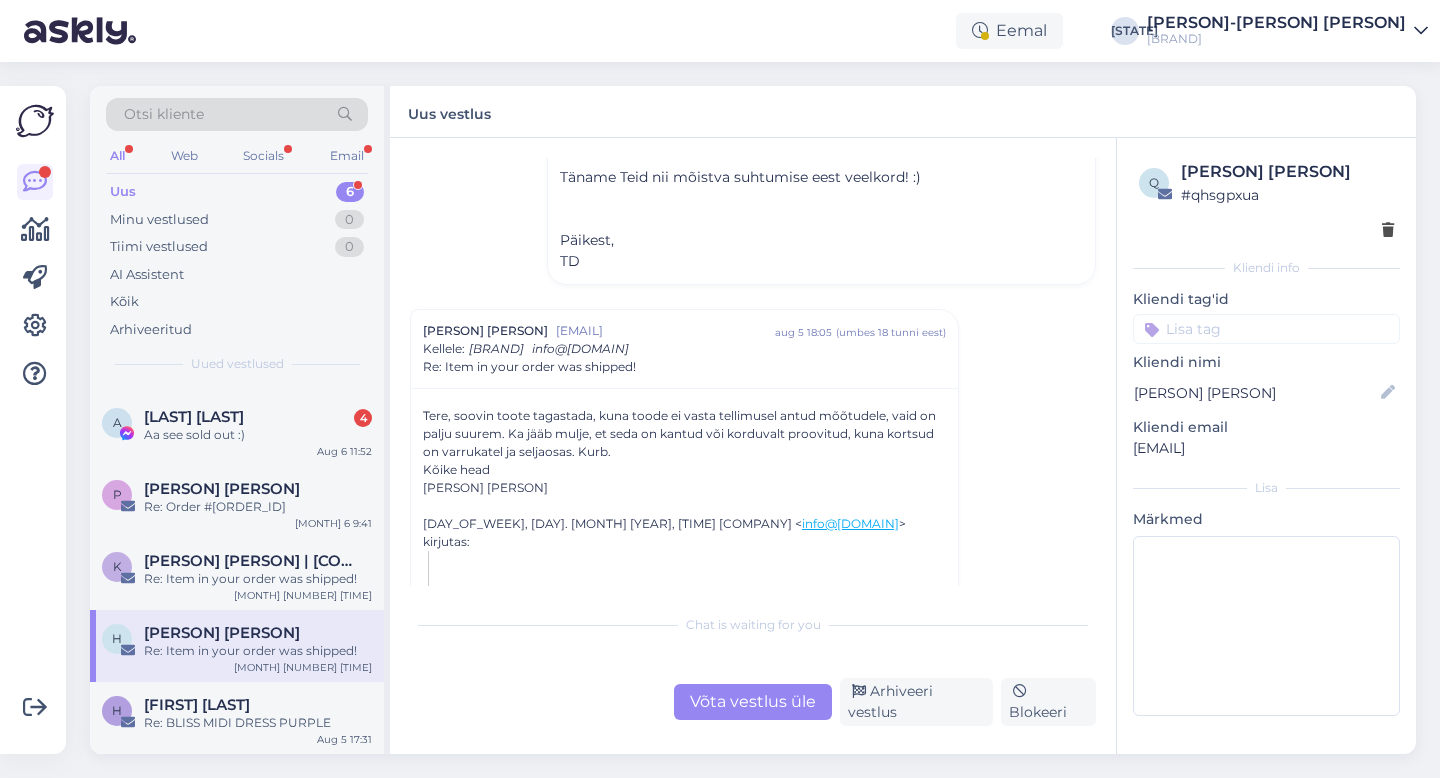 scroll, scrollTop: 2105, scrollLeft: 0, axis: vertical 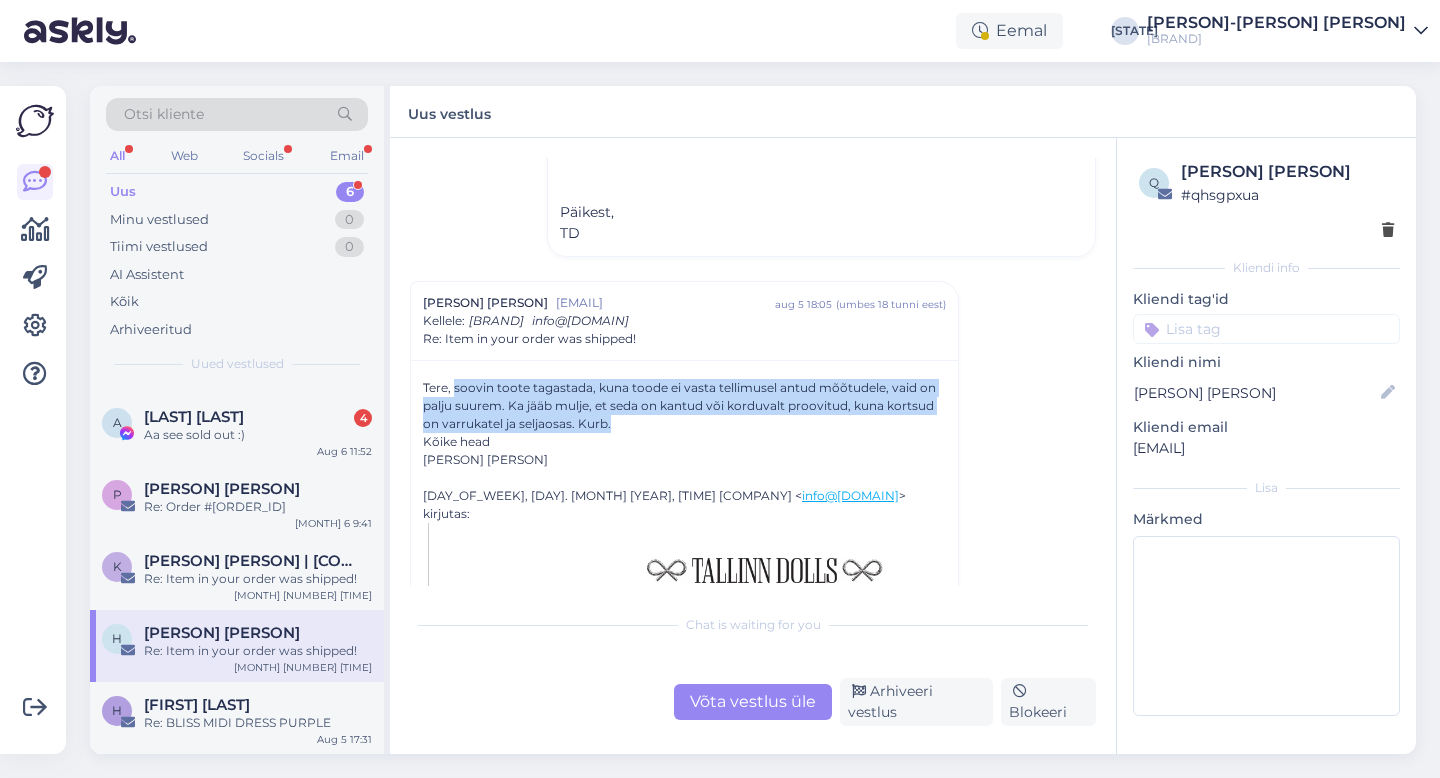 drag, startPoint x: 455, startPoint y: 384, endPoint x: 633, endPoint y: 420, distance: 181.60396 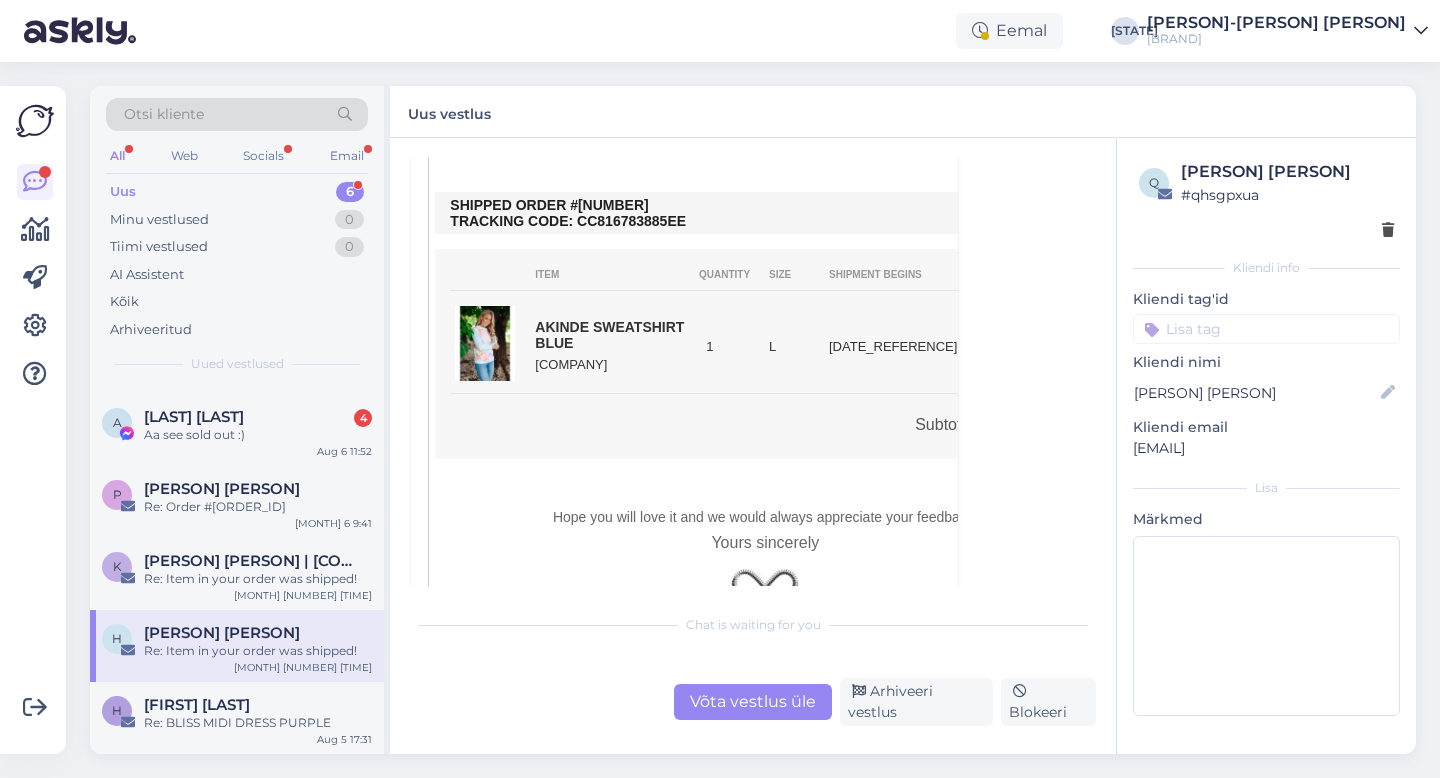 scroll, scrollTop: 2627, scrollLeft: 0, axis: vertical 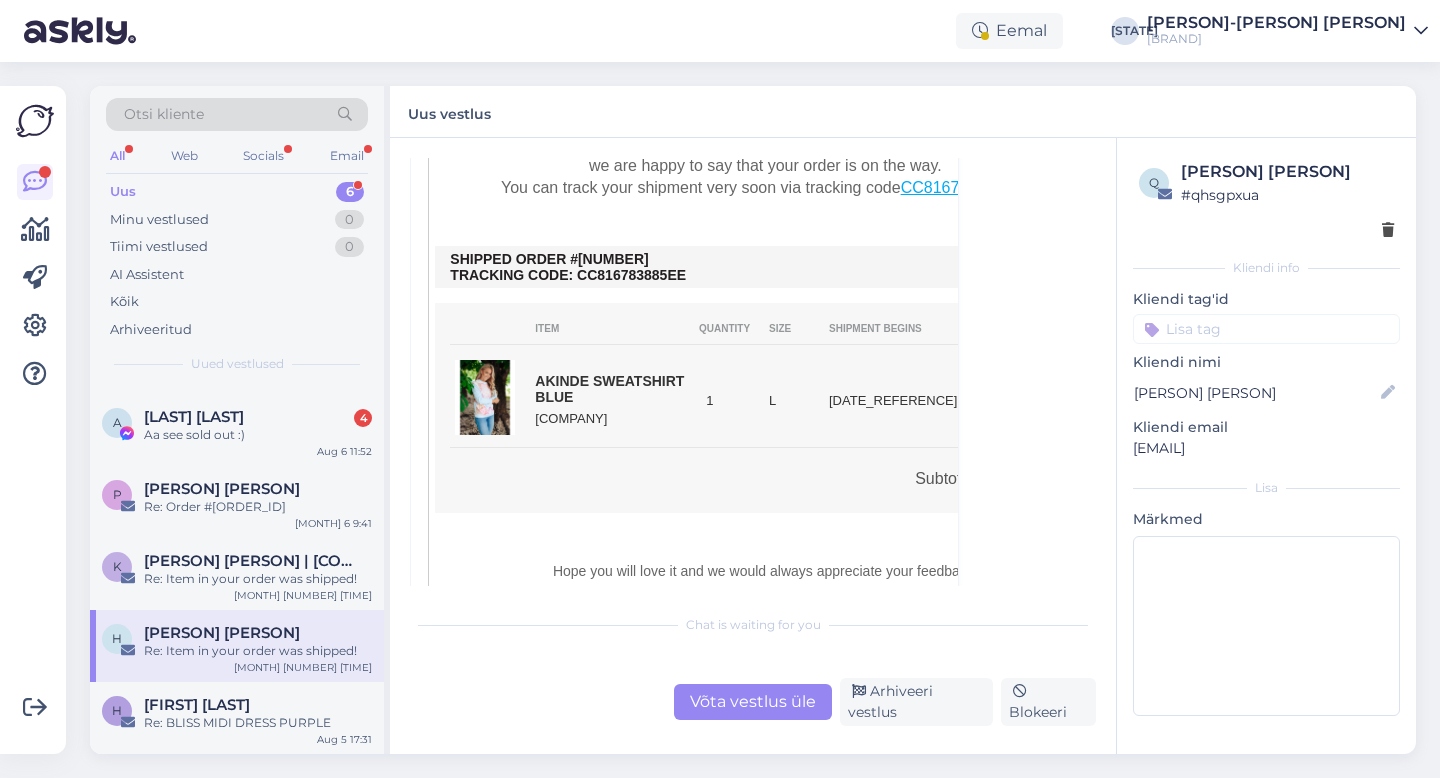 click on "Võta vestlus üle" at bounding box center [753, 702] 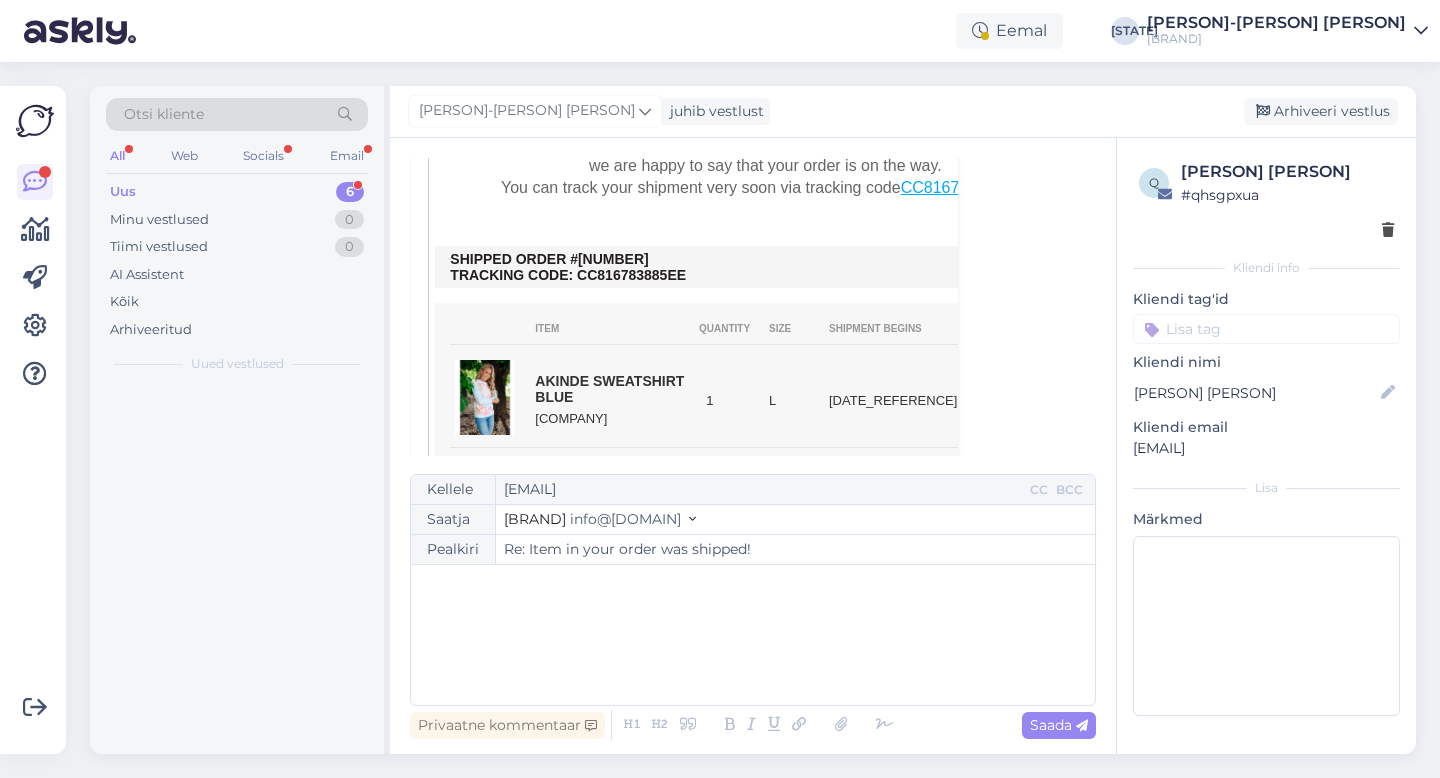 scroll, scrollTop: 2228, scrollLeft: 0, axis: vertical 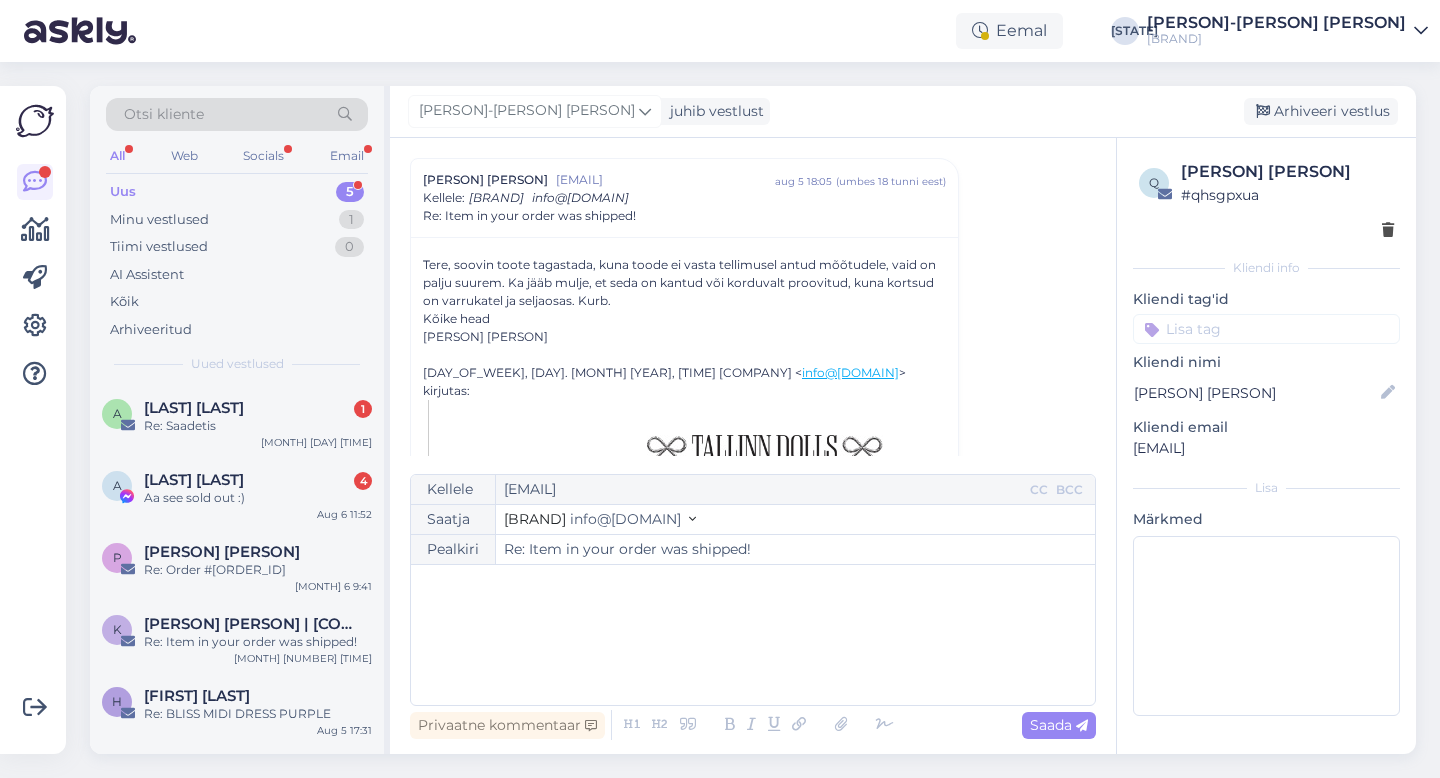 click on "﻿" at bounding box center (753, 635) 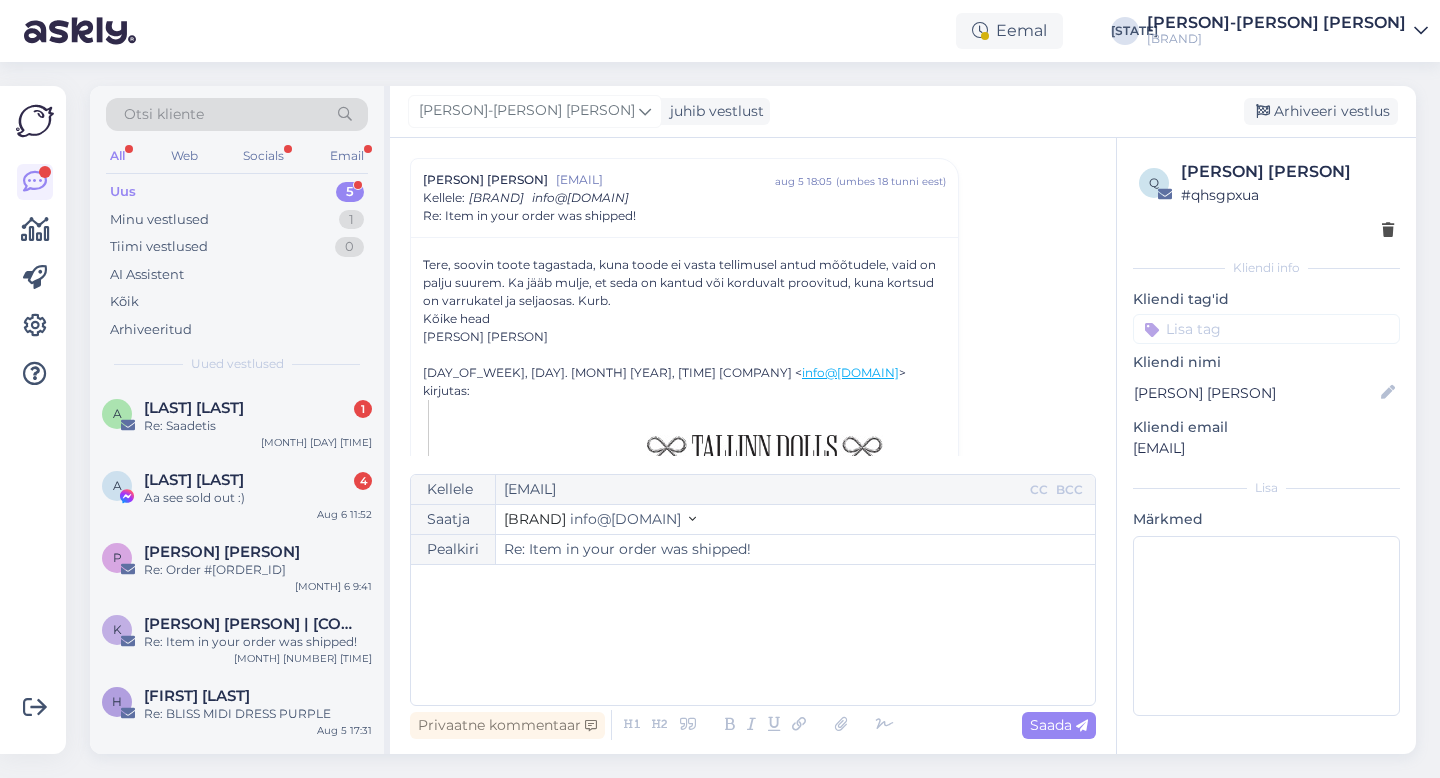 click on "﻿" at bounding box center (753, 635) 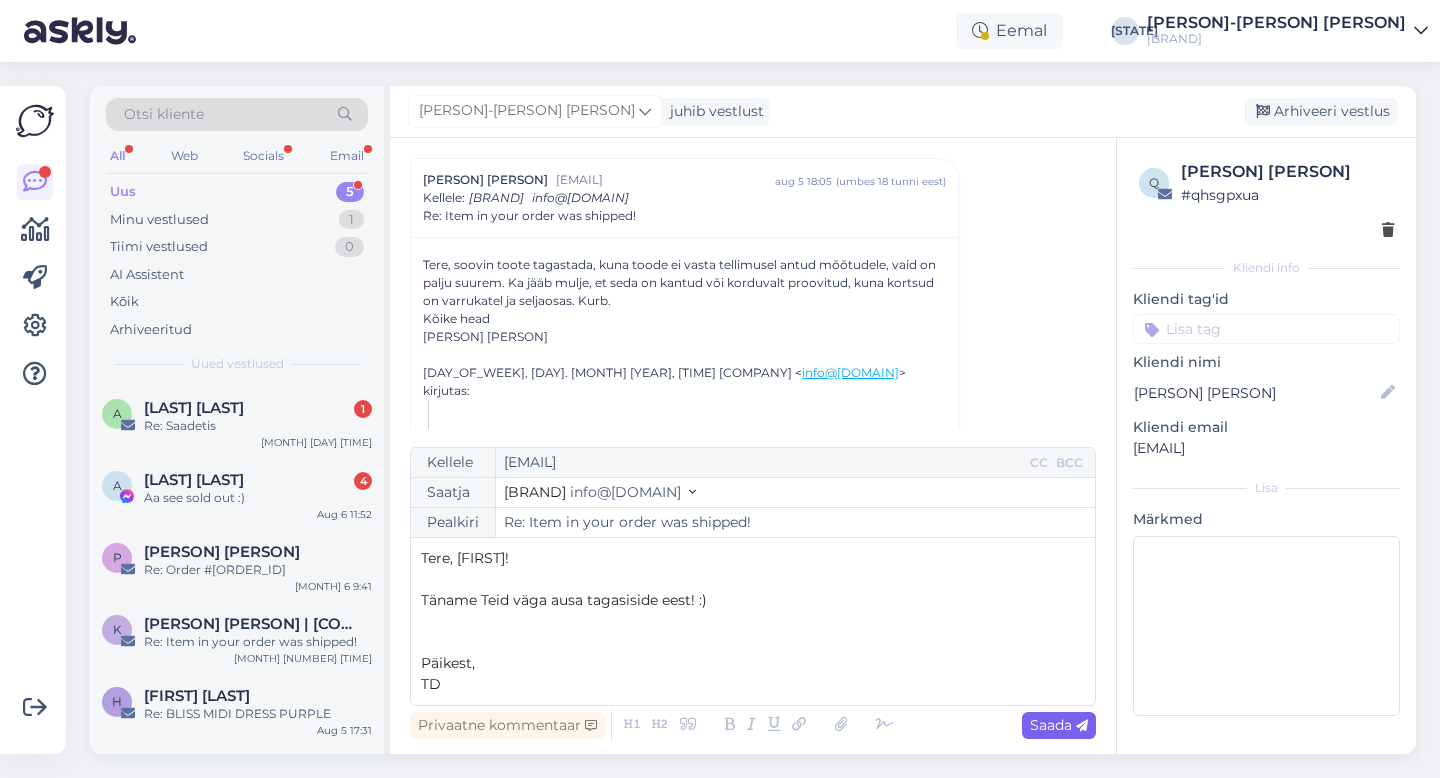 click on "Saada" at bounding box center [1059, 725] 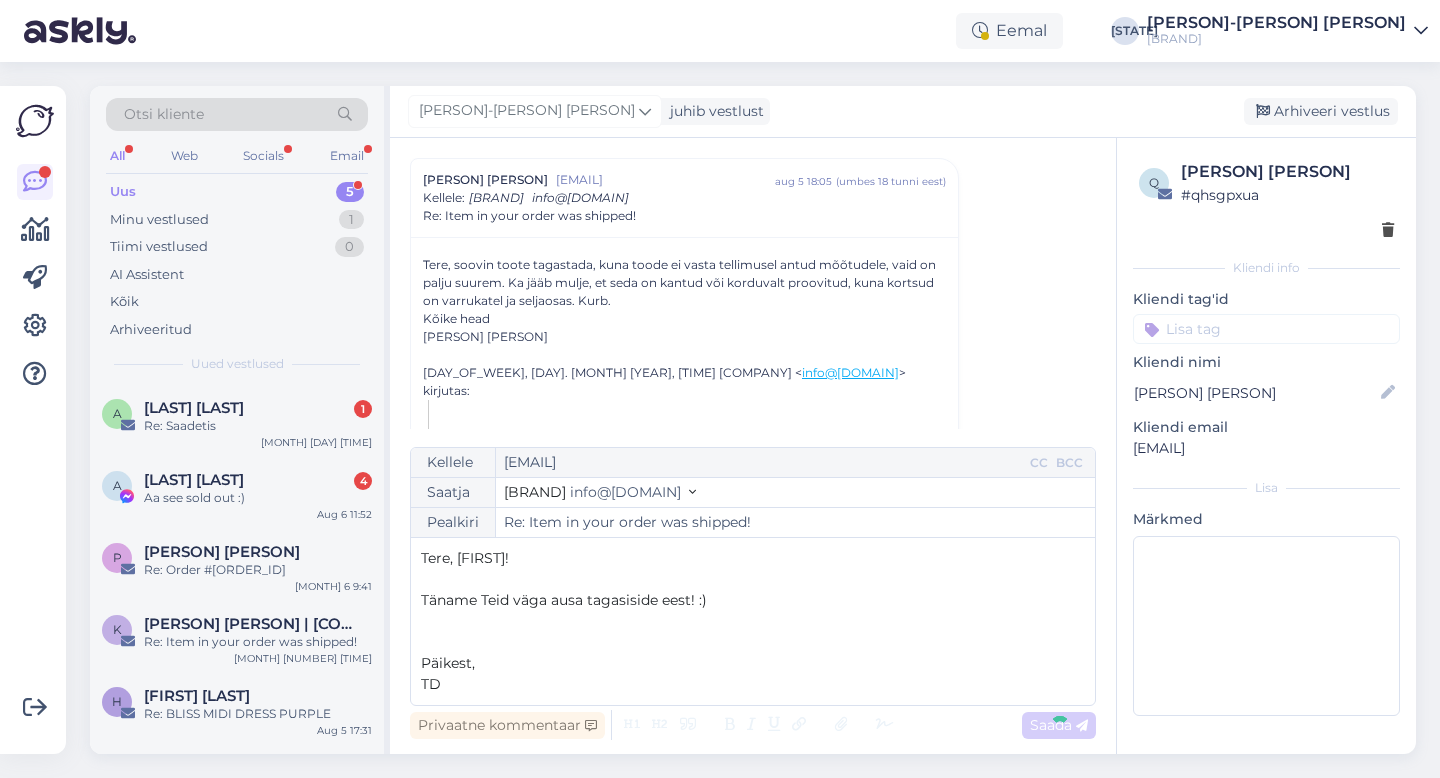 type on "Re: Item in your order was shipped!" 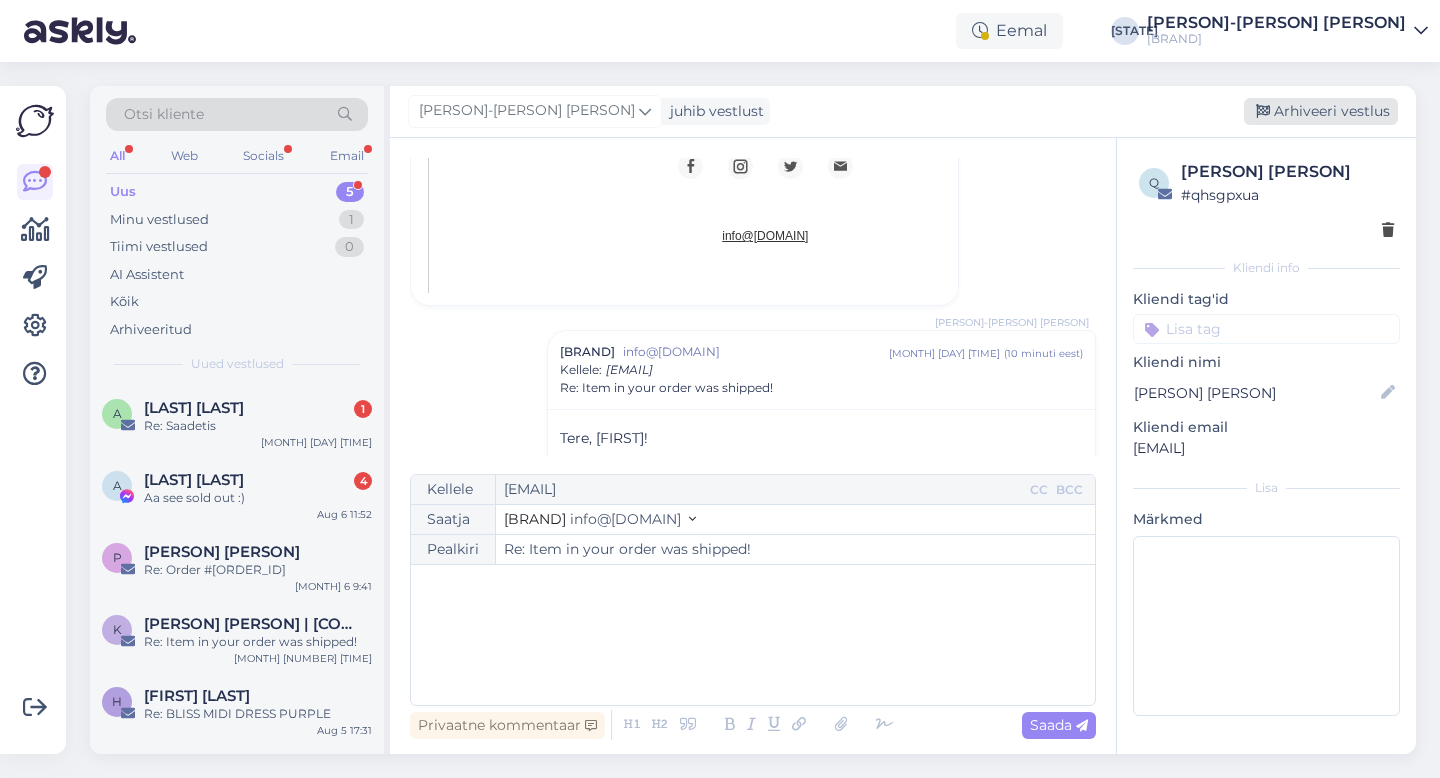 click on "Arhiveeri vestlus" at bounding box center [1321, 111] 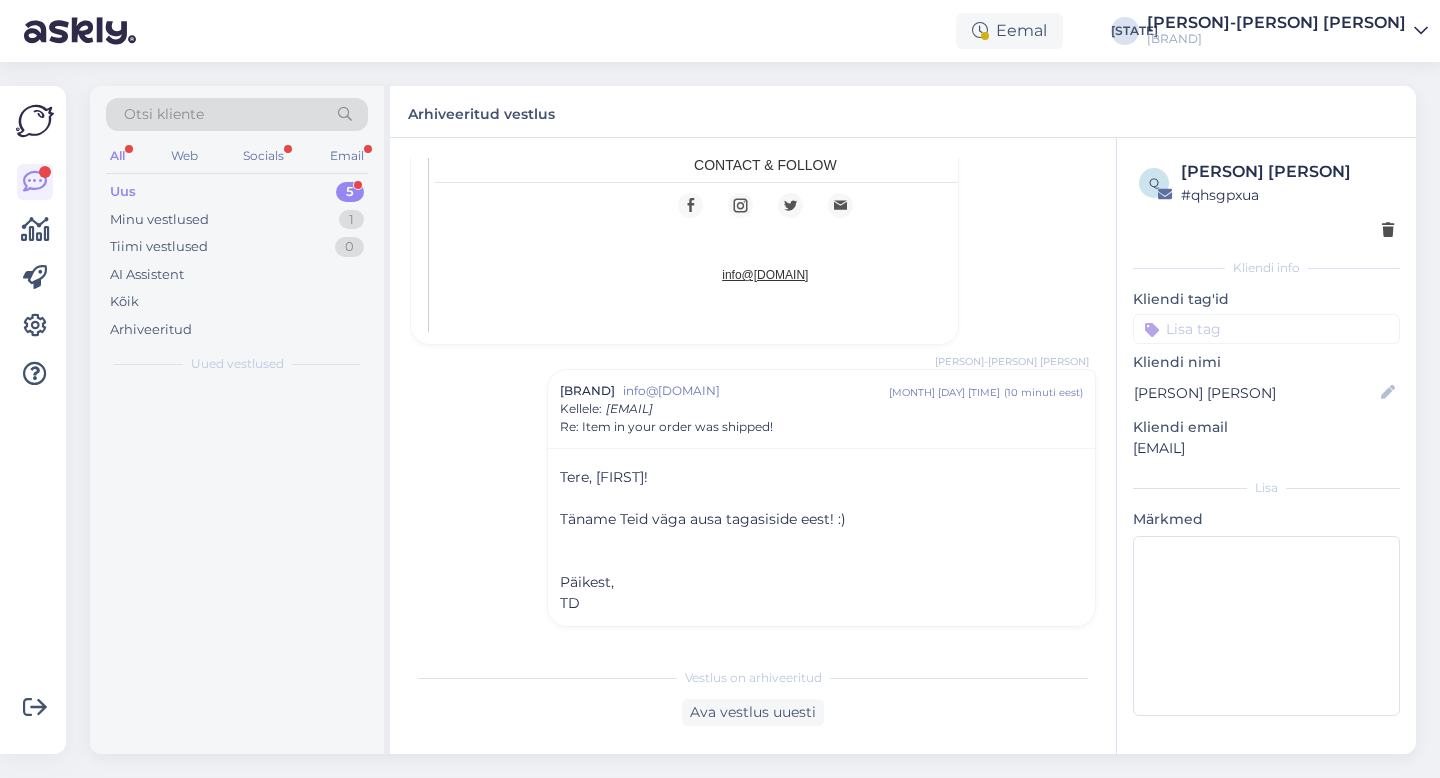 scroll, scrollTop: 3260, scrollLeft: 0, axis: vertical 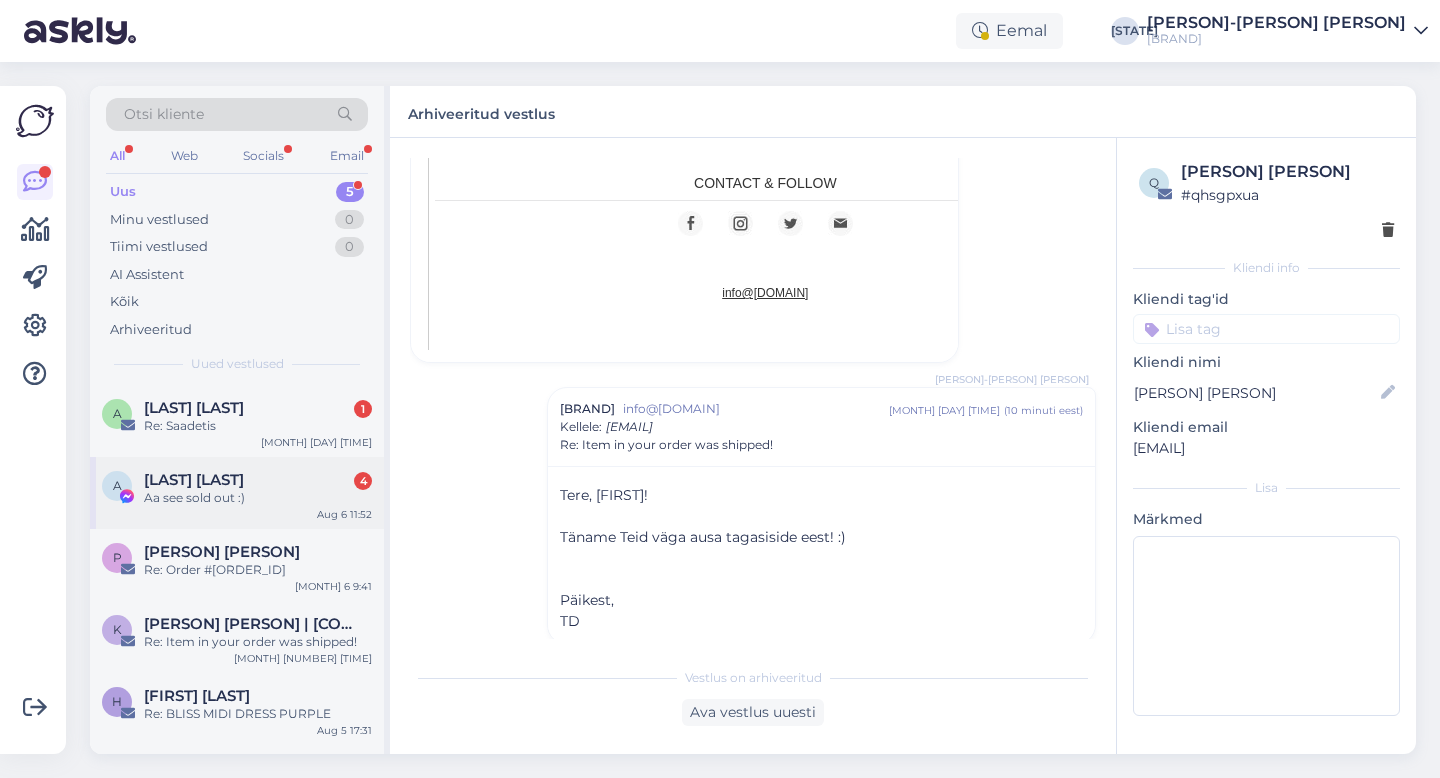 click on "A [LAST] [LAST] [NUMBER] Aa see sold out :) [MONTH] [DAY] [TIME]" at bounding box center (237, 493) 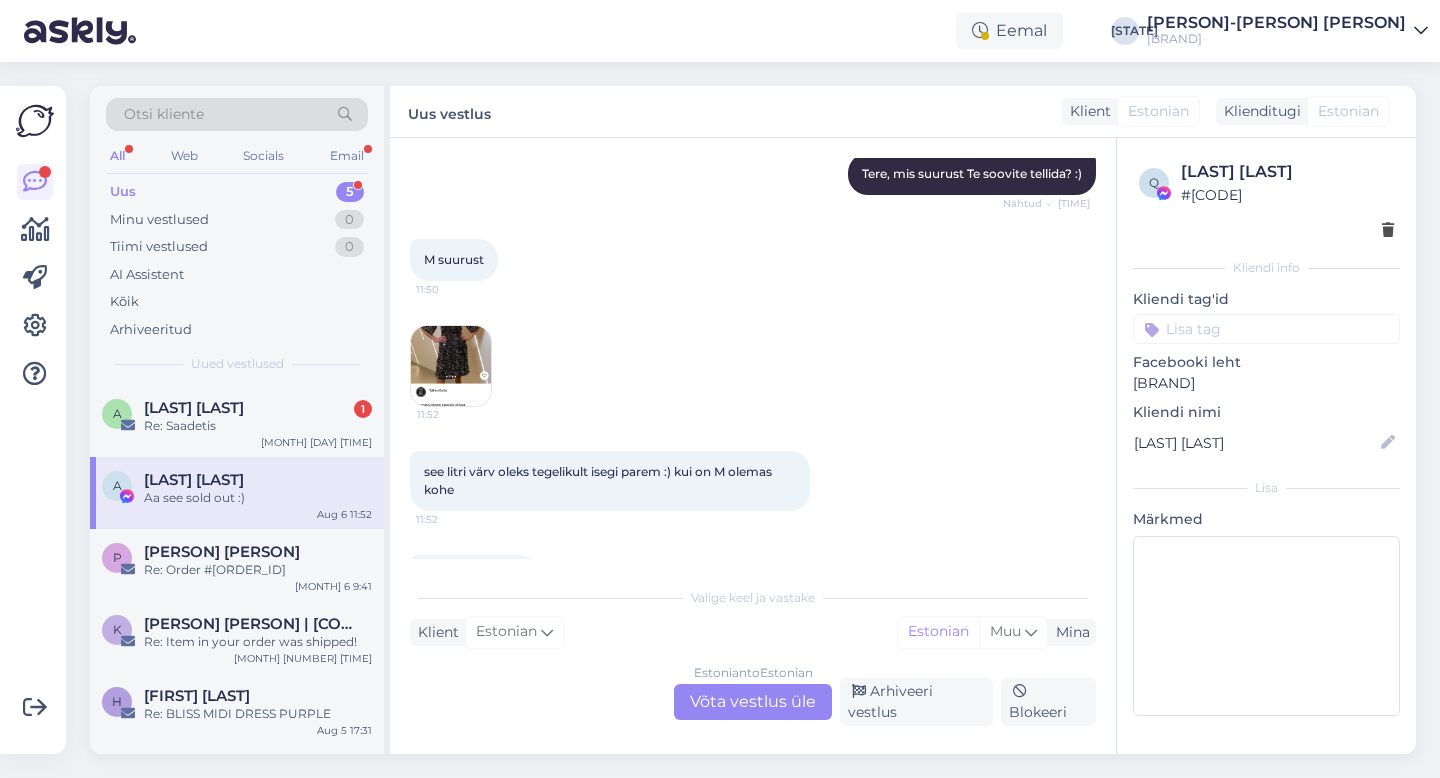 scroll, scrollTop: 563, scrollLeft: 0, axis: vertical 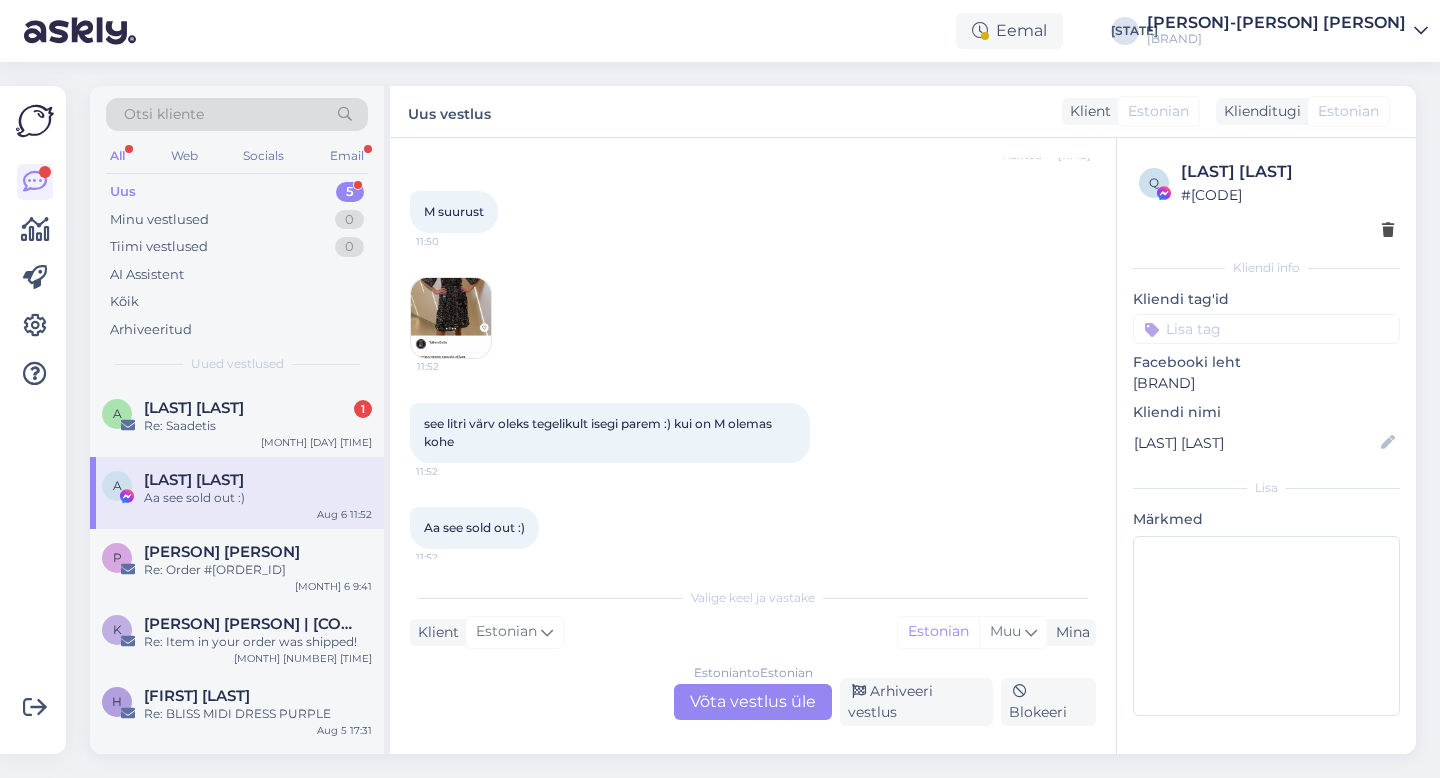 click on "Estonian  to  Estonian Võta vestlus üle" at bounding box center (753, 702) 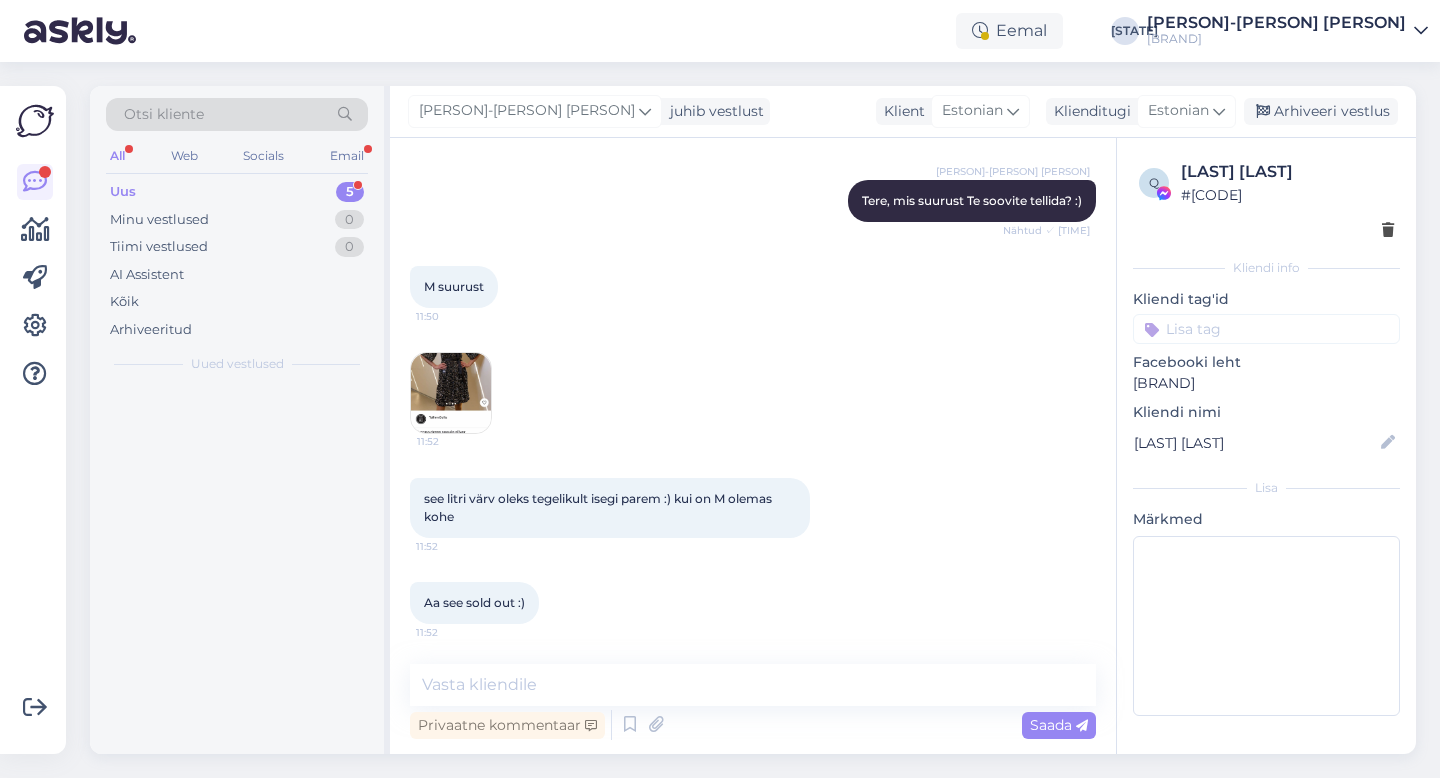 scroll, scrollTop: 488, scrollLeft: 0, axis: vertical 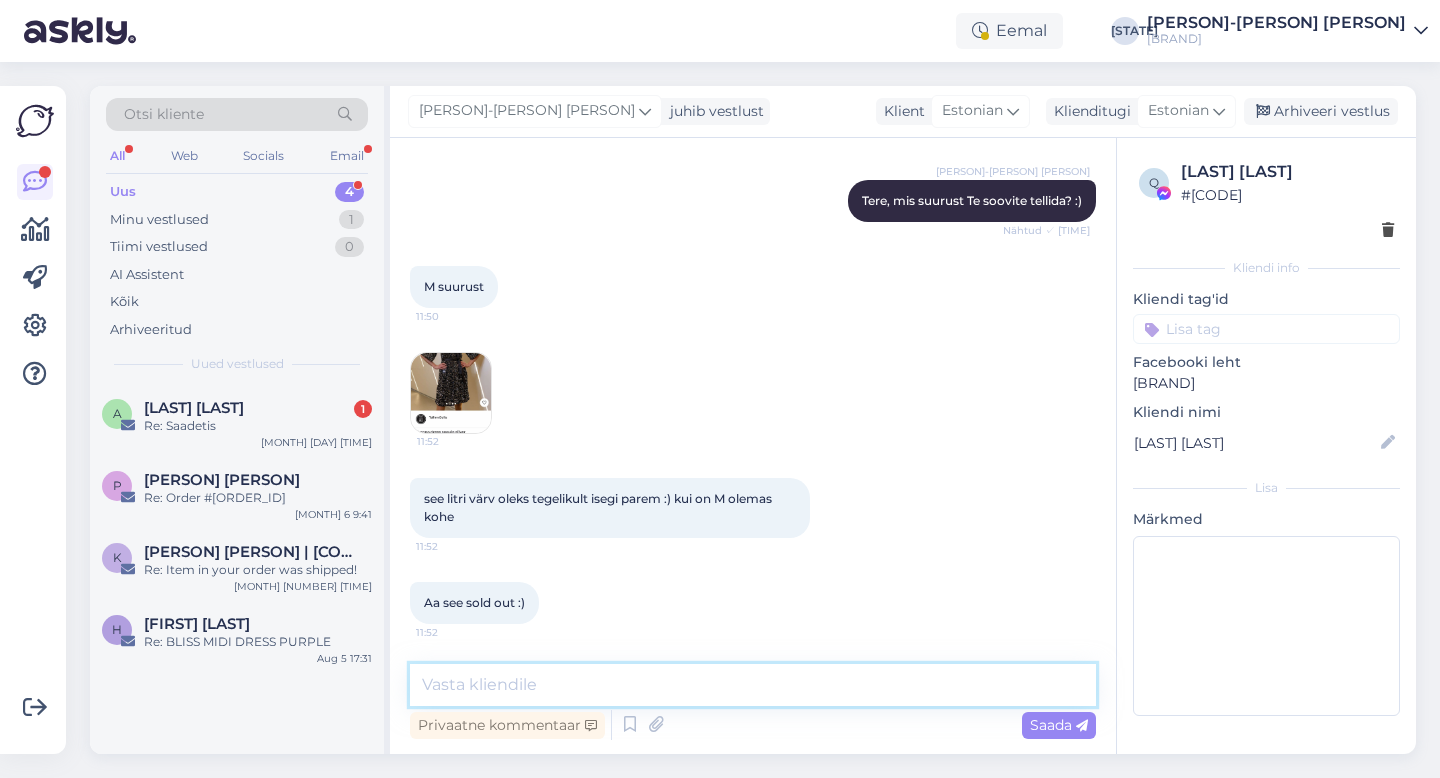 click at bounding box center (753, 685) 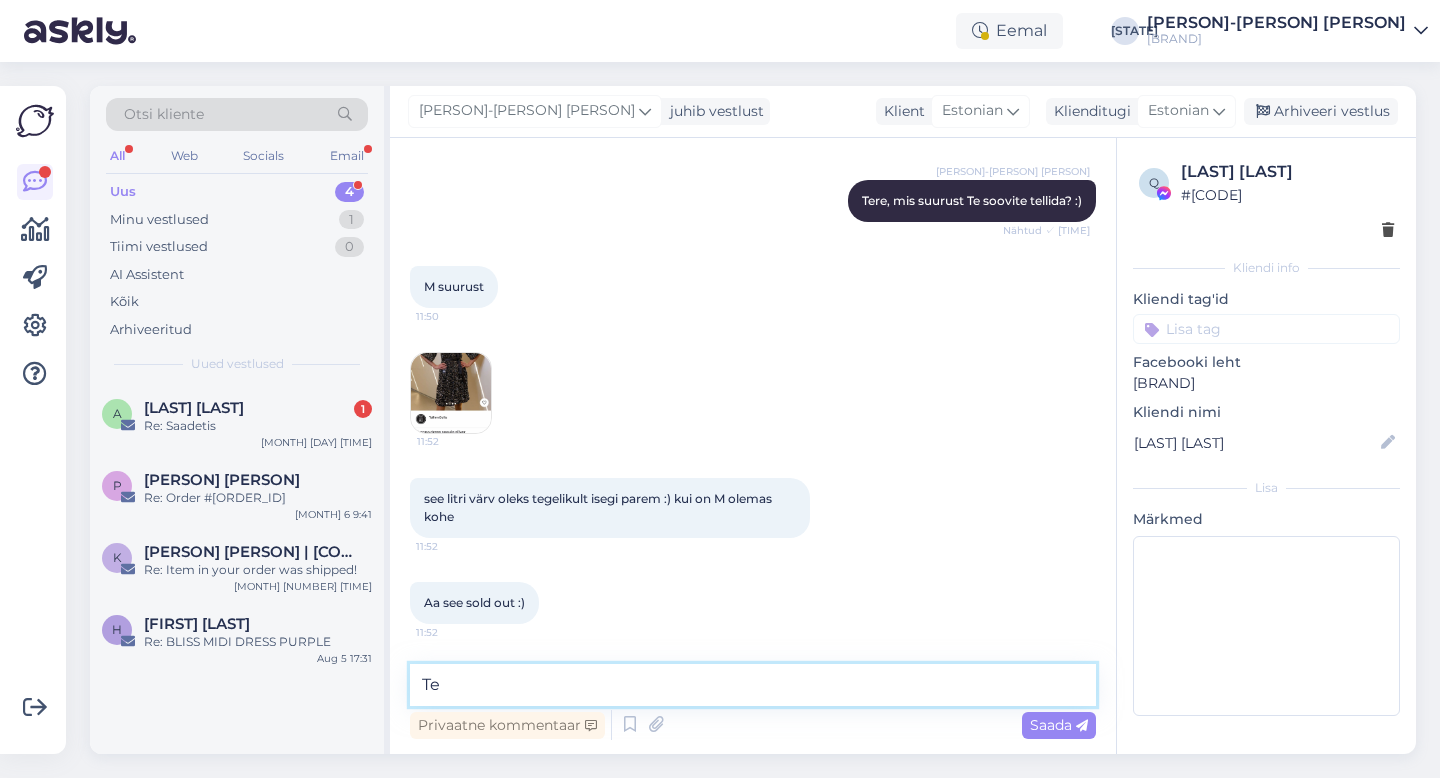 type on "T" 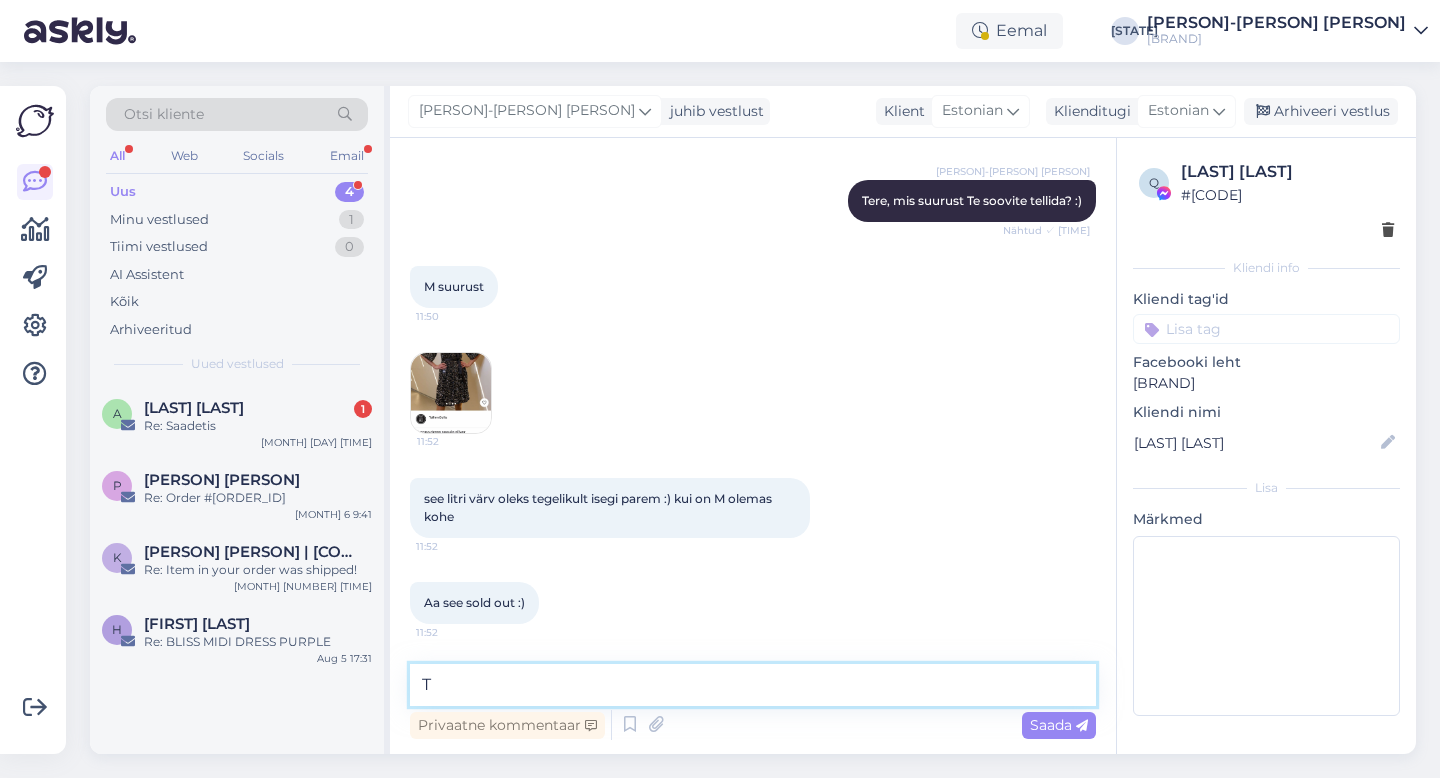 type 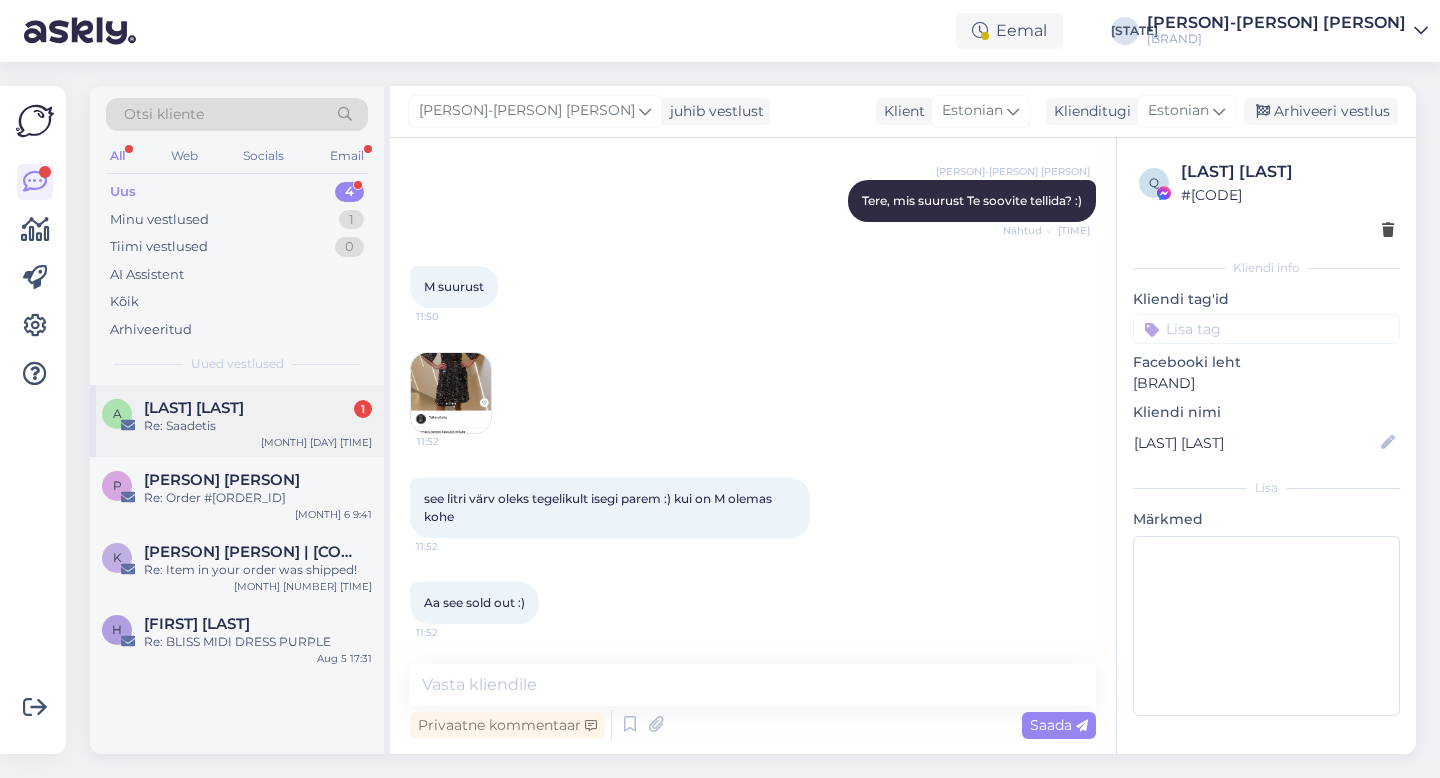 click on "Re: Saadetis" at bounding box center (258, 426) 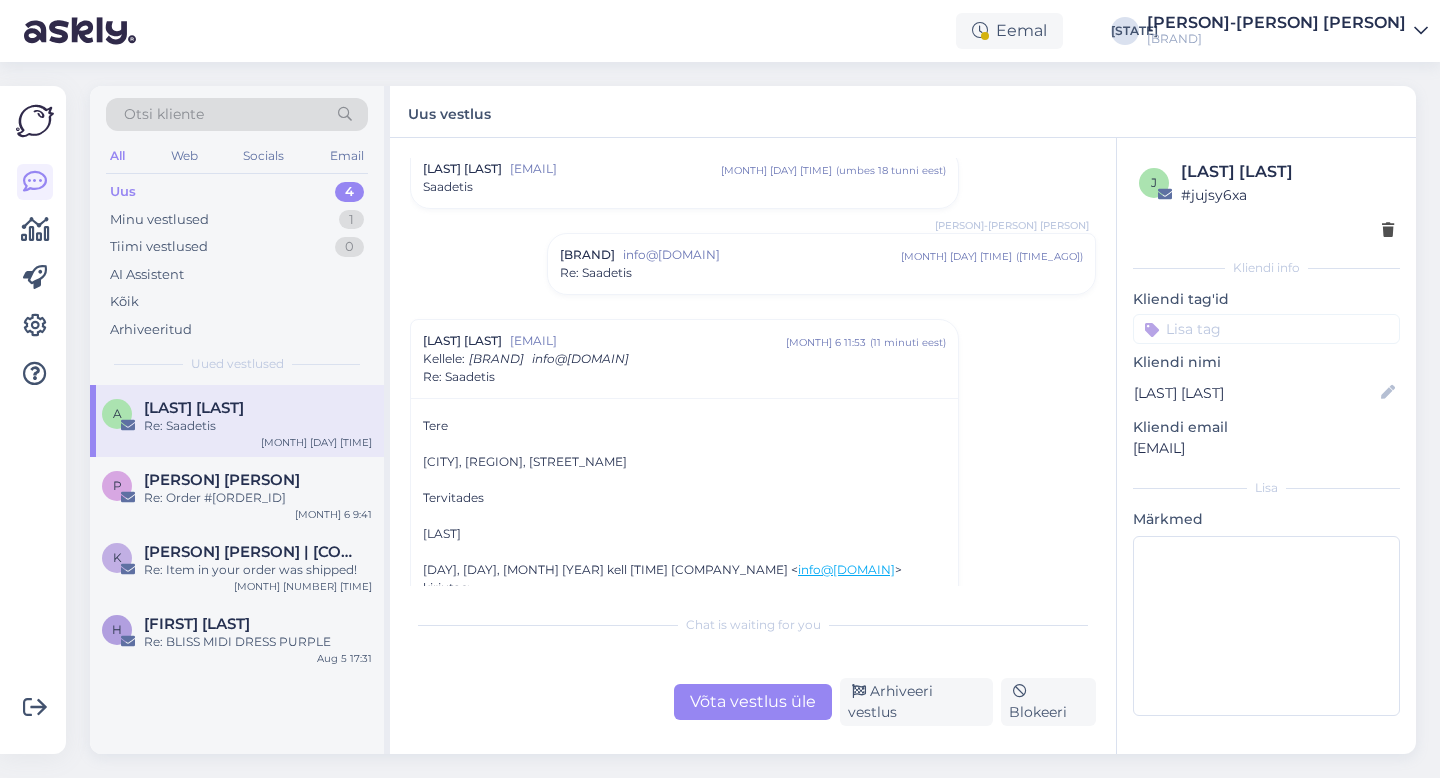 scroll, scrollTop: 927, scrollLeft: 0, axis: vertical 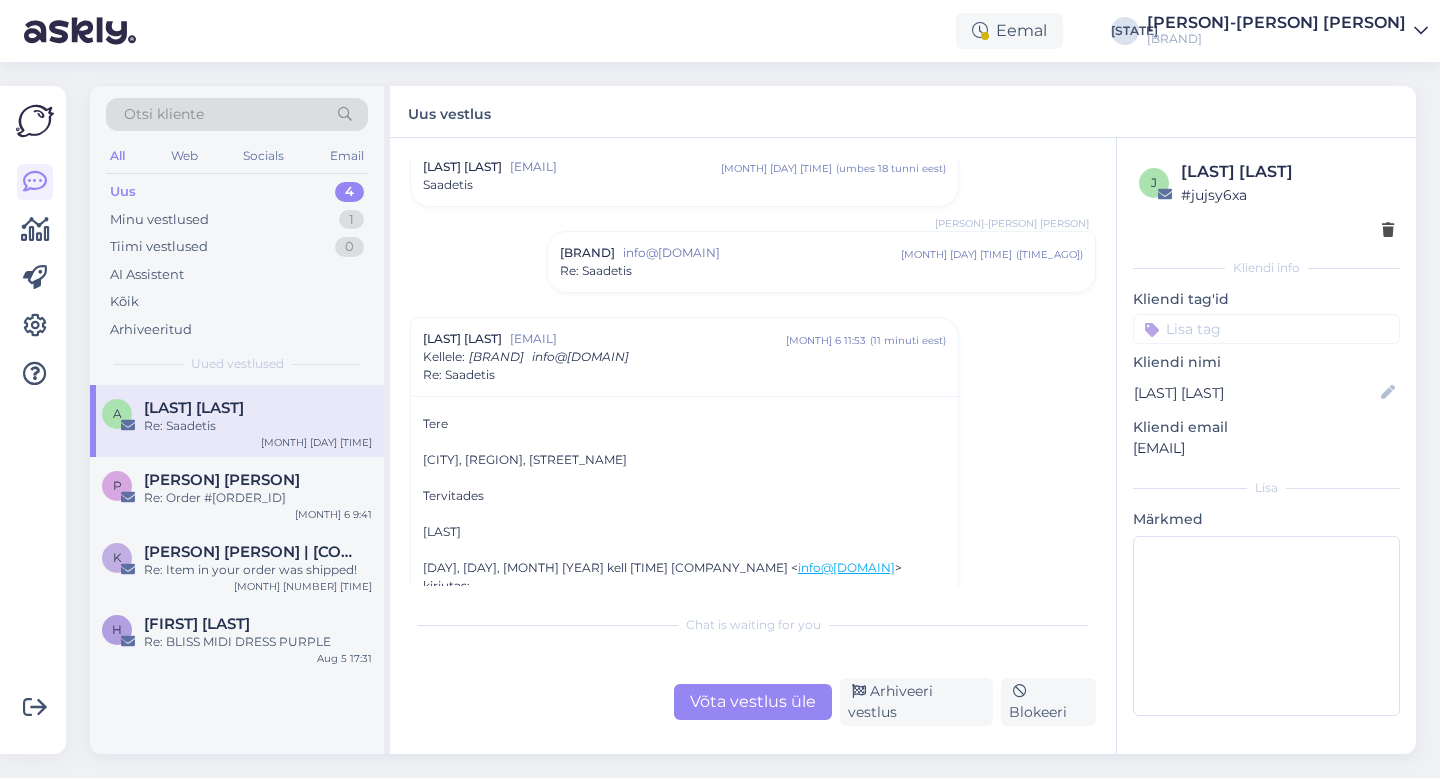 click on "info@[DOMAIN]" at bounding box center [762, 253] 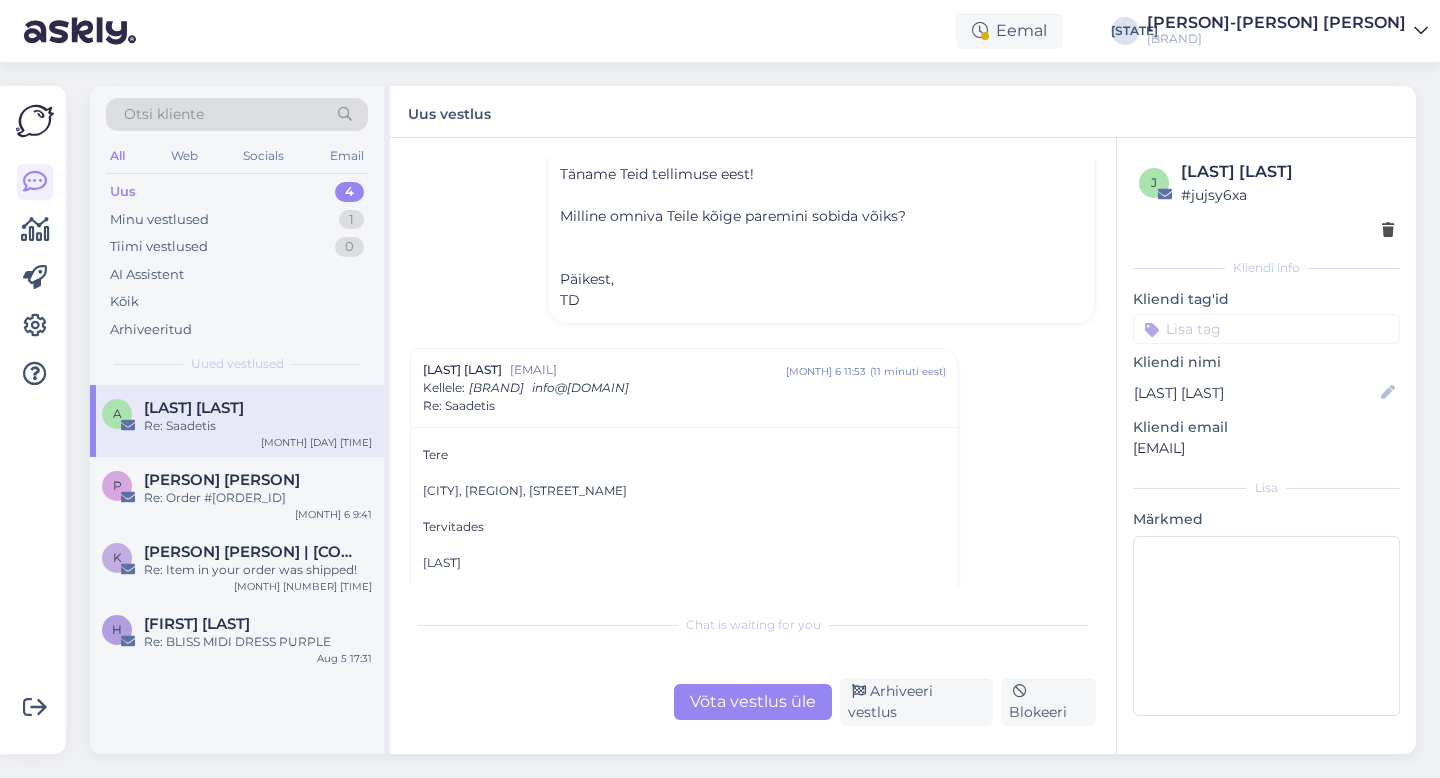 scroll, scrollTop: 1140, scrollLeft: 0, axis: vertical 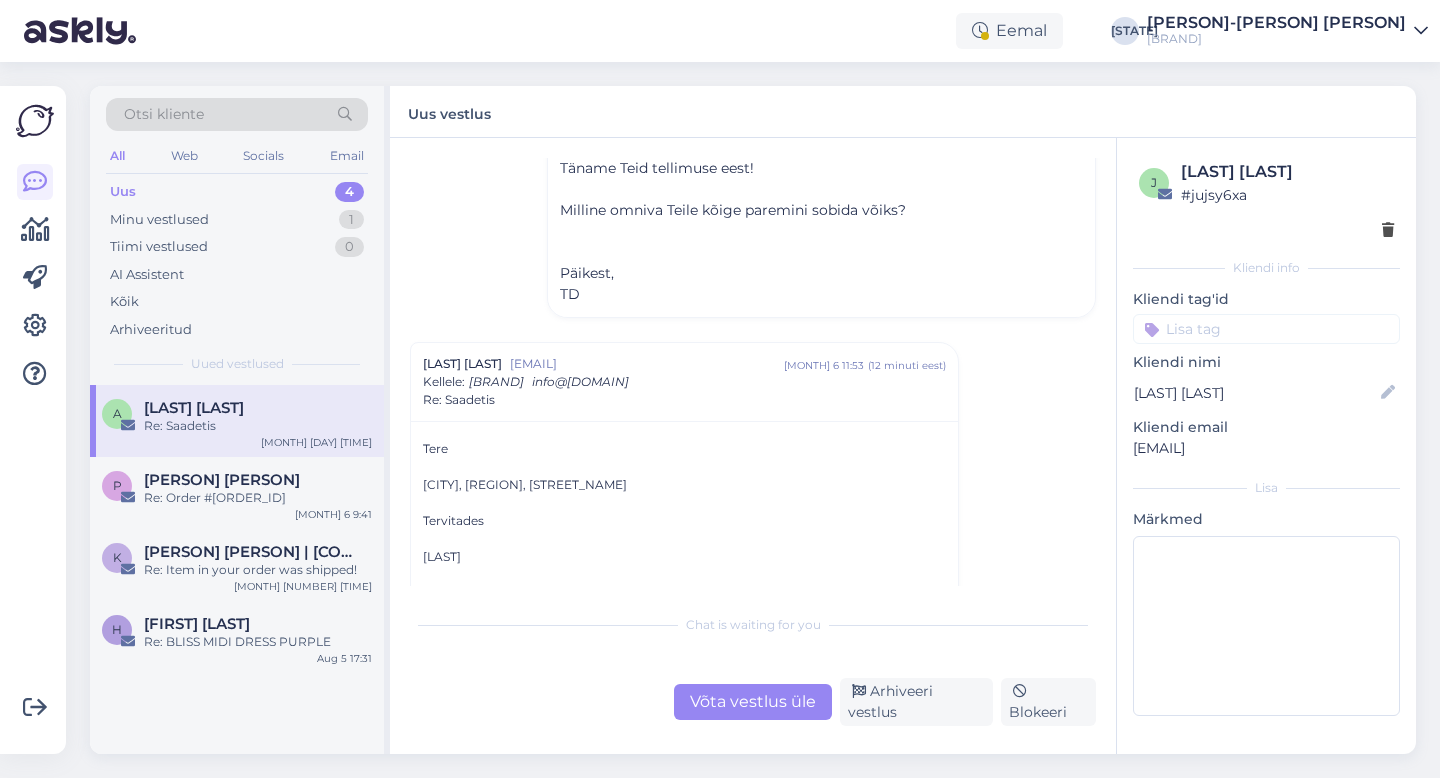 click on "Võta vestlus üle" at bounding box center (753, 702) 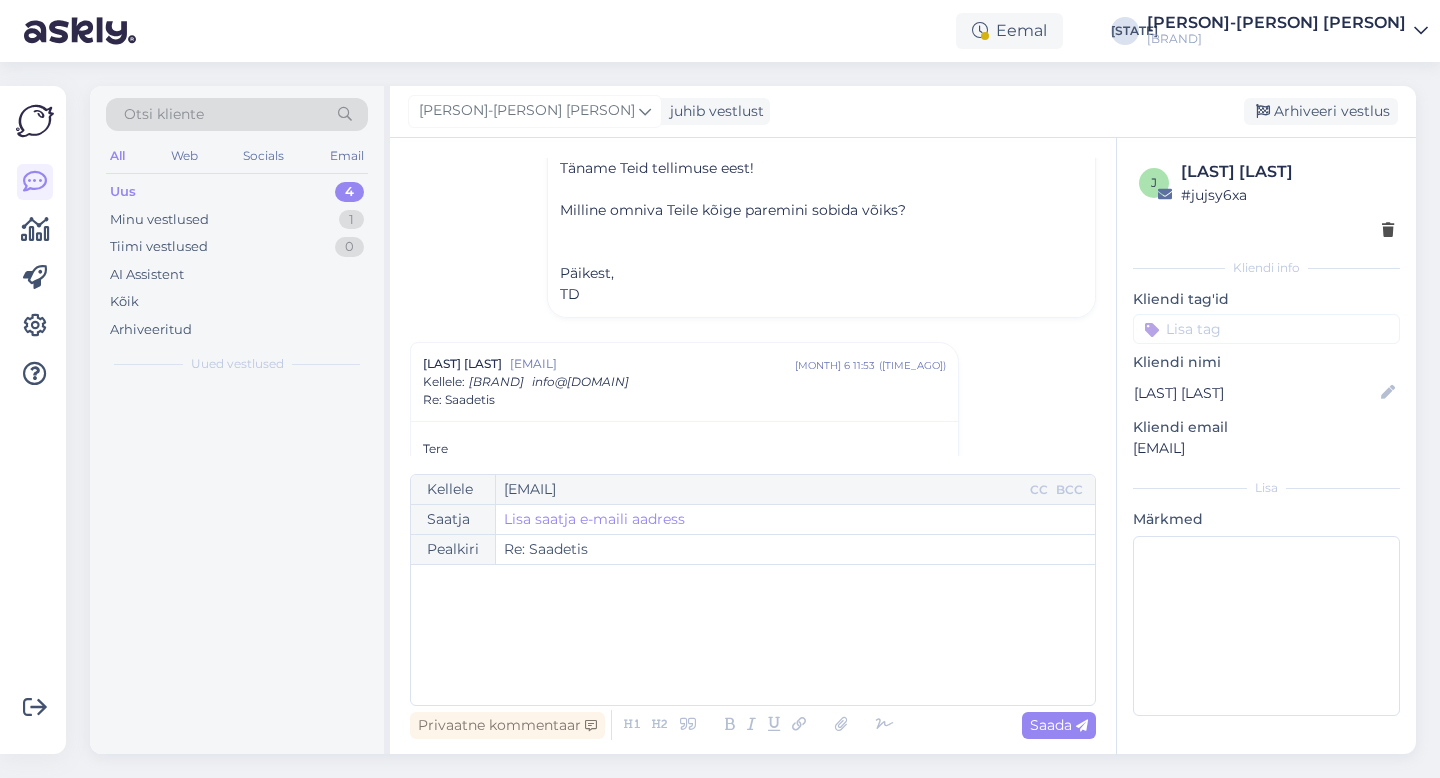 scroll, scrollTop: 1324, scrollLeft: 0, axis: vertical 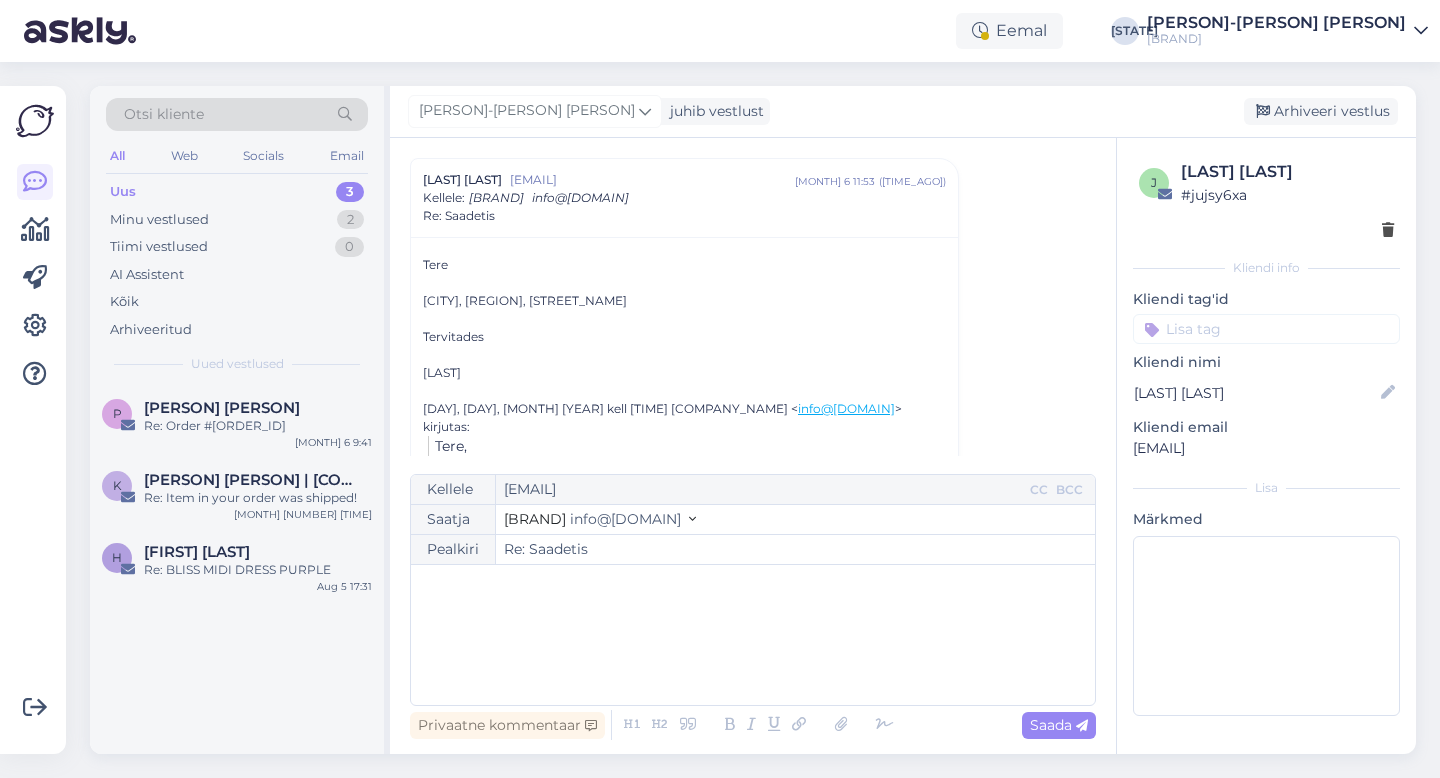 click on "﻿" at bounding box center (753, 635) 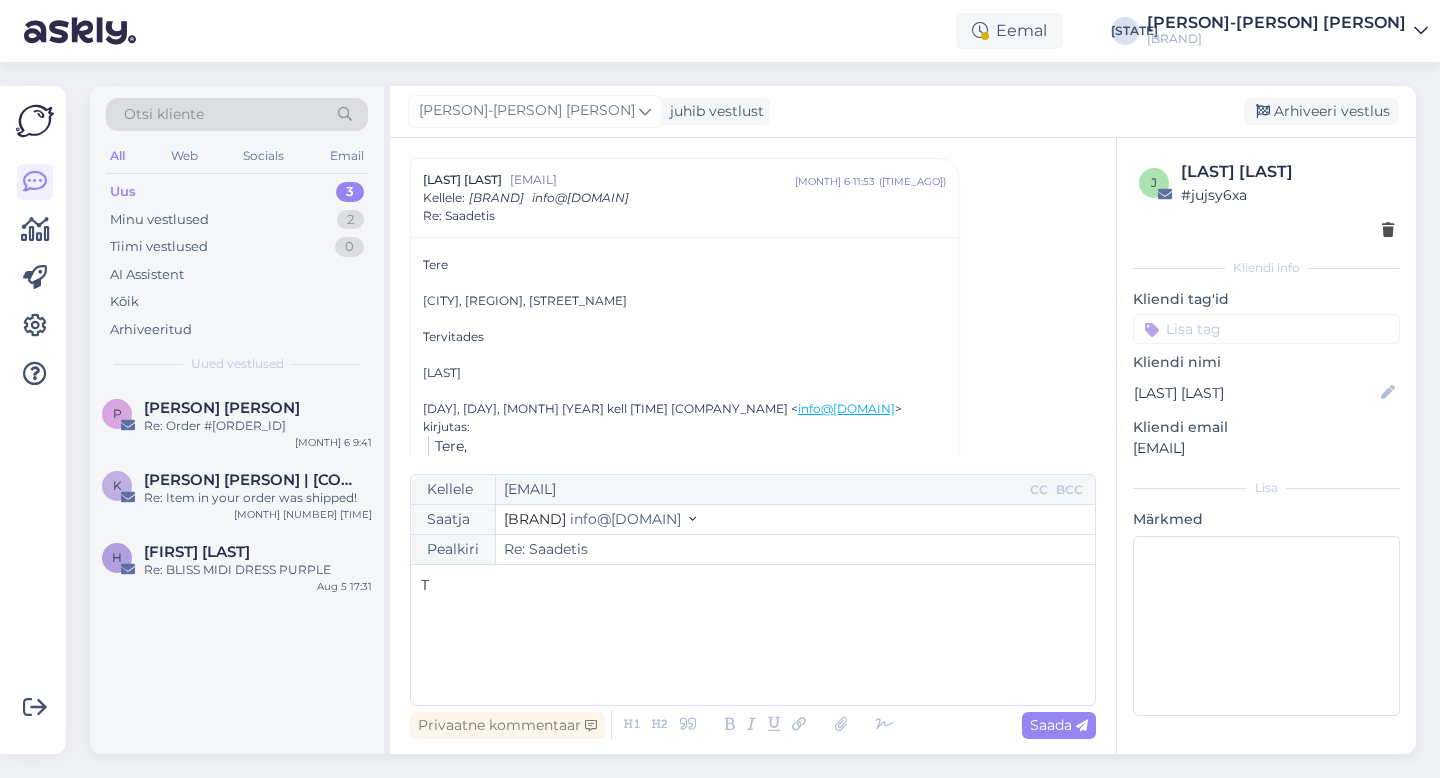 type 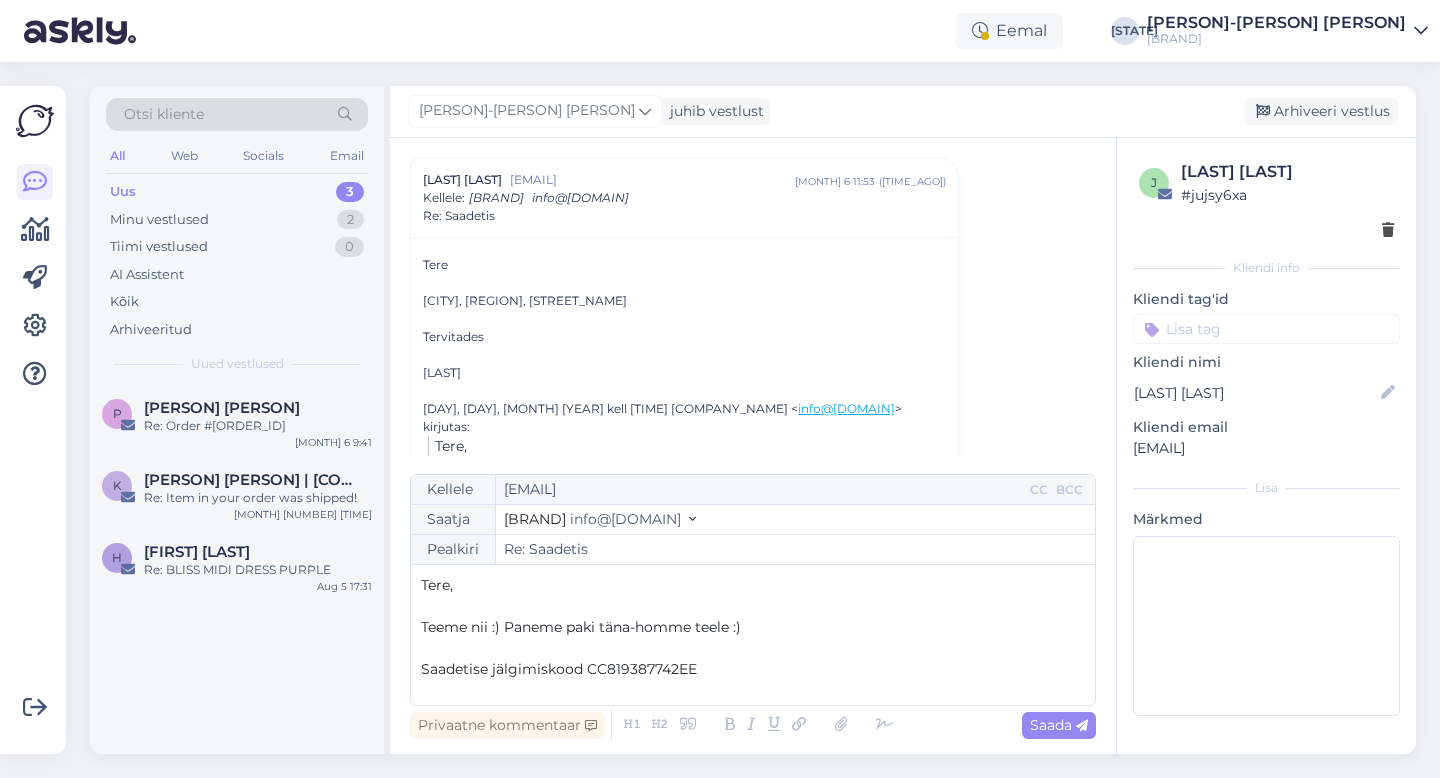 click on "Saadetise jälgimiskood CC819387742EE" at bounding box center [559, 669] 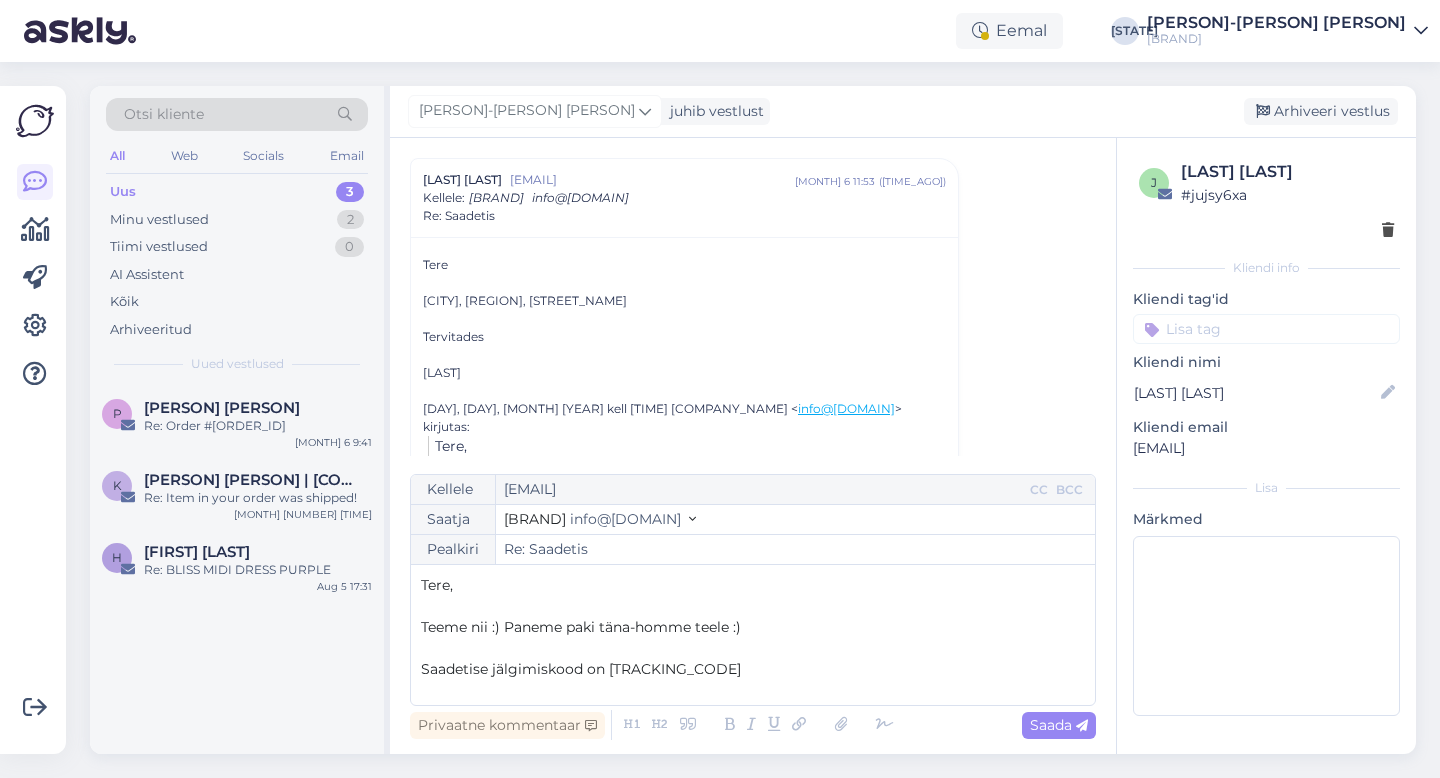 click on "Saadetise jälgimiskood on [TRACKING_CODE]" at bounding box center (753, 669) 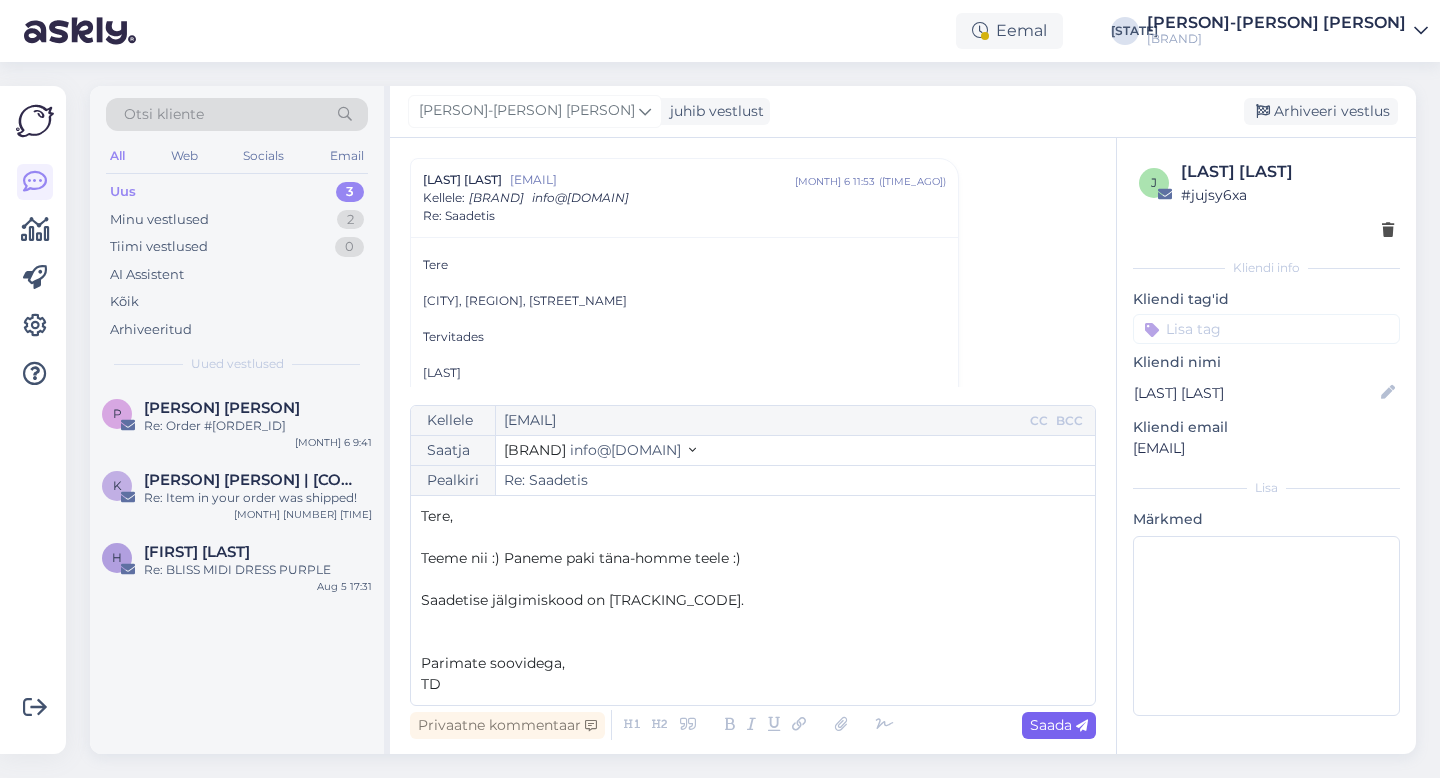 click on "Saada" at bounding box center [1059, 725] 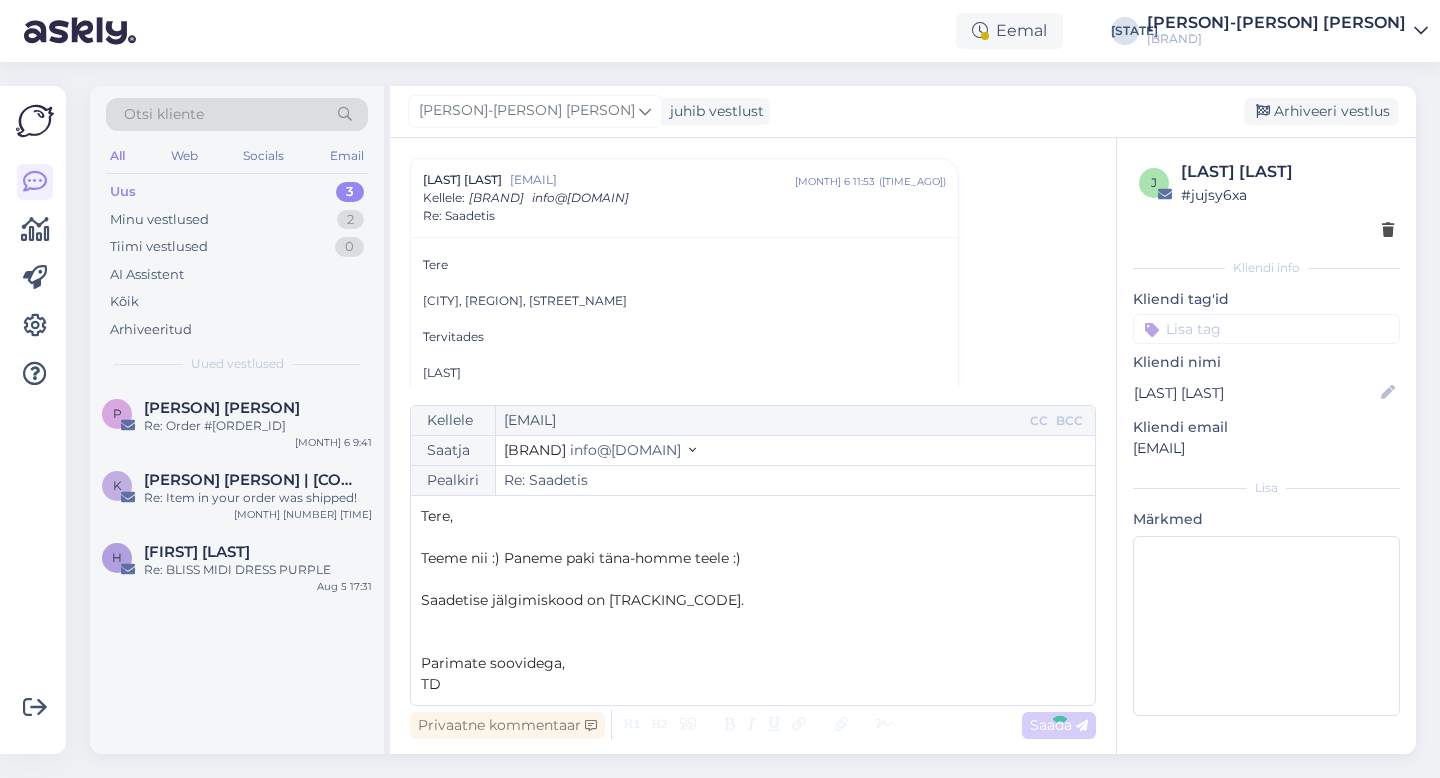 type on "Re: Re: Saadetis" 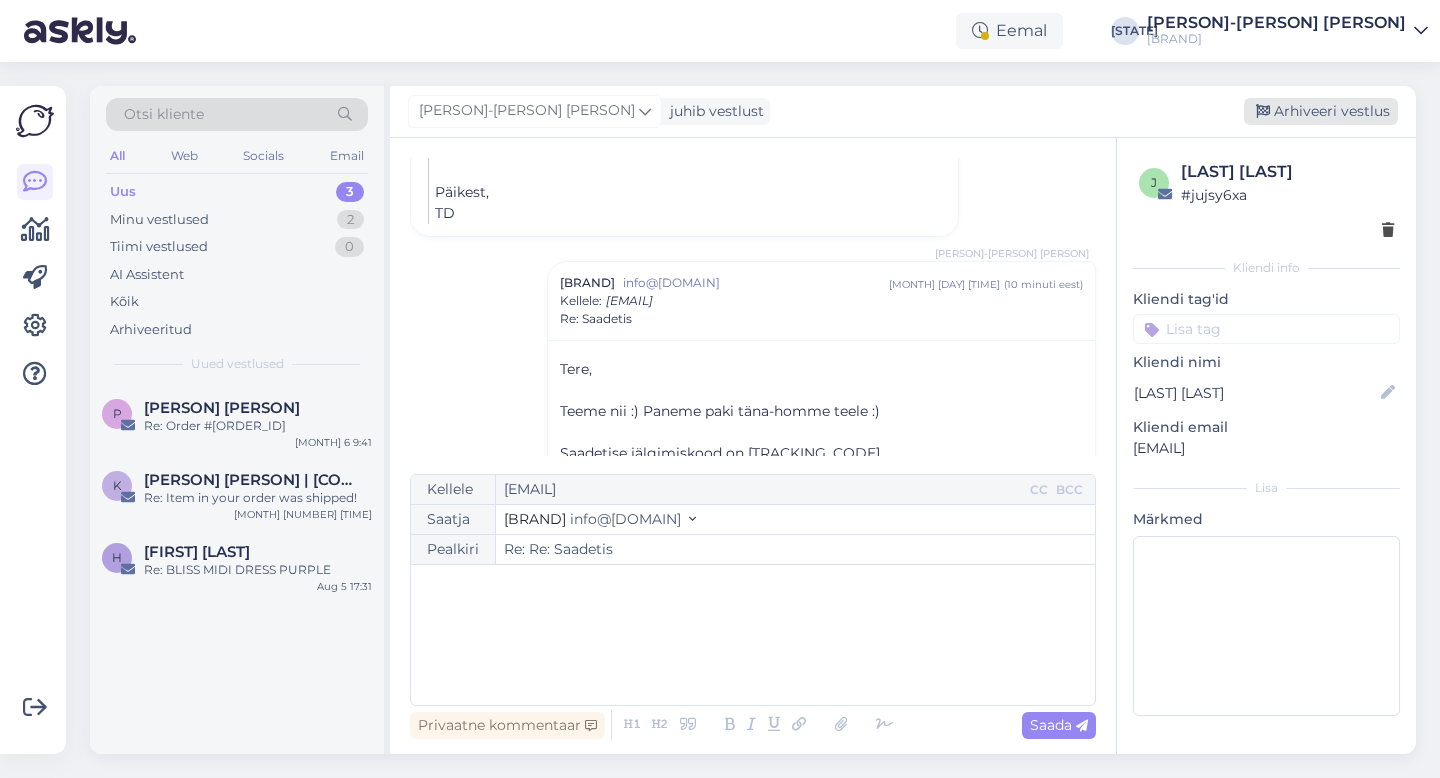 click on "Arhiveeri vestlus" at bounding box center [1321, 111] 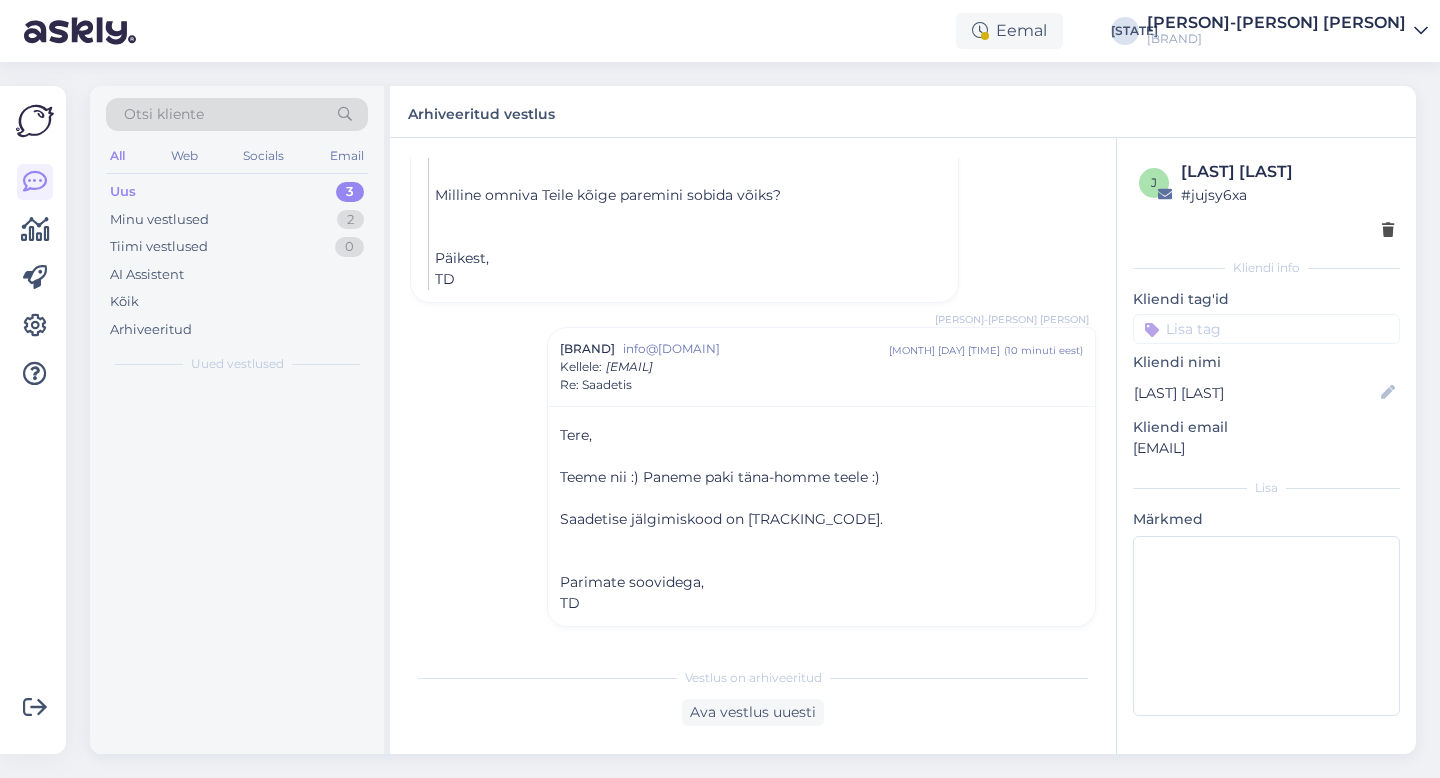 scroll, scrollTop: 1641, scrollLeft: 0, axis: vertical 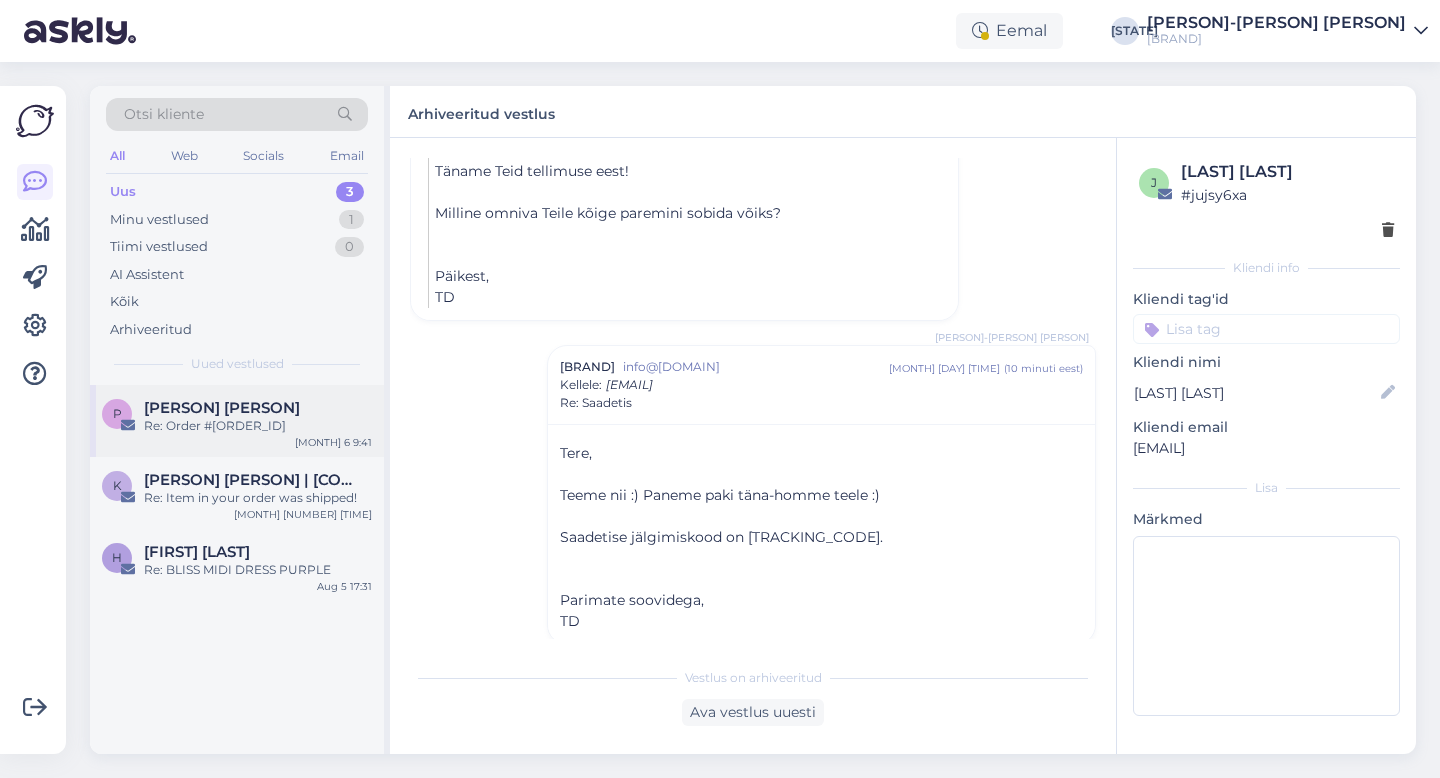 click on "[PERSON] [PERSON]" at bounding box center [258, 408] 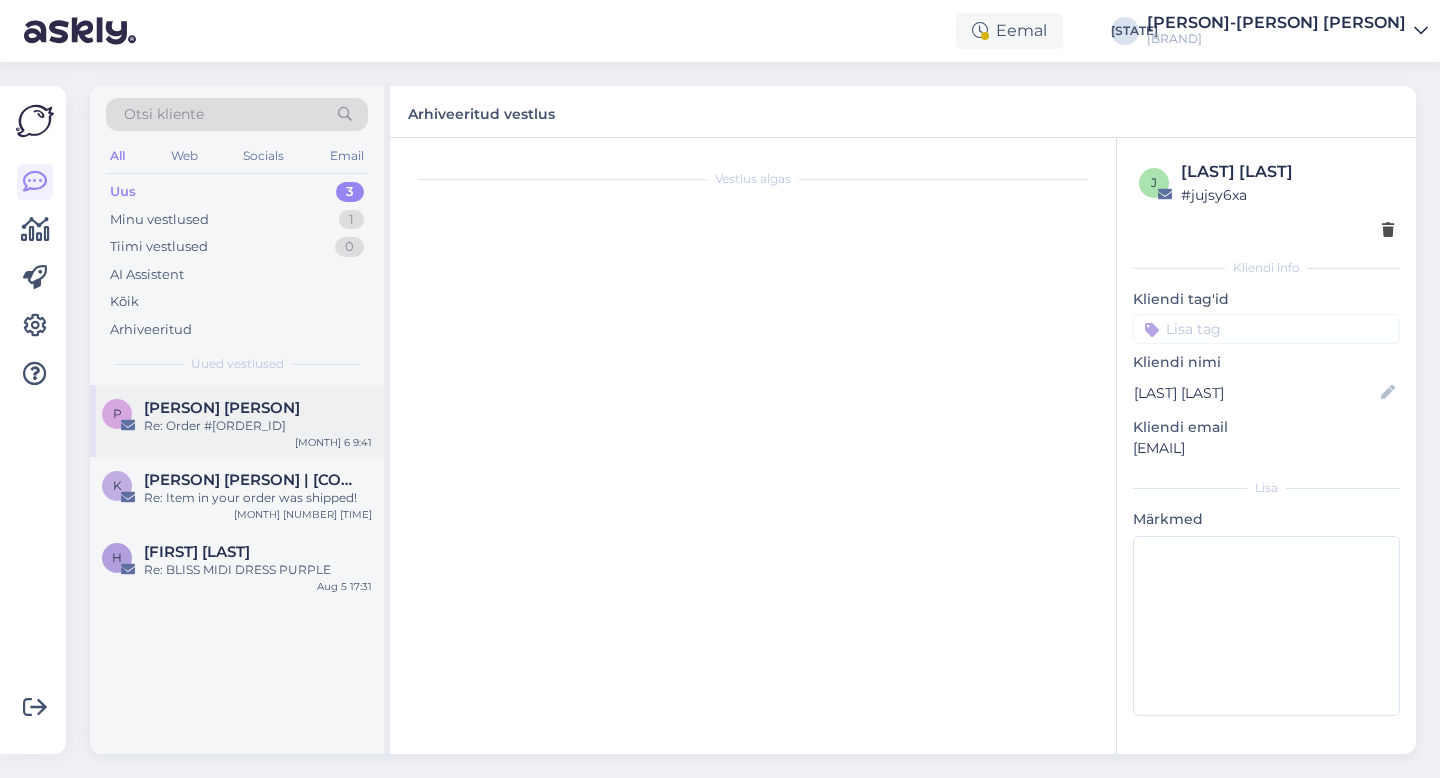 scroll, scrollTop: 0, scrollLeft: 0, axis: both 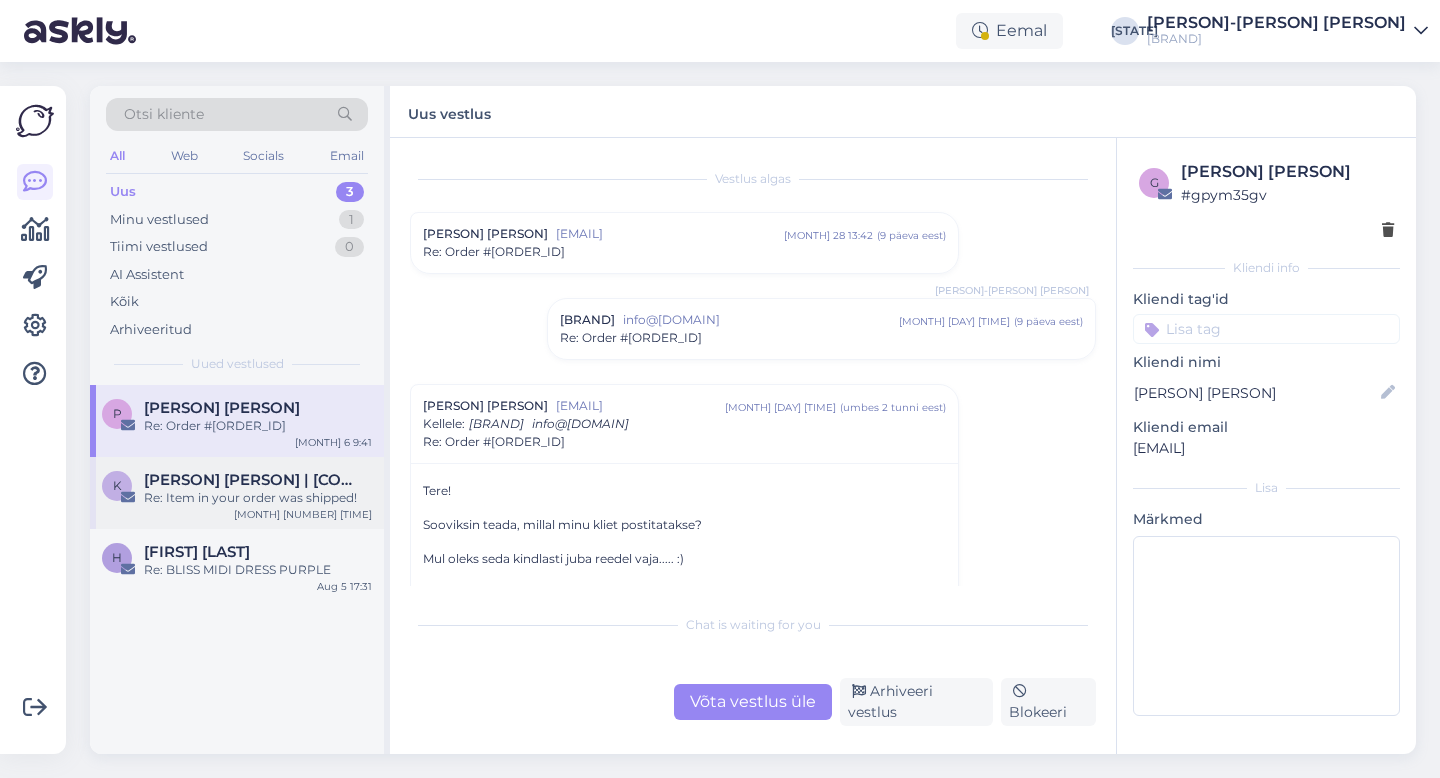 click on "Re: Item in your order was shipped!" at bounding box center [258, 498] 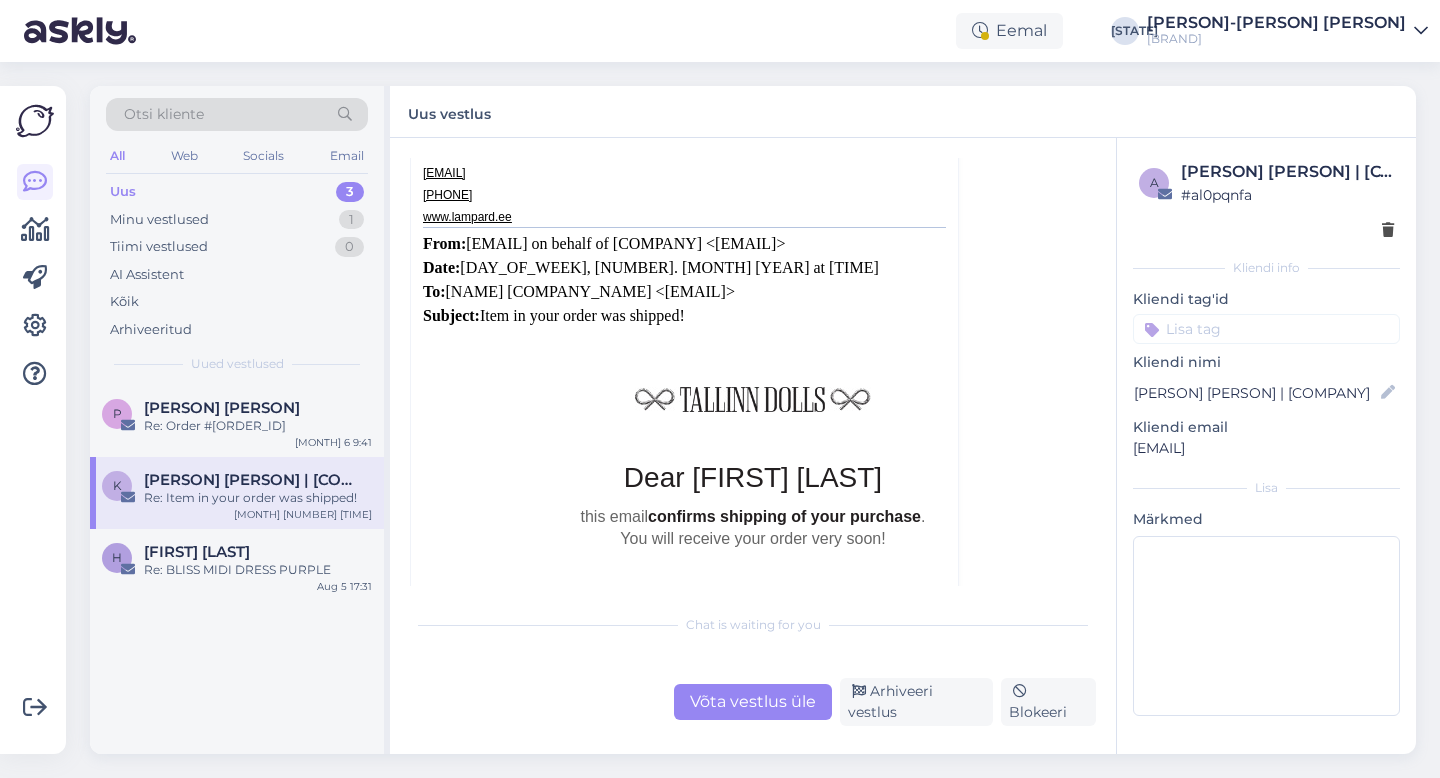 scroll, scrollTop: 695, scrollLeft: 0, axis: vertical 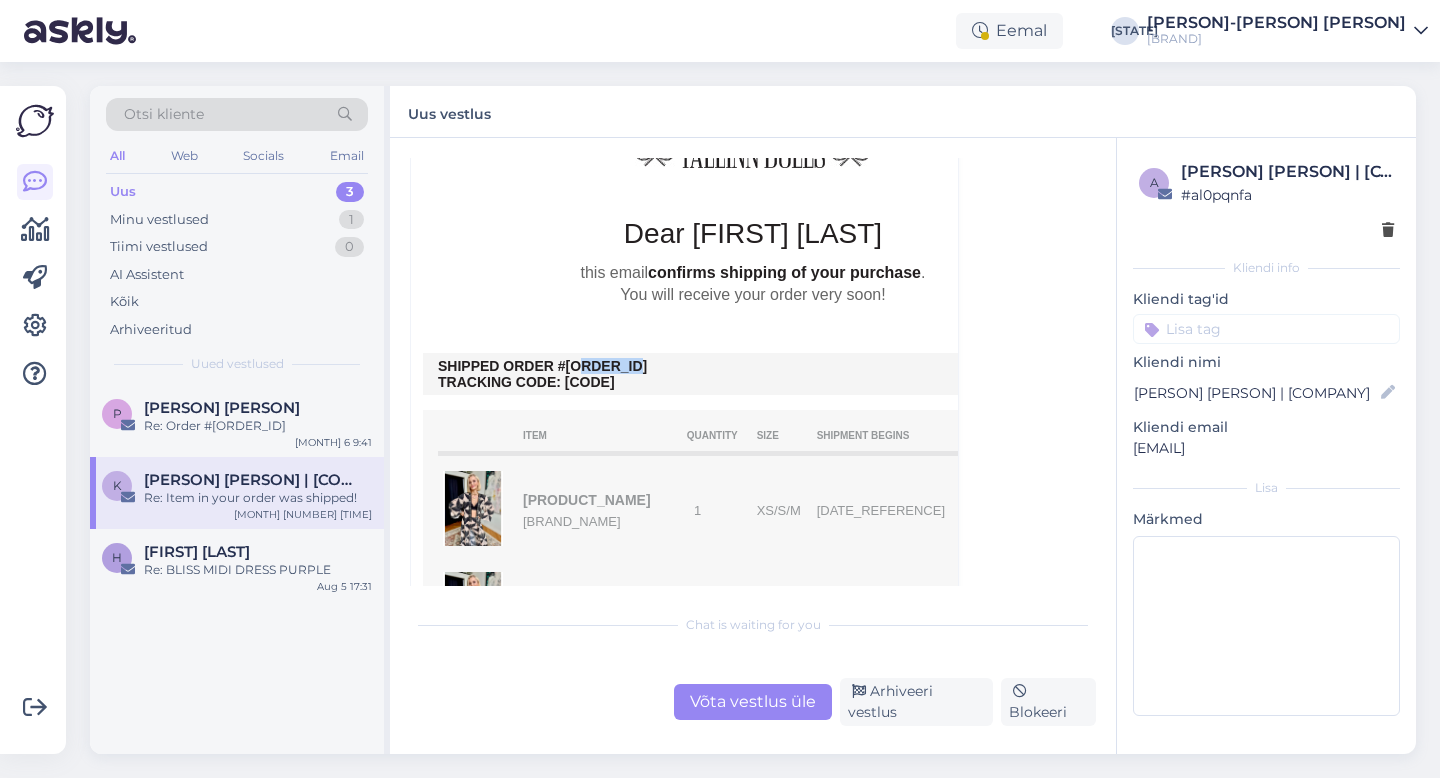 drag, startPoint x: 644, startPoint y: 415, endPoint x: 585, endPoint y: 414, distance: 59.008472 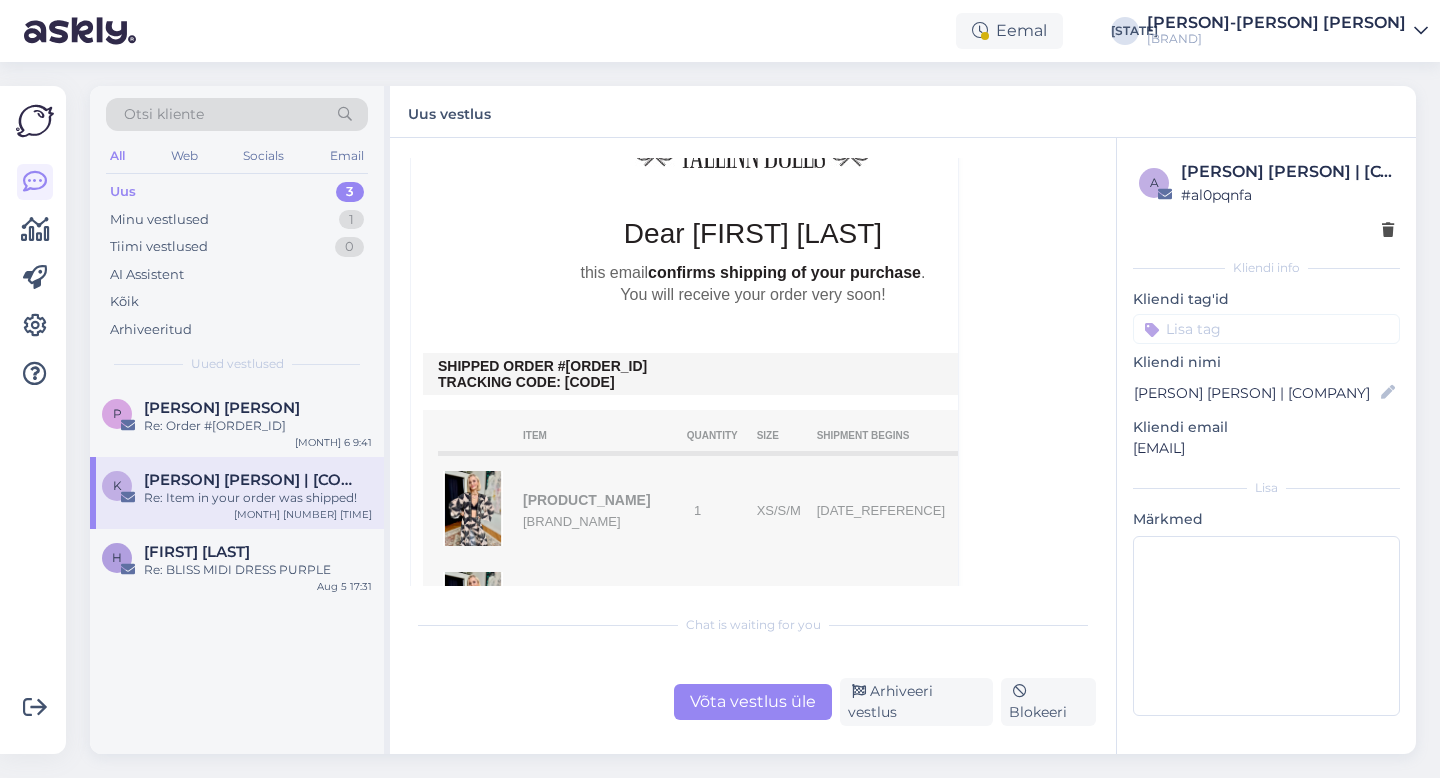click on "Võta vestlus üle" at bounding box center (753, 702) 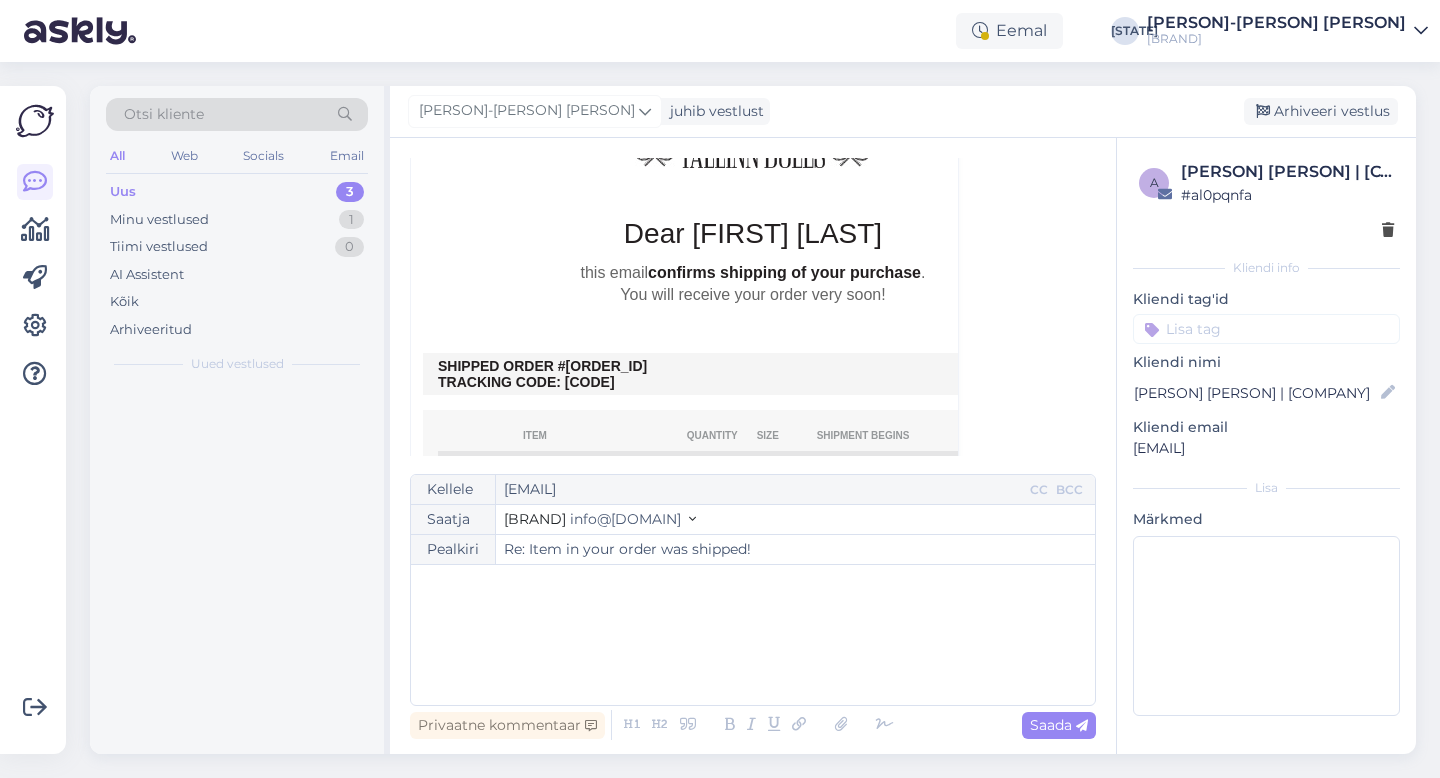 scroll, scrollTop: 54, scrollLeft: 0, axis: vertical 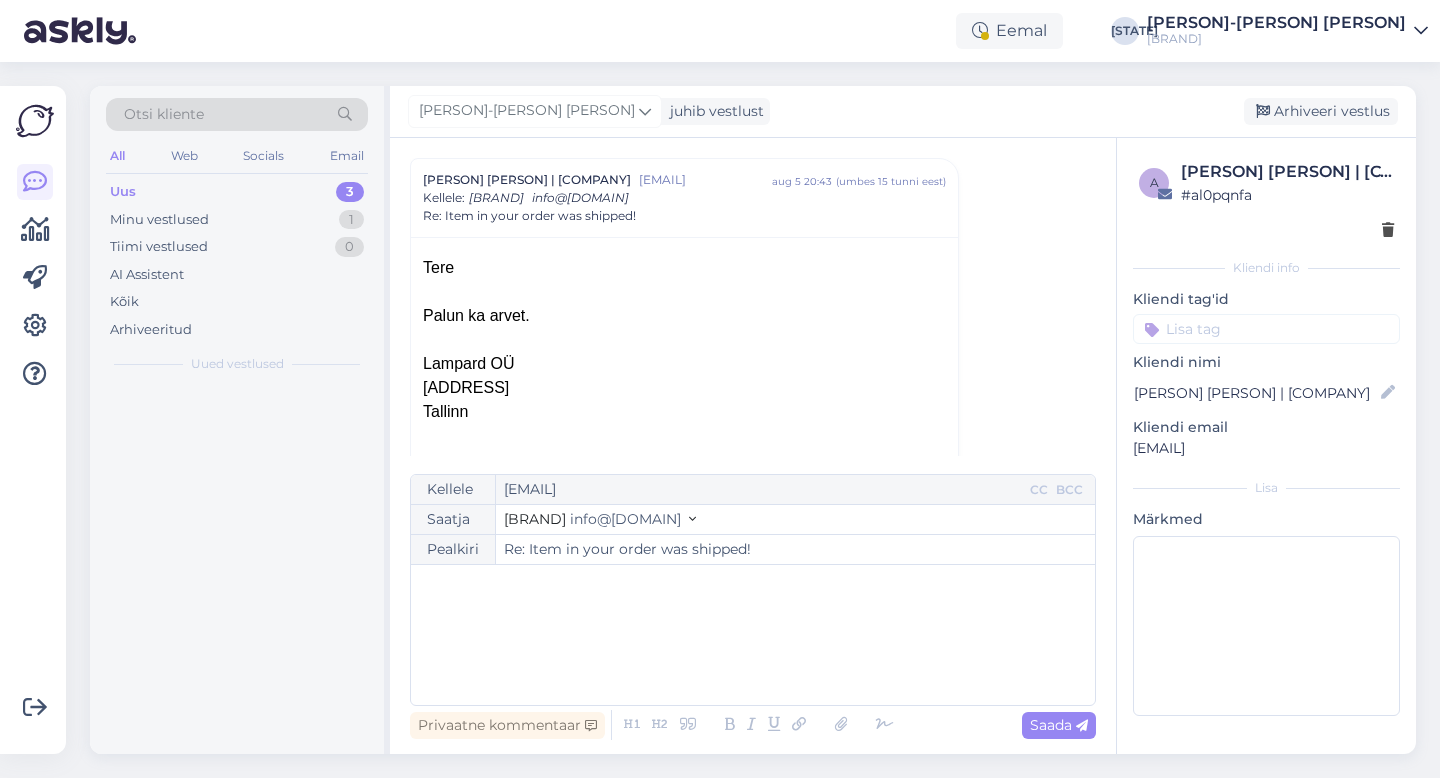click on "﻿" at bounding box center [753, 635] 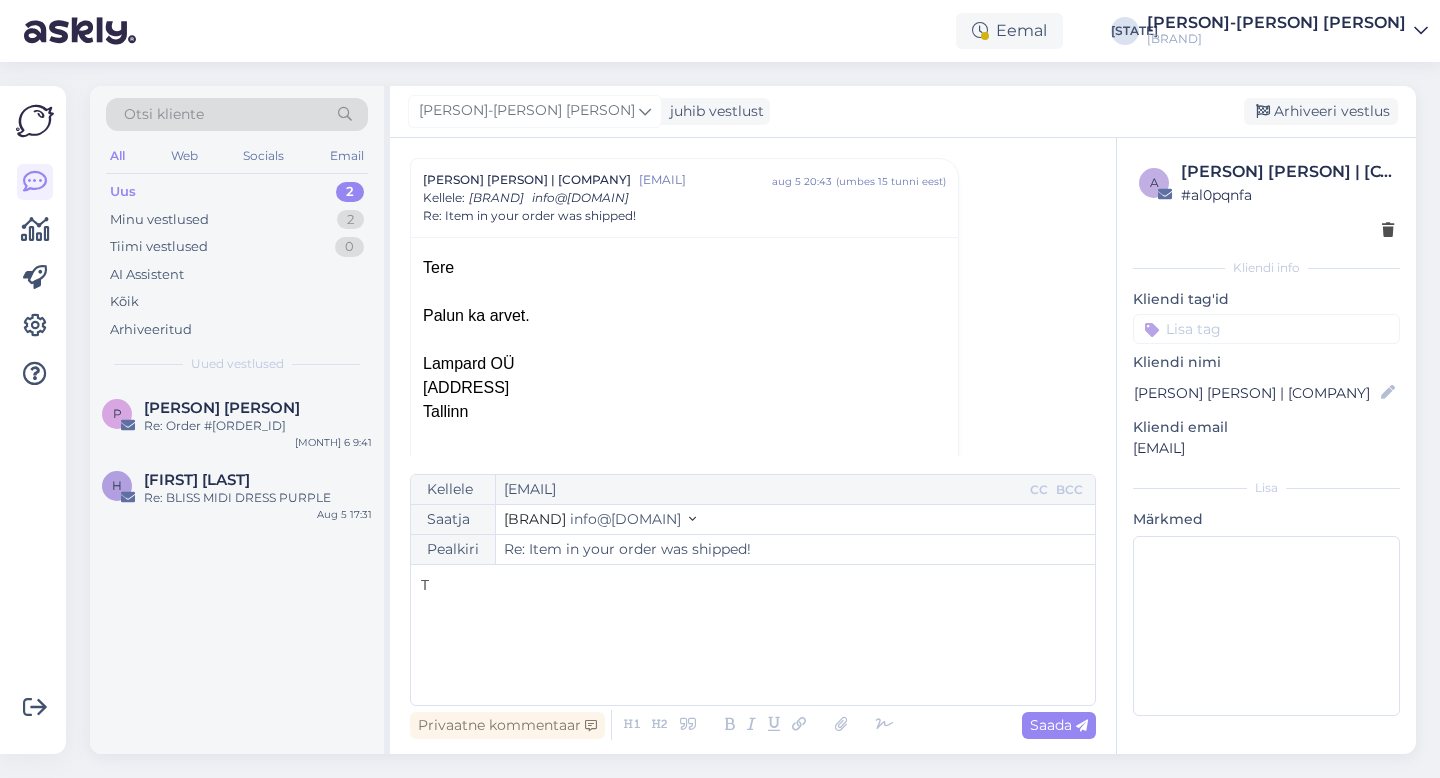 type 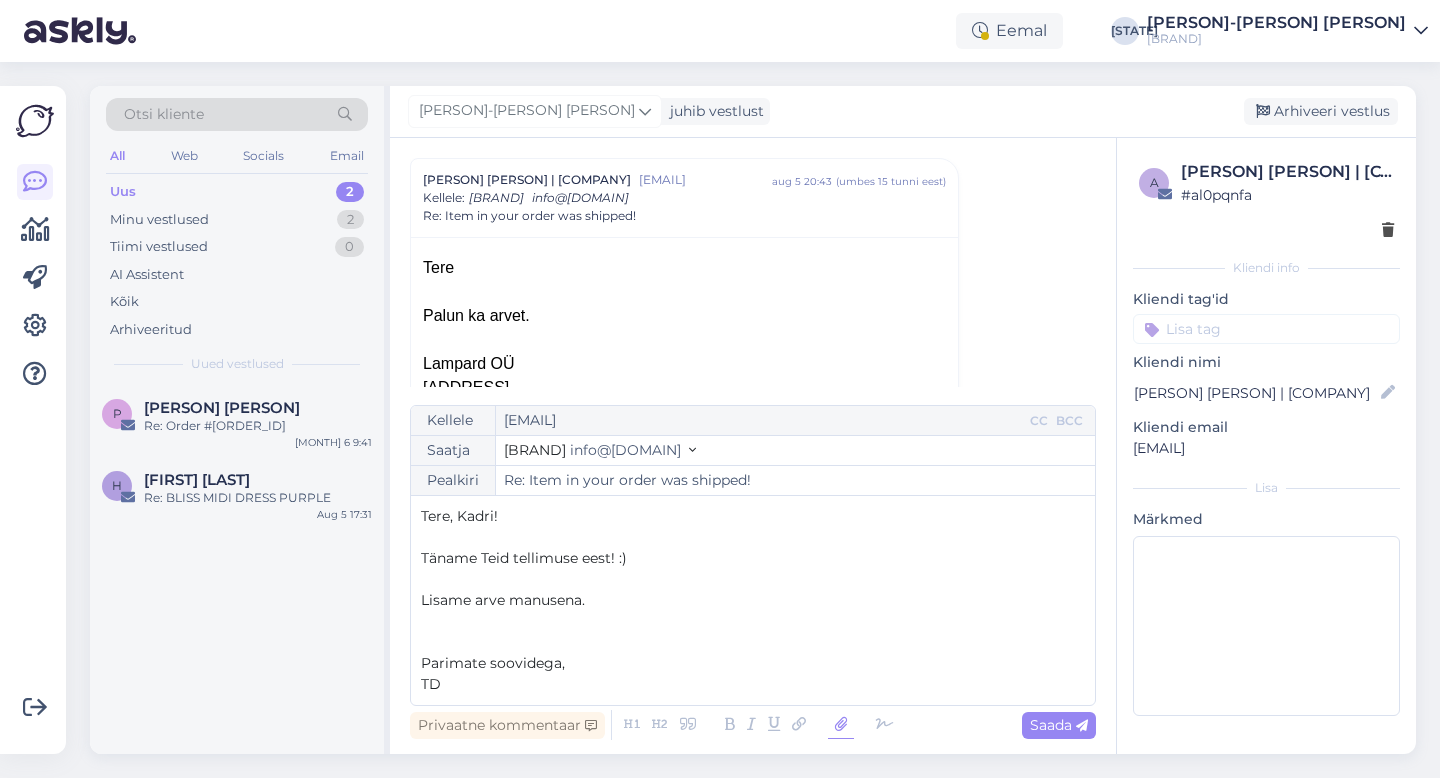 click at bounding box center (841, 725) 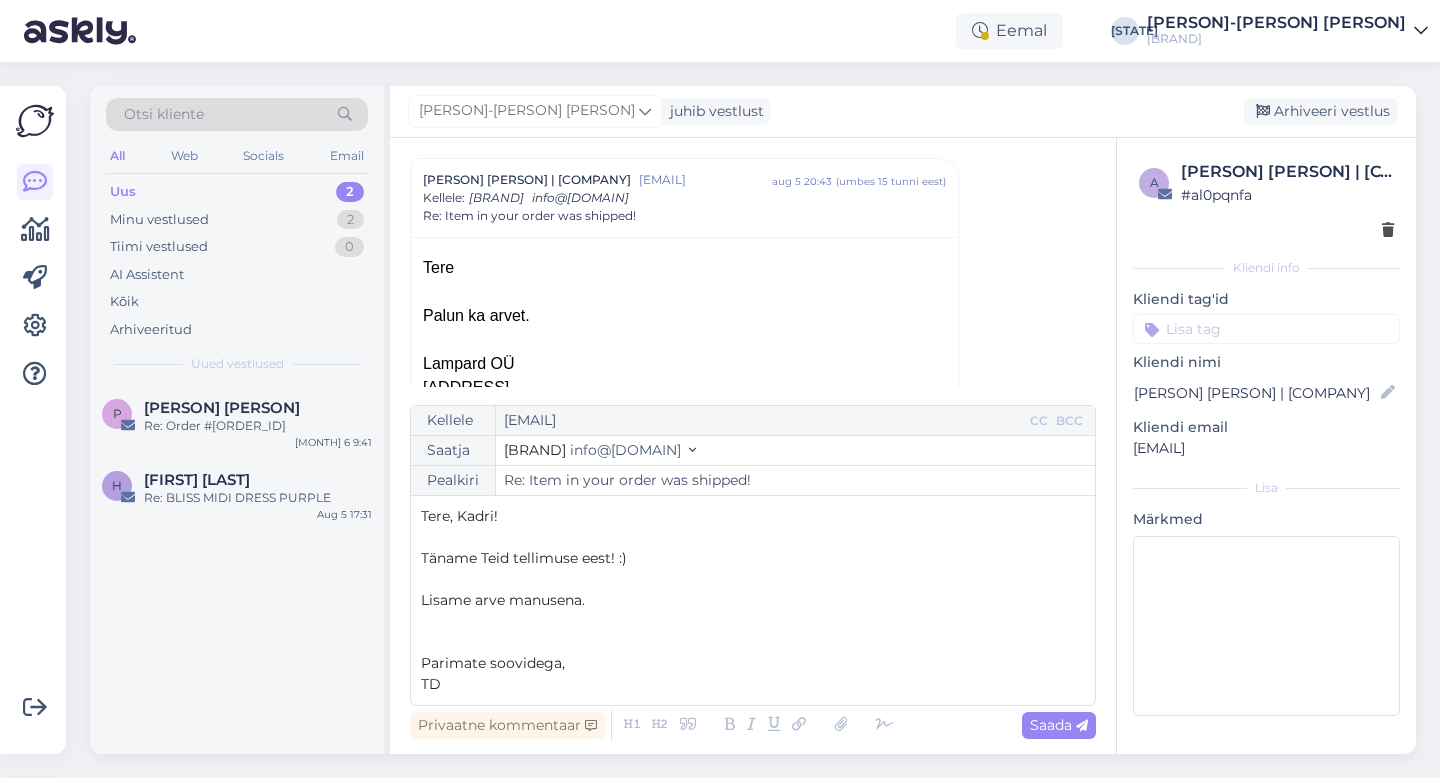 click on "Vestlus algas Kadri Kenkmaa | Lampard OÜ kadri@lampard.ee [MONTH] 5 20:43 ( umbes 15 tunni eest ) Kellele : Tallinn Dolls info@tallinndolls.com Re: Item in your order was shipped!
Tere
Palun ka arvet.
Lampard OÜ
Raua 10
Tallinn
Tervitustega,
Kadri Kenkmaa
L a m p a r d
–––––––––––––––
kadri@lampard.ee
+372 5197 1137
www.lampard.ee
From: info=tallinndolls.com@mg.tallinndolls.com <info=tallinndolls.com@mg.tallinndolls.com> on behalf of Tallinn Dolls <info@tallinndolls.com>
Date: Friday, 18. July 2025 at 11:13
To: Kadri Kenkmaa | Lampard OÜ <kadri@lampard.ee>
Subject: Item in your order was shipped!
Dear Kadri Kenkmaa
this email confirms shipping of your purchase .
You will receive your order very soon!
SHIPPED ORDER #000122410
TRACKING CODE: CC808322238EE" at bounding box center [762, 272] 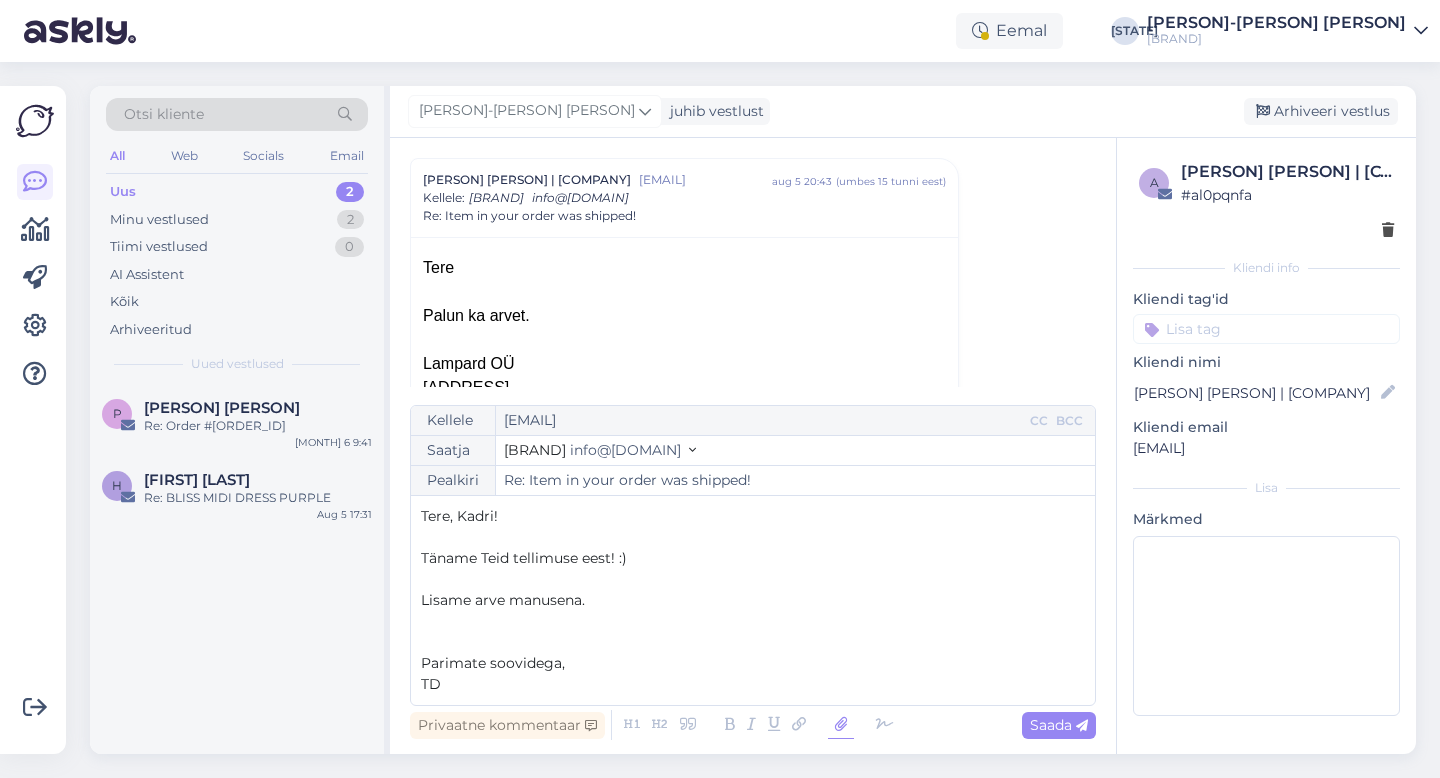 click at bounding box center [841, 725] 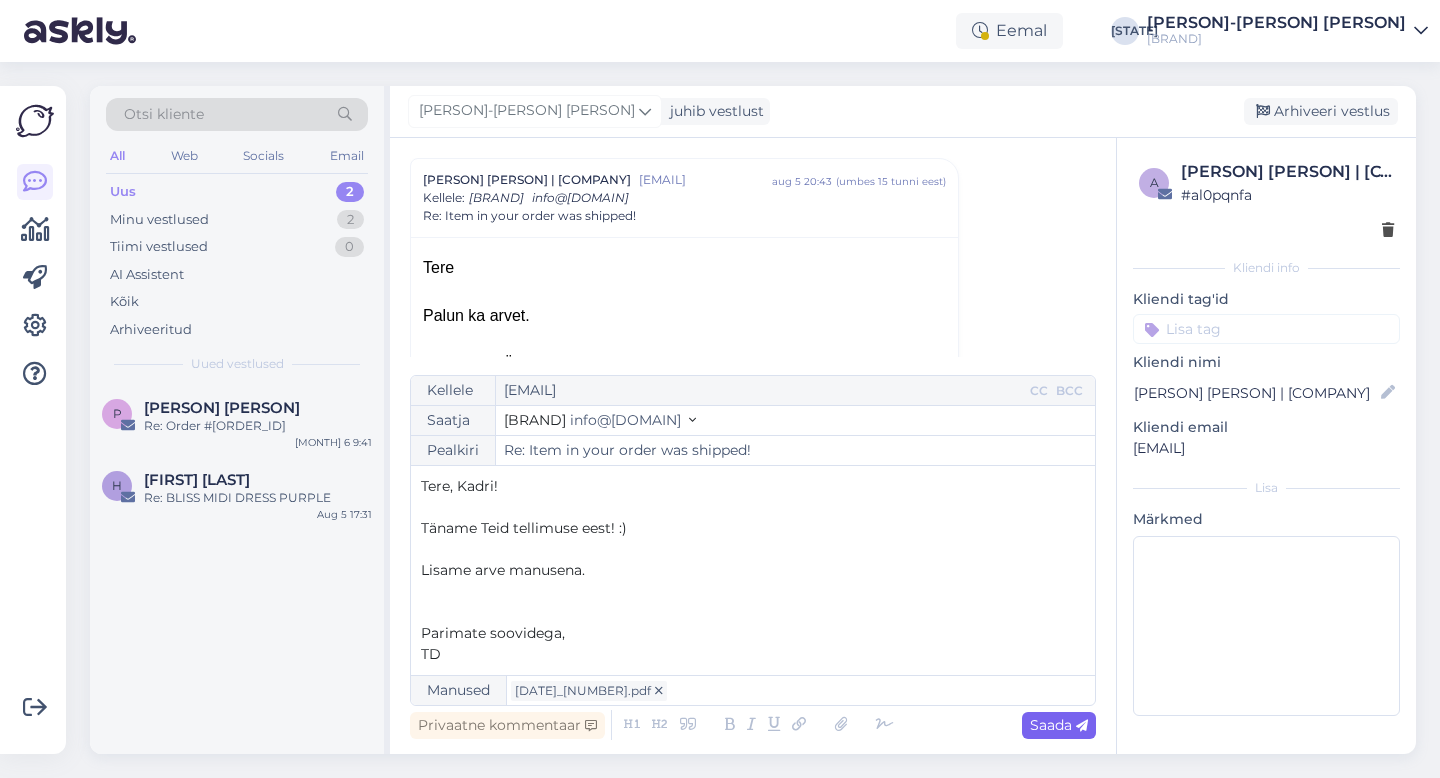 click on "Saada" at bounding box center [1059, 725] 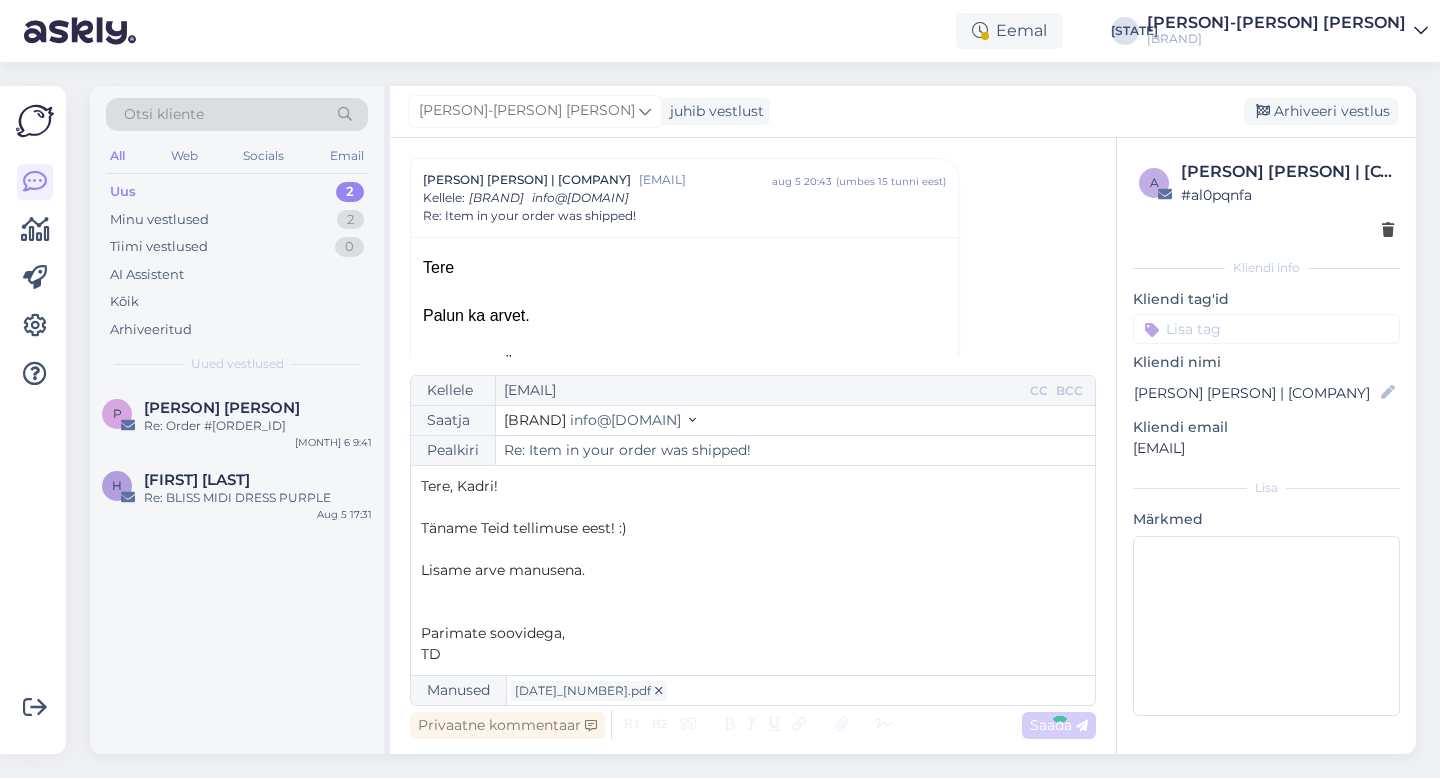 type on "Re: Re: Item in your order was shipped!" 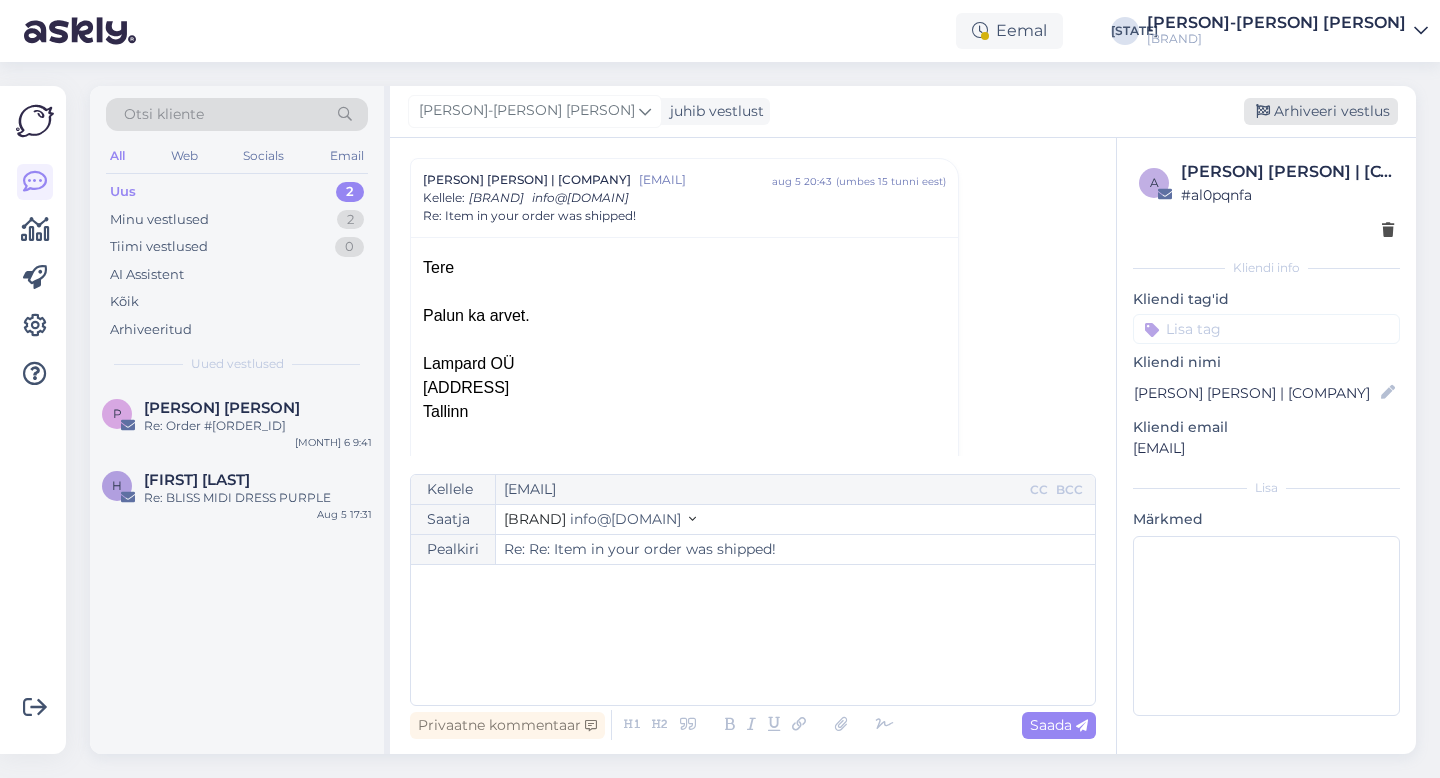 scroll, scrollTop: 1814, scrollLeft: 0, axis: vertical 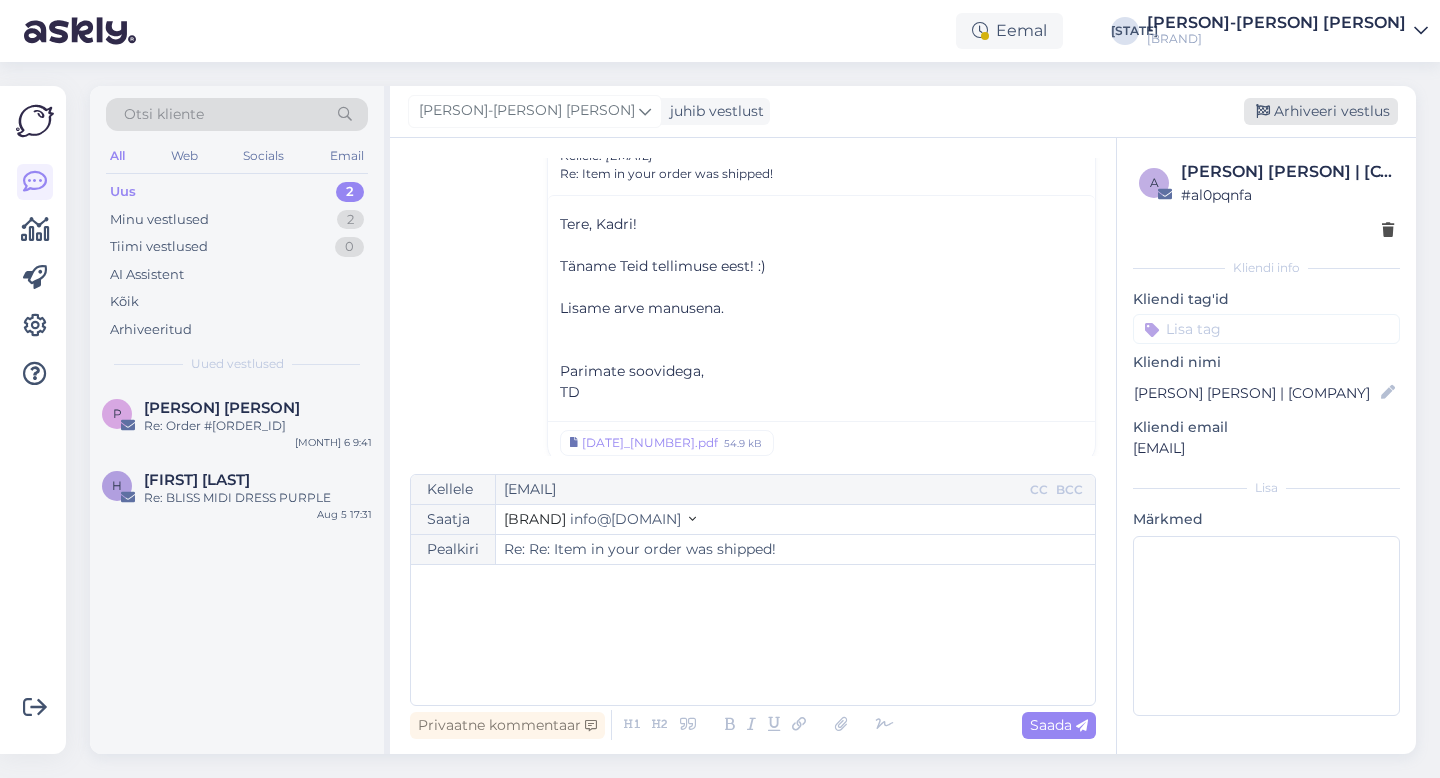 click on "Arhiveeri vestlus" at bounding box center [1321, 111] 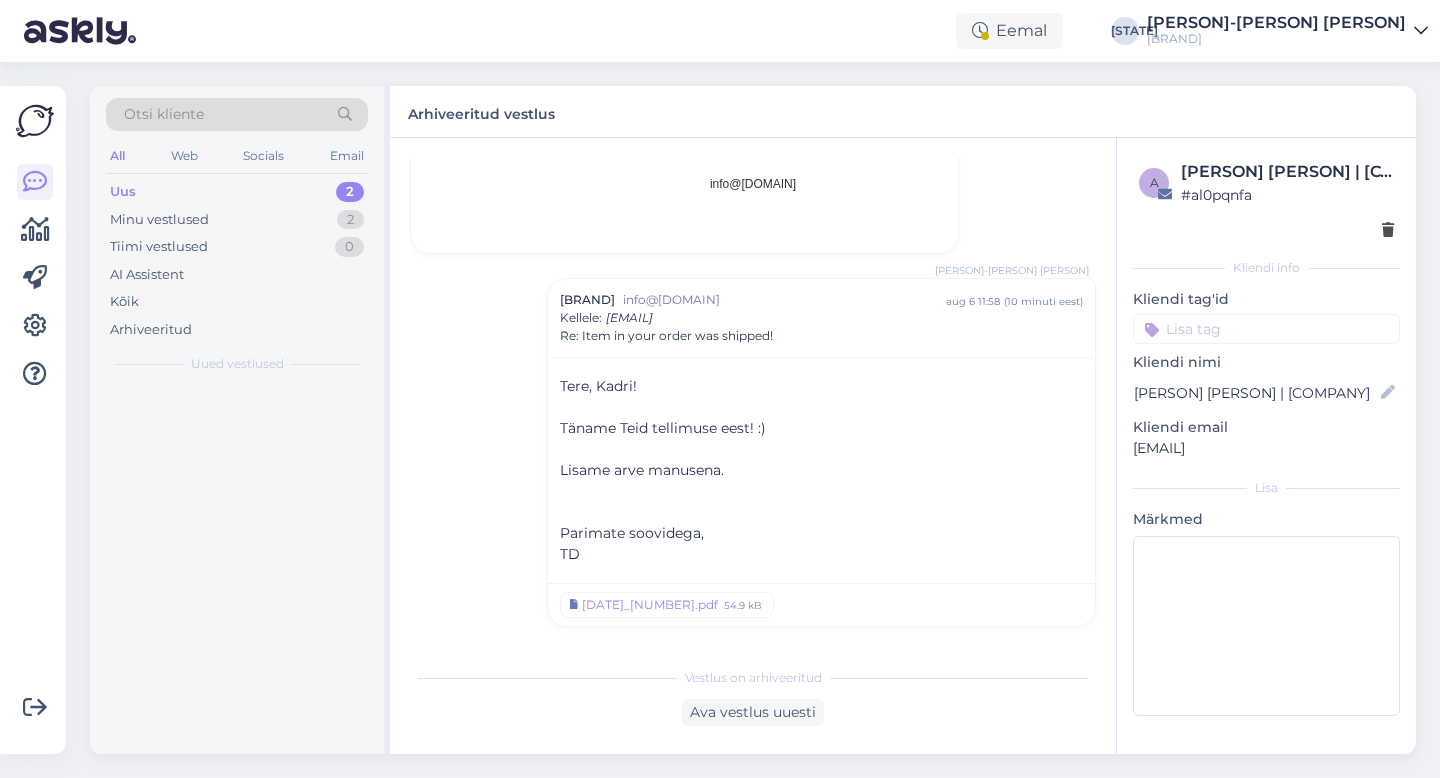 scroll, scrollTop: 1700, scrollLeft: 0, axis: vertical 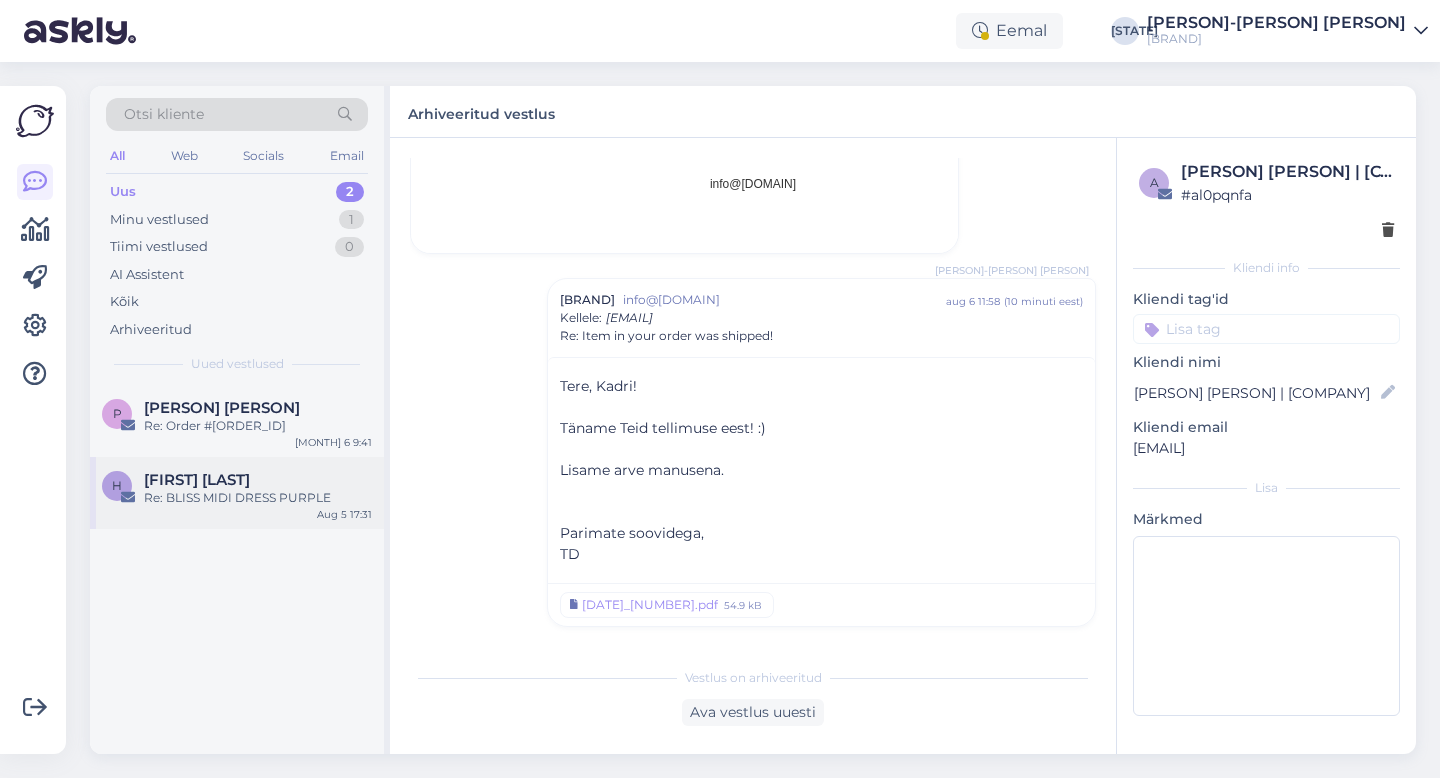 click on "[FIRST] [LAST]" at bounding box center (258, 480) 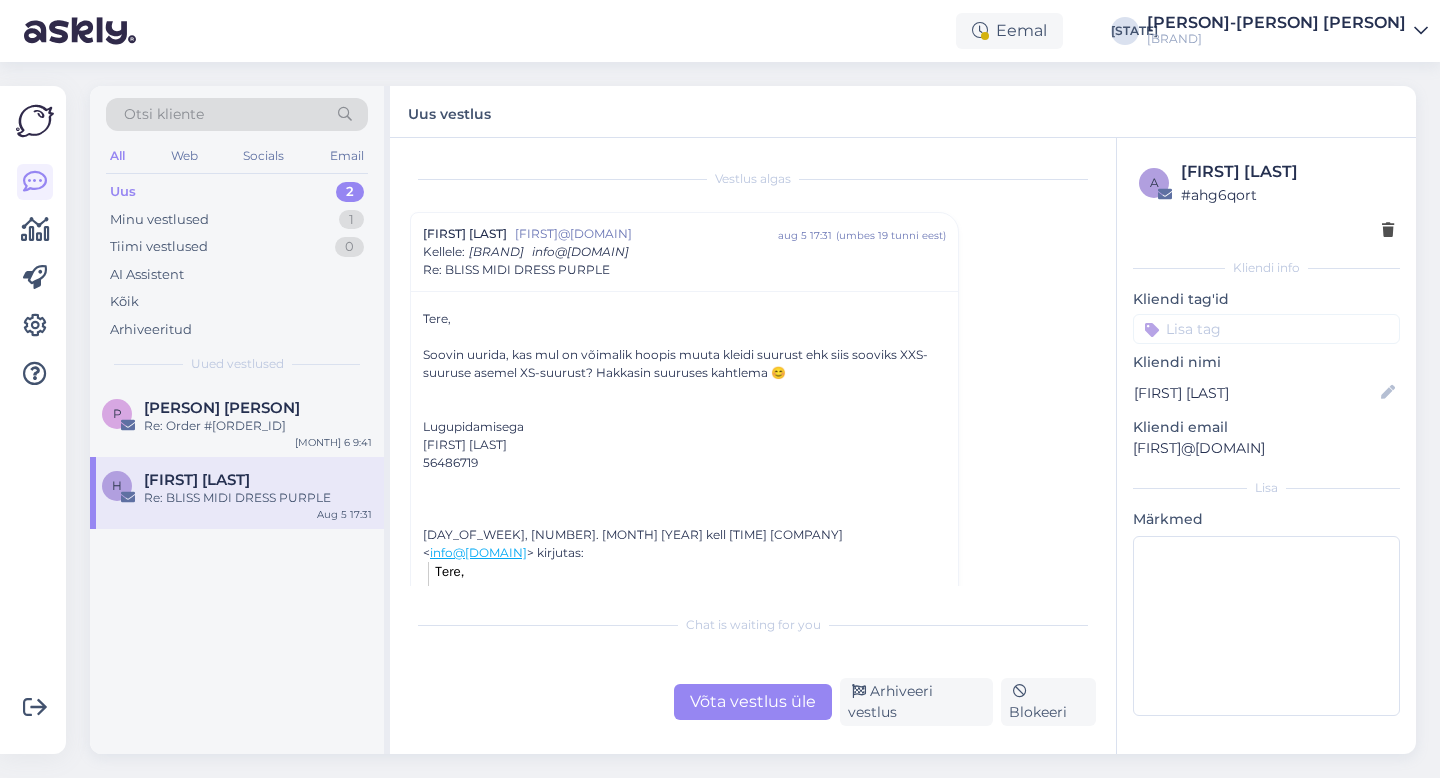 scroll, scrollTop: 59, scrollLeft: 0, axis: vertical 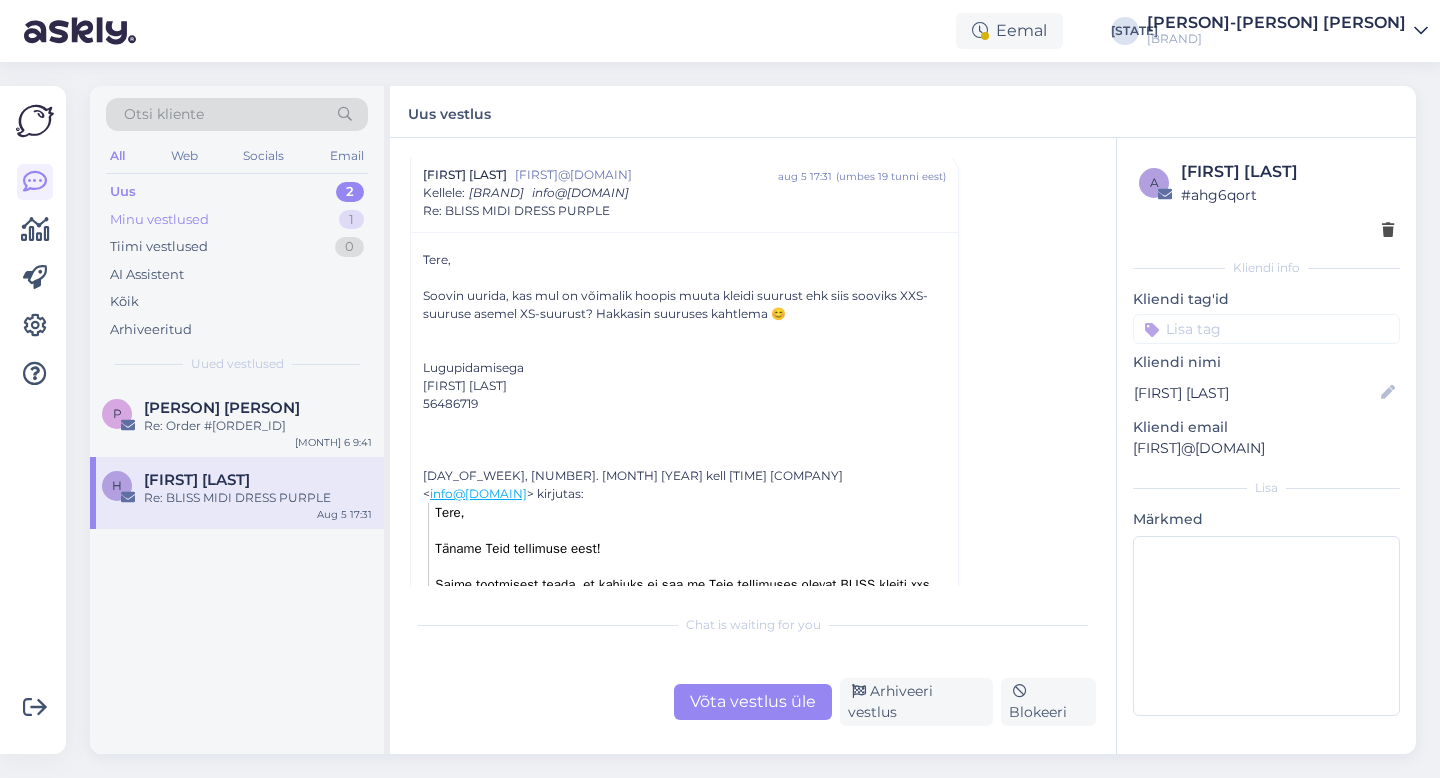click on "Minu vestlused 1" at bounding box center [237, 220] 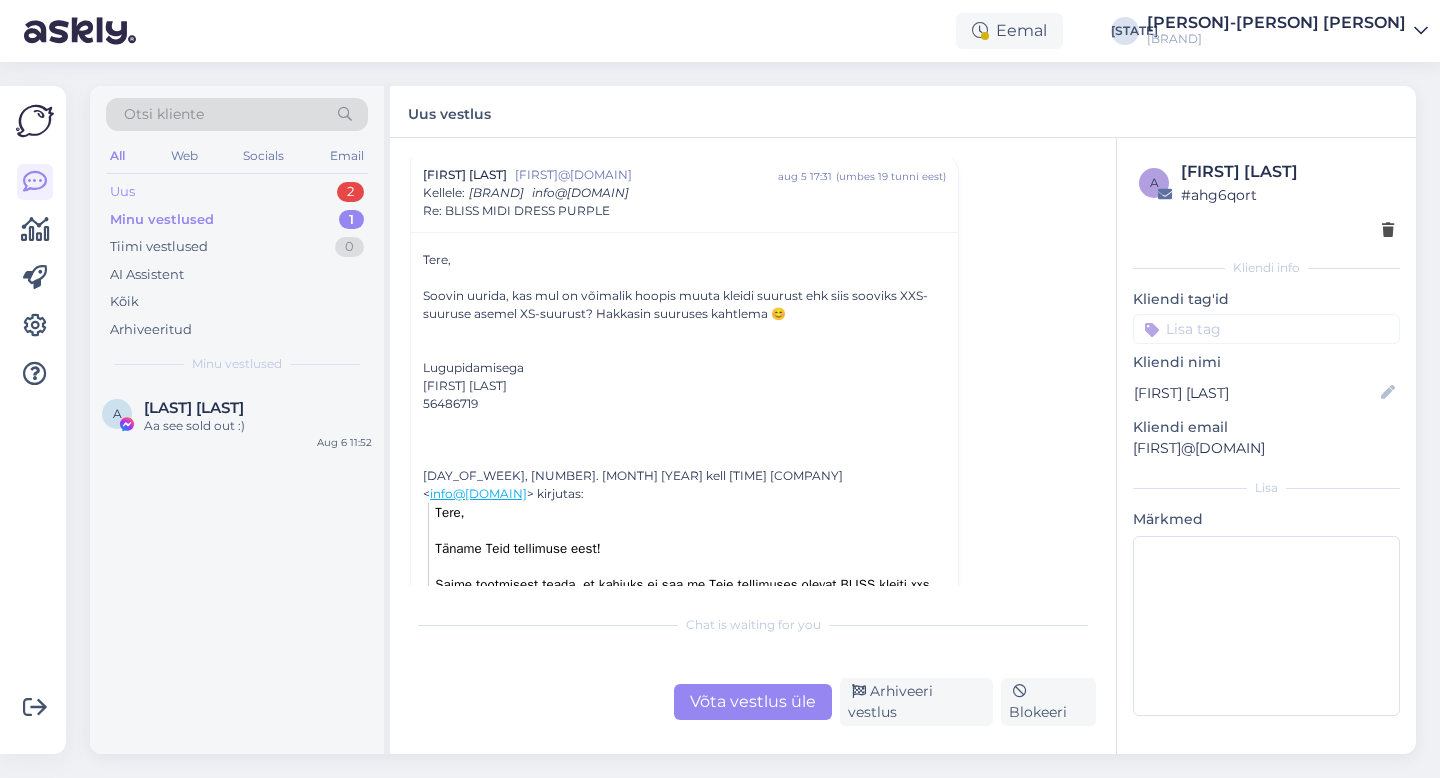 click on "Uus 2" at bounding box center [237, 192] 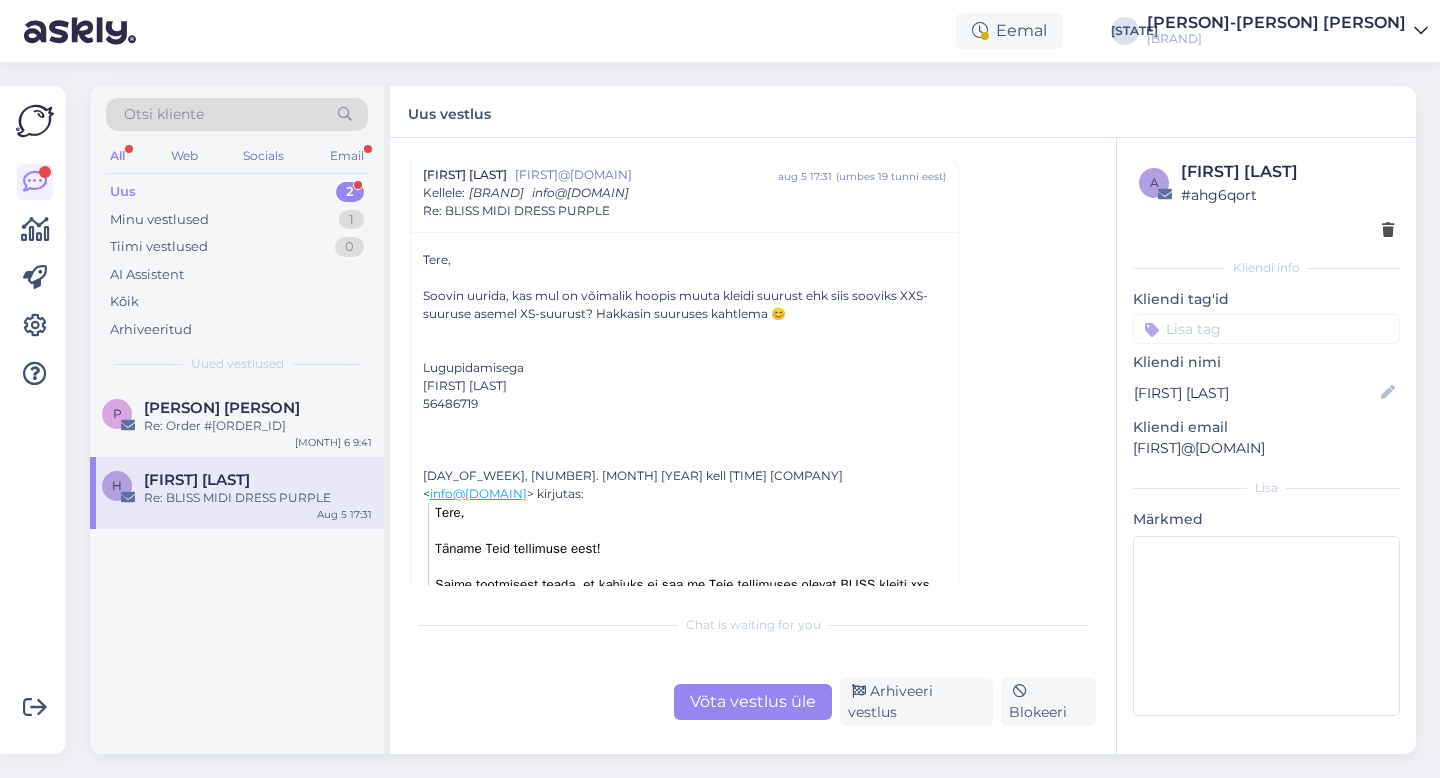 click on "Uus" at bounding box center (123, 192) 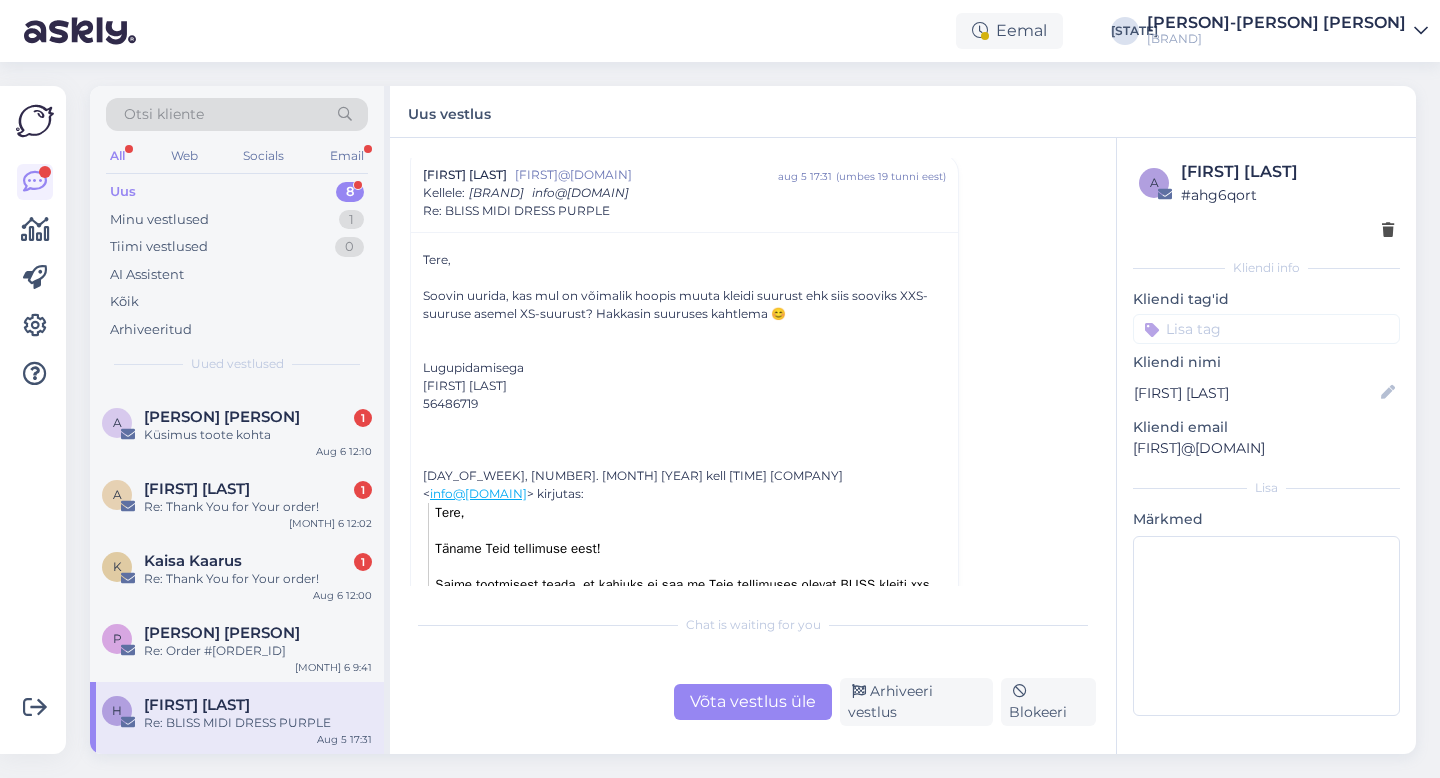 scroll, scrollTop: 0, scrollLeft: 0, axis: both 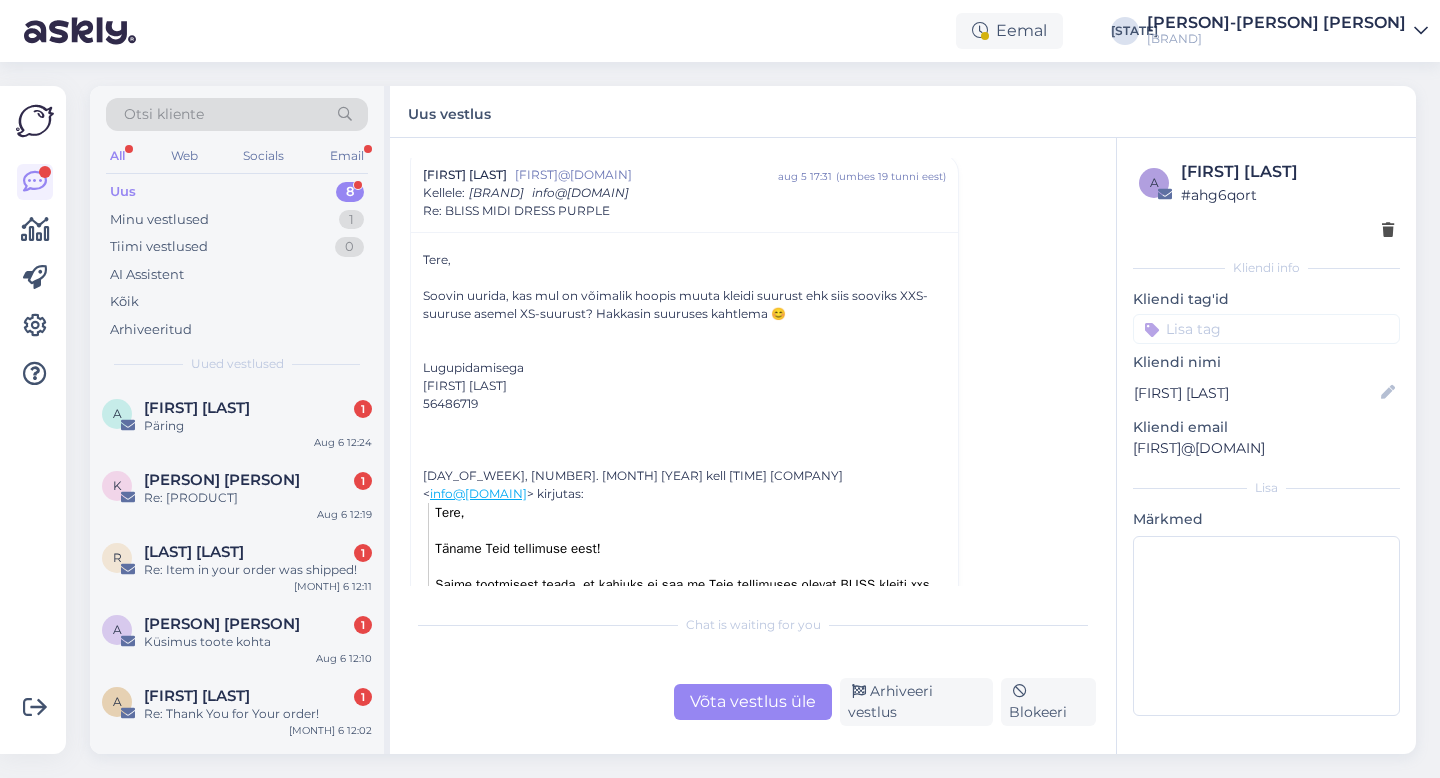 click on "Uus" at bounding box center [123, 192] 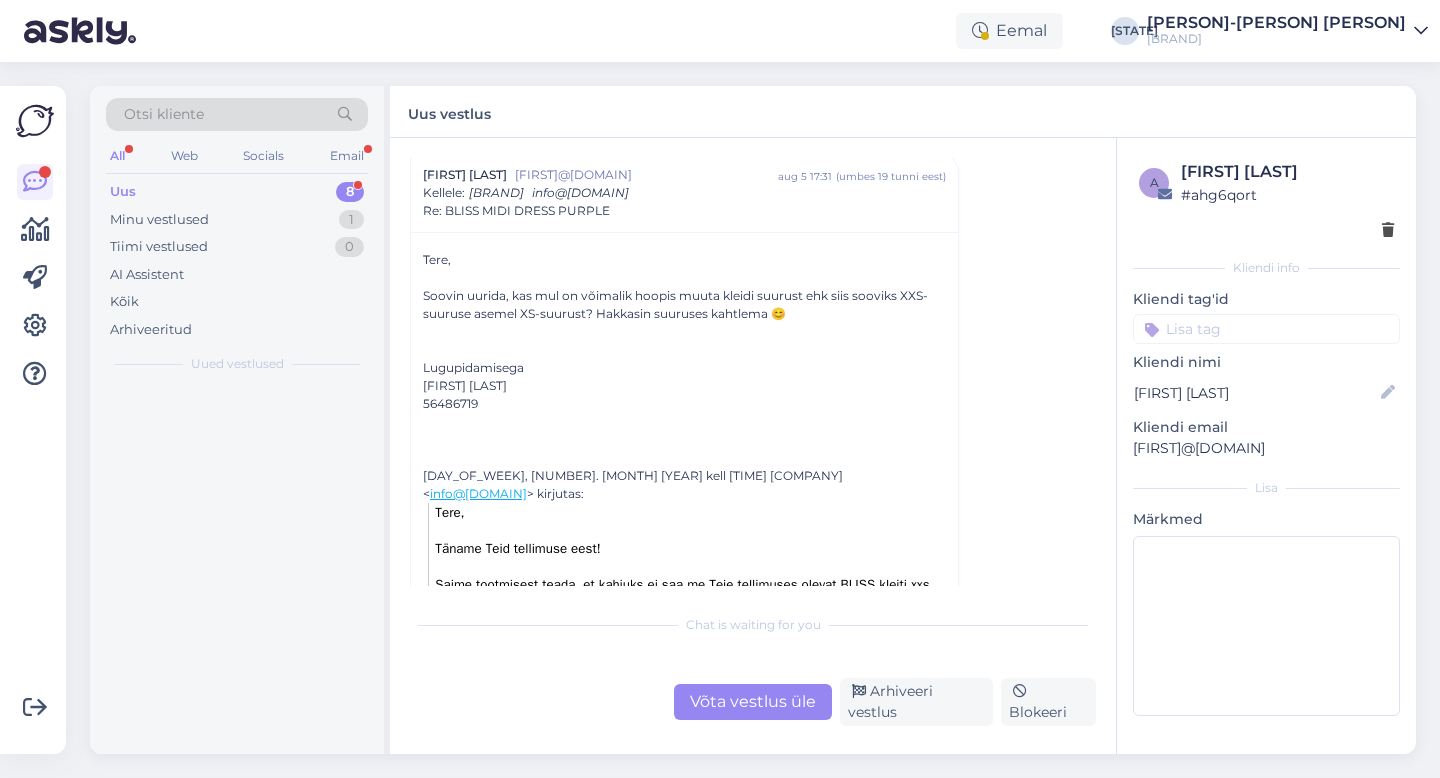 click on "Vestlus algas [NAME] [EMAIL] [MONTH] [DAY] [YEAR] ( [TIME_REFERENCE] ) Kellele : [BRAND] [EMAIL] Re: [PRODUCT_NAME] Tere, Soovin uurida, kas mul on võimalik hoopis muuta kleidi suurust ehk siis sooviks XXS-suuruse asemel XS-suurust? Hakkasin suuruses kahtlema 😊 Lugupidamisega [NAME] [PHONE] T, [MONTH] [DAY] [YEAR] [BRAND] < [EMAIL] > kirjutas: Tere,
Täname Teid tellimuse eest!
Saime tootmisest teada, et kahjuks ei saa me Teie tellimuses olevat [PRODUCT_NAME] xxs suuruses hetkel väljastada.
Hetkel kahjuks on kangas otsas ja uus kangas jõuab meieni [MONTH] keskel.
Kas selline ooteaeg veel sobiks Teile? Siis saame Teile väljastada ka xxs-suuruse.
Suured vabandused!
Parimate soovidega,
[BRAND]" at bounding box center (762, 372) 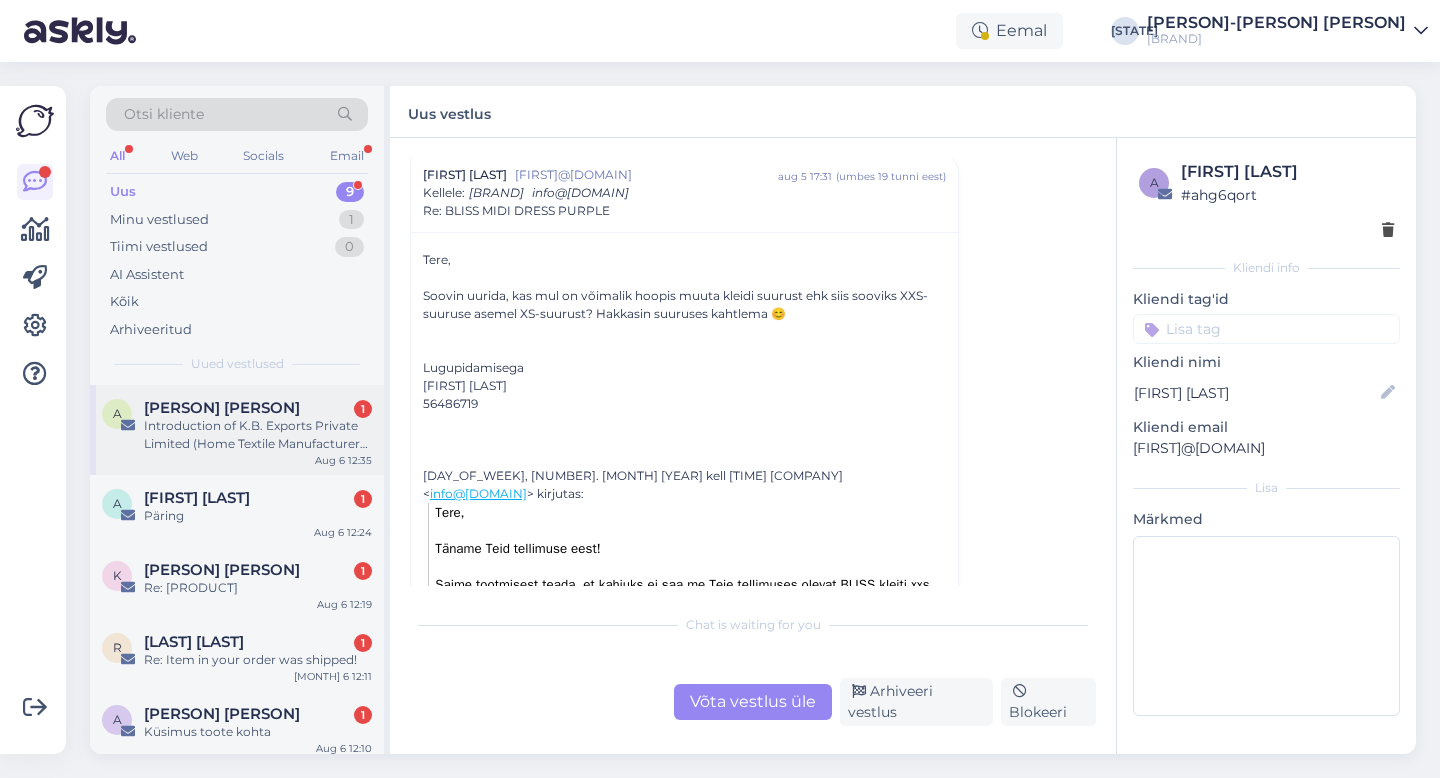 click on "Introduction of K.B. Exports Private Limited (Home Textile Manufacturer from Pakistan)" at bounding box center (258, 435) 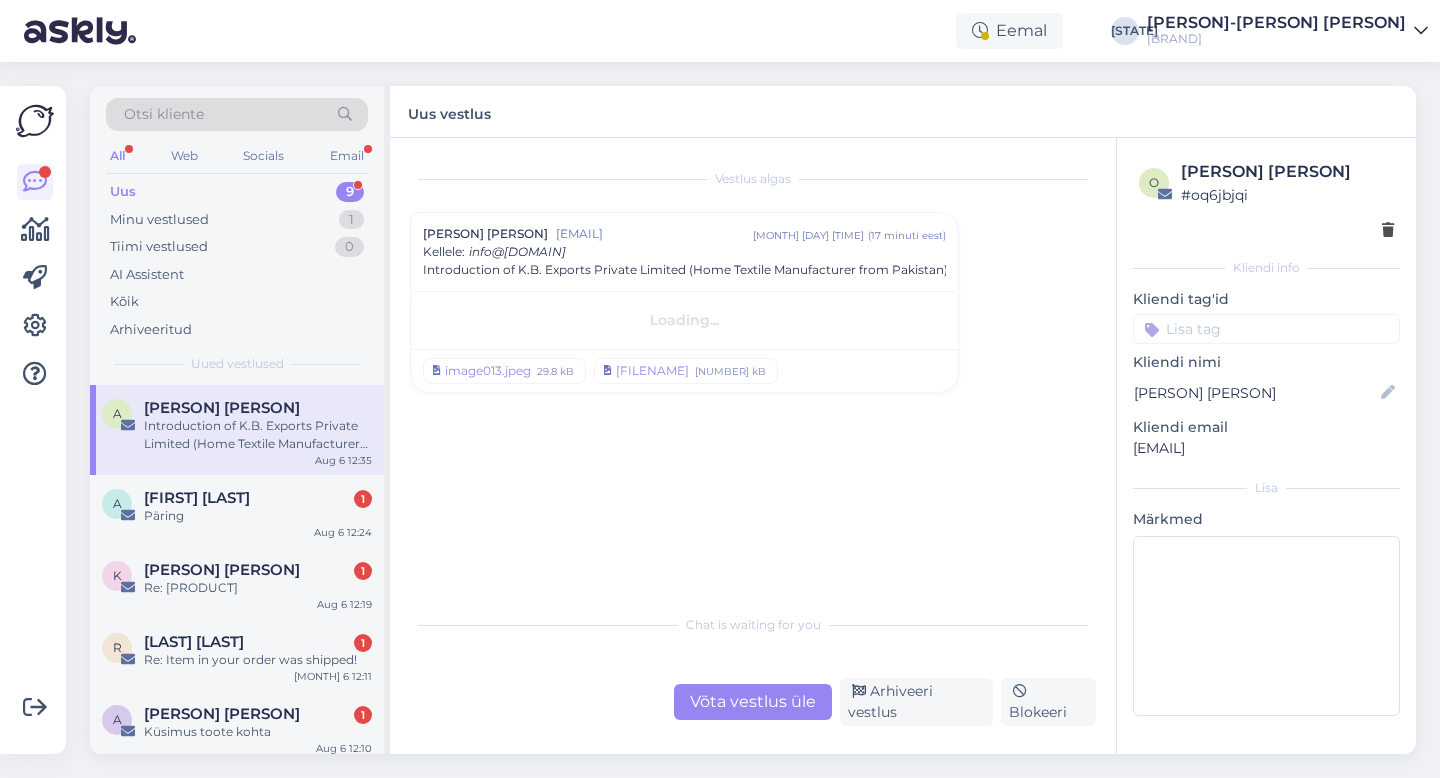 scroll, scrollTop: 0, scrollLeft: 0, axis: both 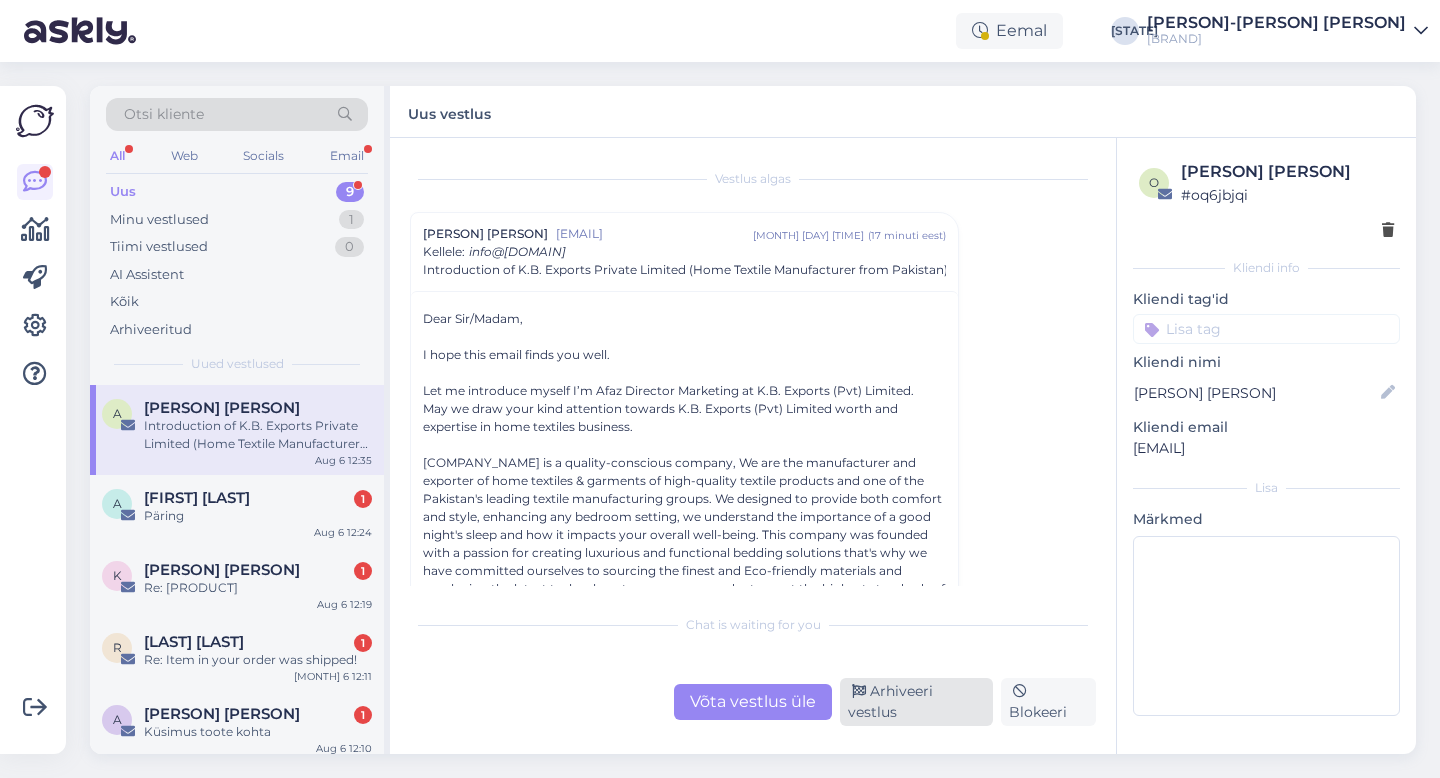 click on "Arhiveeri vestlus" at bounding box center [916, 702] 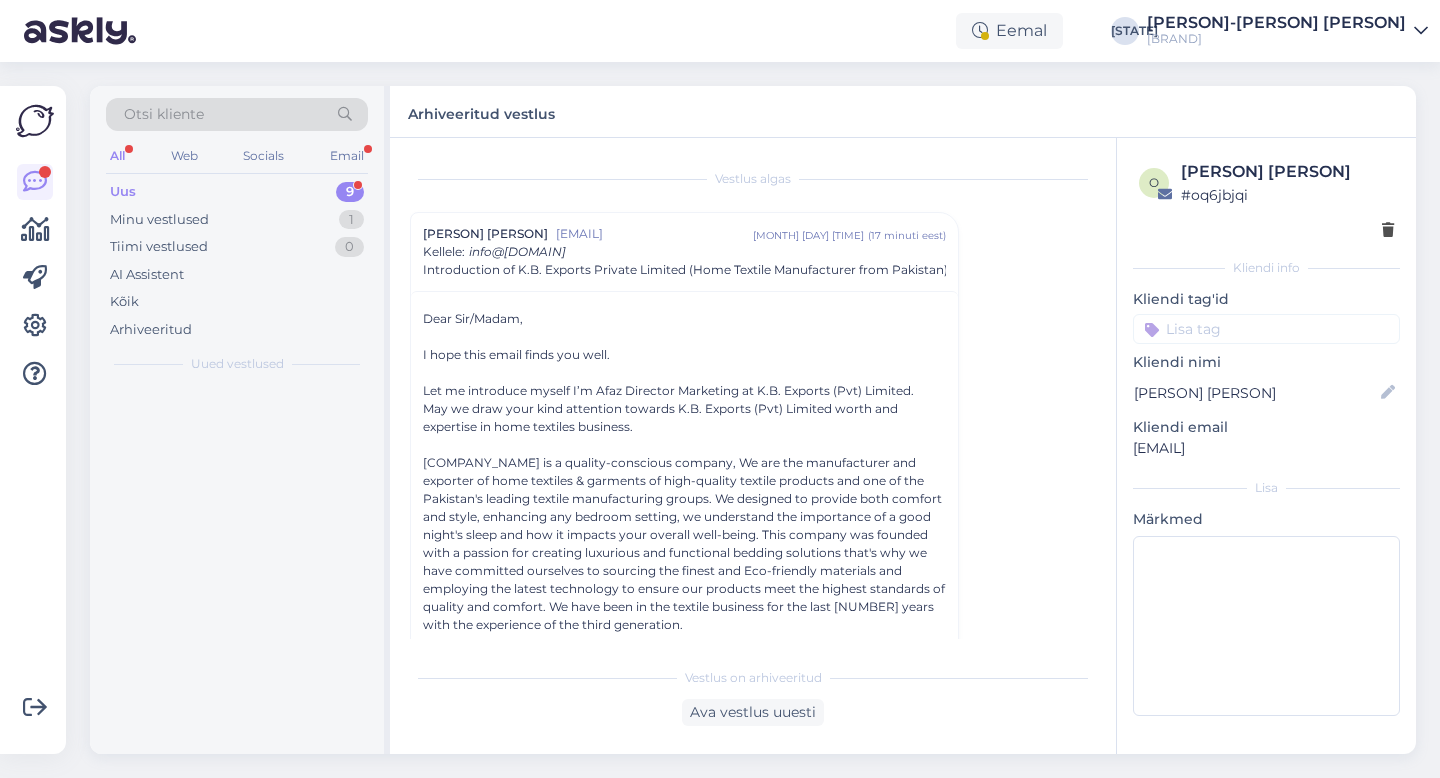 scroll, scrollTop: 54, scrollLeft: 0, axis: vertical 